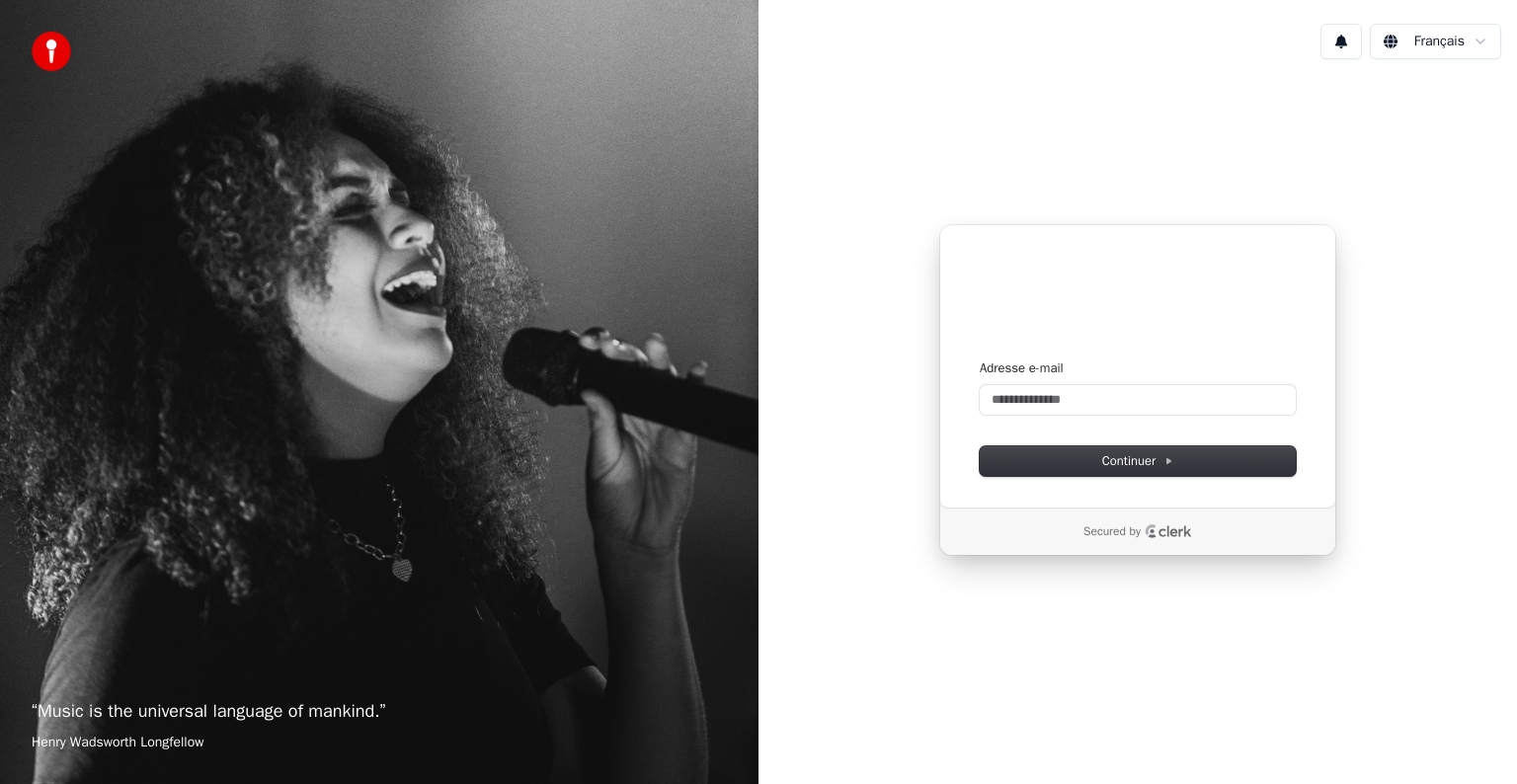 scroll, scrollTop: 0, scrollLeft: 0, axis: both 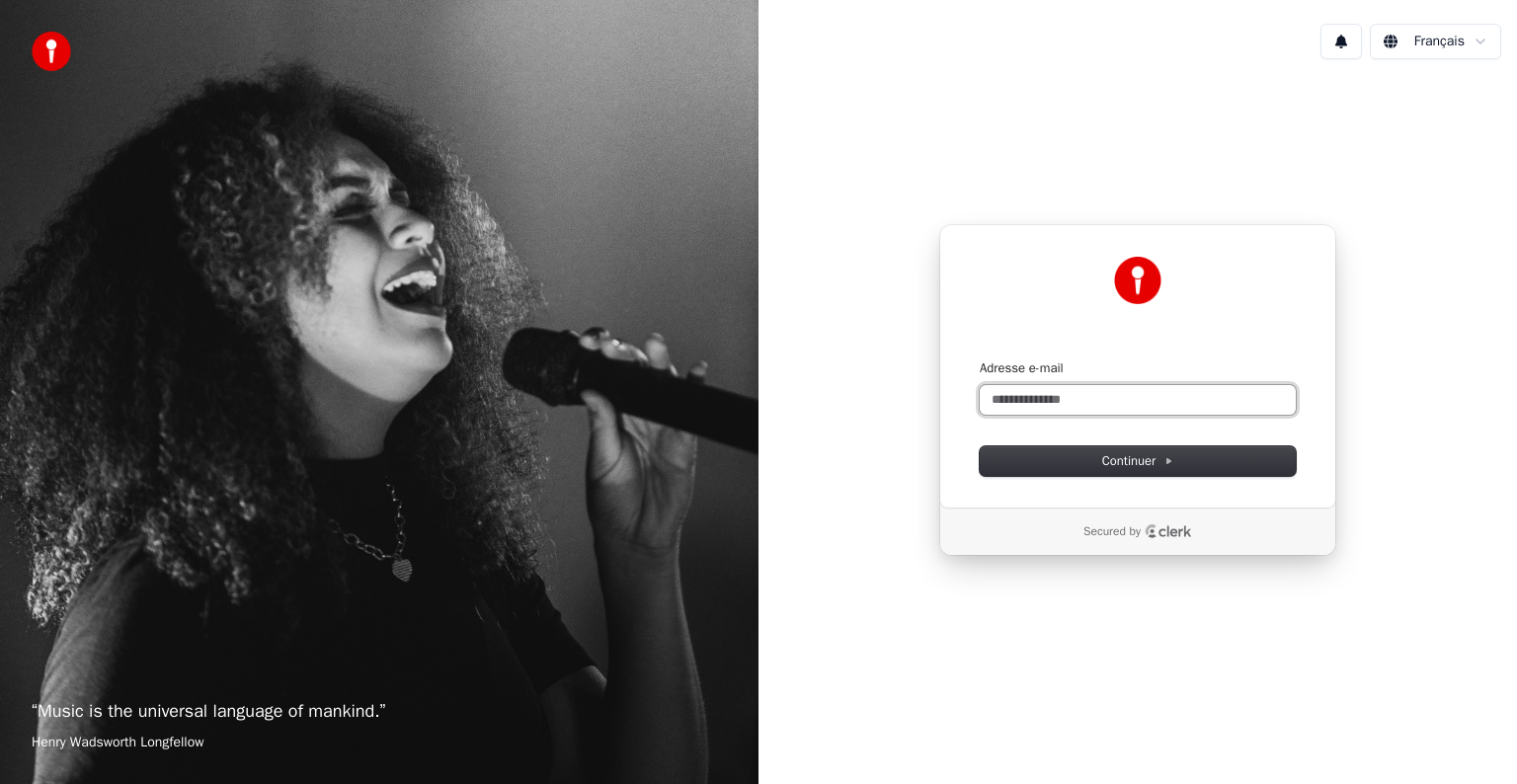 click on "Adresse e-mail" at bounding box center [1138, 400] 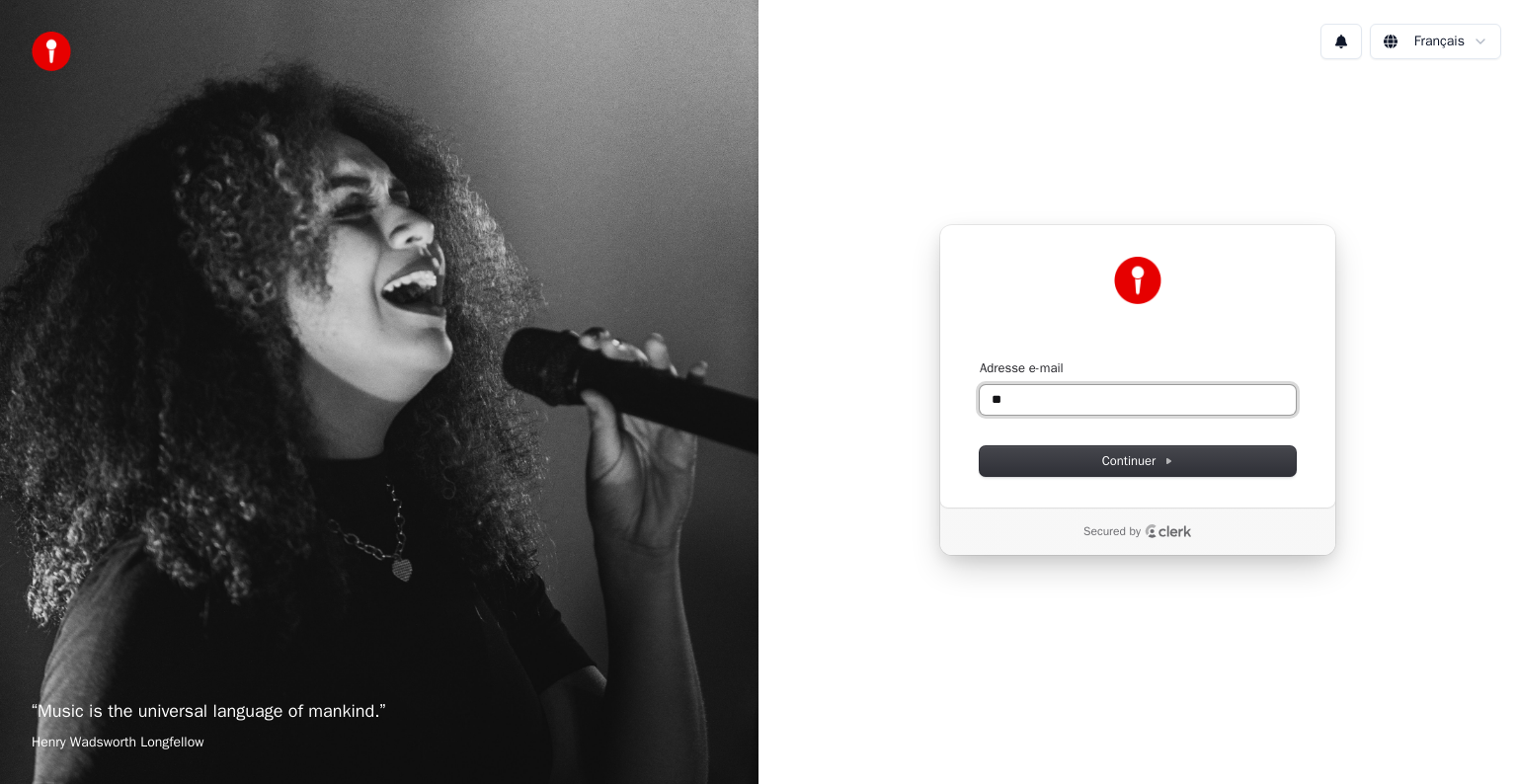 type on "*" 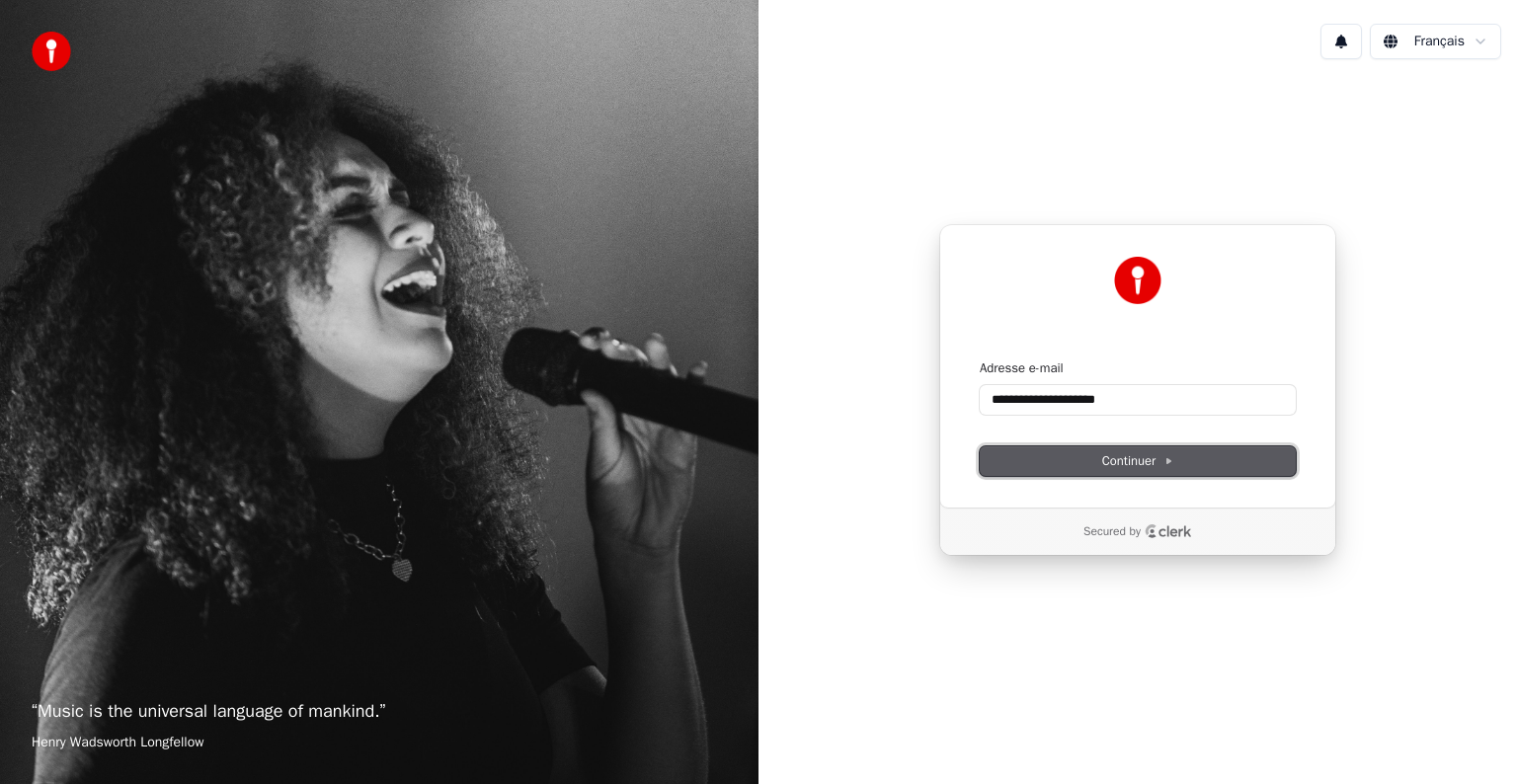 click on "Continuer" at bounding box center [1138, 461] 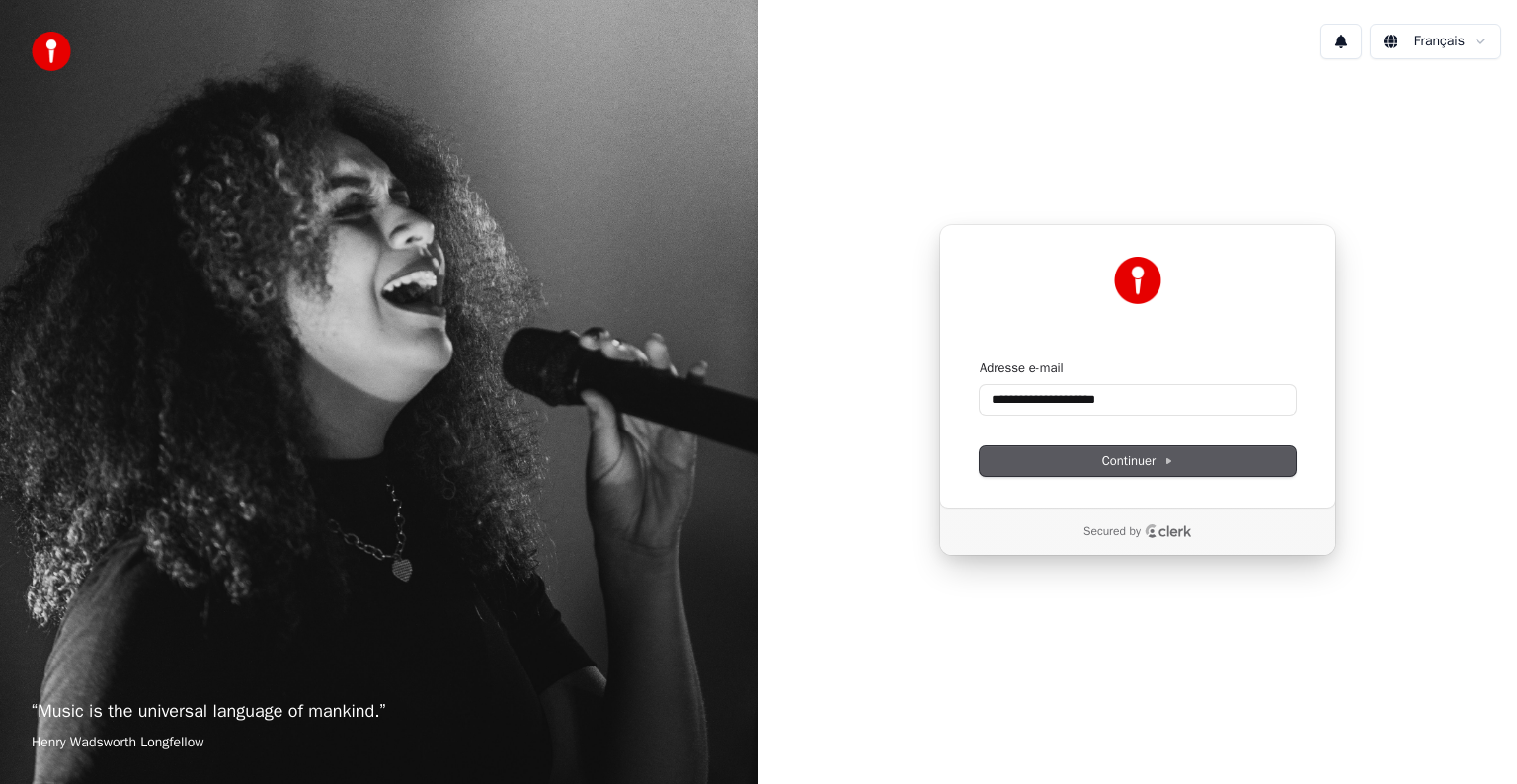 type on "**********" 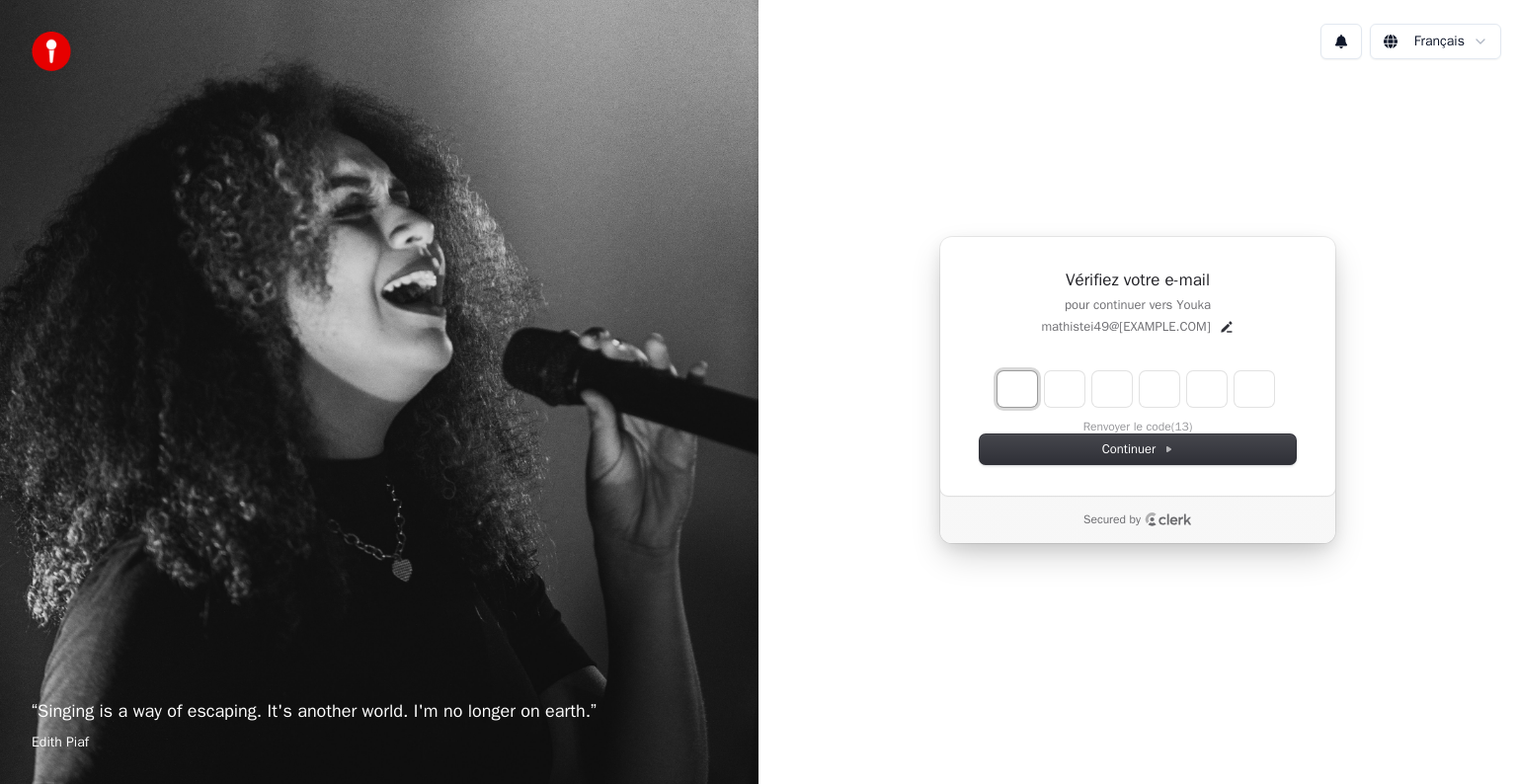 click at bounding box center (1017, 389) 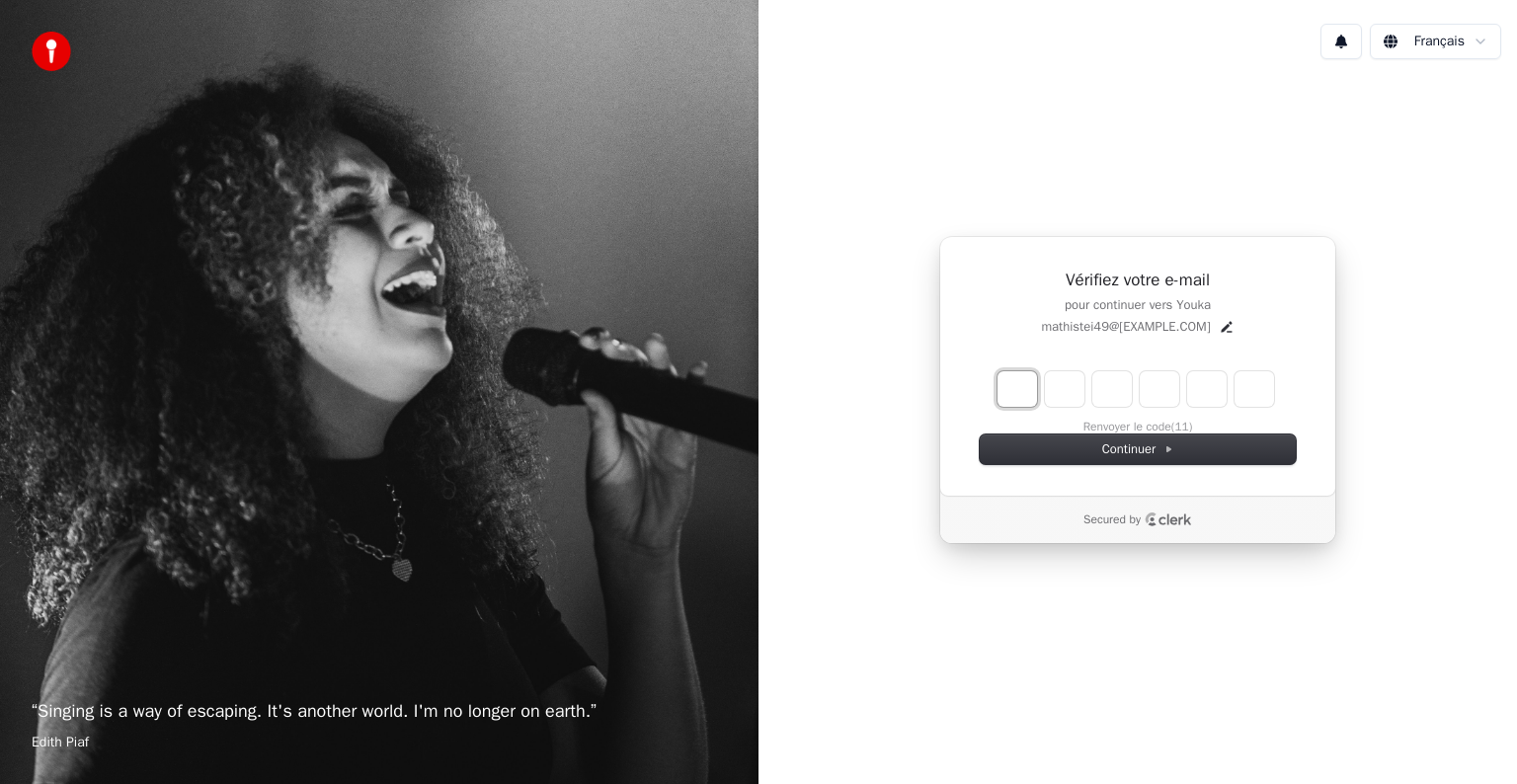 type on "*" 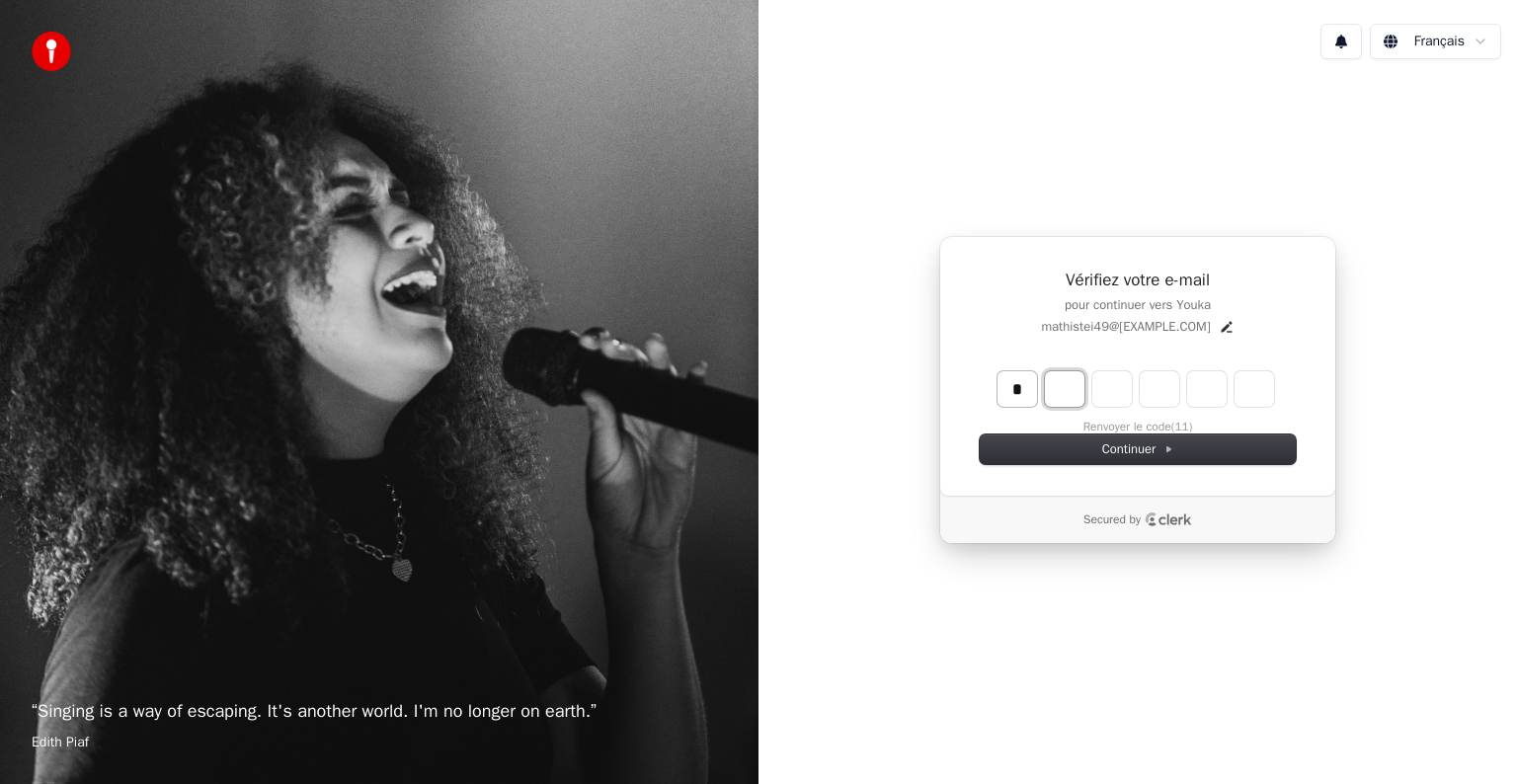 type on "*" 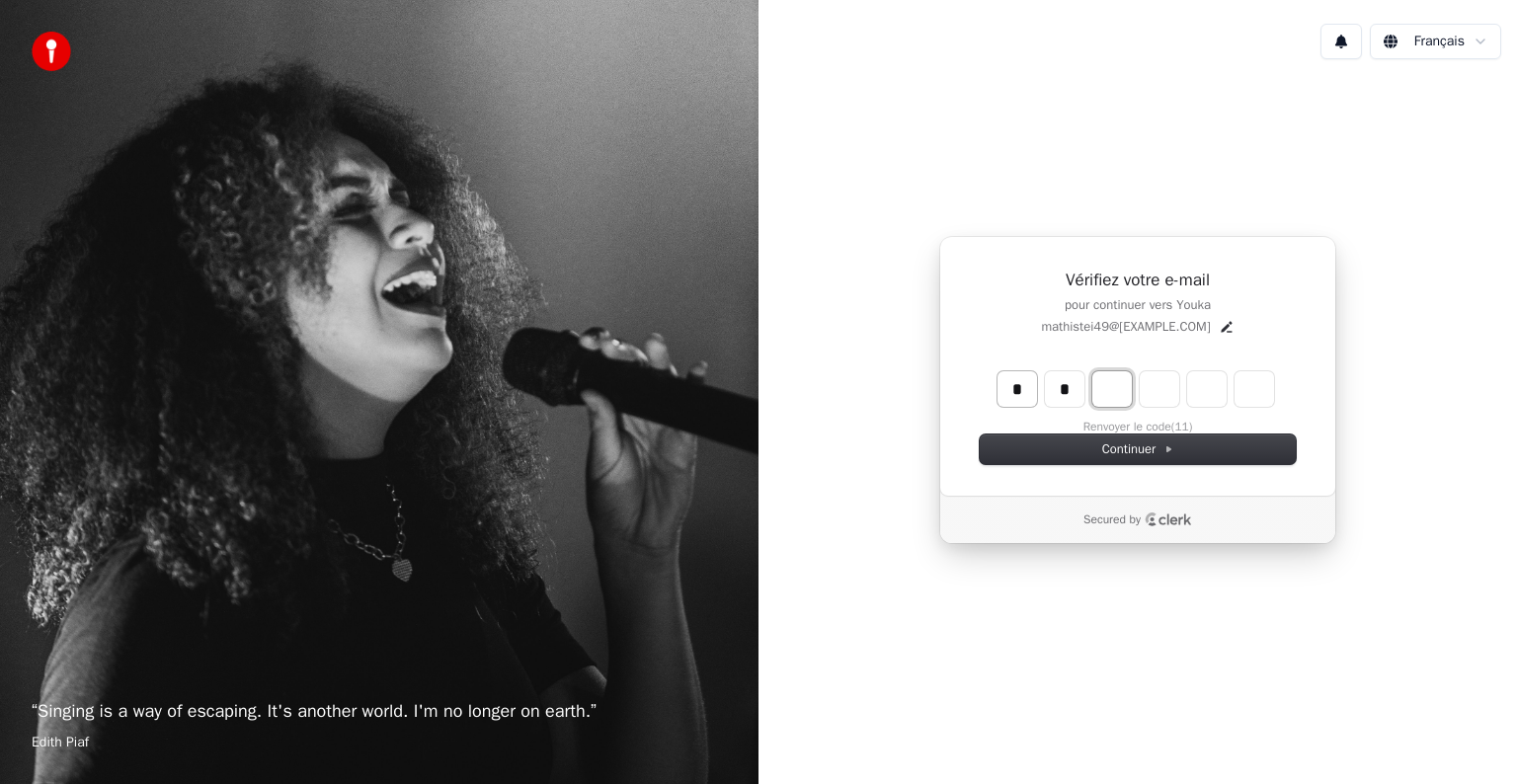 type on "**" 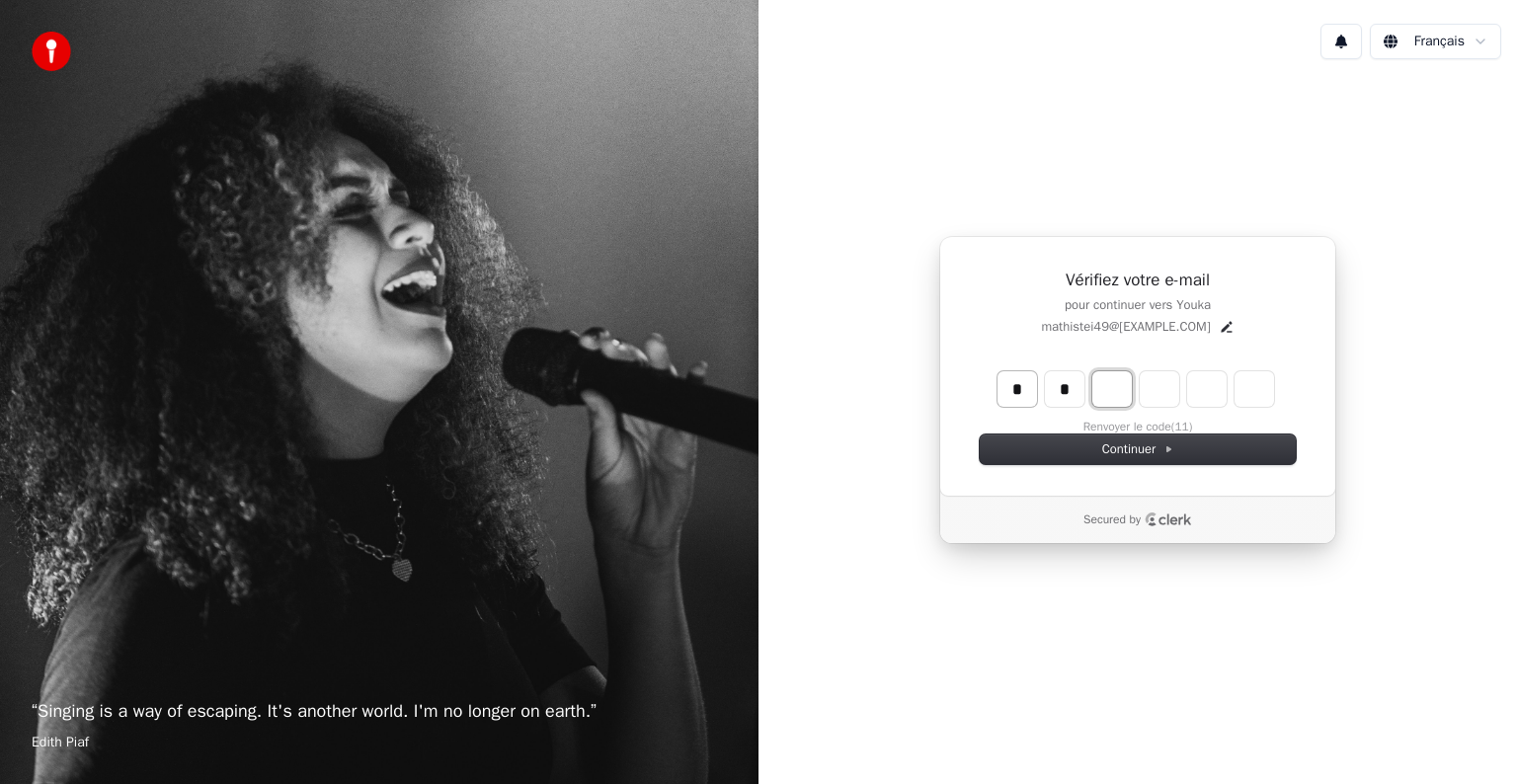 type on "*" 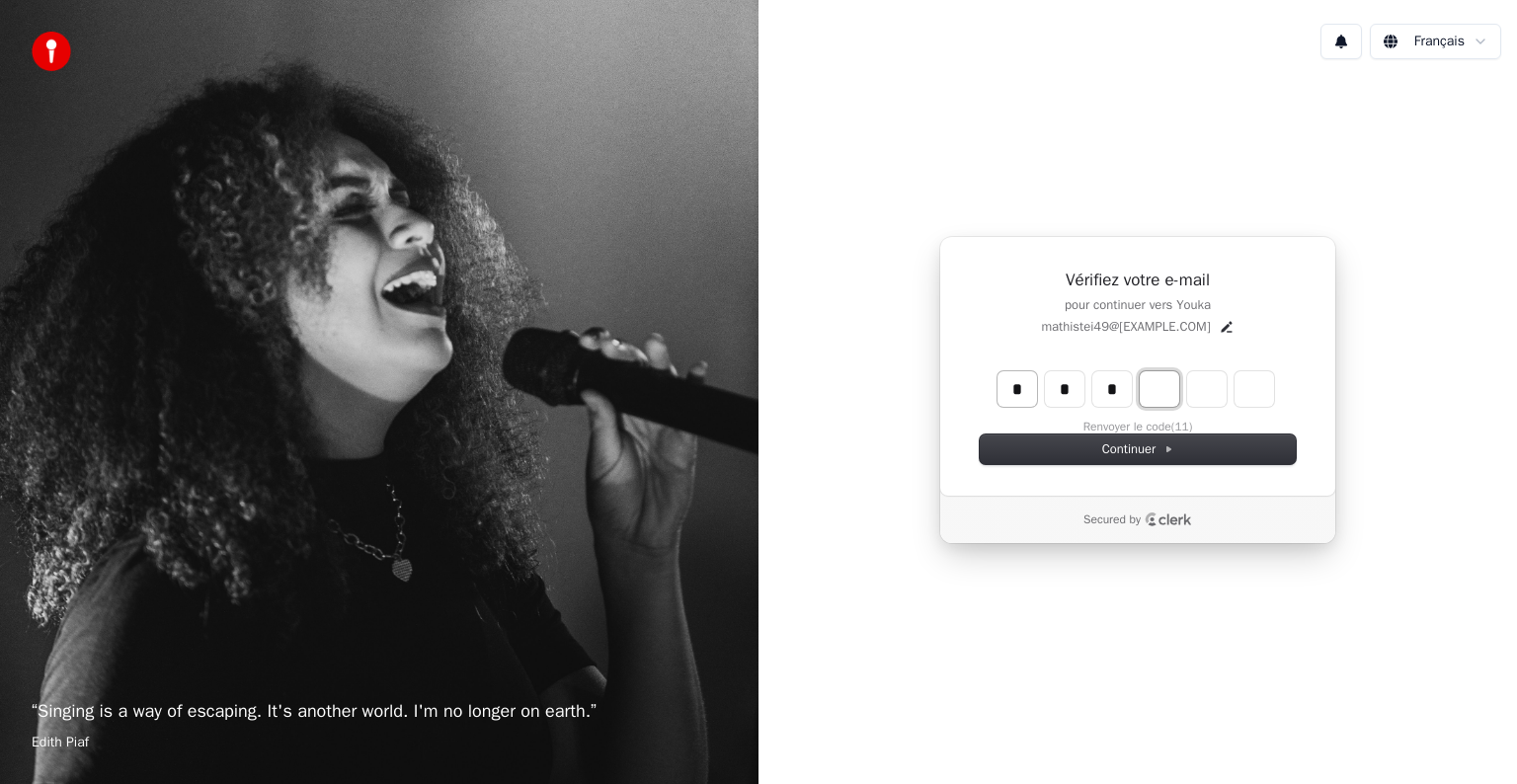 type on "***" 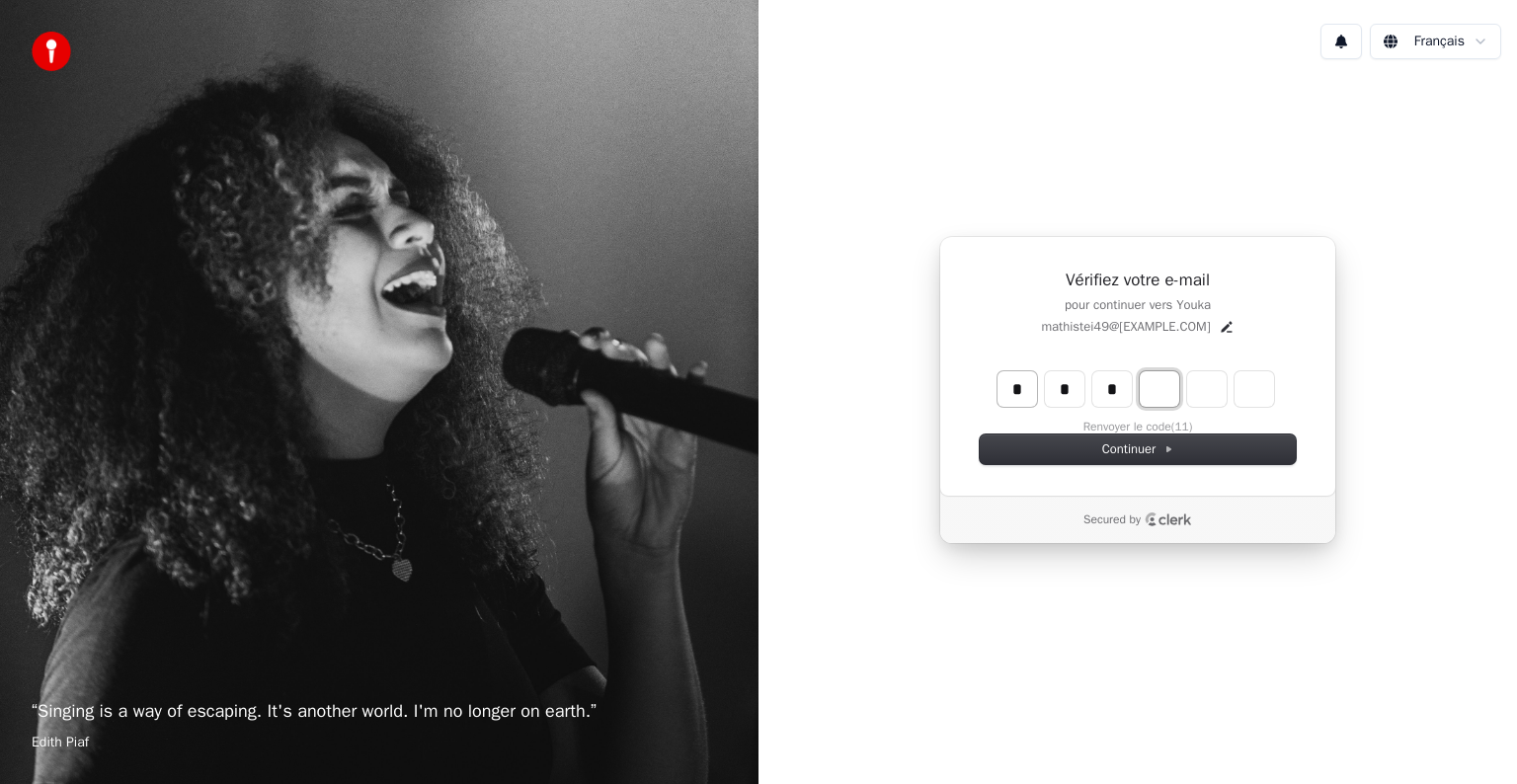 type on "*" 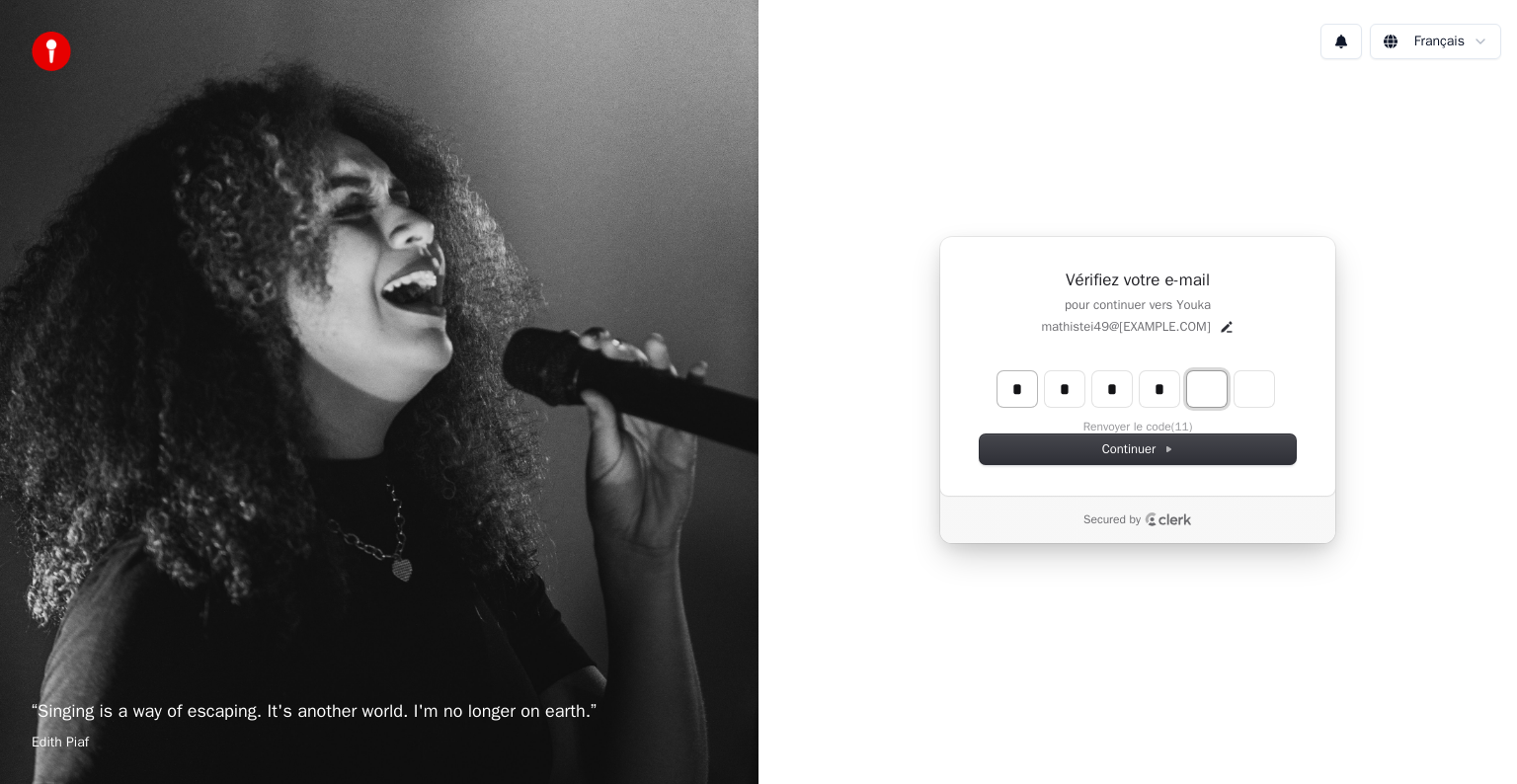 type on "****" 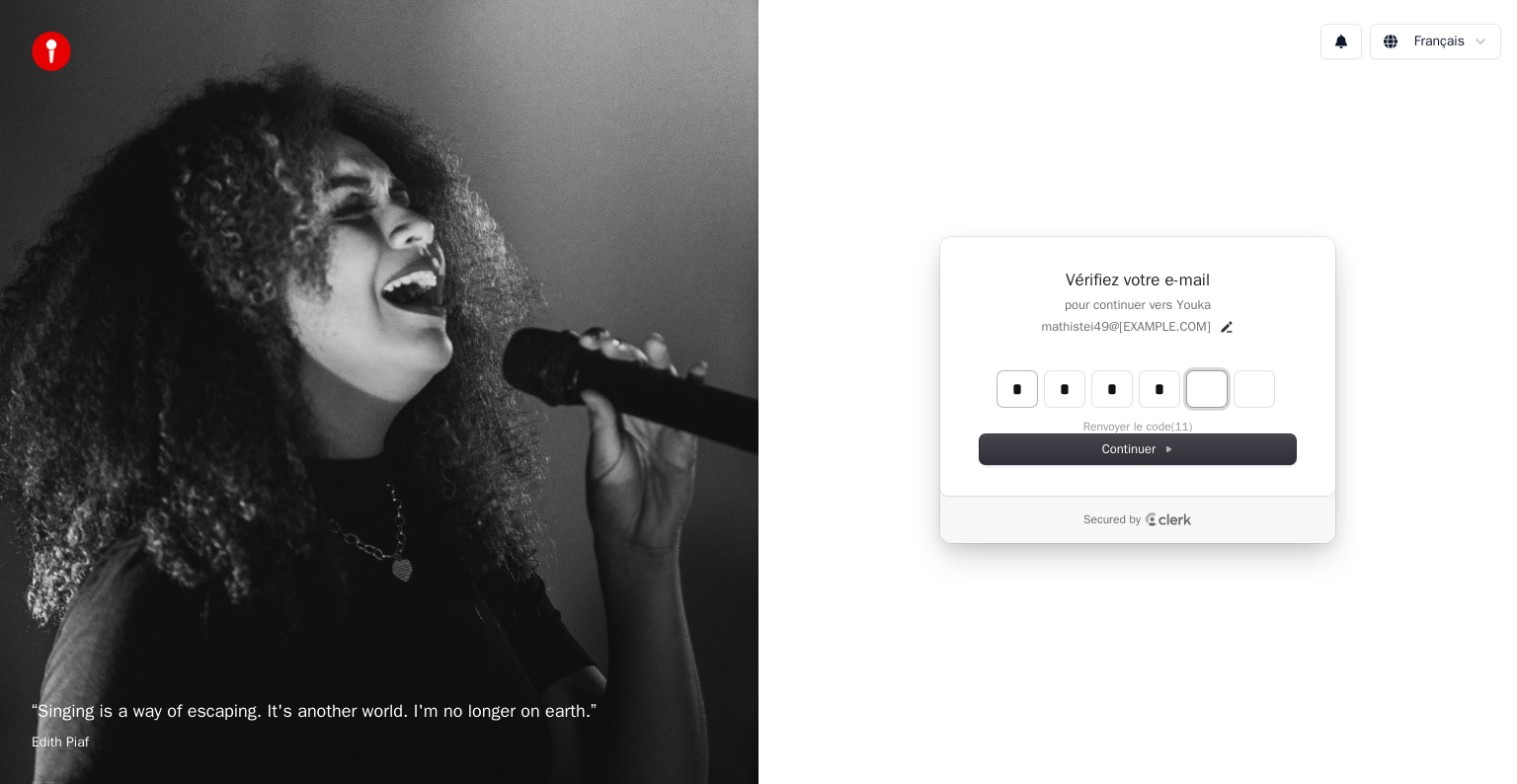 type on "*" 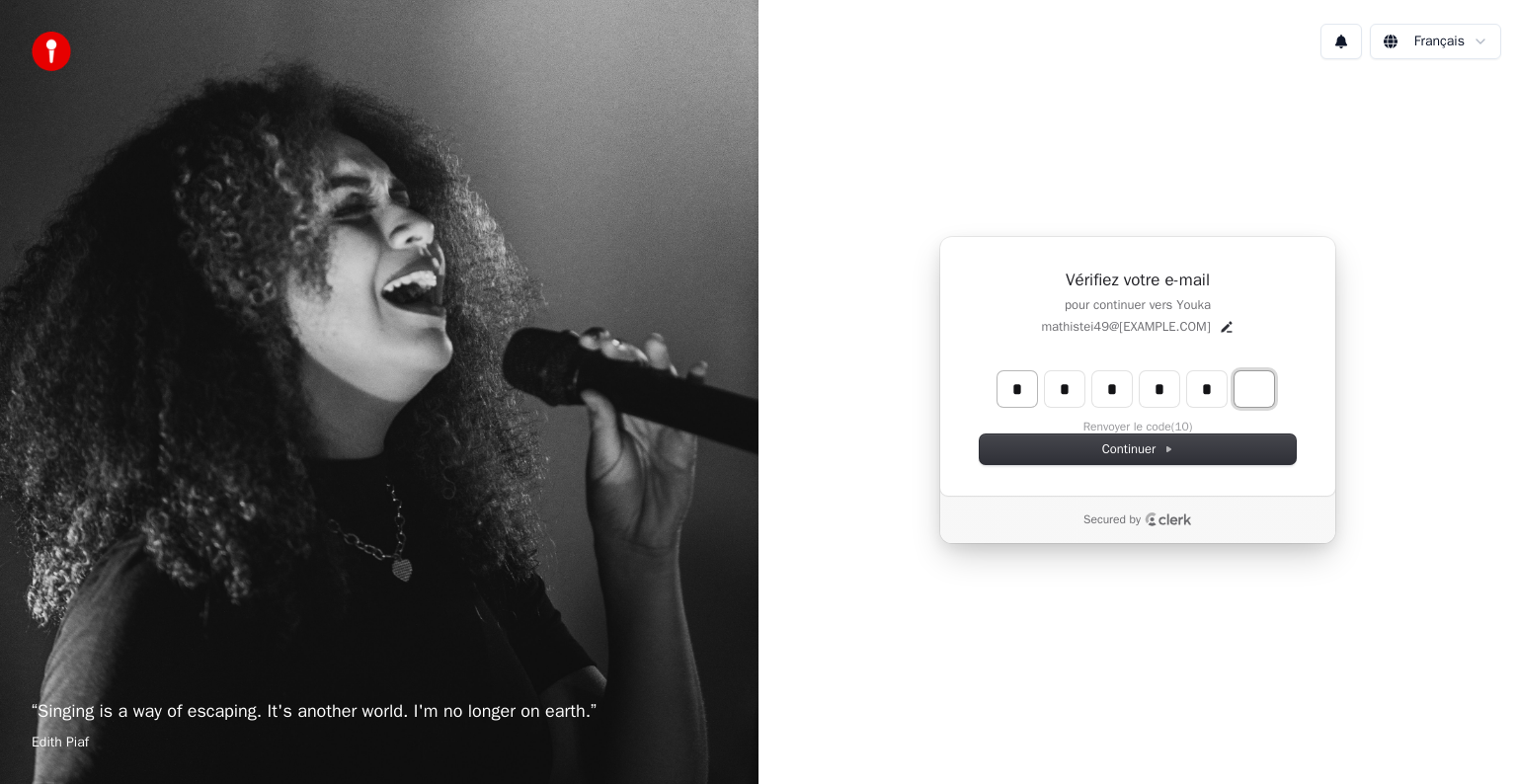 type on "******" 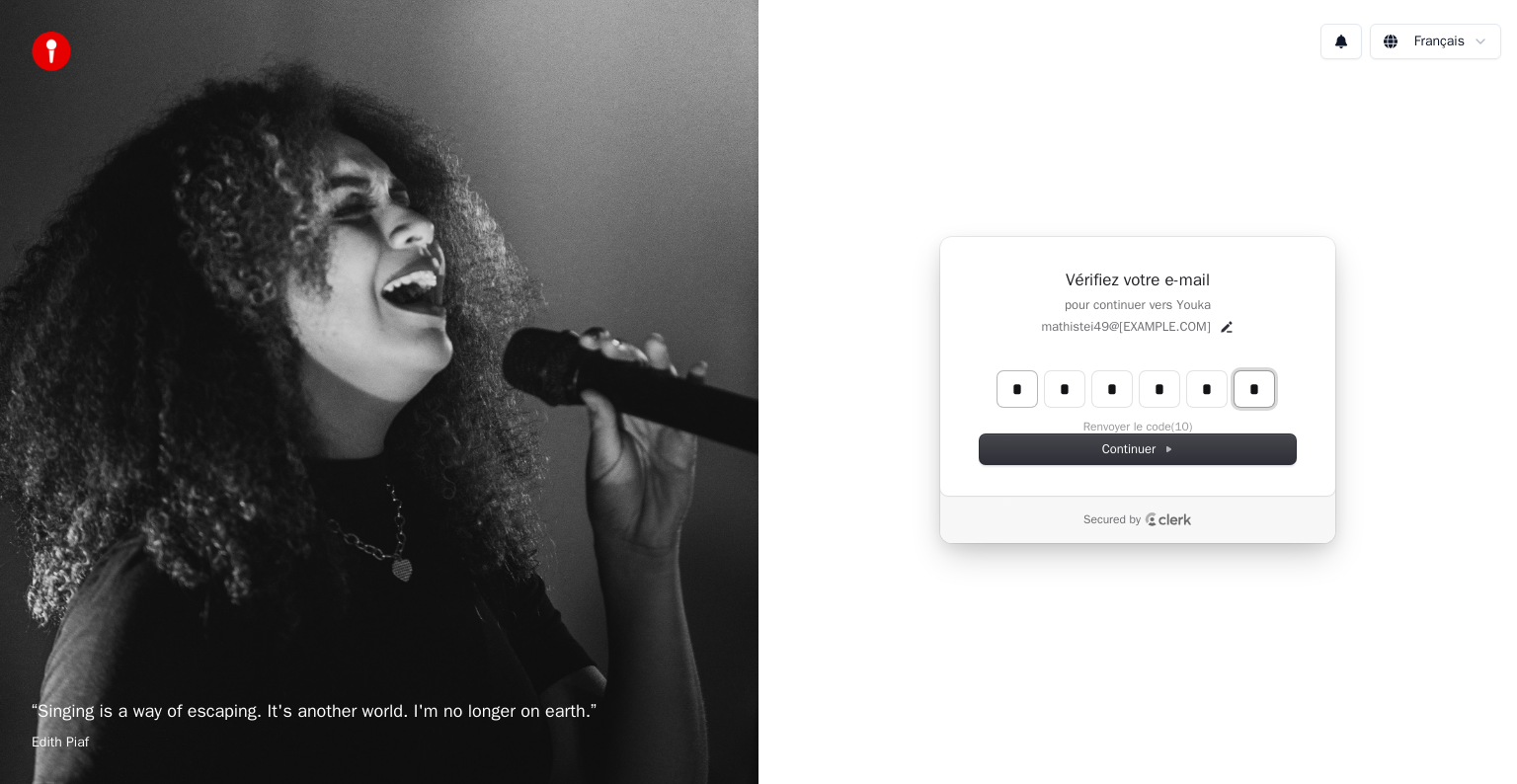 type on "*" 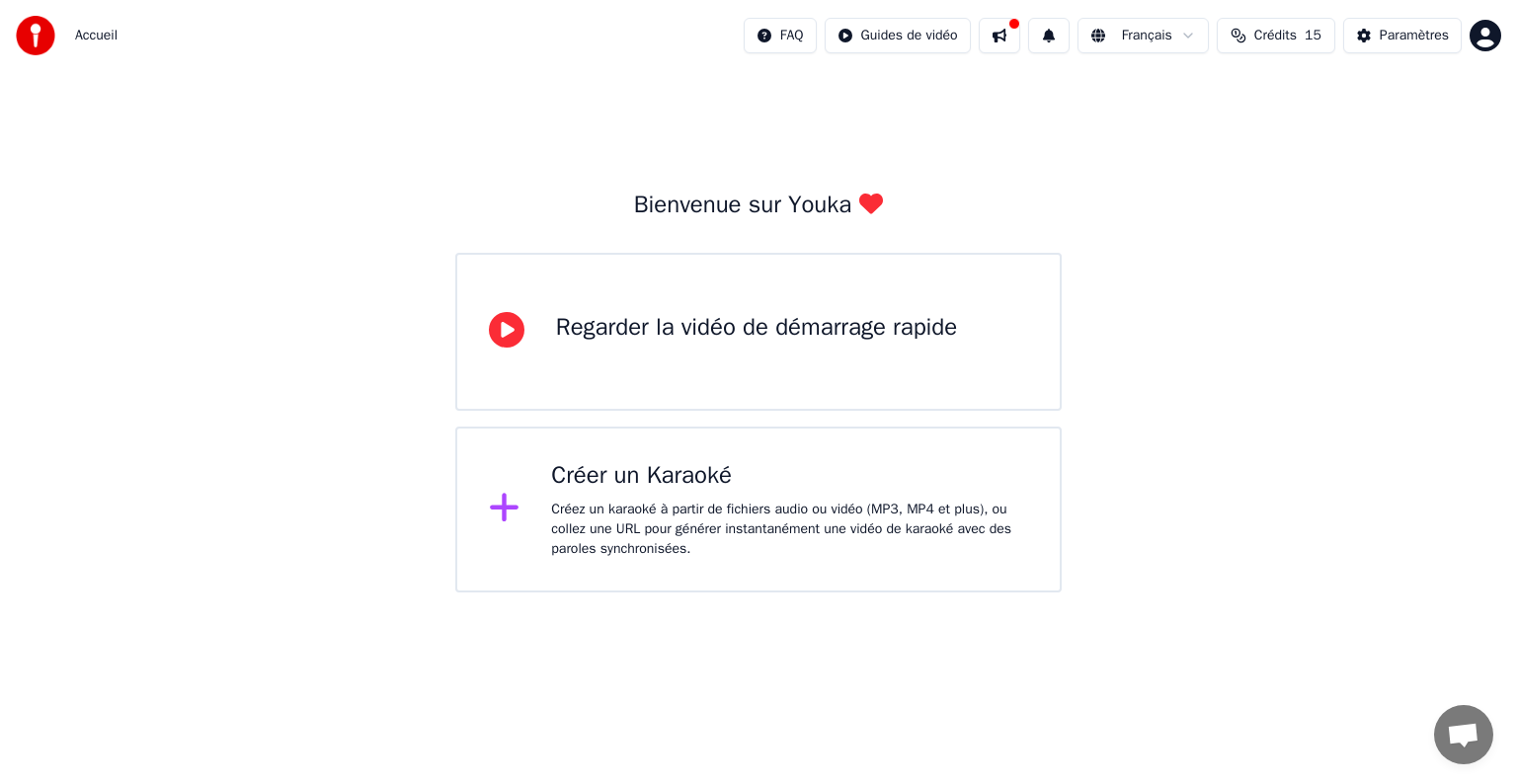 click on "Créer un Karaoké Créez un karaoké à partir de fichiers audio ou vidéo (MP3, MP4 et plus), ou collez une URL pour générer instantanément une vidéo de karaoké avec des paroles synchronisées." at bounding box center (789, 510) 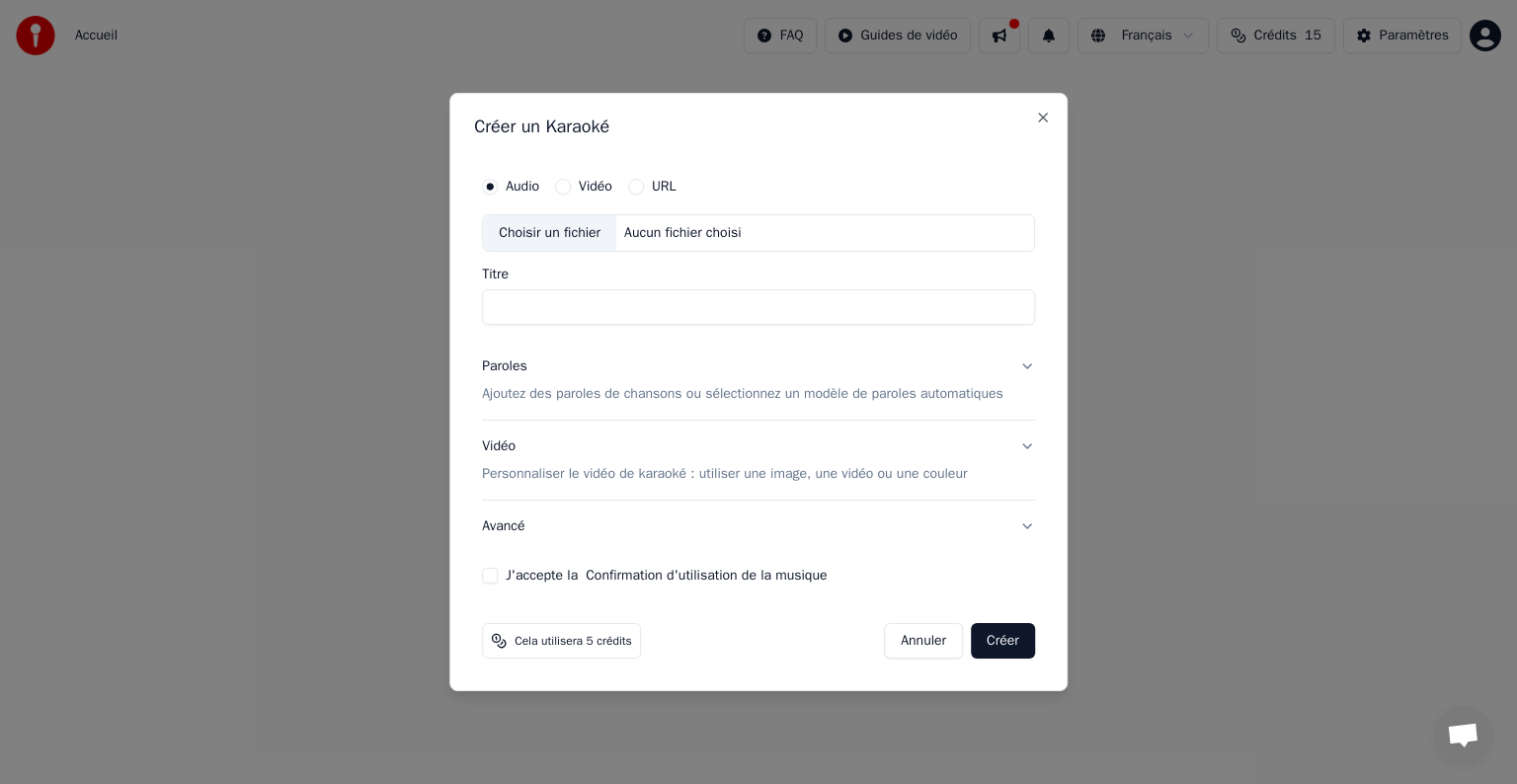 click on "Titre" at bounding box center [758, 307] 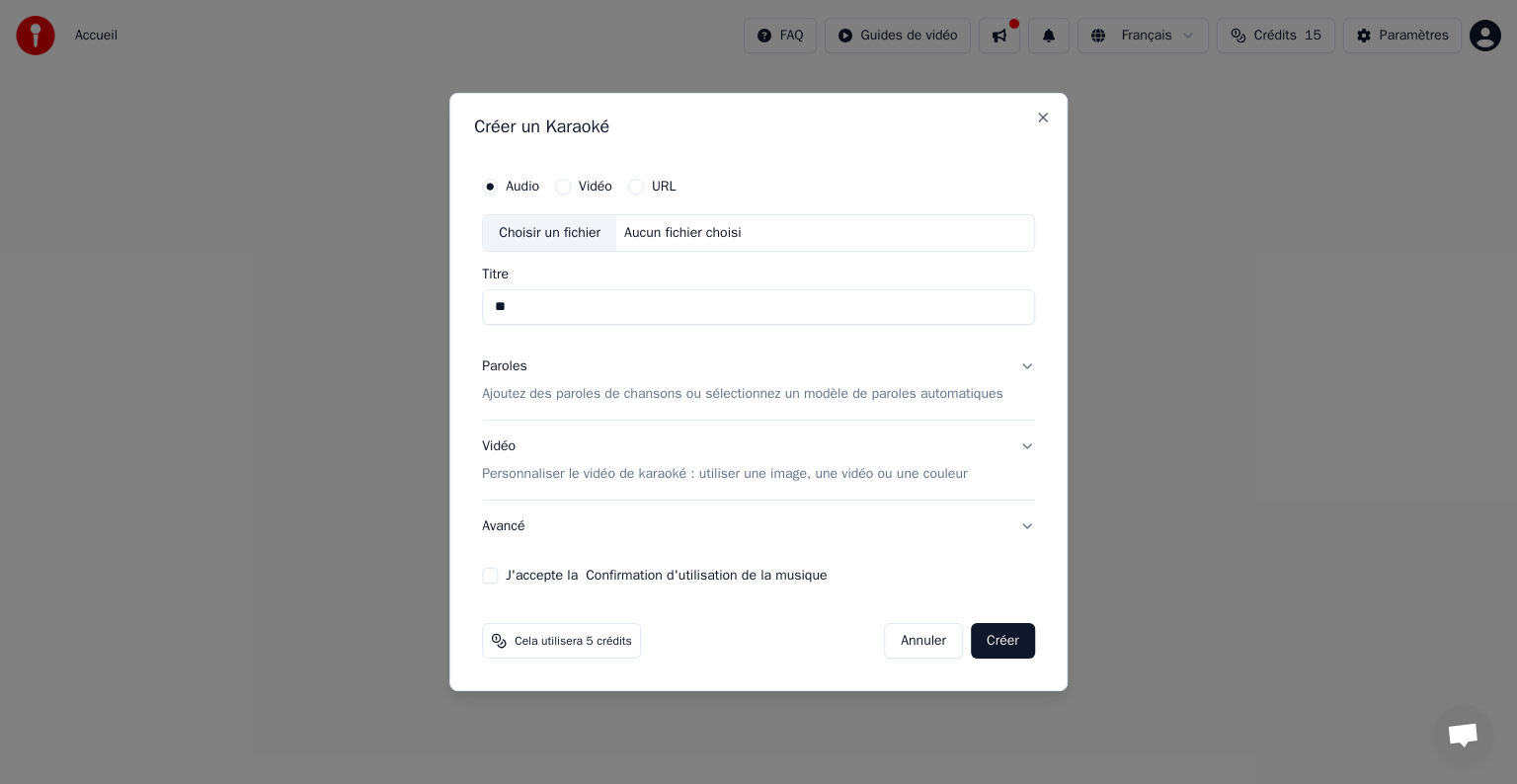 type on "*" 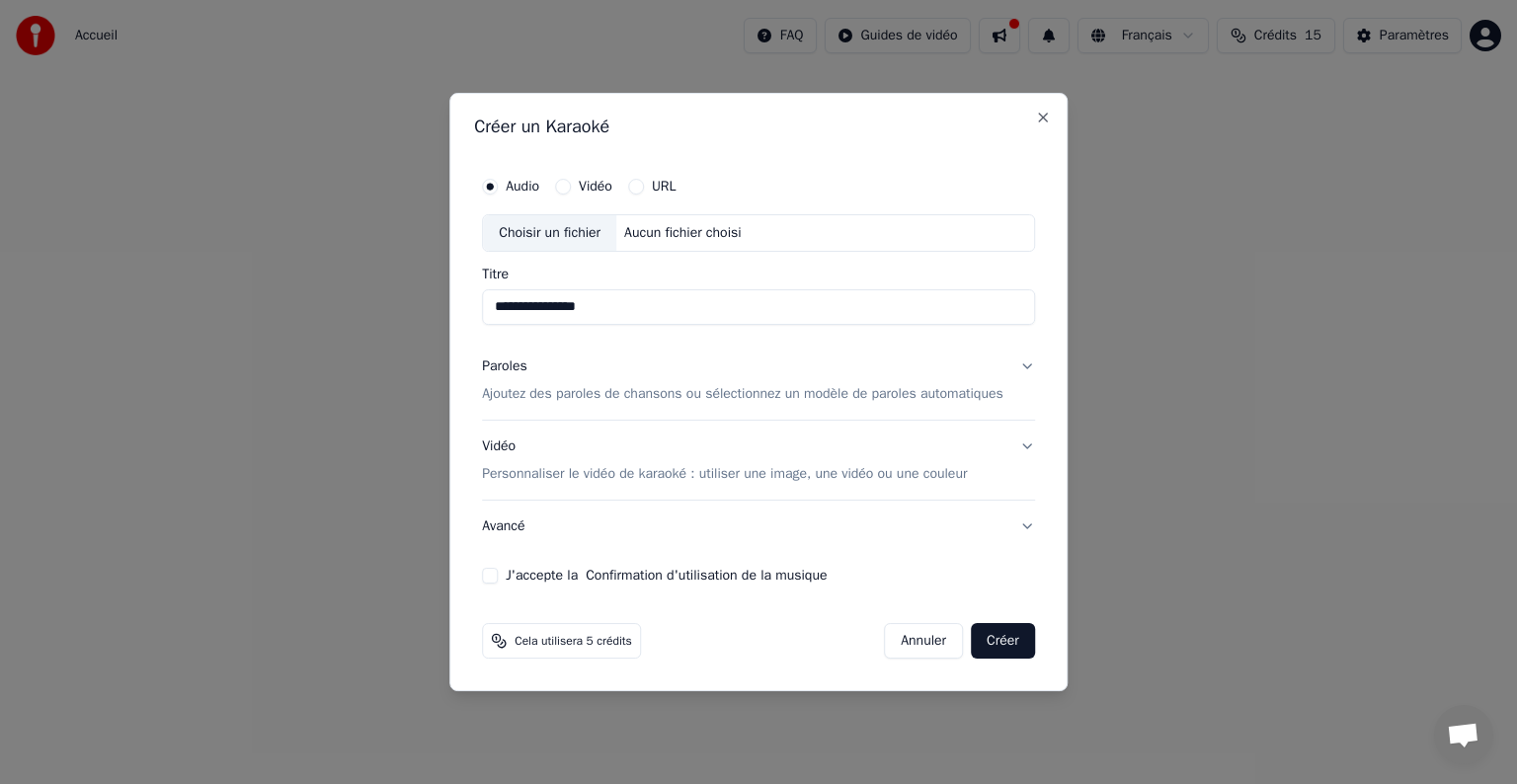type on "**********" 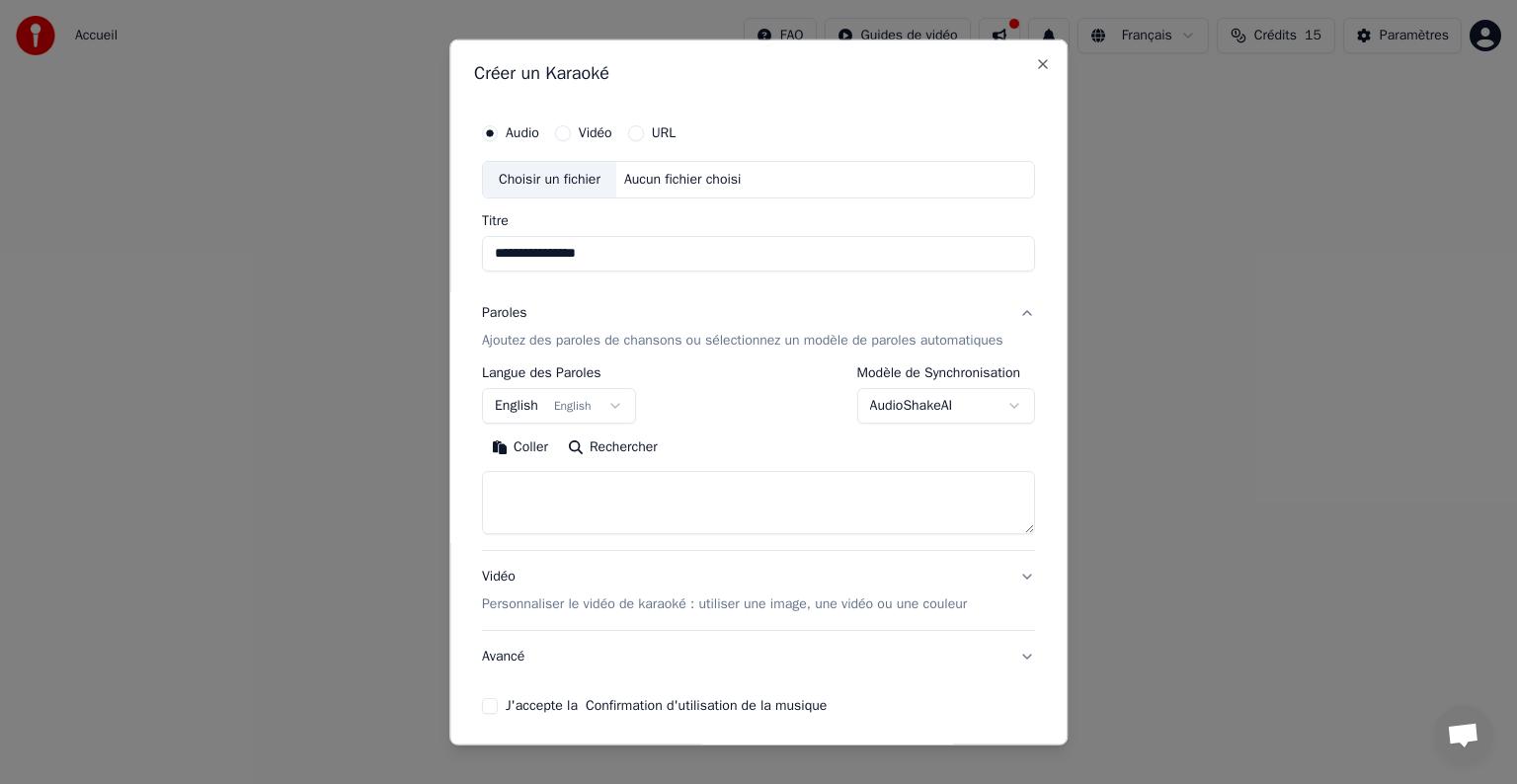 click on "English English" at bounding box center [559, 406] 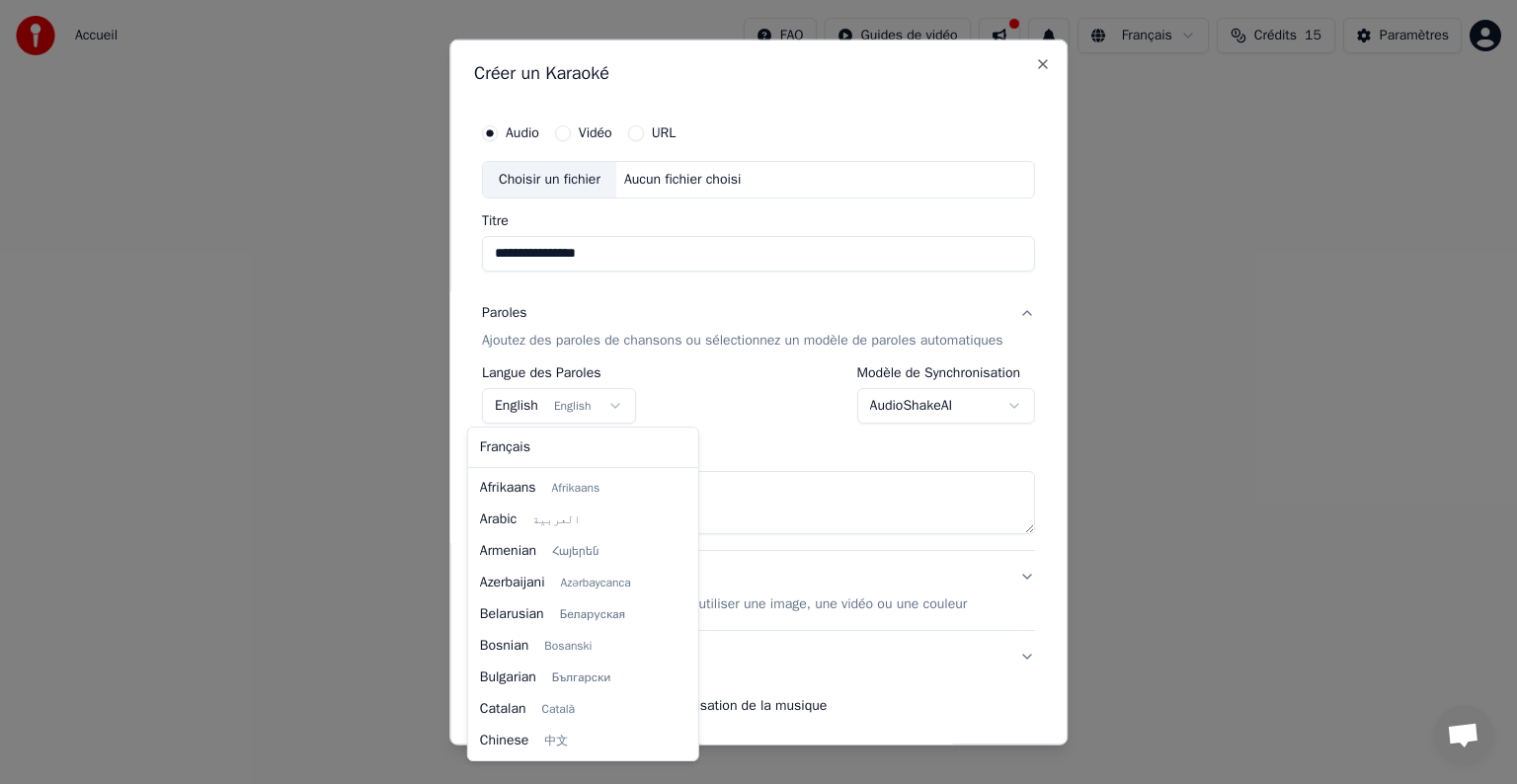 click on "**********" at bounding box center [758, 296] 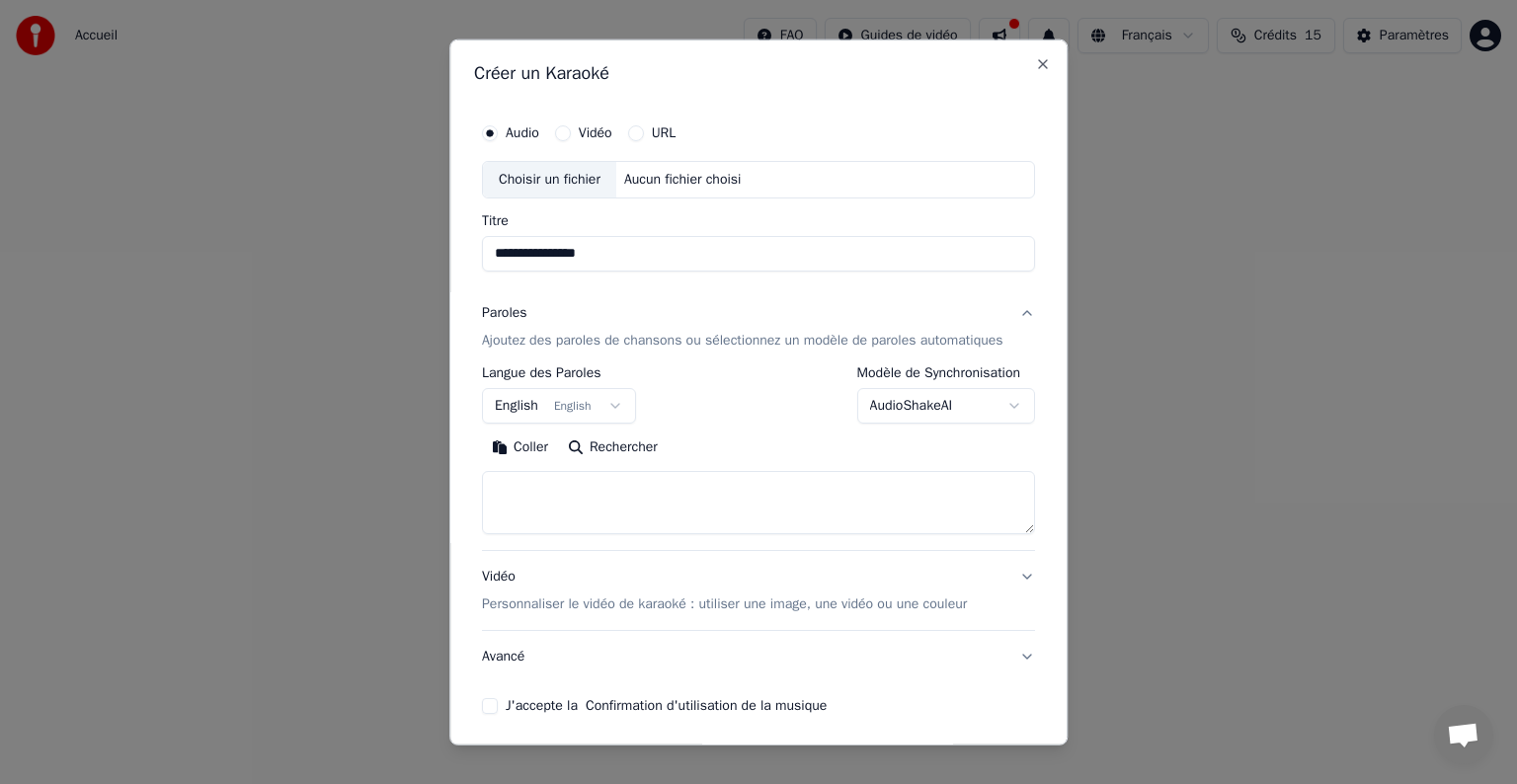 click on "English English" at bounding box center [559, 406] 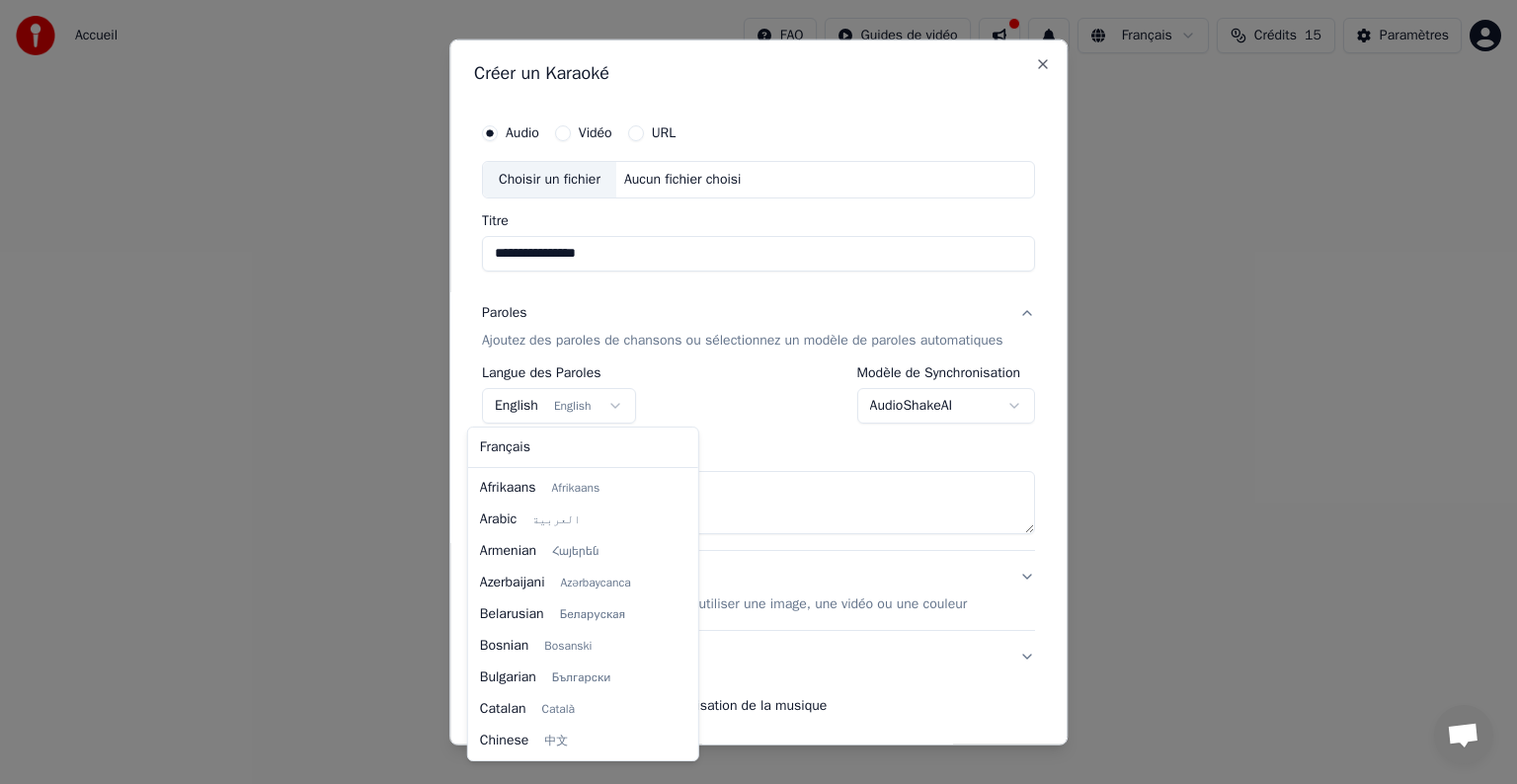scroll, scrollTop: 158, scrollLeft: 0, axis: vertical 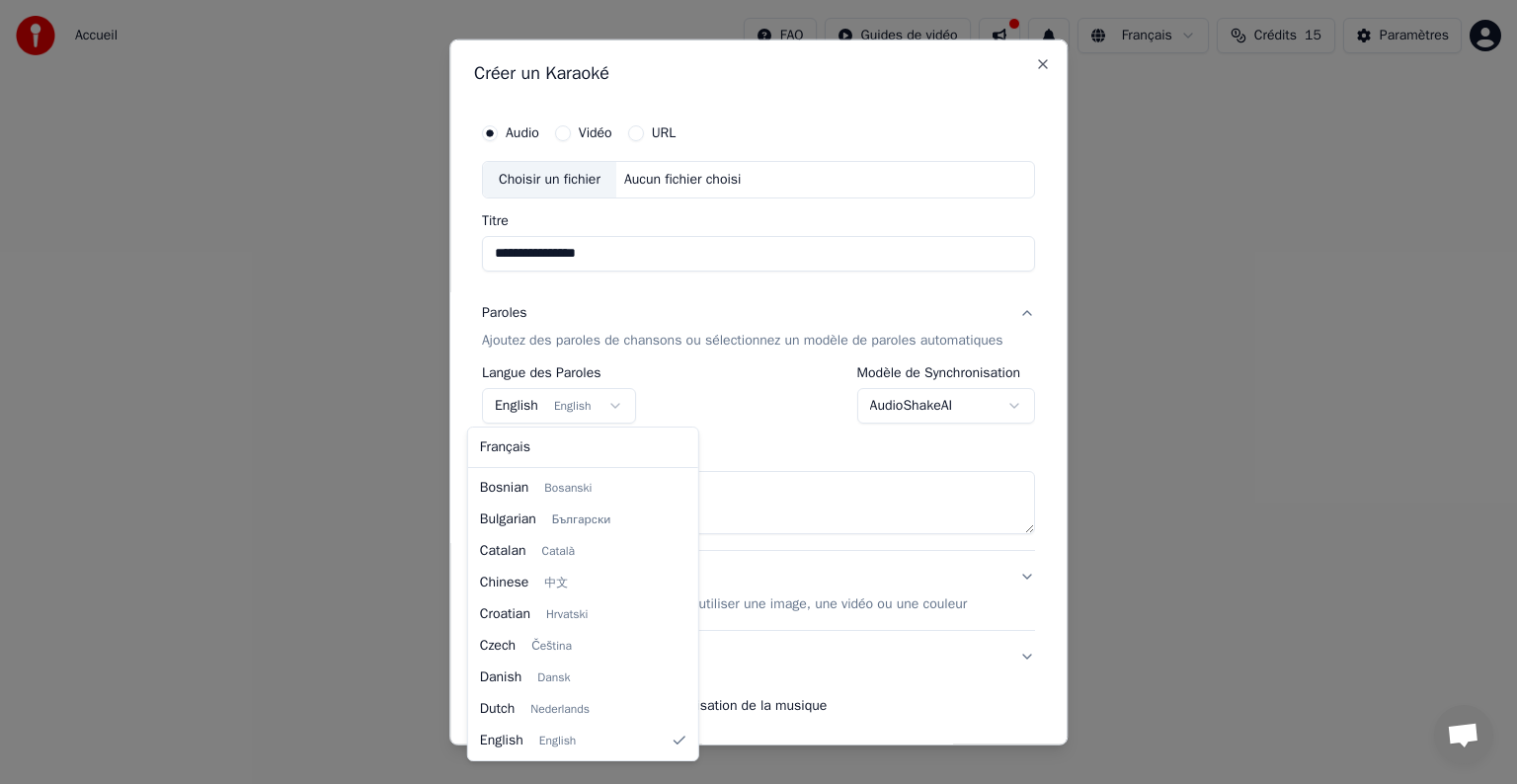 select on "**" 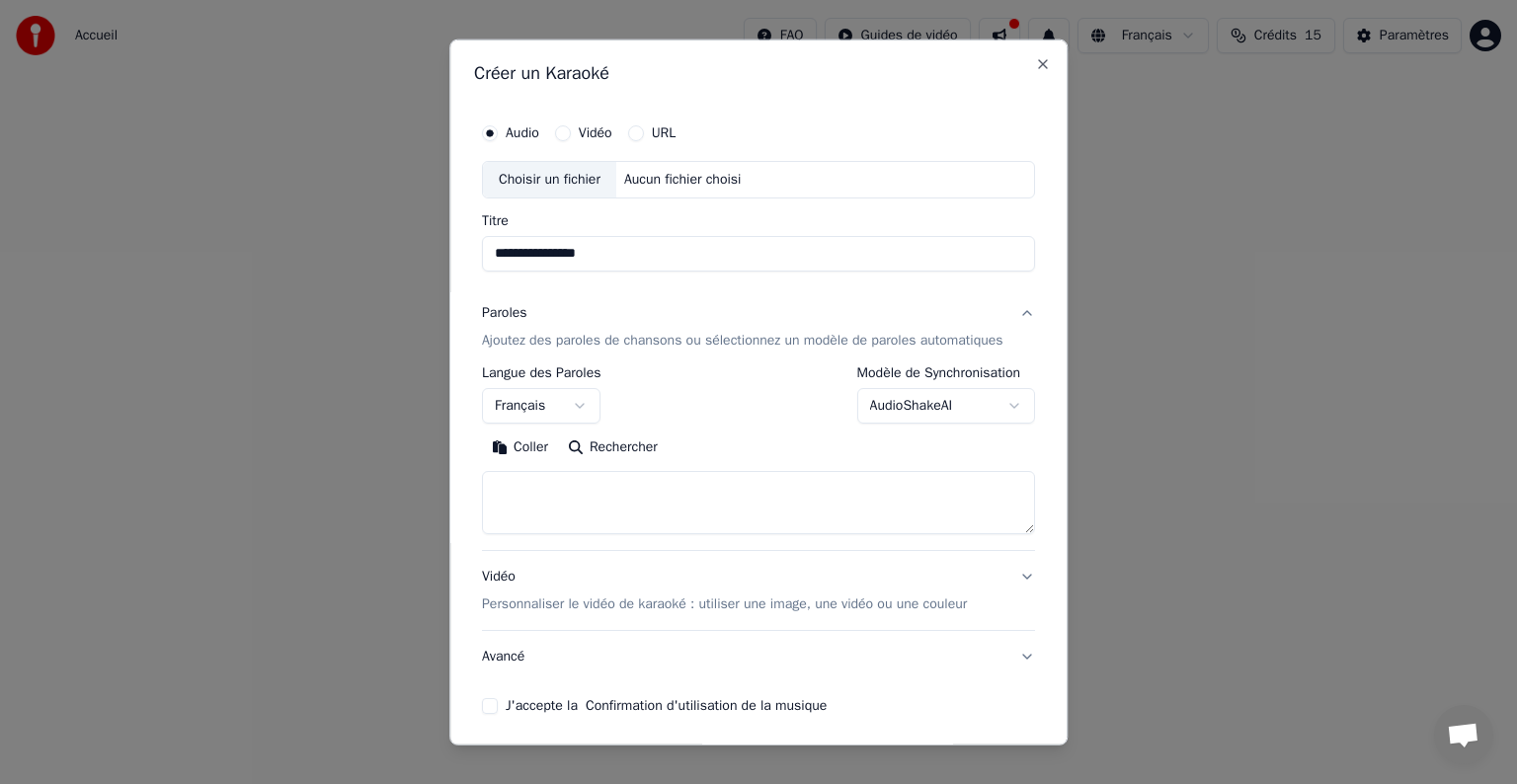click on "Coller" at bounding box center (519, 447) 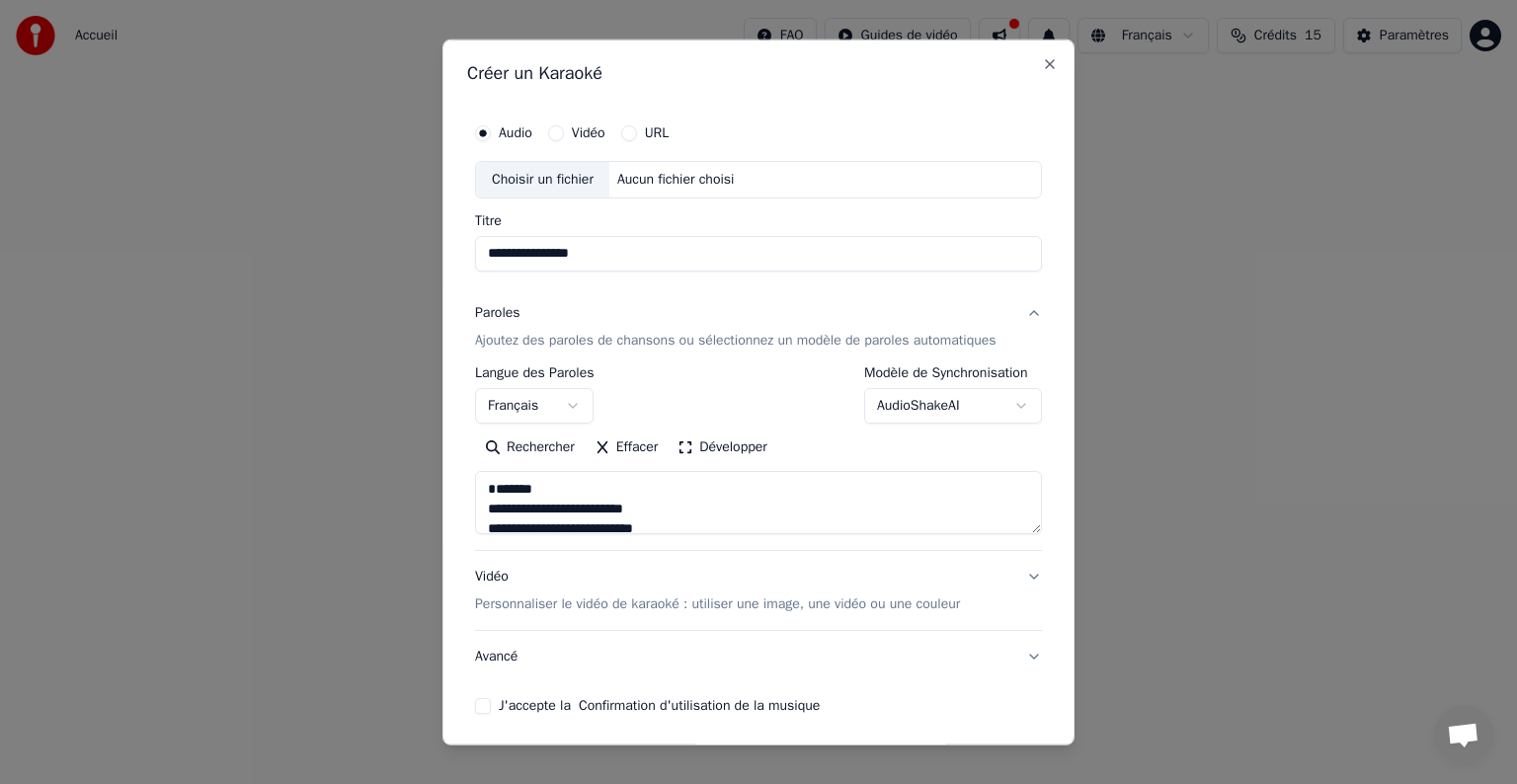click at bounding box center [758, 503] 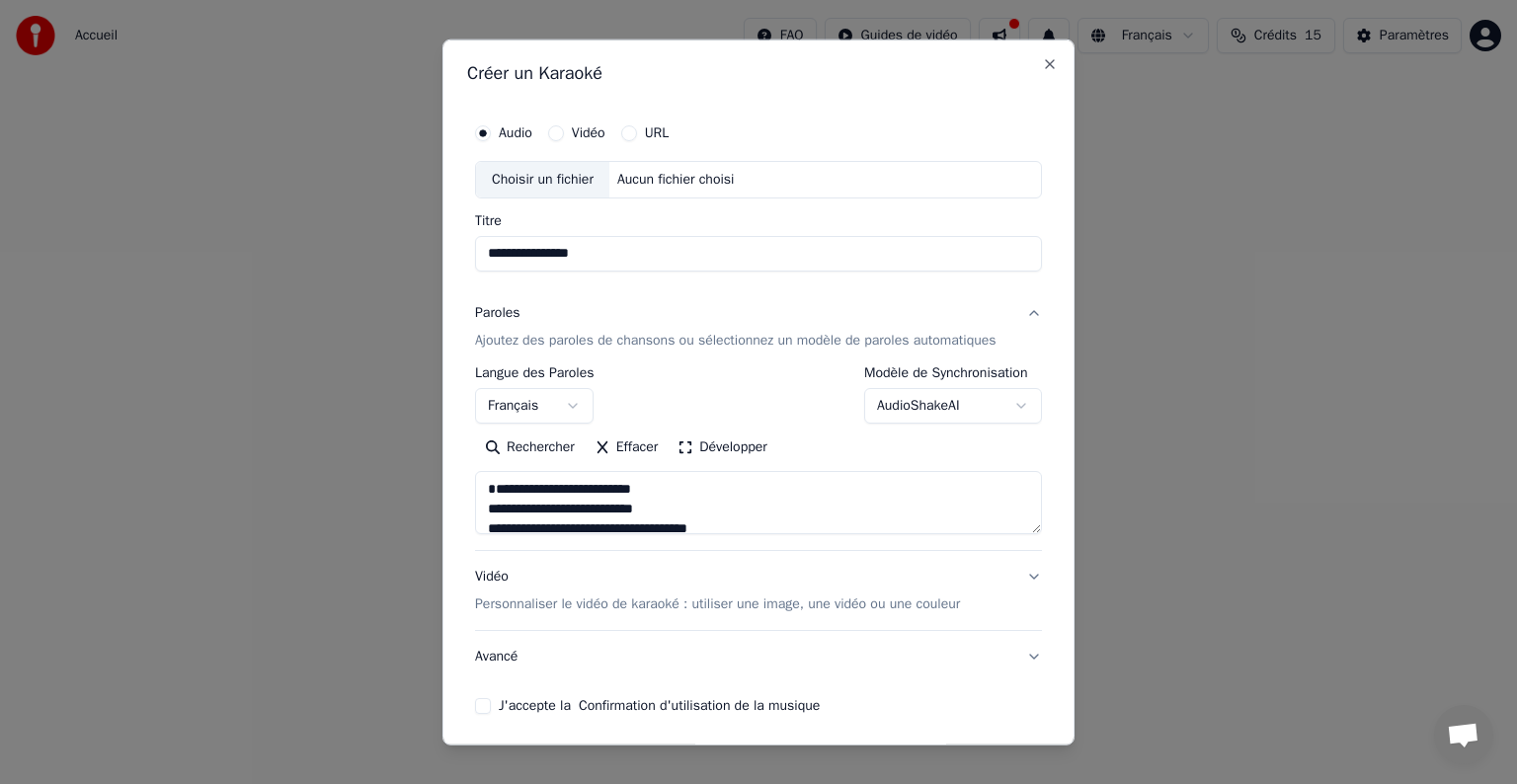 click at bounding box center (758, 503) 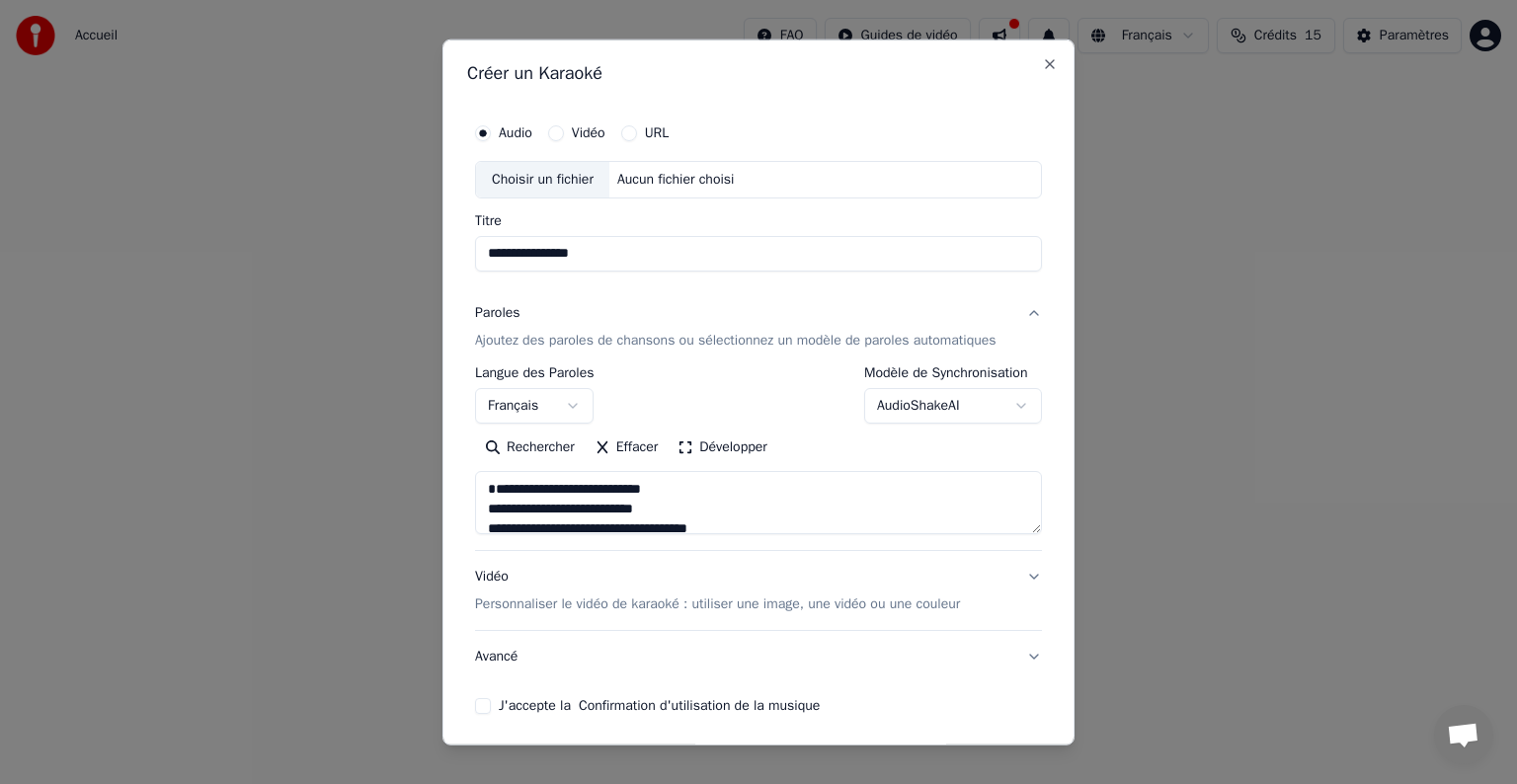 click at bounding box center (758, 503) 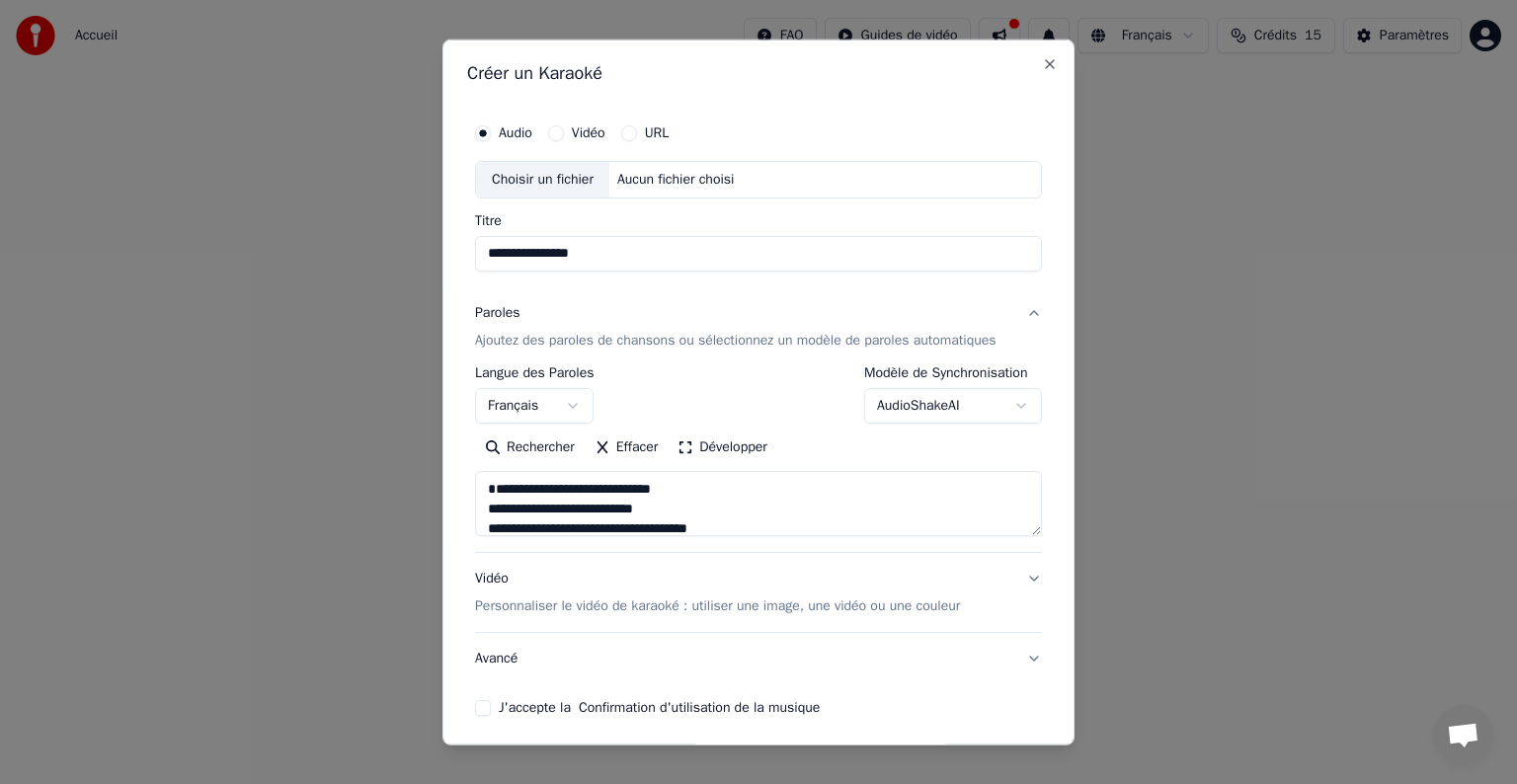 drag, startPoint x: 1028, startPoint y: 529, endPoint x: 1047, endPoint y: 555, distance: 32.202484 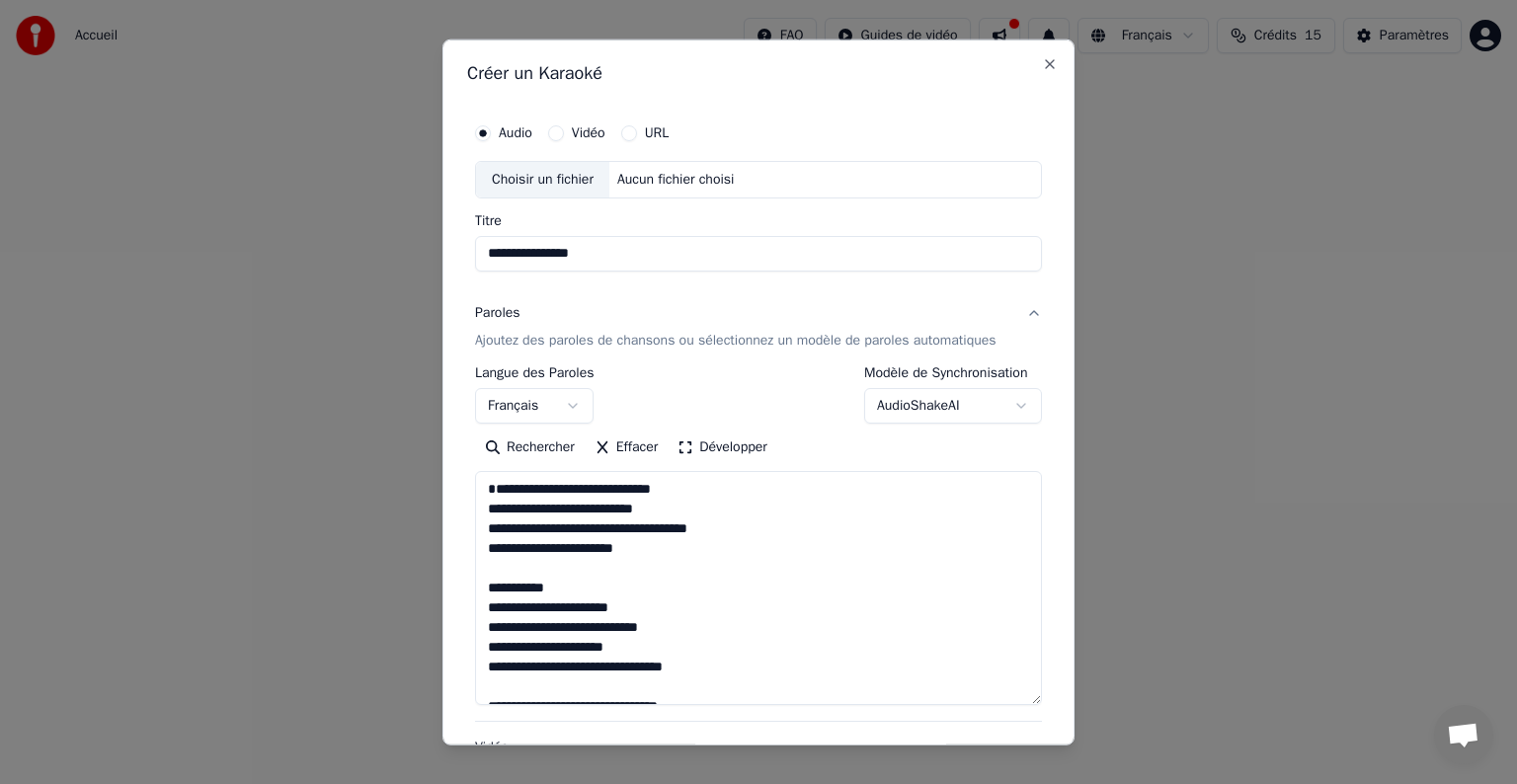 drag, startPoint x: 1028, startPoint y: 558, endPoint x: 1031, endPoint y: 723, distance: 165.02727 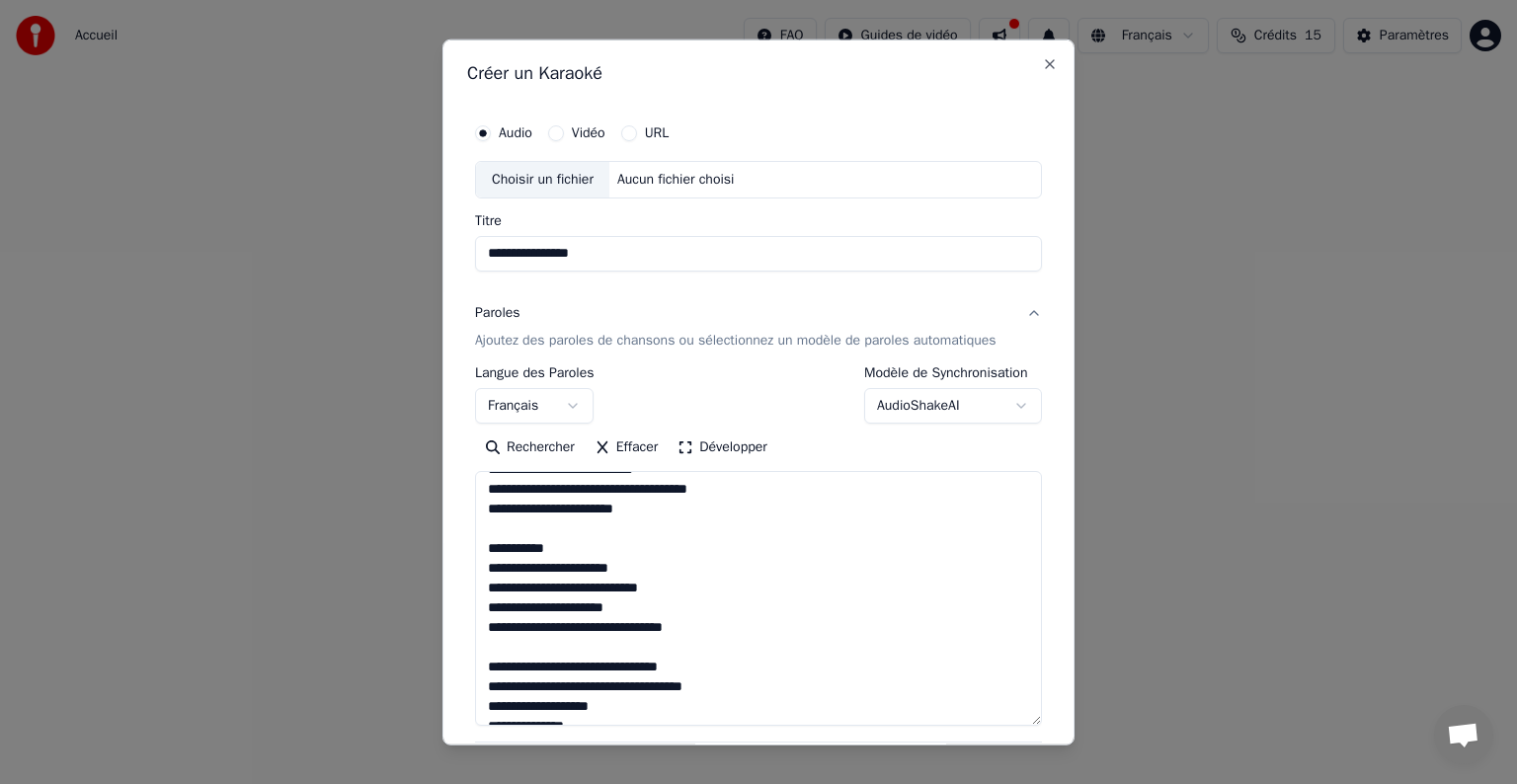 scroll, scrollTop: 42, scrollLeft: 0, axis: vertical 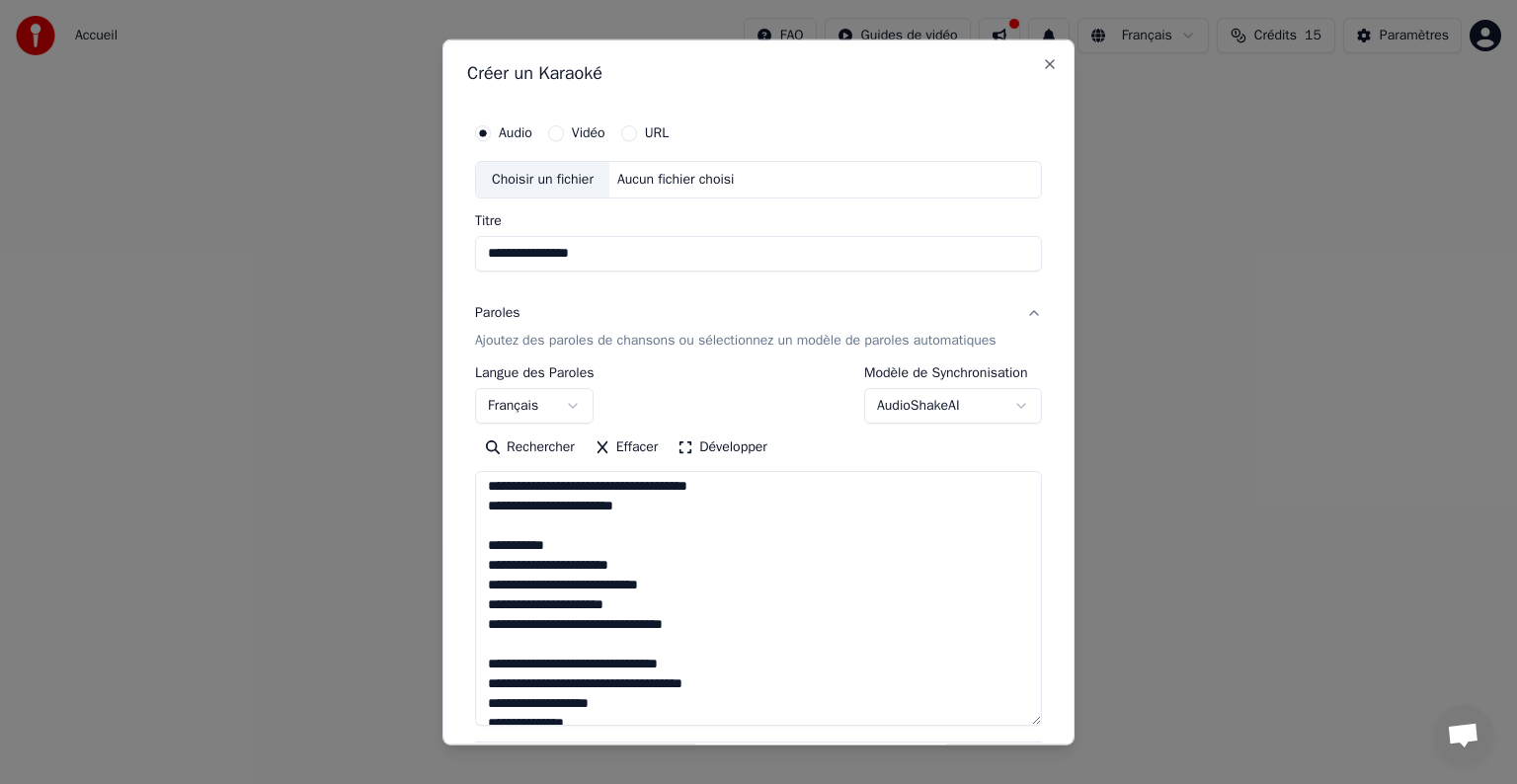 click at bounding box center (758, 598) 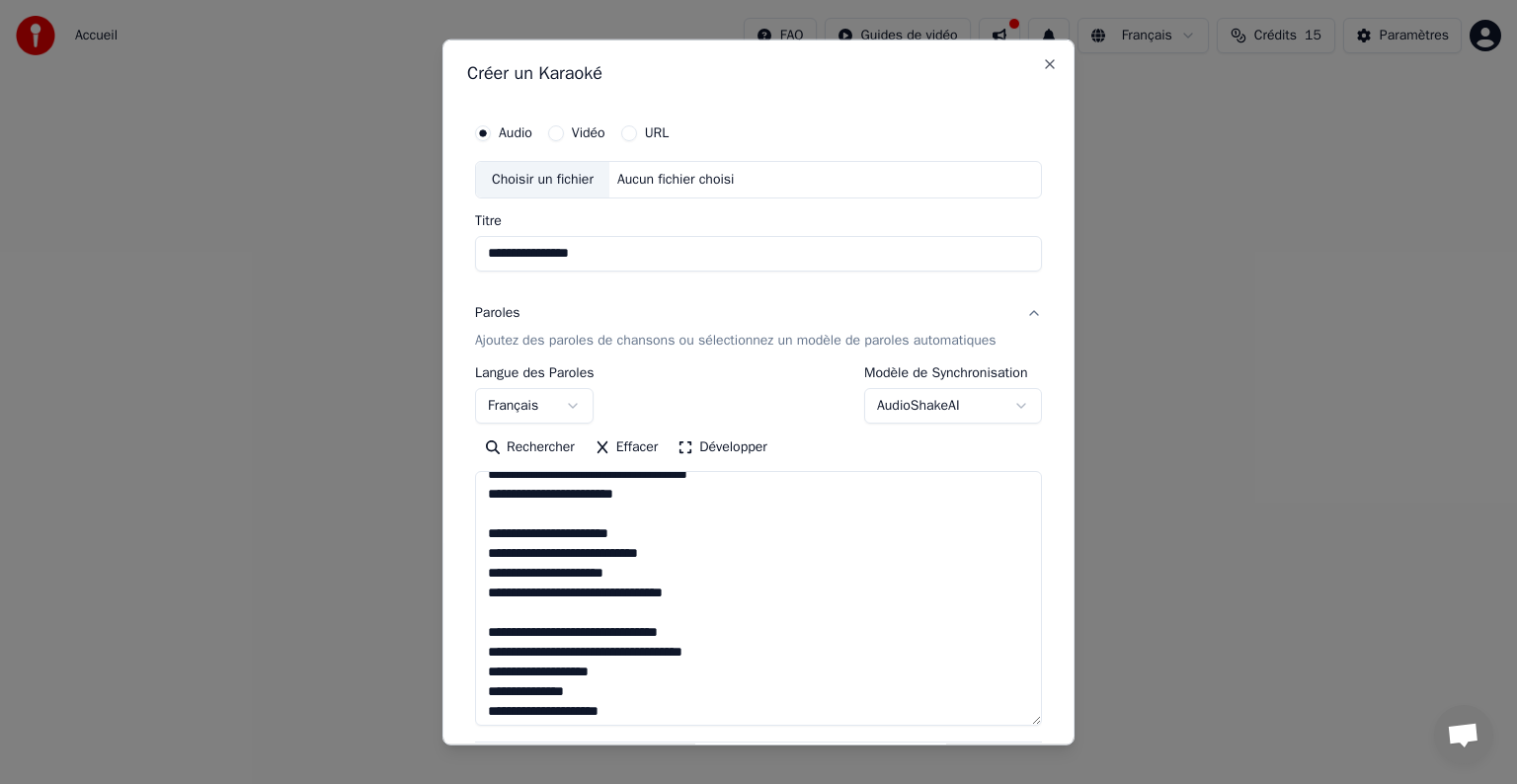 scroll, scrollTop: 15, scrollLeft: 0, axis: vertical 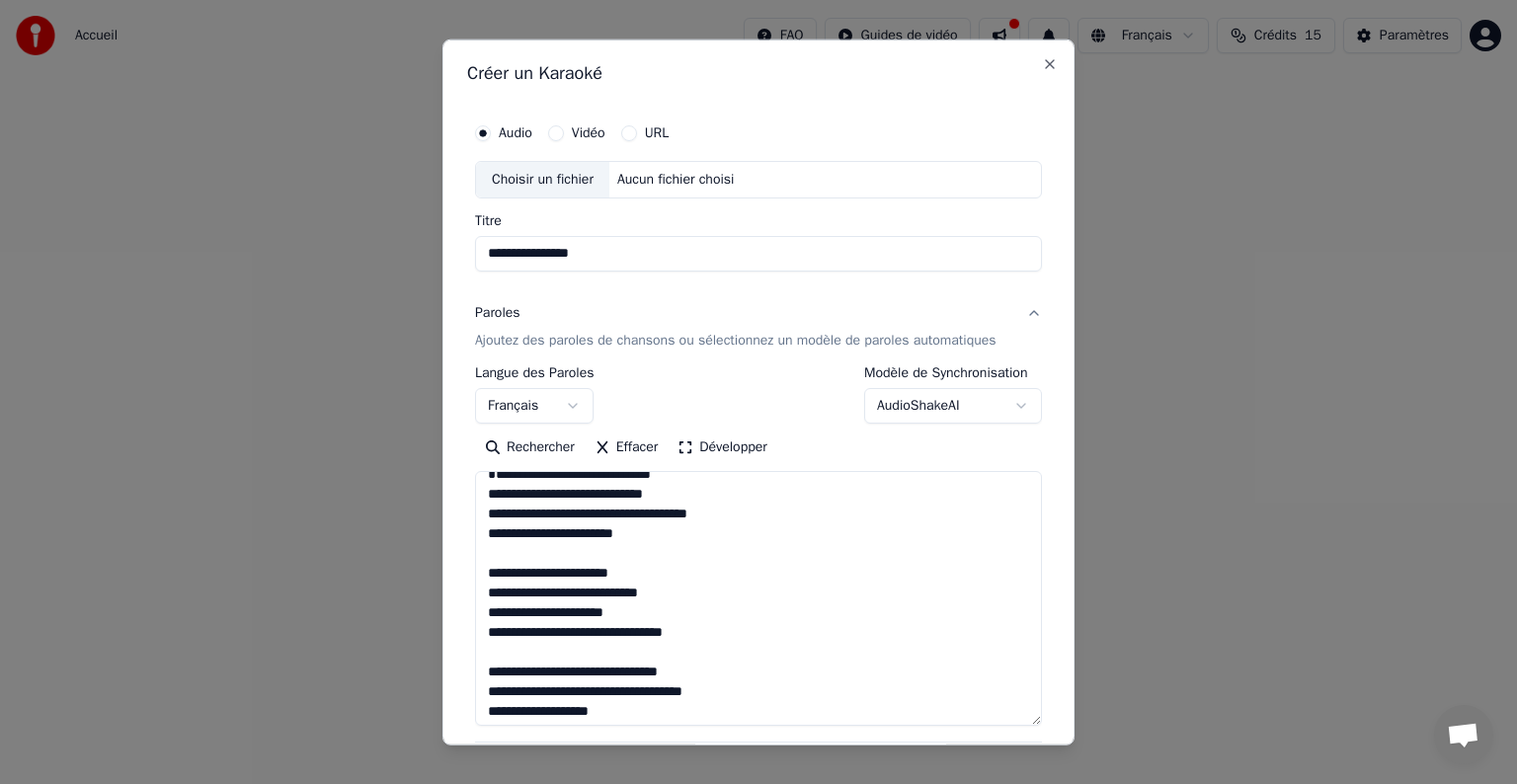 click at bounding box center (758, 598) 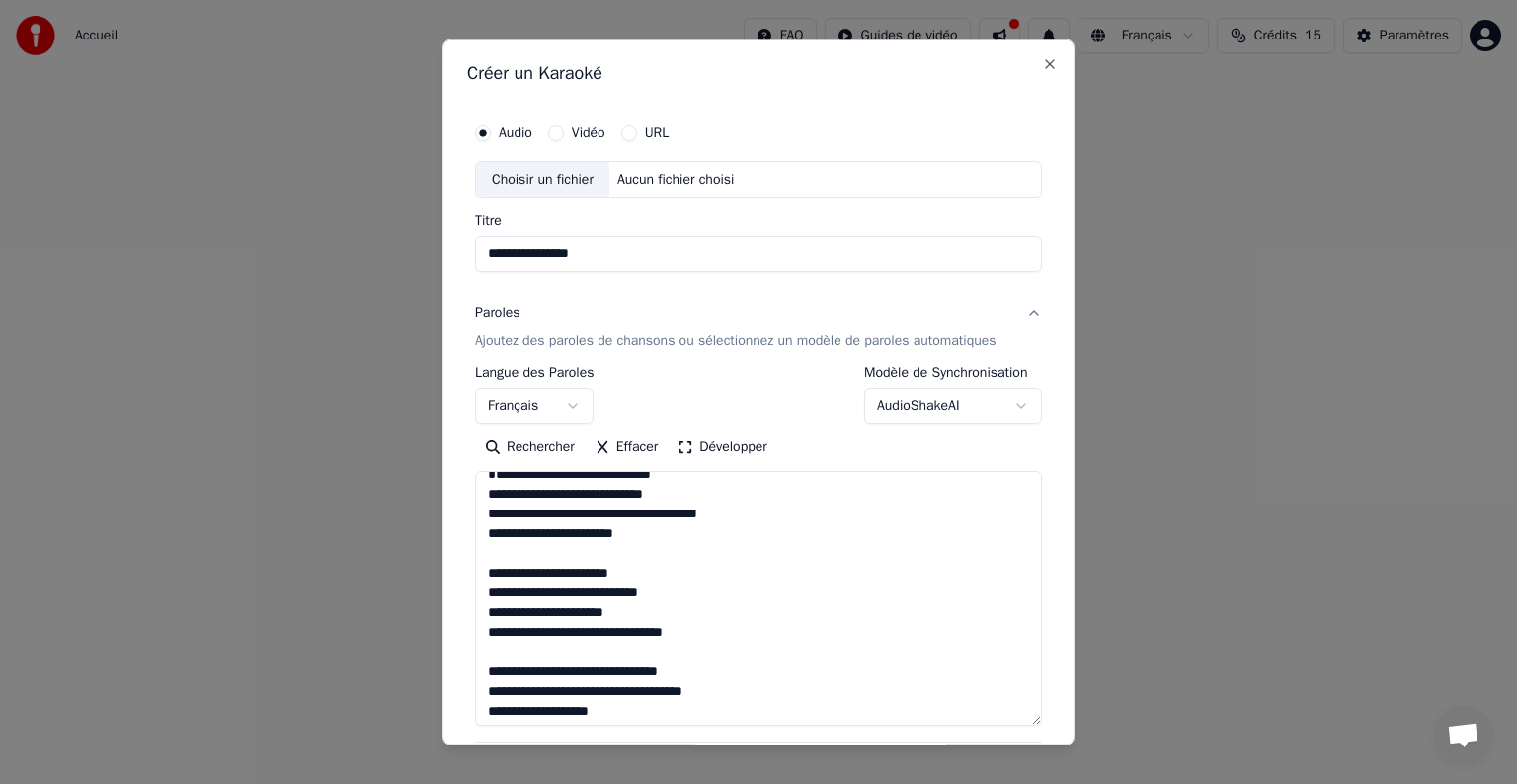 click at bounding box center (758, 598) 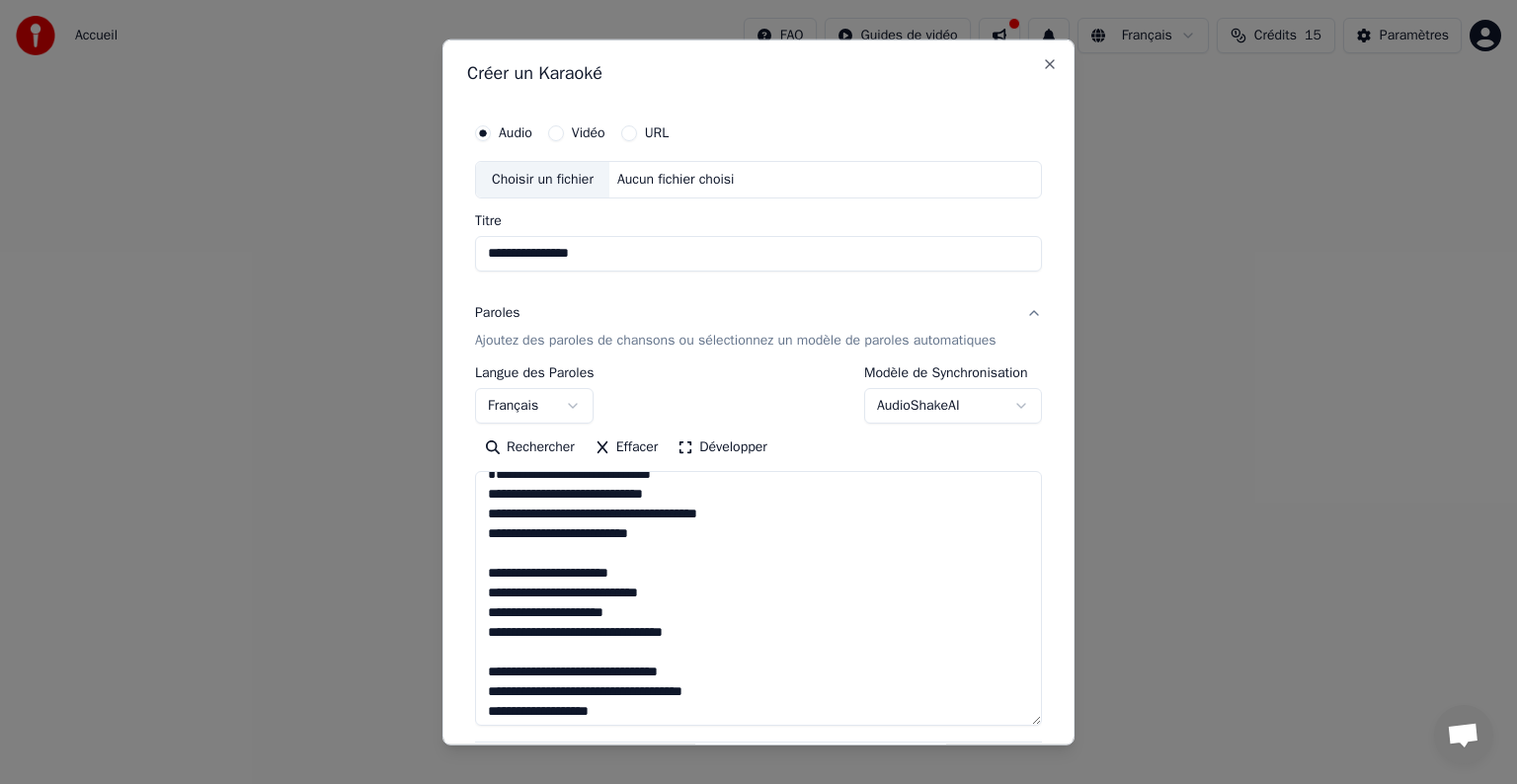 click at bounding box center [758, 598] 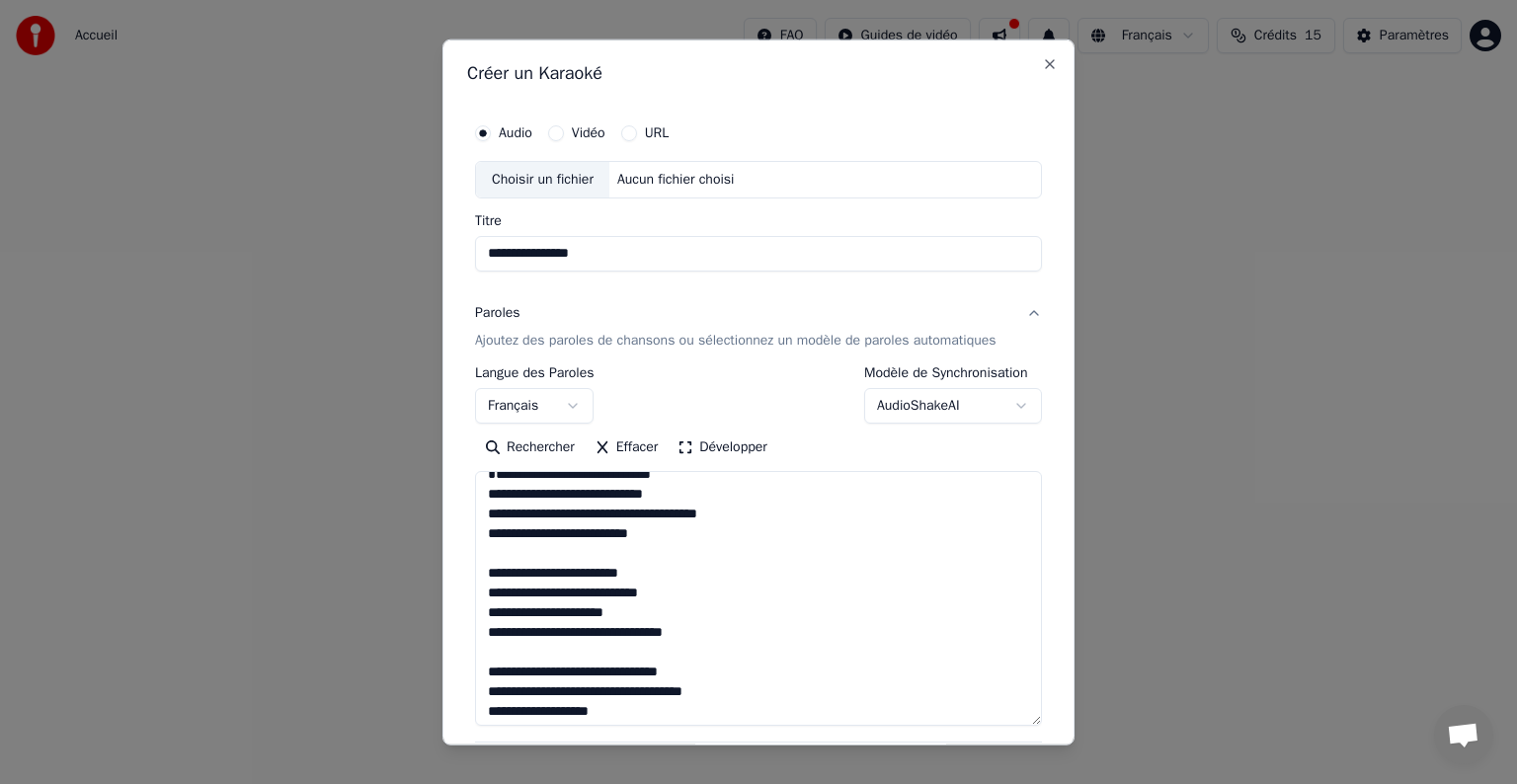 click at bounding box center (758, 598) 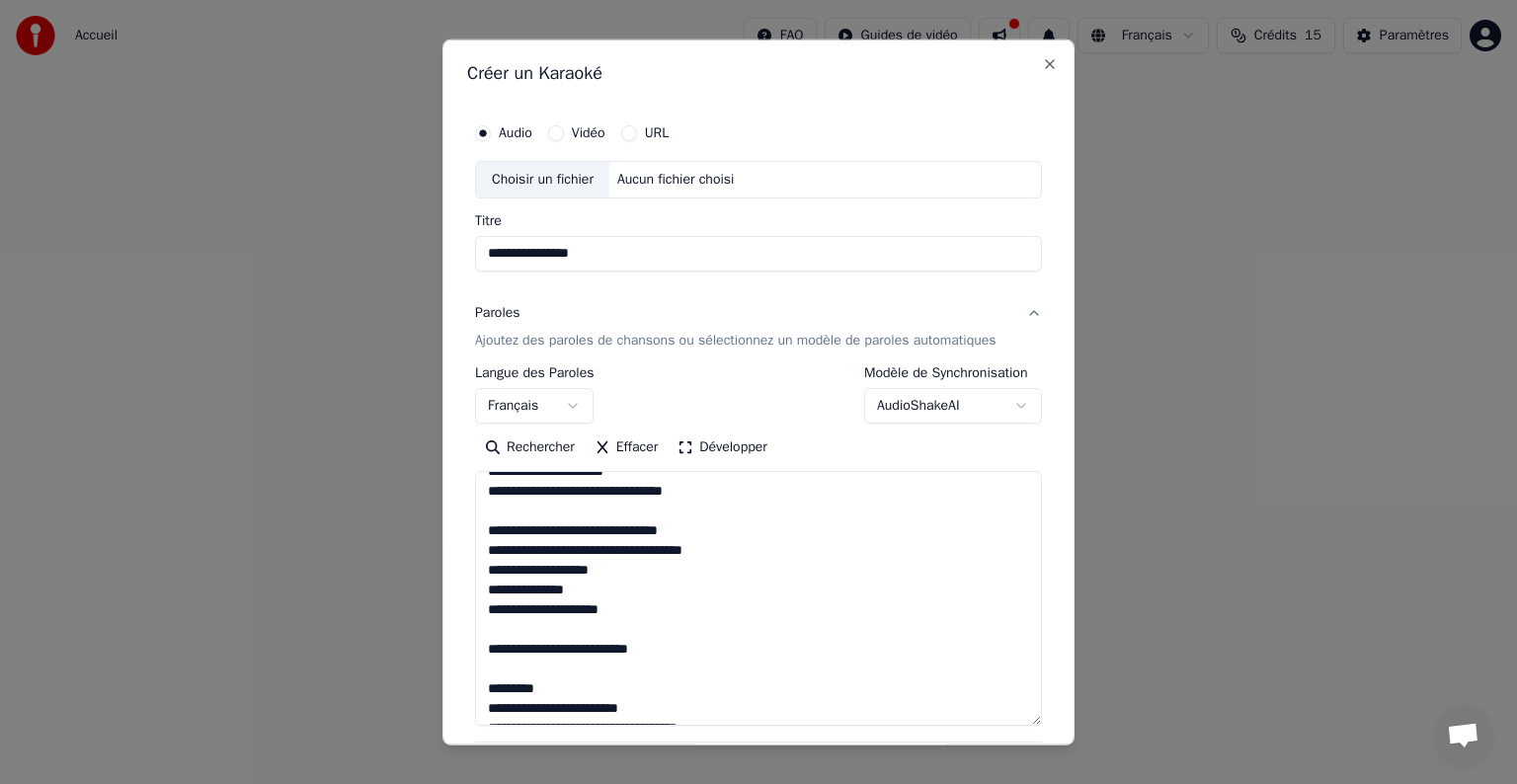 scroll, scrollTop: 145, scrollLeft: 0, axis: vertical 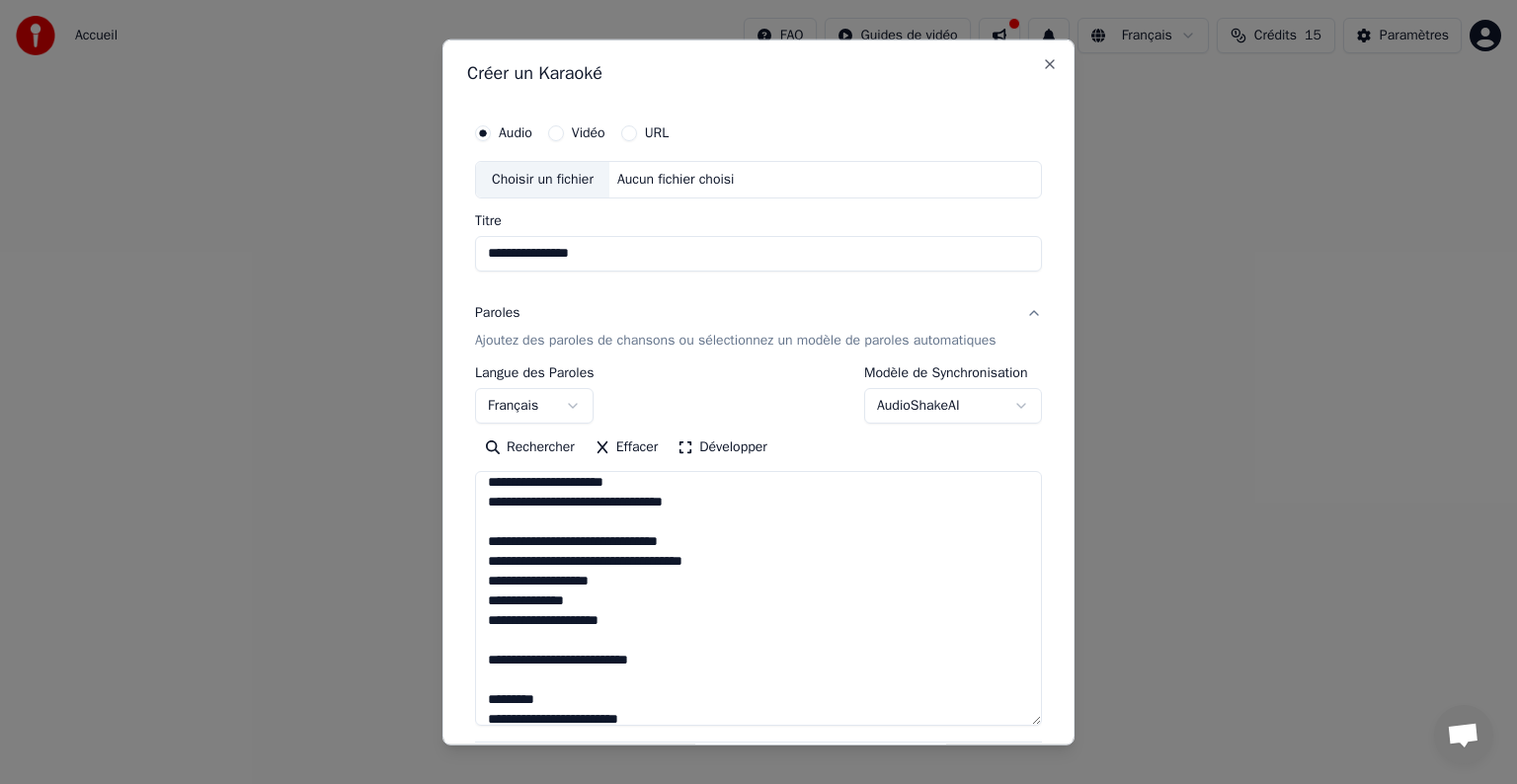 click at bounding box center (758, 598) 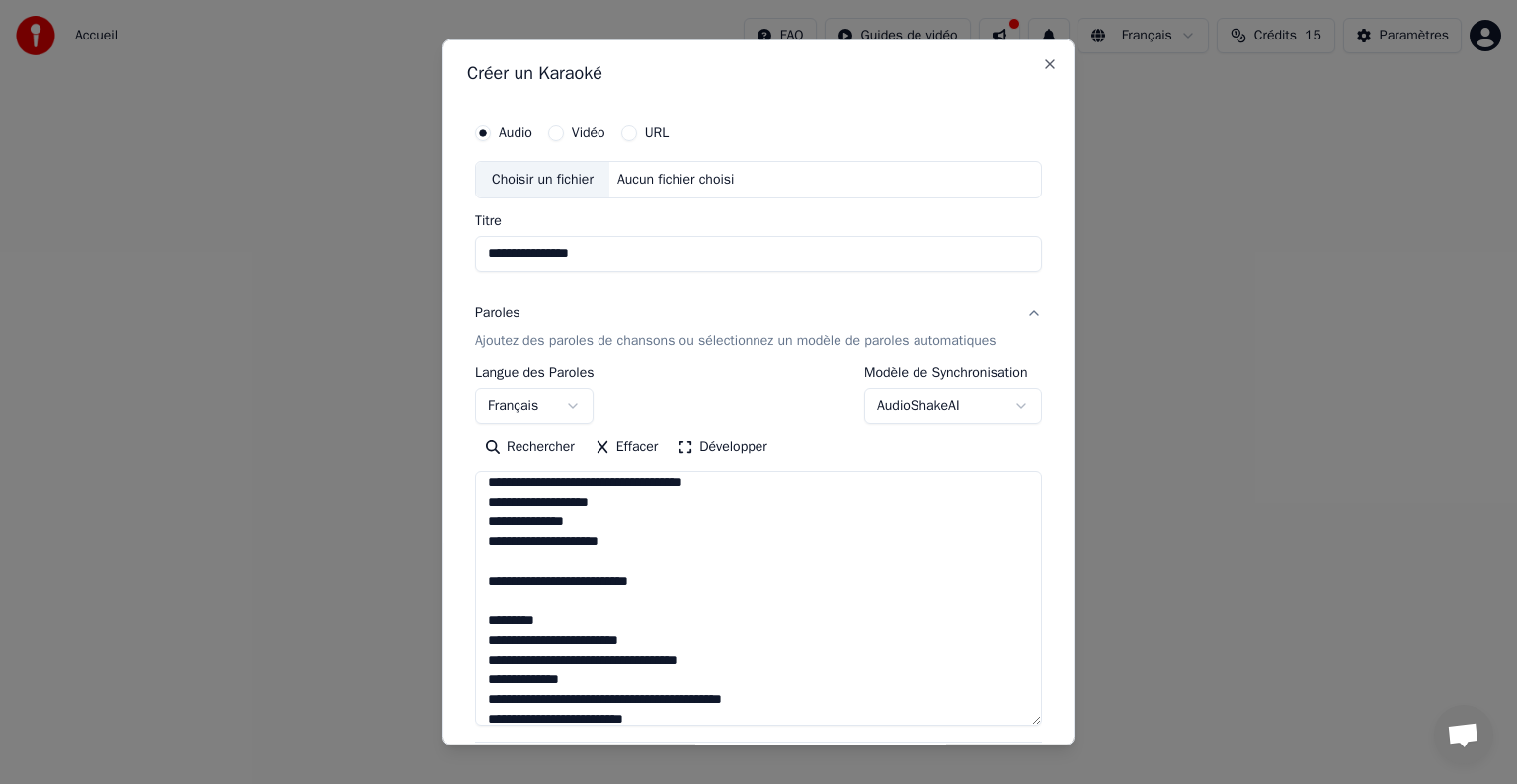 scroll, scrollTop: 213, scrollLeft: 0, axis: vertical 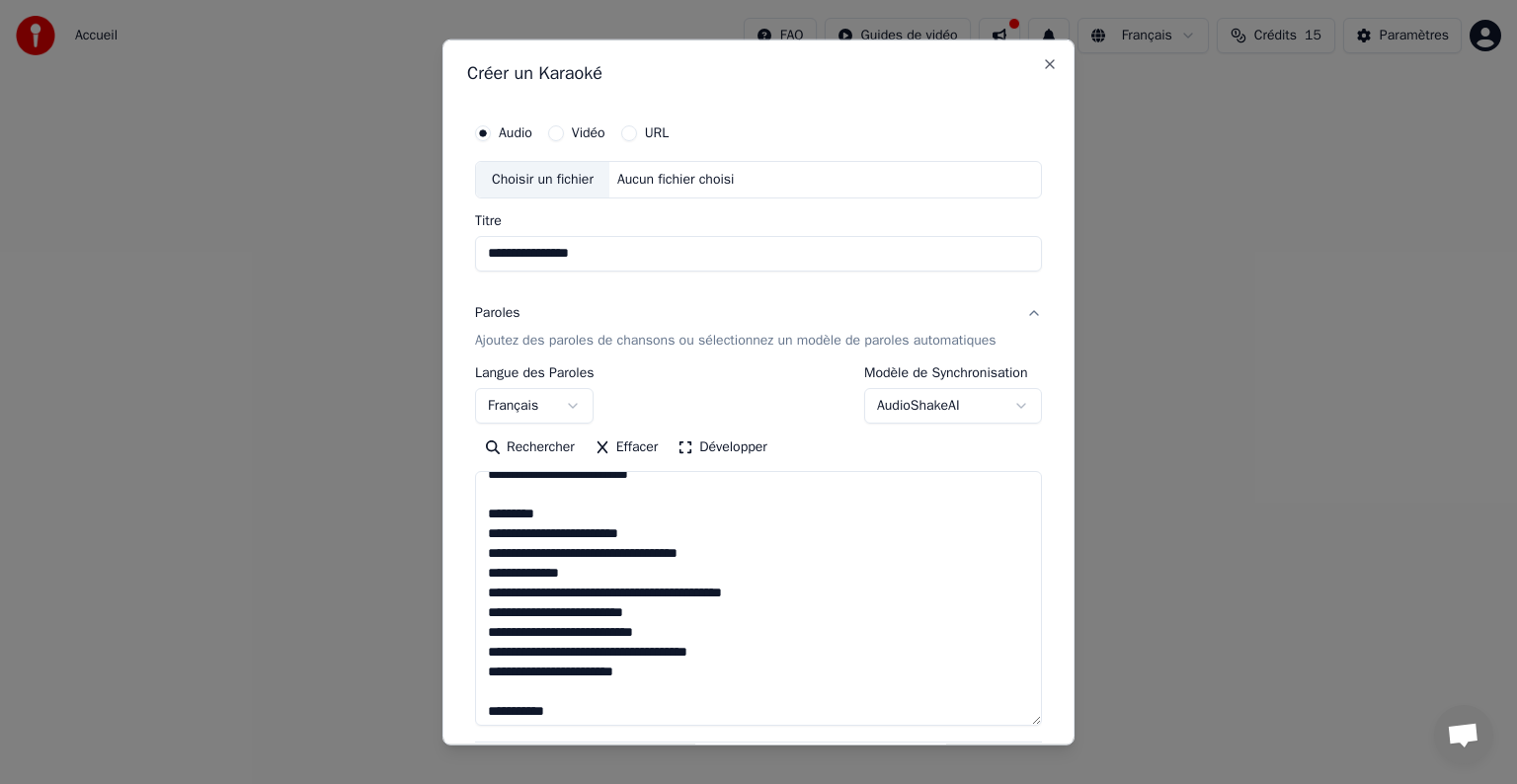 click at bounding box center (758, 598) 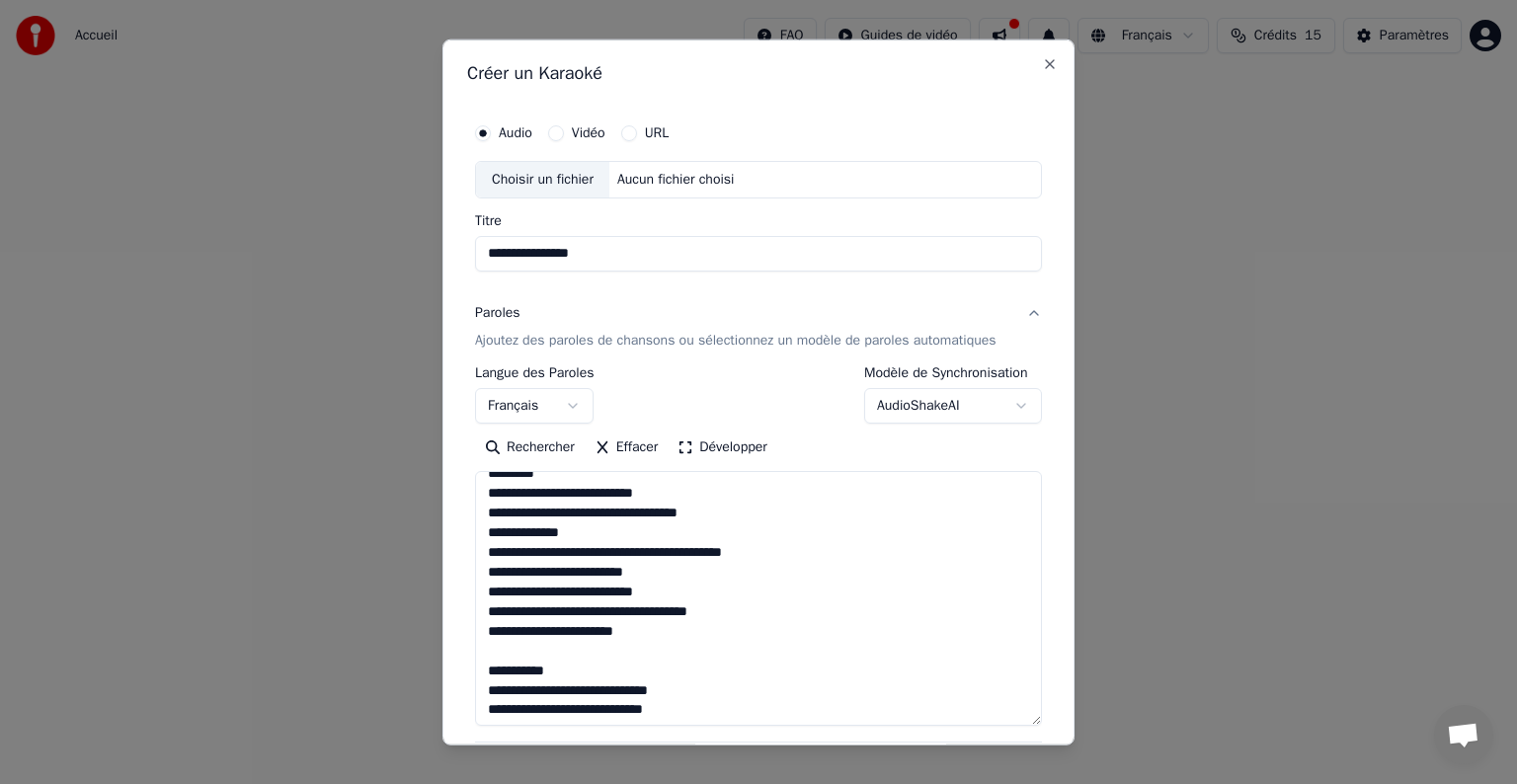 scroll, scrollTop: 374, scrollLeft: 0, axis: vertical 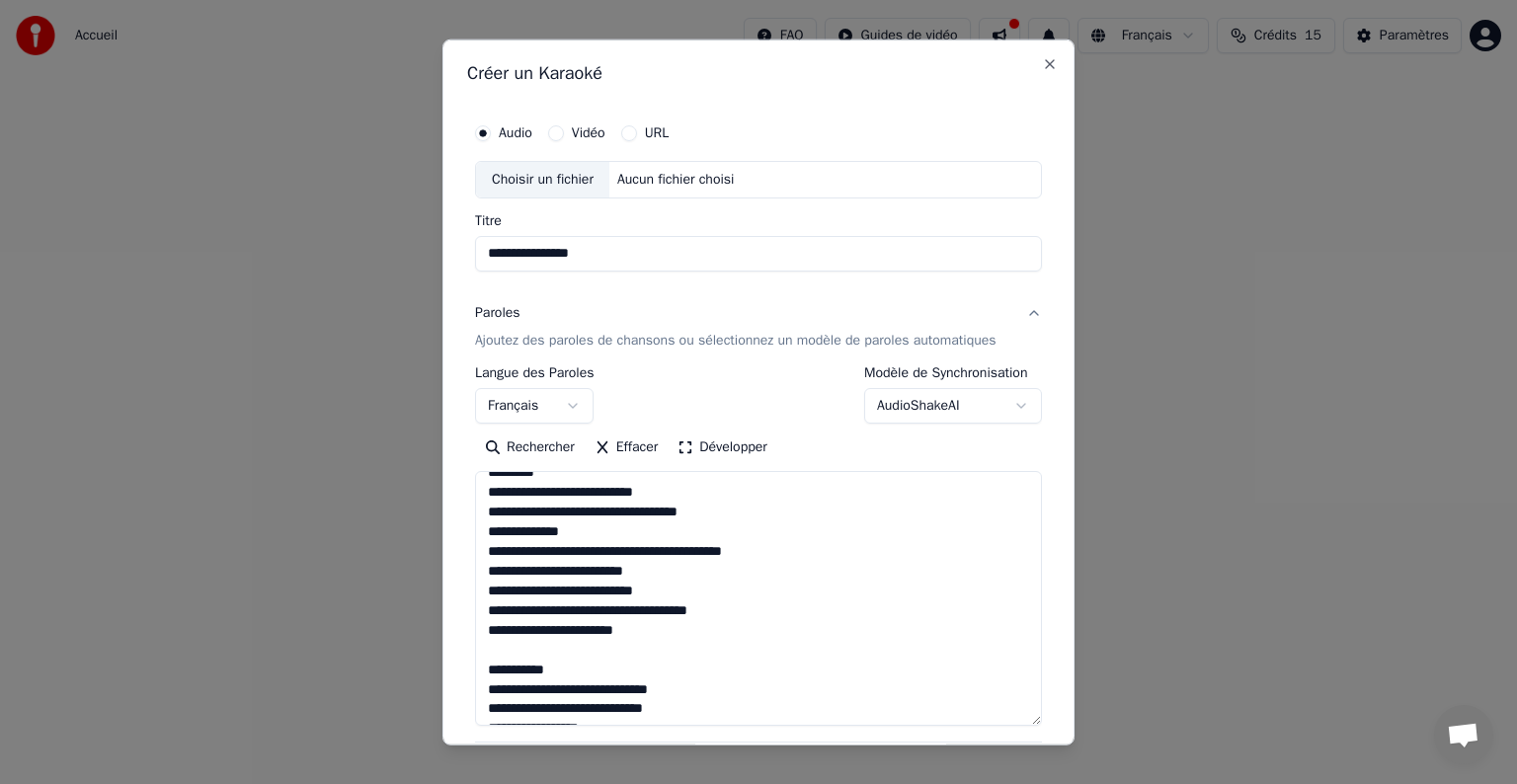 drag, startPoint x: 533, startPoint y: 484, endPoint x: 477, endPoint y: 489, distance: 56.22277 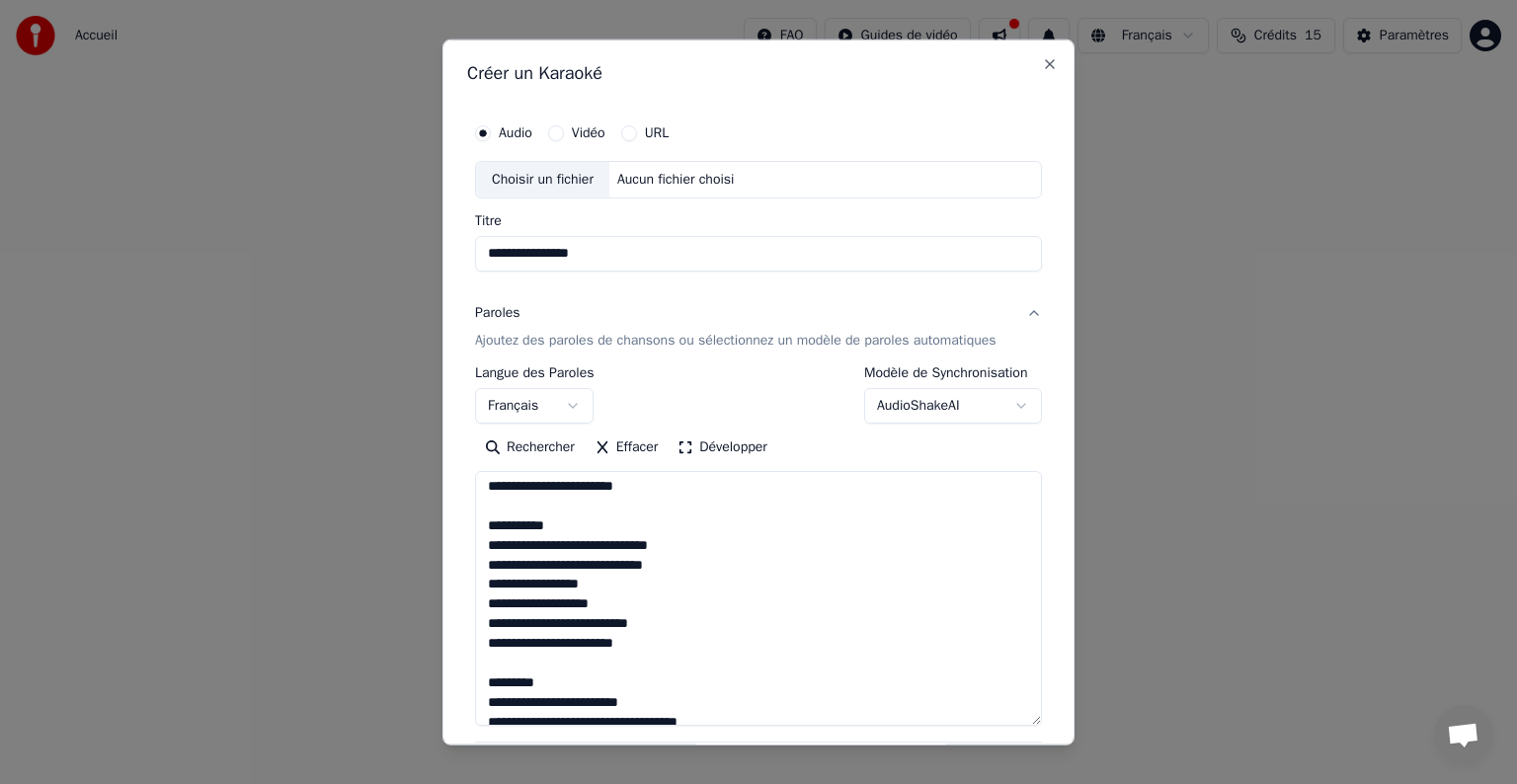 scroll, scrollTop: 498, scrollLeft: 0, axis: vertical 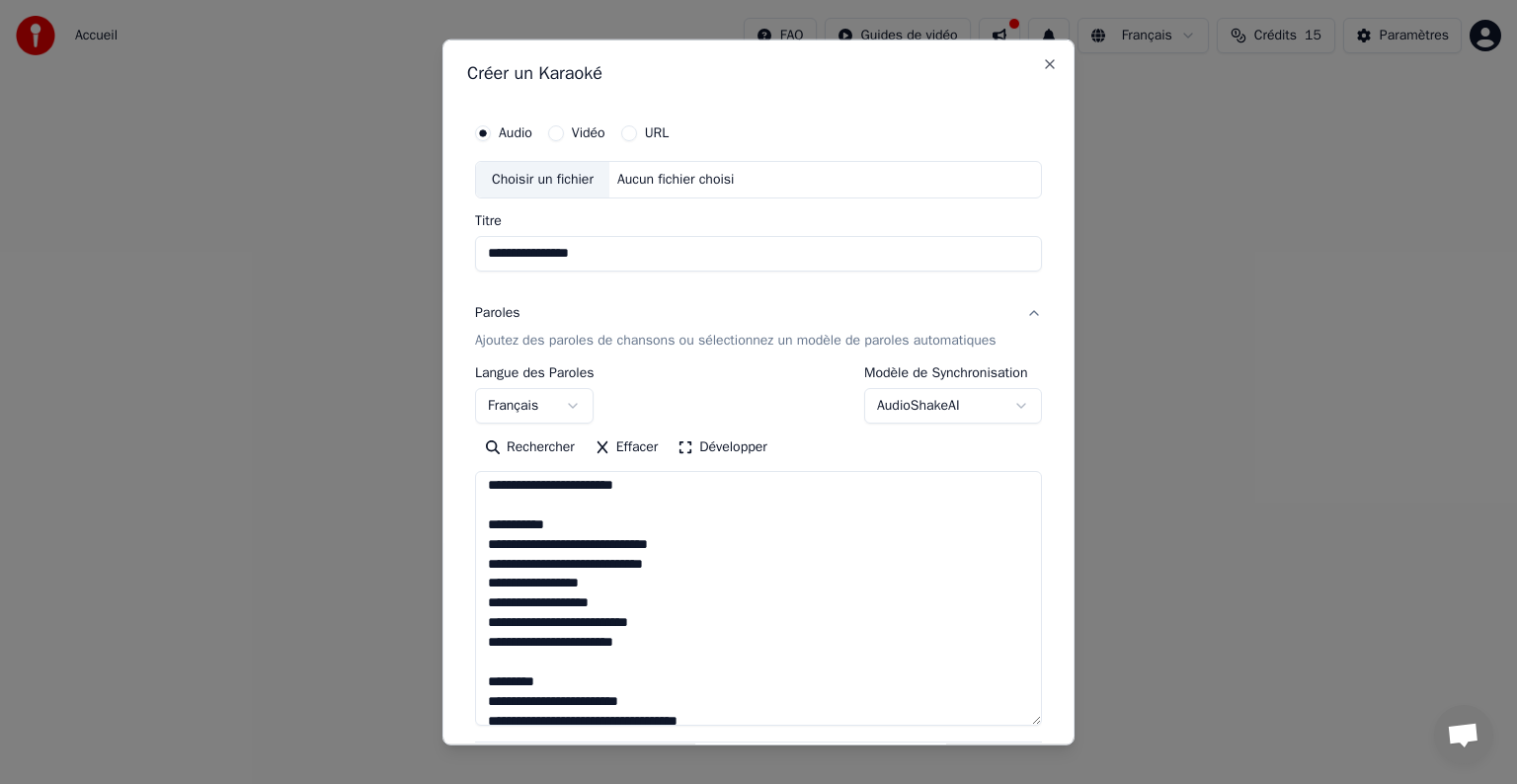 drag, startPoint x: 556, startPoint y: 541, endPoint x: 478, endPoint y: 533, distance: 78.40918 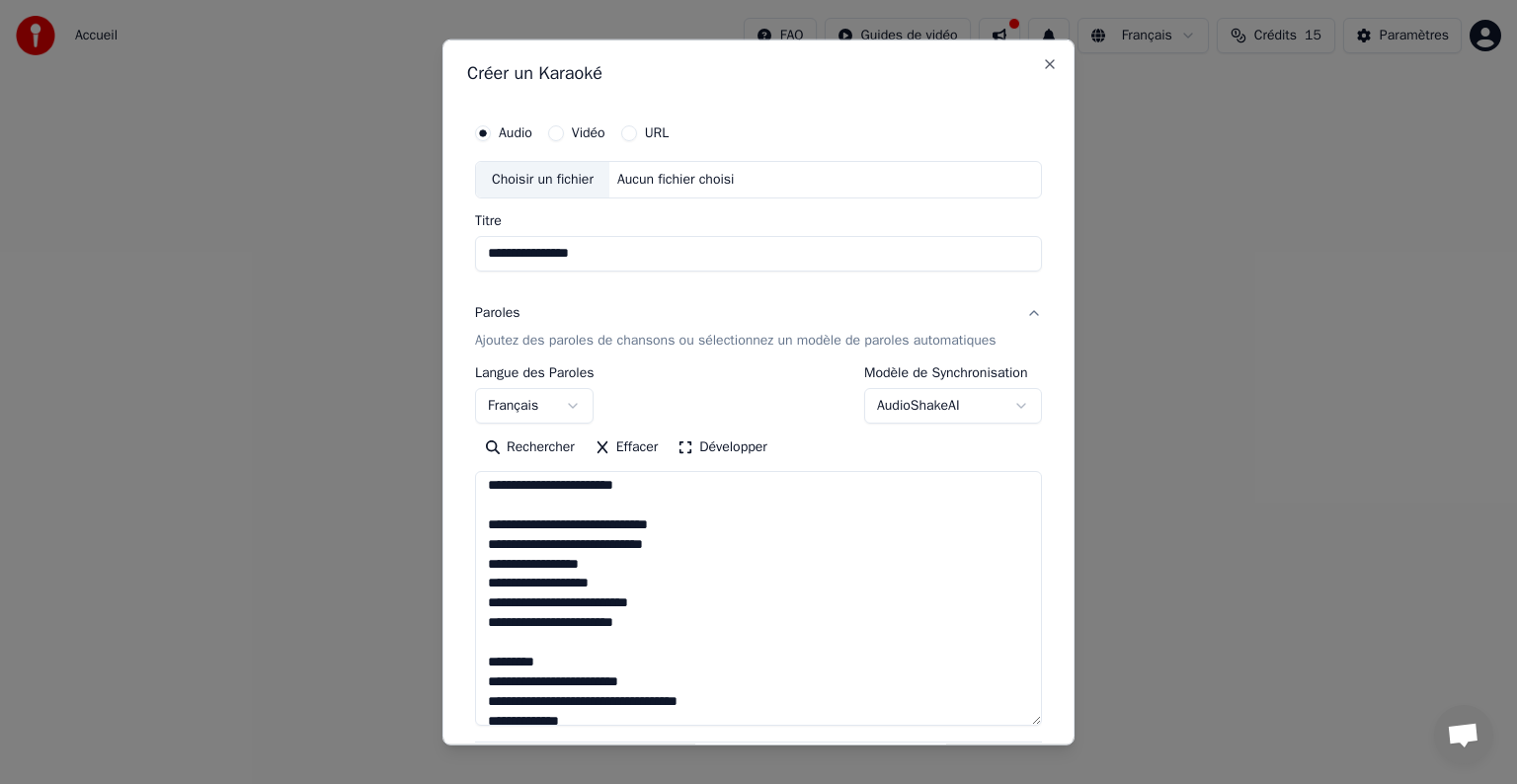 click at bounding box center [758, 598] 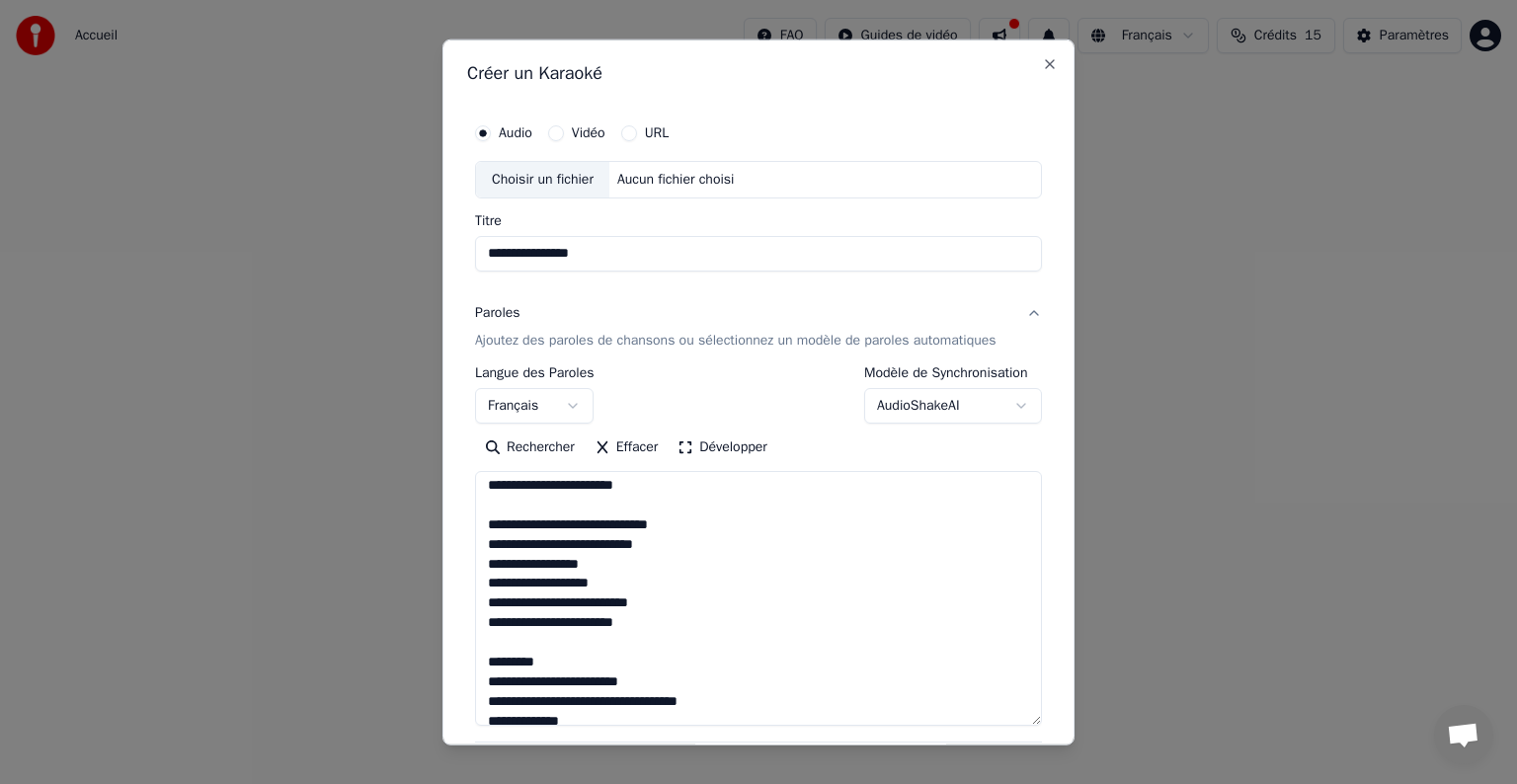 click at bounding box center (758, 598) 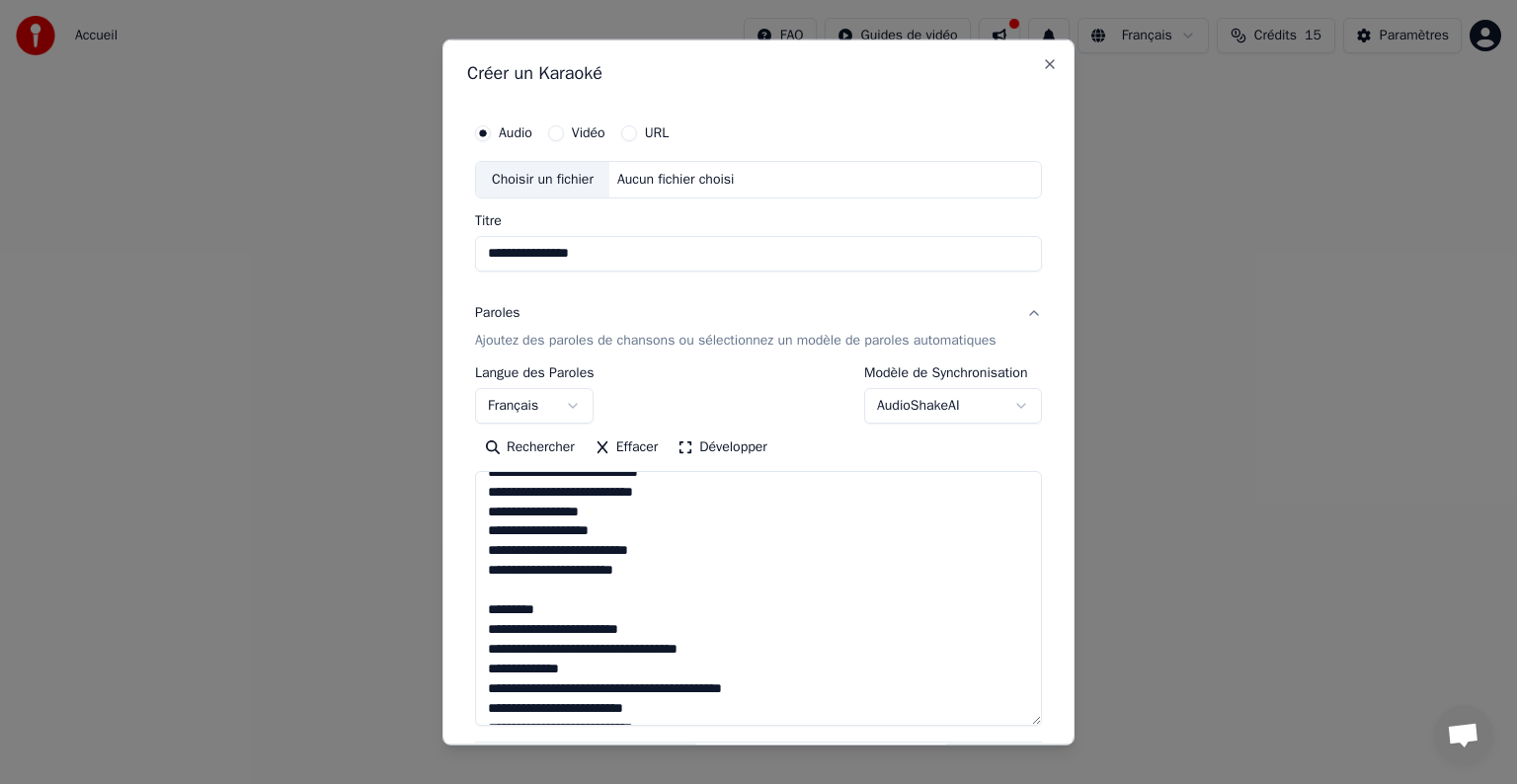 scroll, scrollTop: 669, scrollLeft: 0, axis: vertical 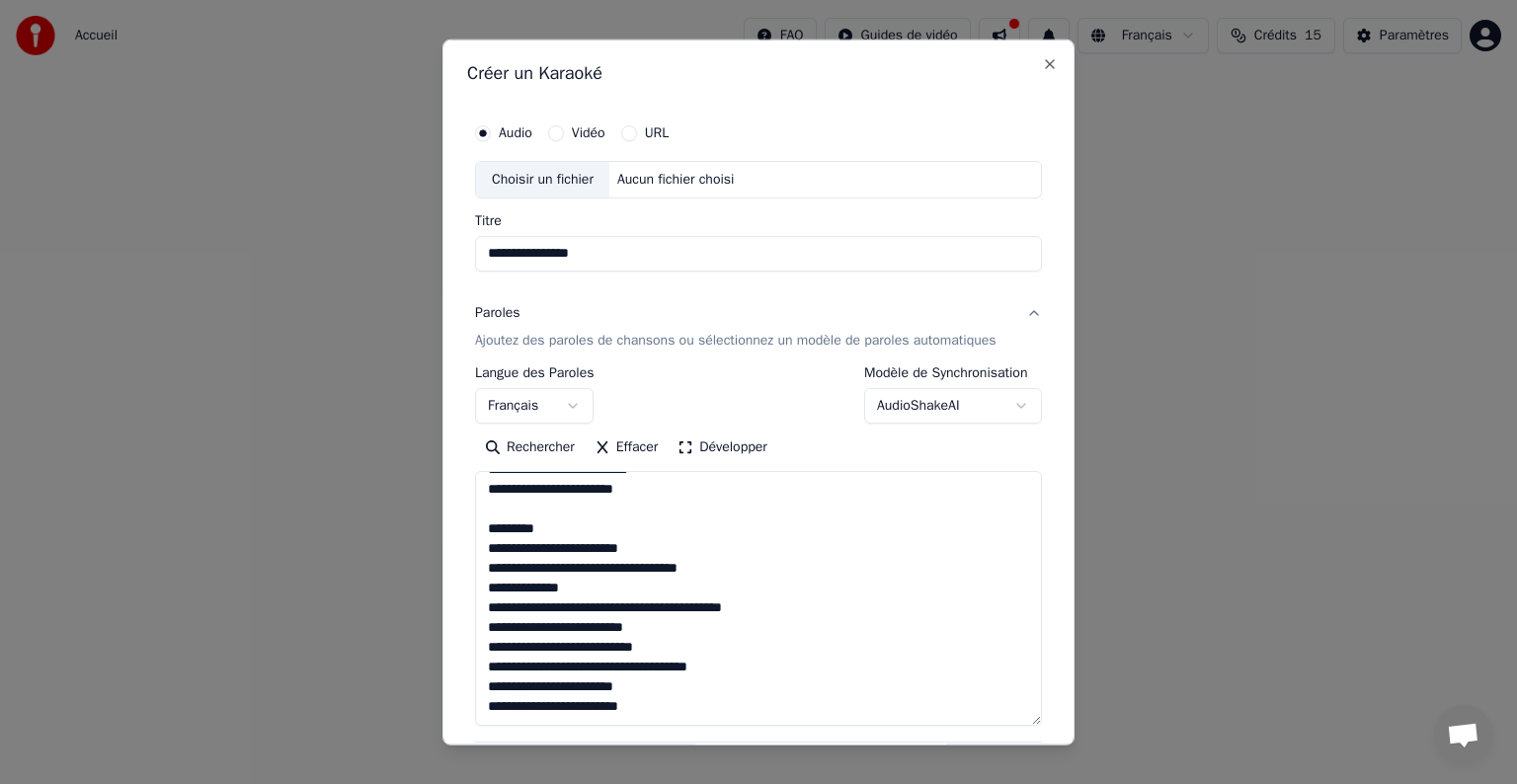 drag, startPoint x: 555, startPoint y: 508, endPoint x: 478, endPoint y: 507, distance: 77.00649 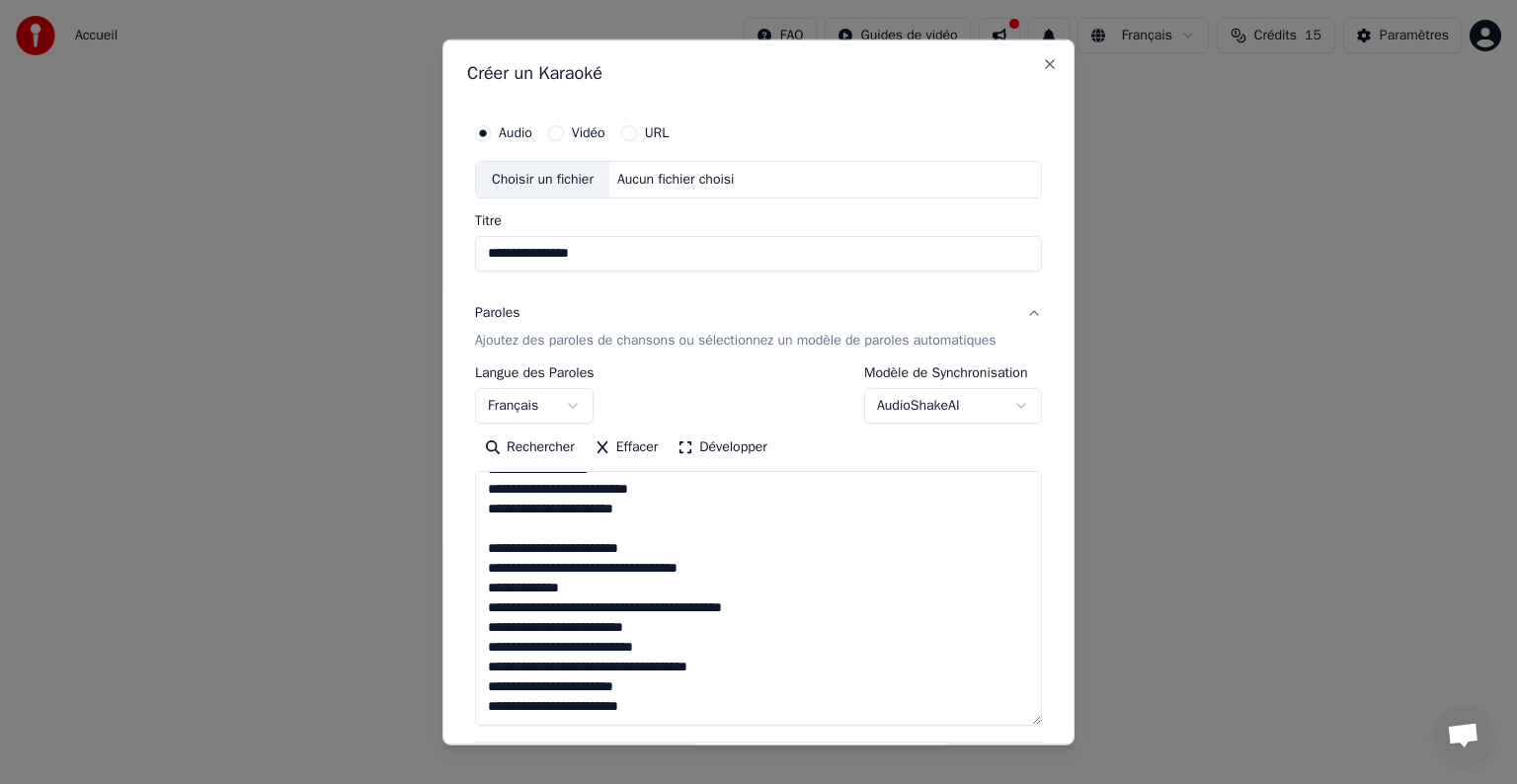 scroll, scrollTop: 650, scrollLeft: 0, axis: vertical 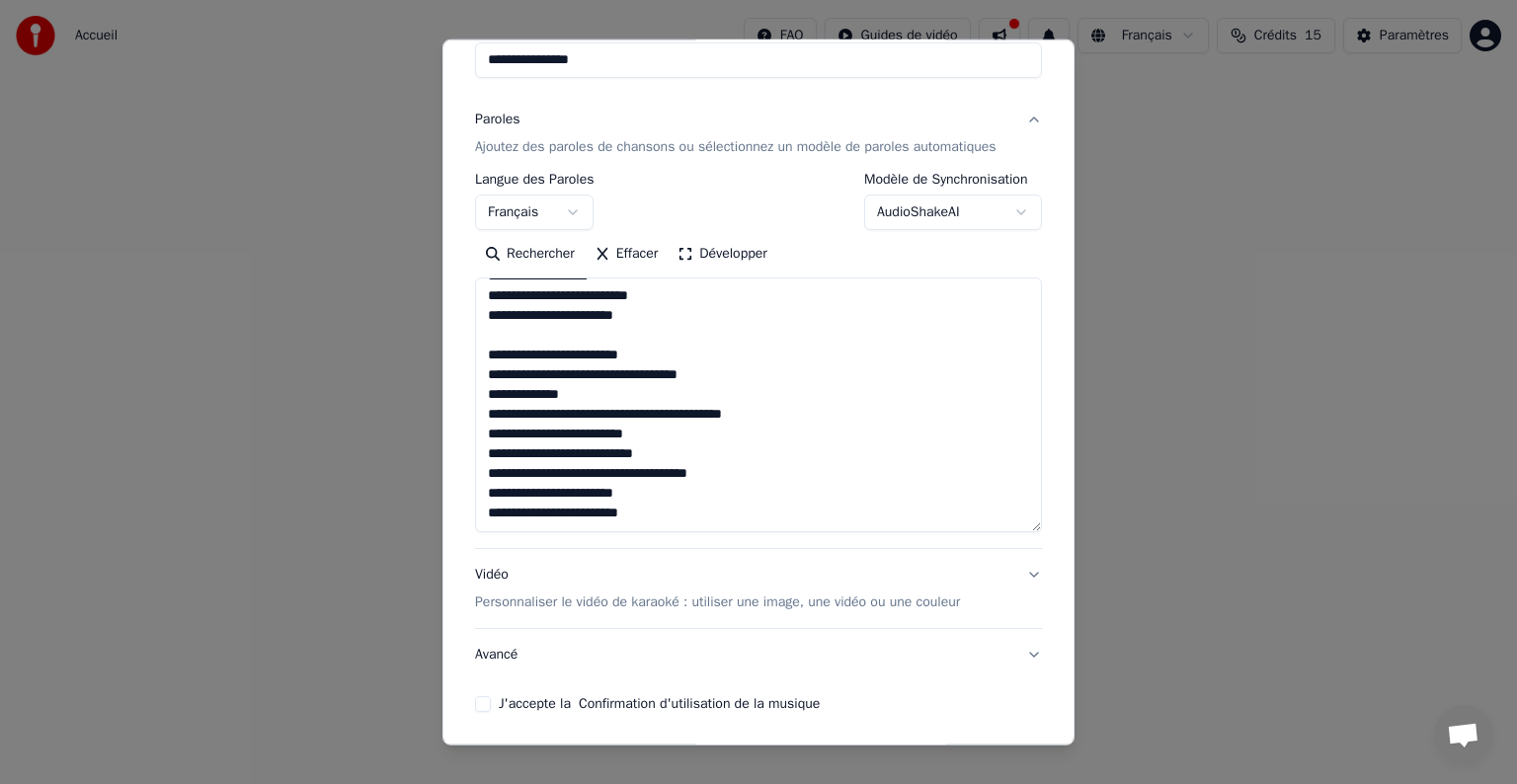 type on "**********" 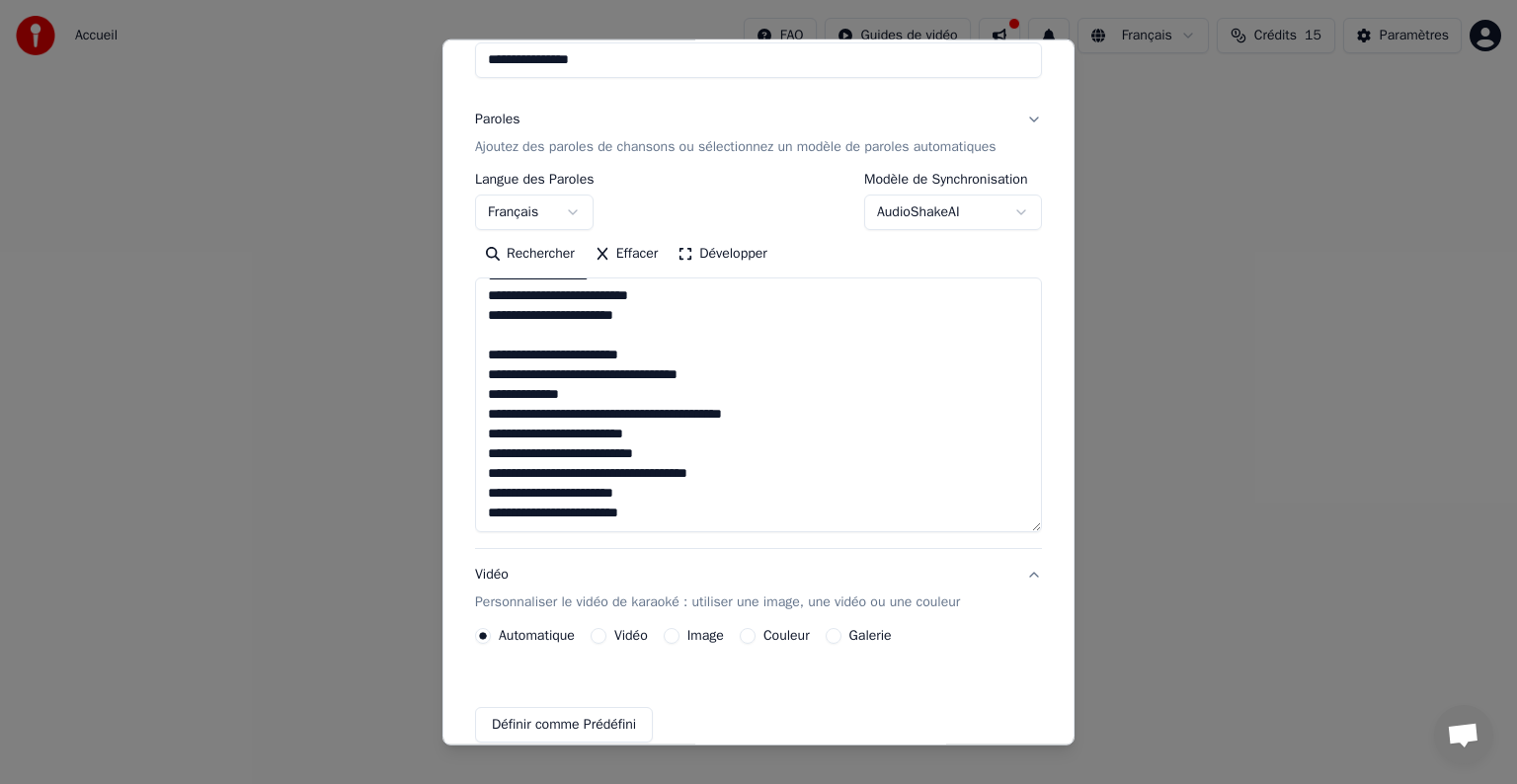 scroll, scrollTop: 22, scrollLeft: 0, axis: vertical 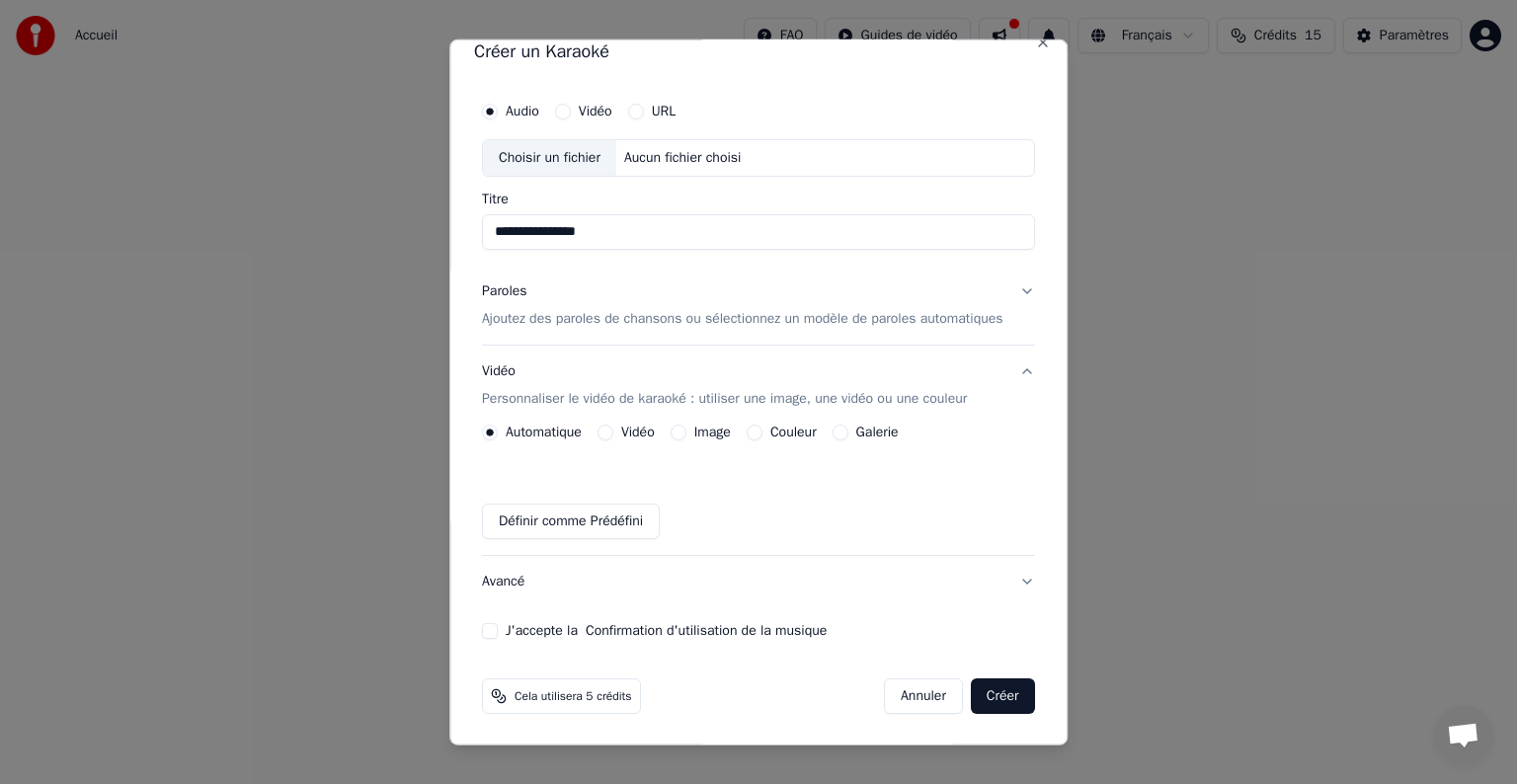 click on "Image" at bounding box center [679, 432] 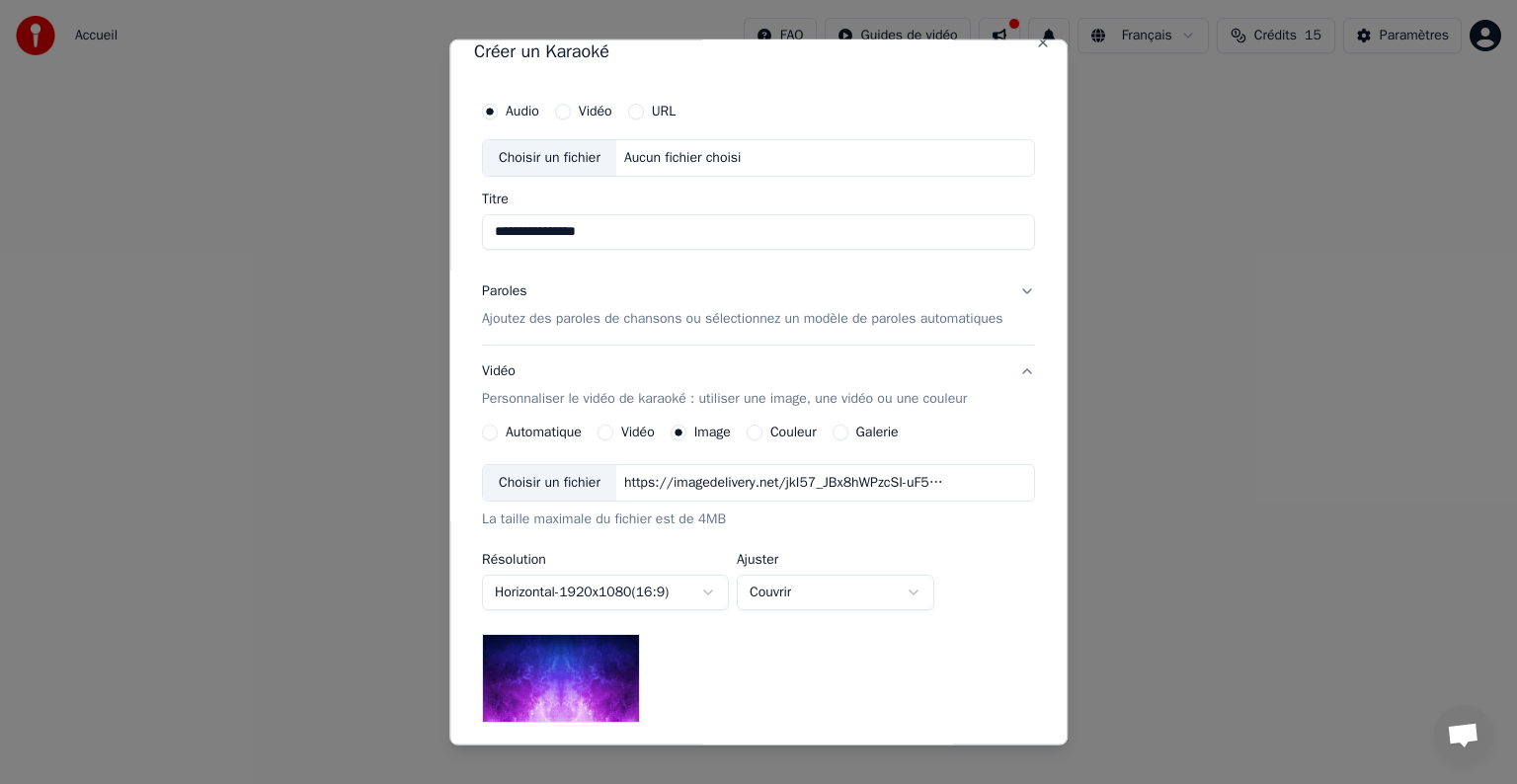 click on "Choisir un fichier https://imagedelivery.net/jkI57_JBx8hWPzcSI-uF5w/c7639807-3f76-4ea5-9112-66e75e03d200/16x9" at bounding box center [758, 483] 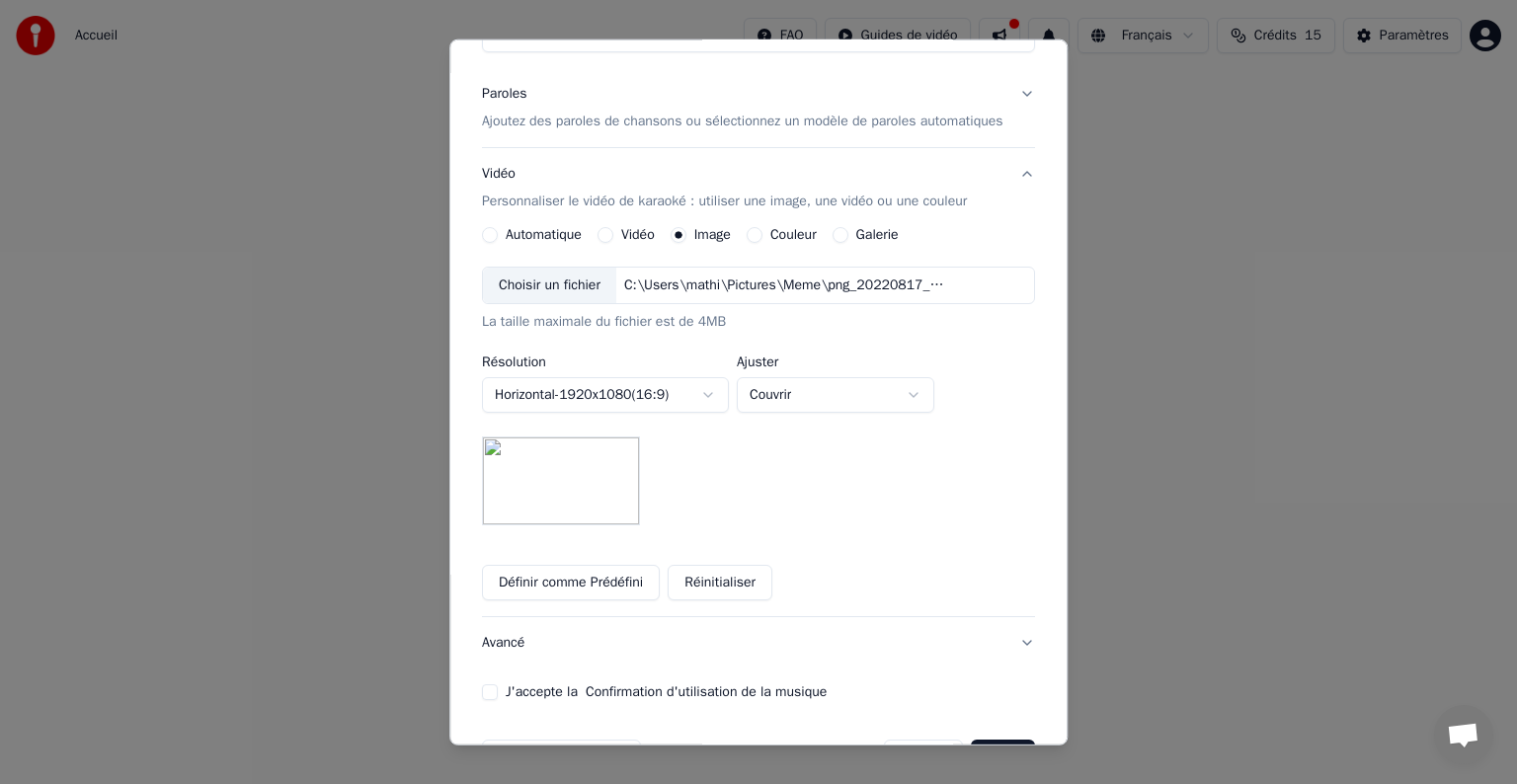 scroll, scrollTop: 277, scrollLeft: 0, axis: vertical 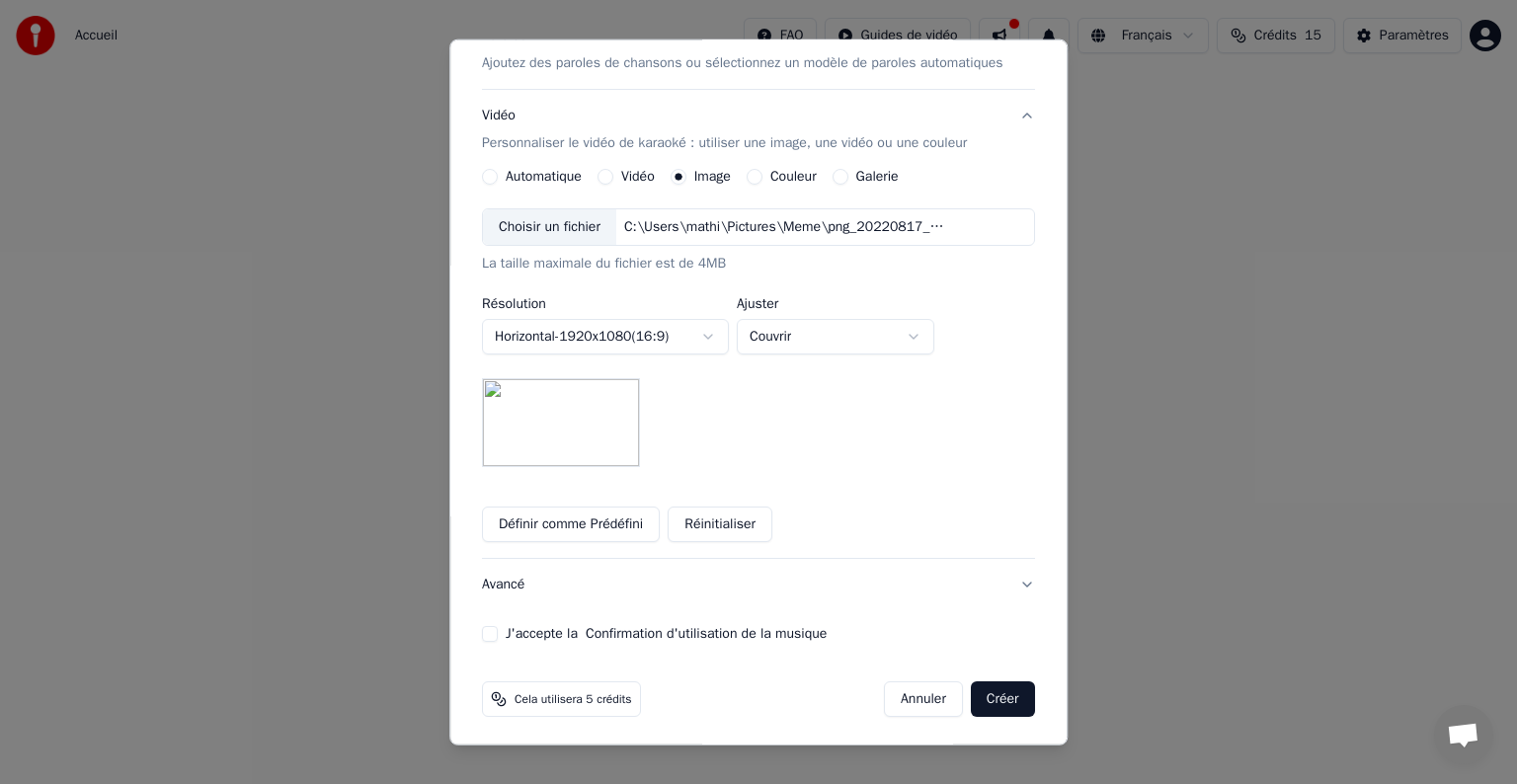 click on "**********" at bounding box center [758, 296] 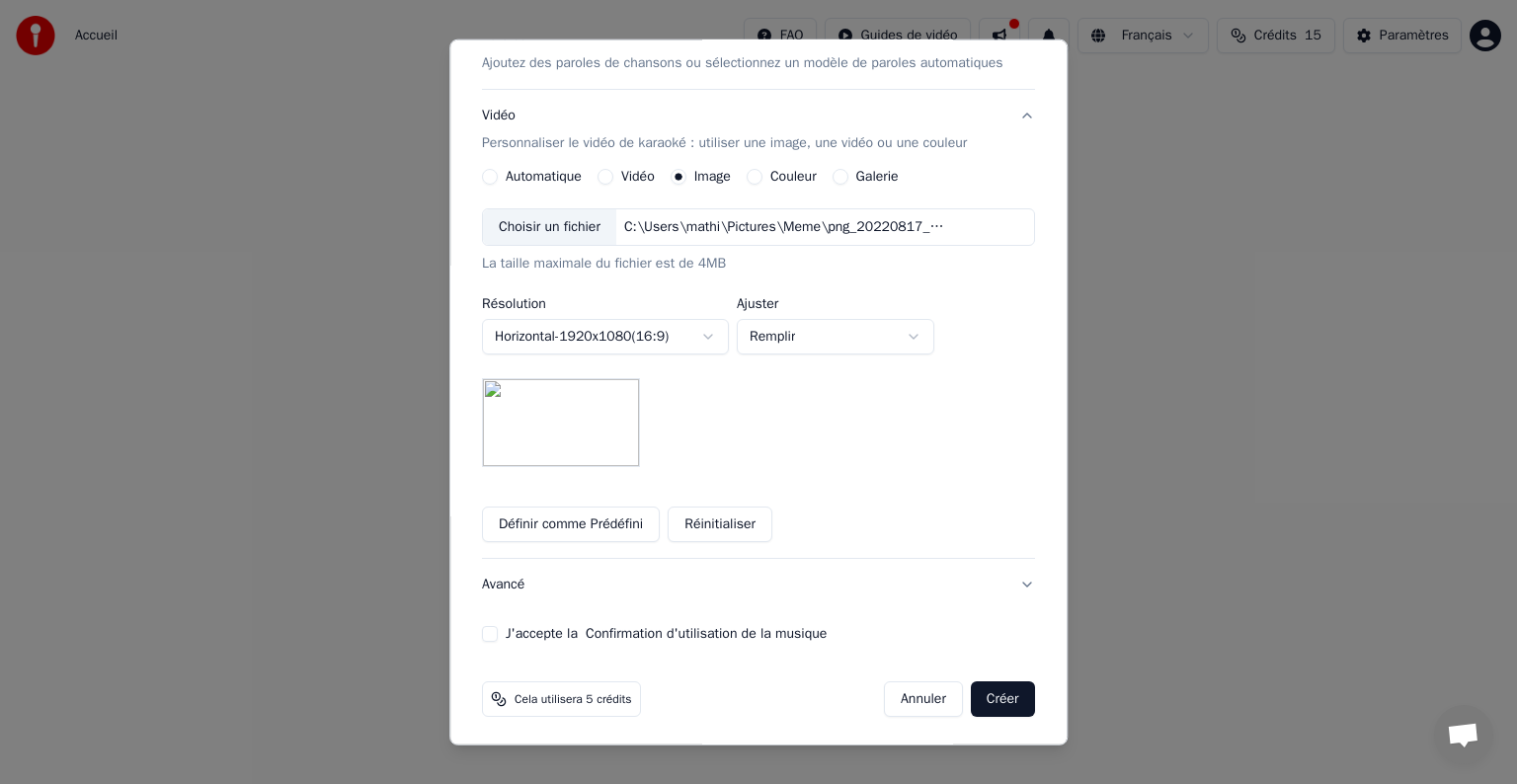 click on "**********" at bounding box center [758, 296] 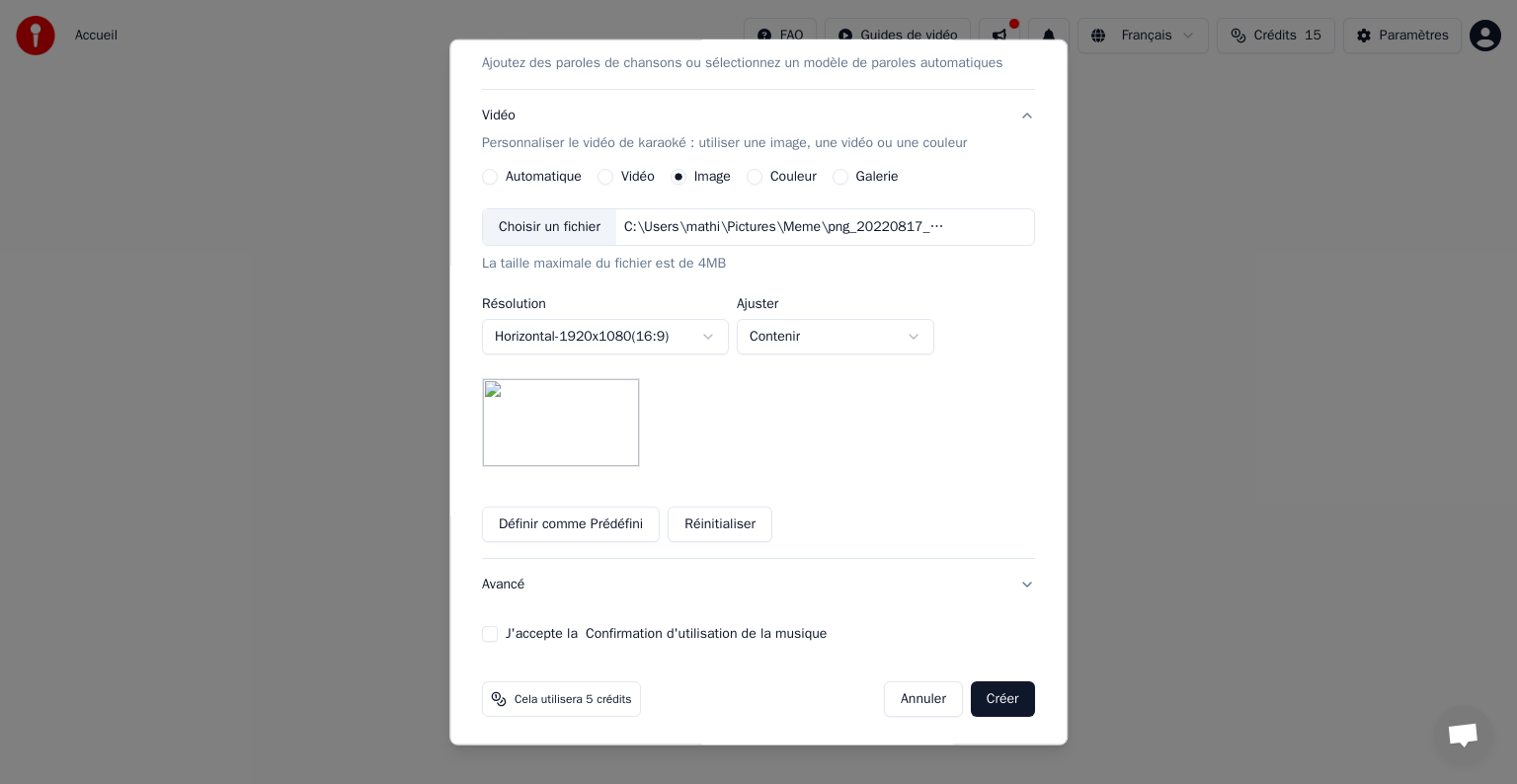 click on "**********" at bounding box center [758, 296] 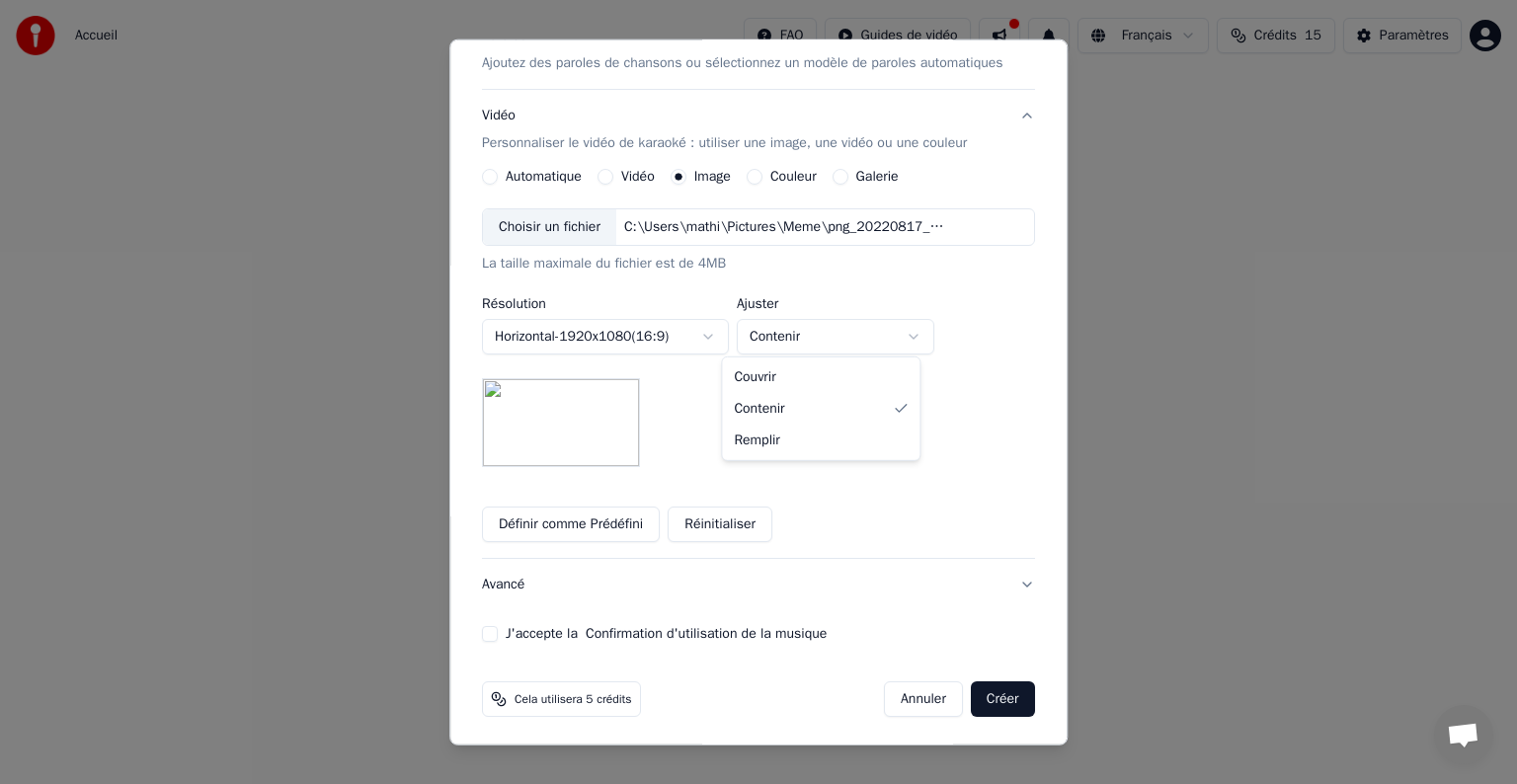 select on "*****" 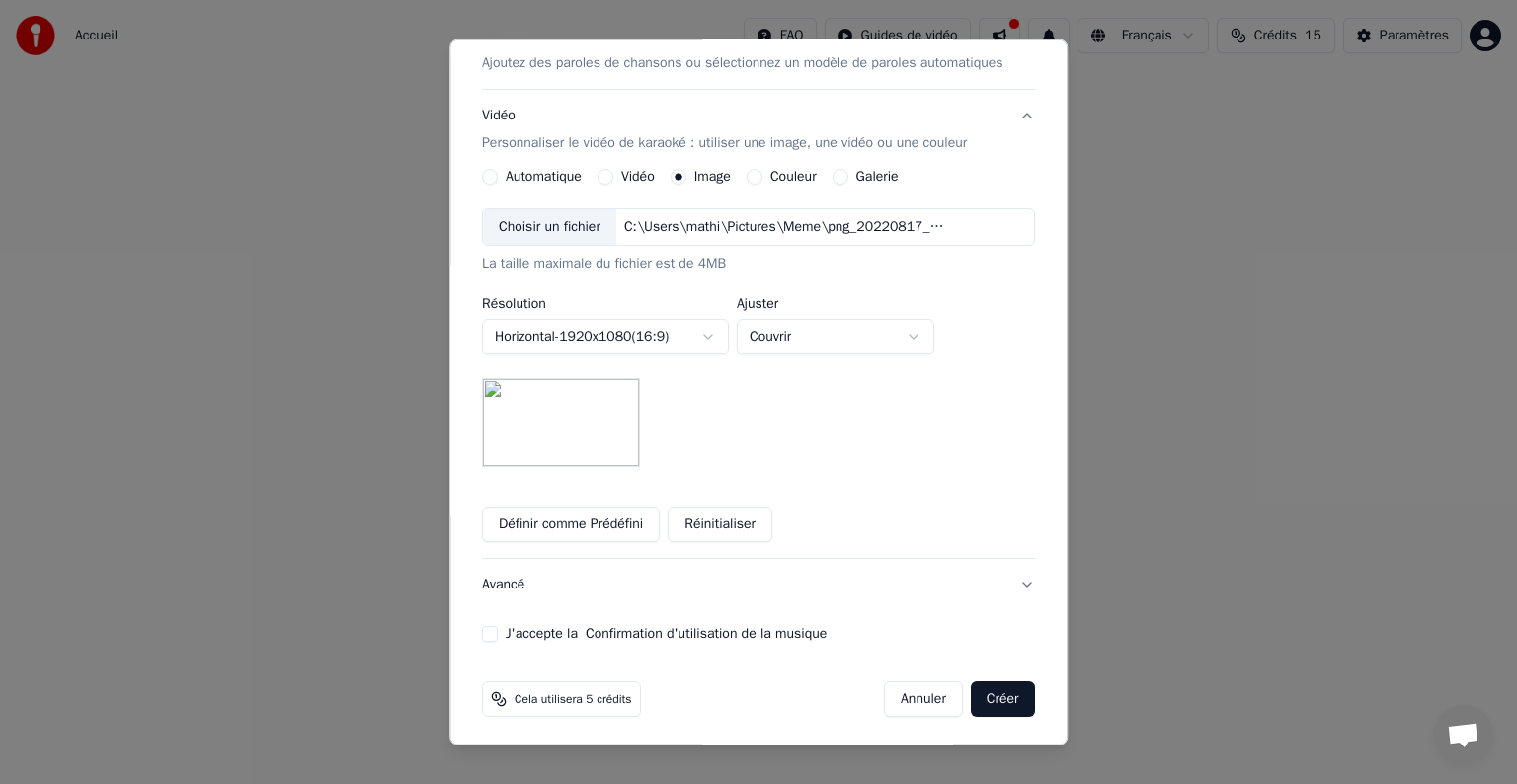 click on "**********" at bounding box center (758, 296) 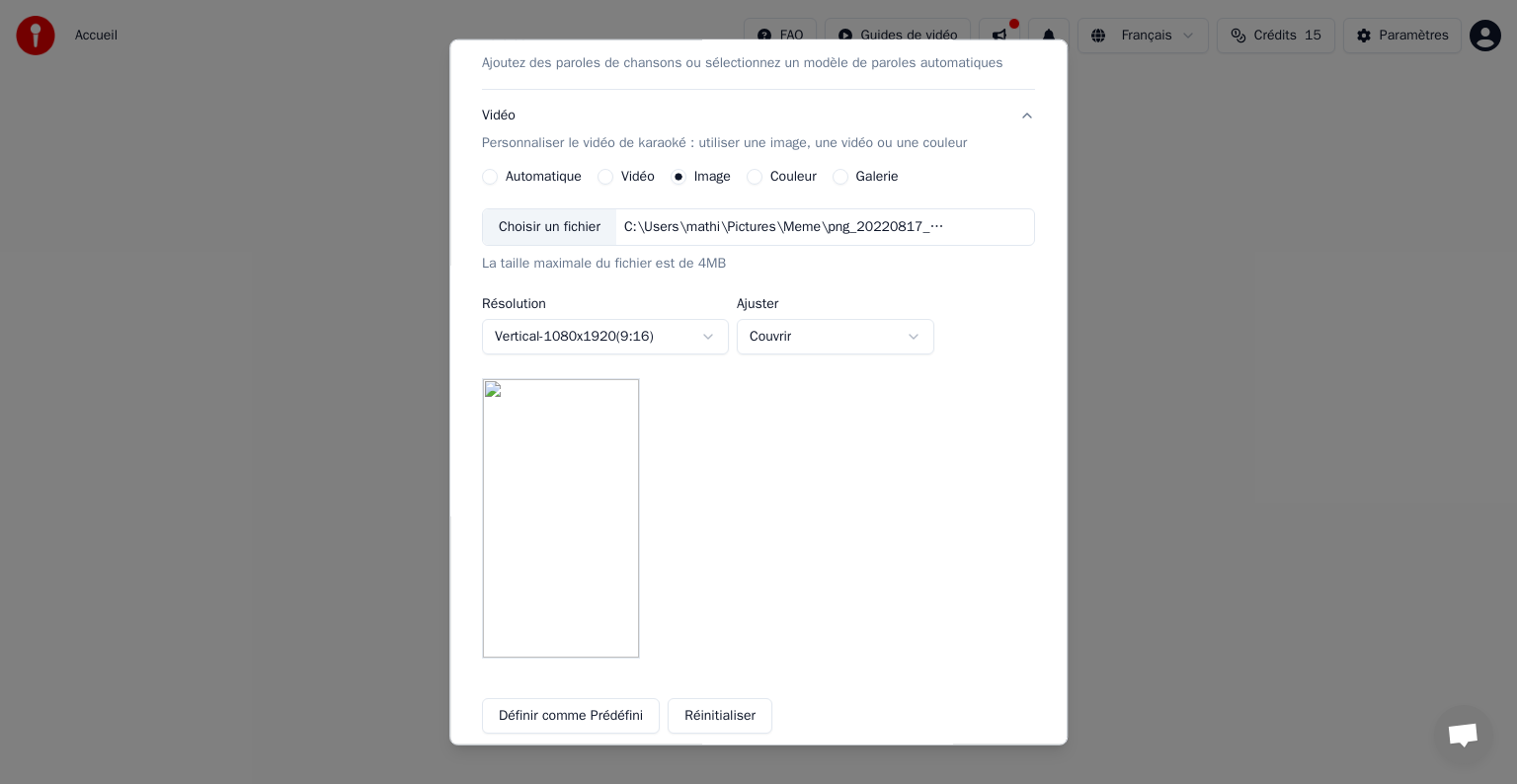 click on "**********" at bounding box center (758, 296) 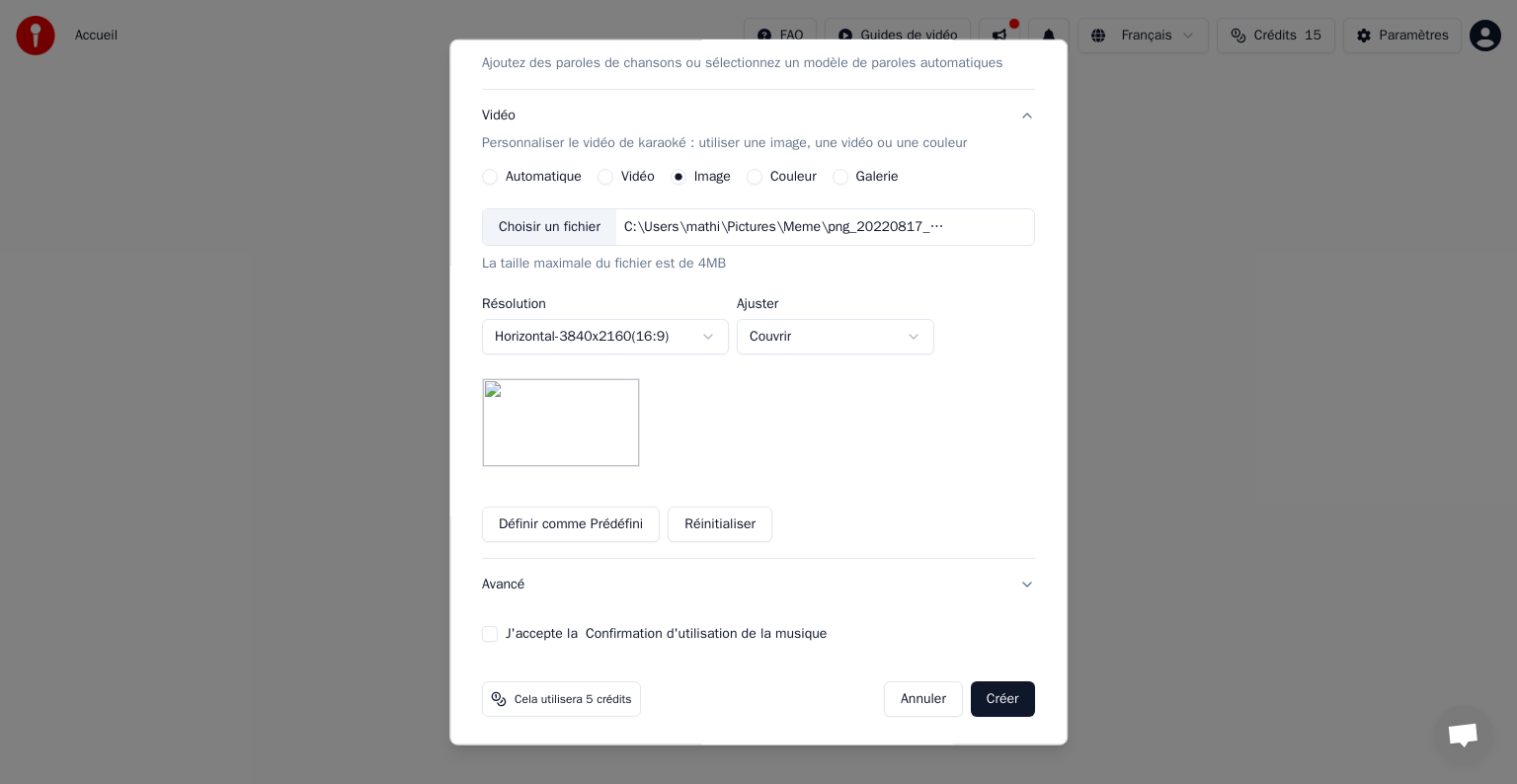 click on "**********" at bounding box center [758, 296] 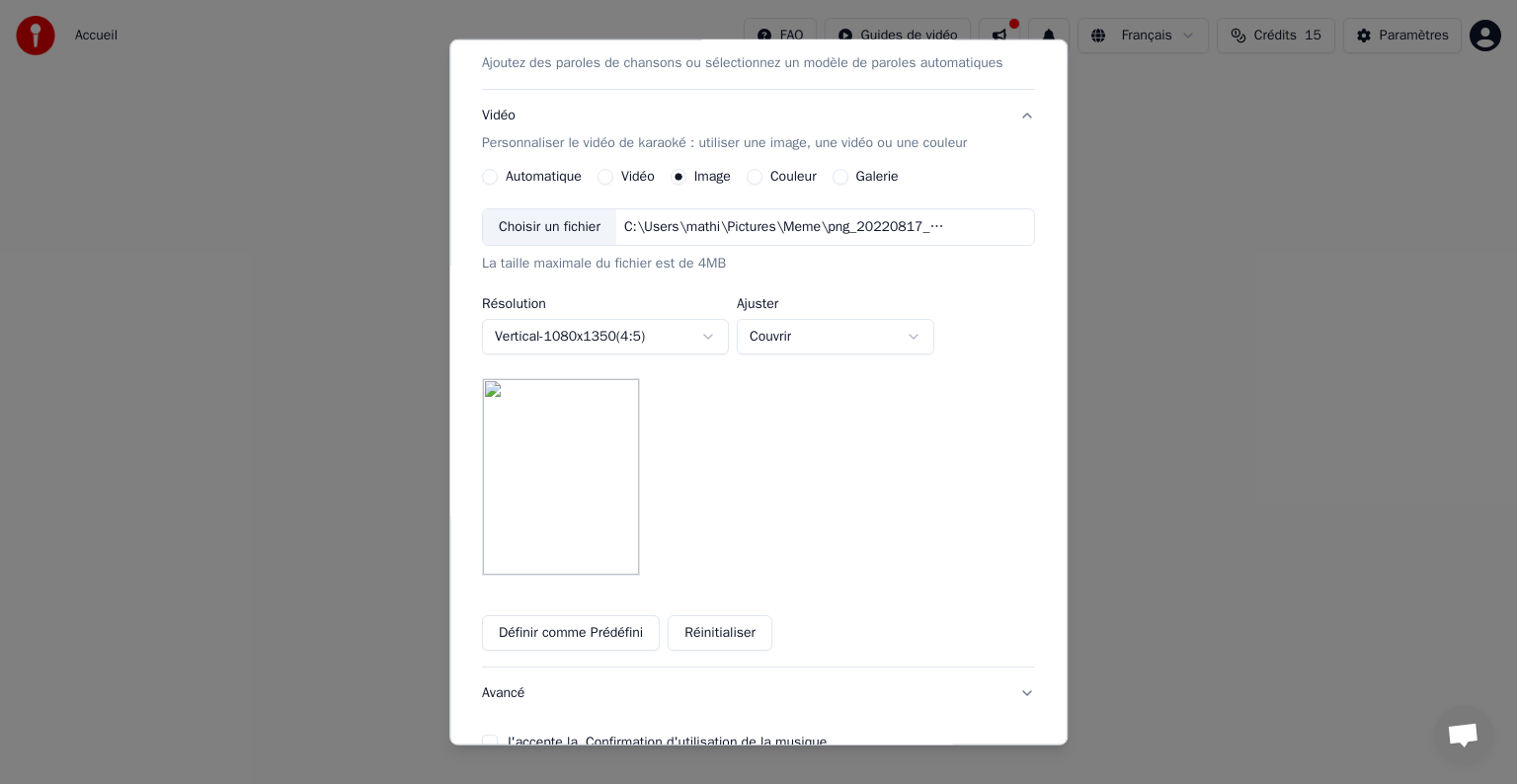 click on "**********" at bounding box center [758, 296] 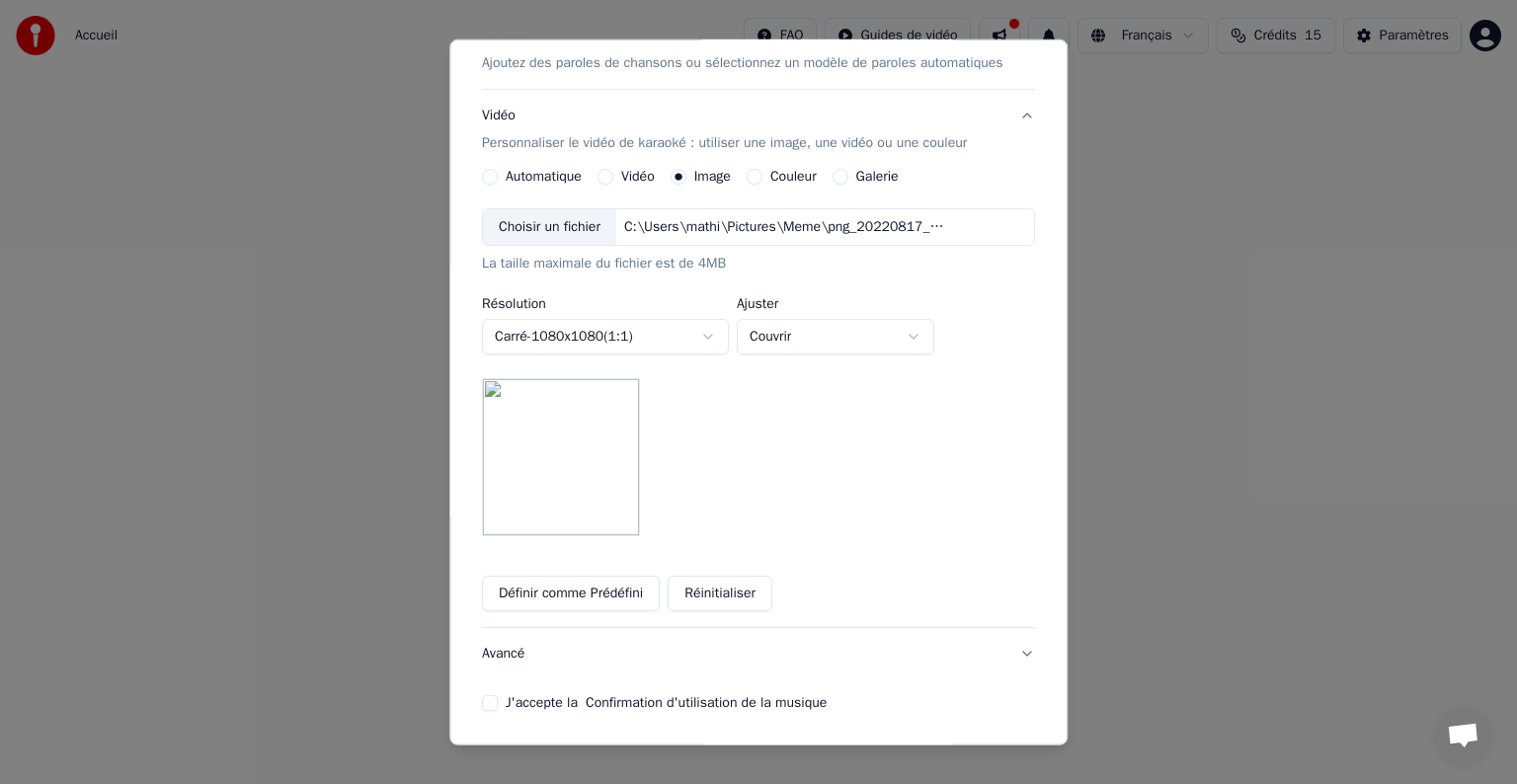 click on "**********" at bounding box center (758, 296) 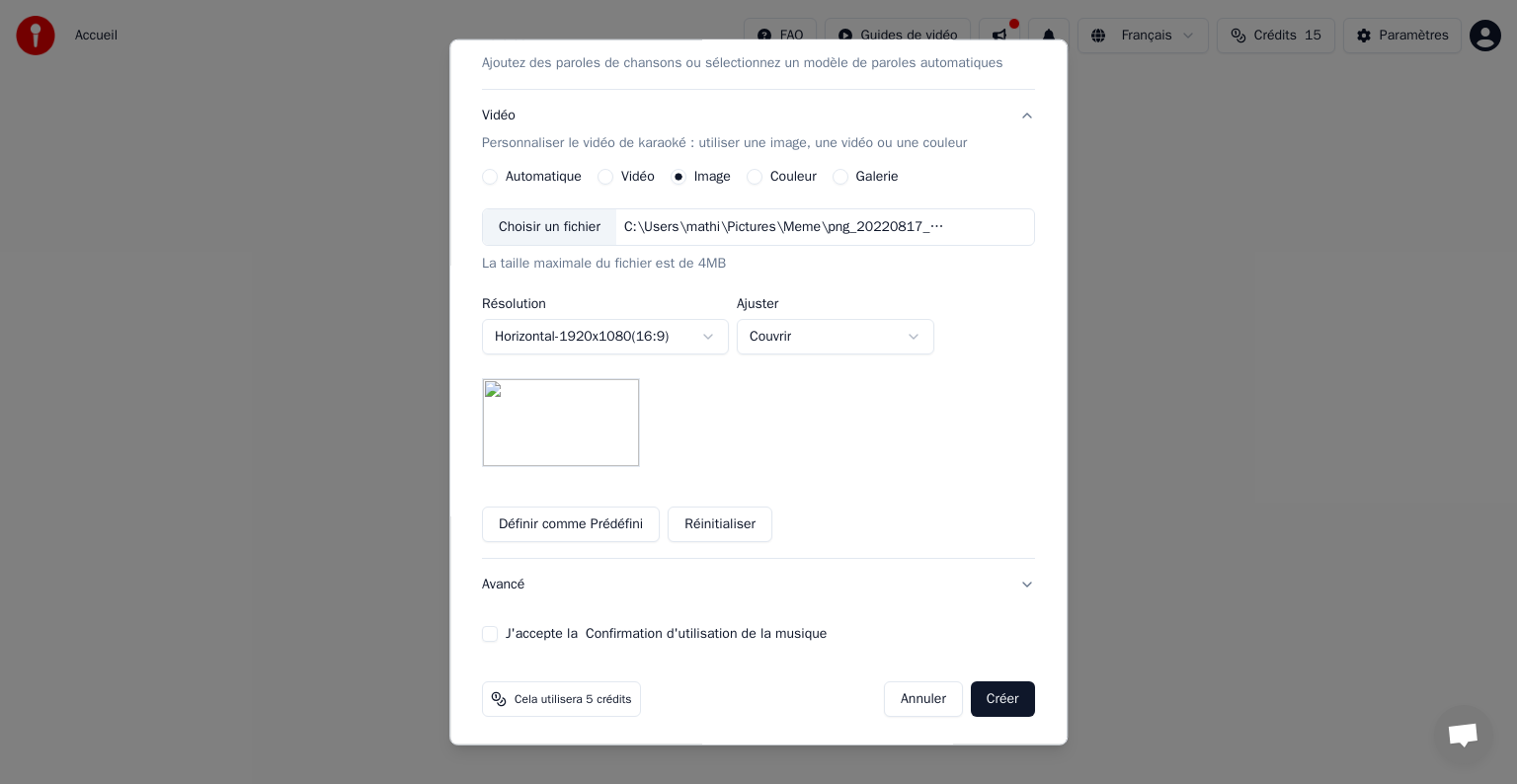 click on "**********" at bounding box center [758, 296] 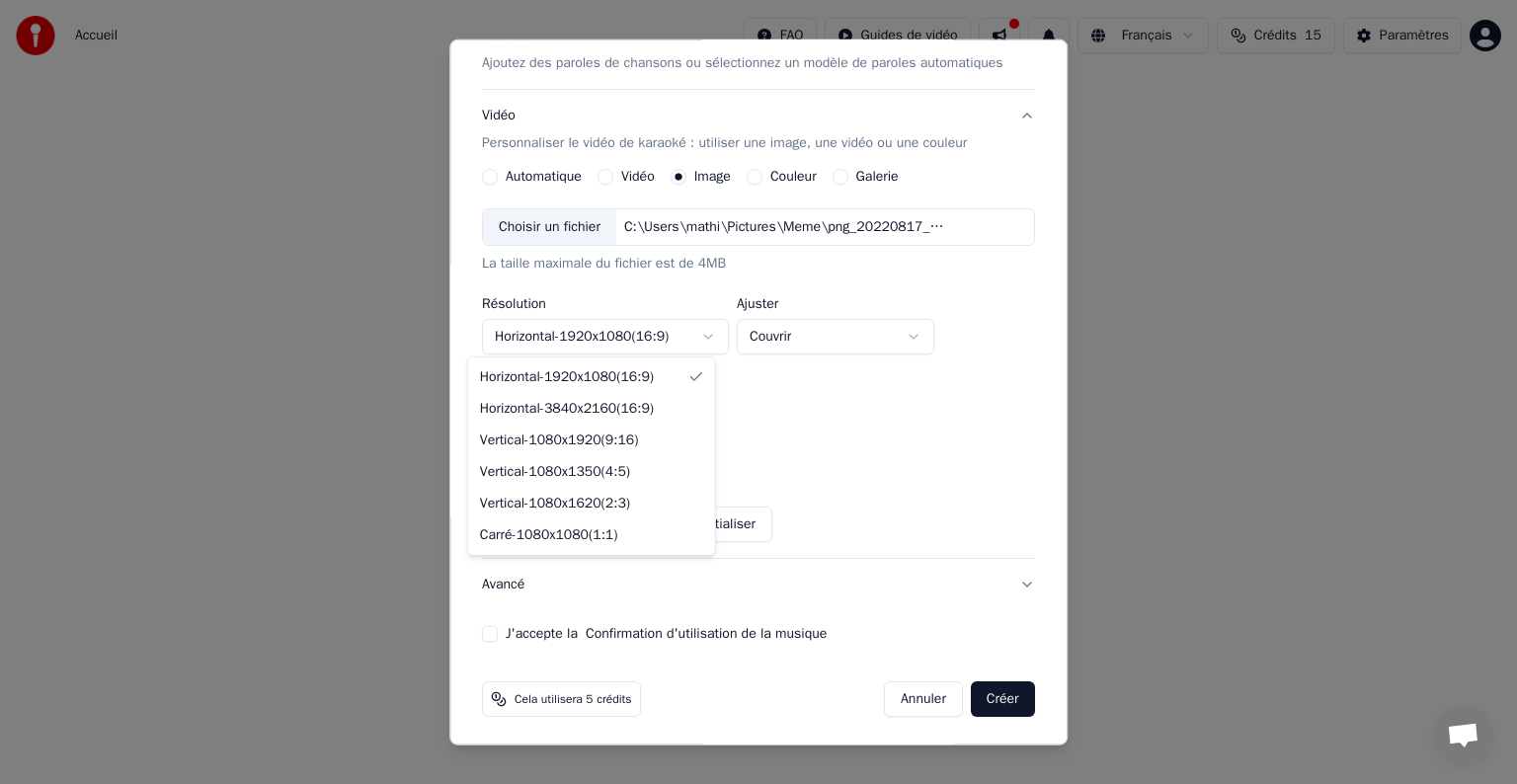 select on "*********" 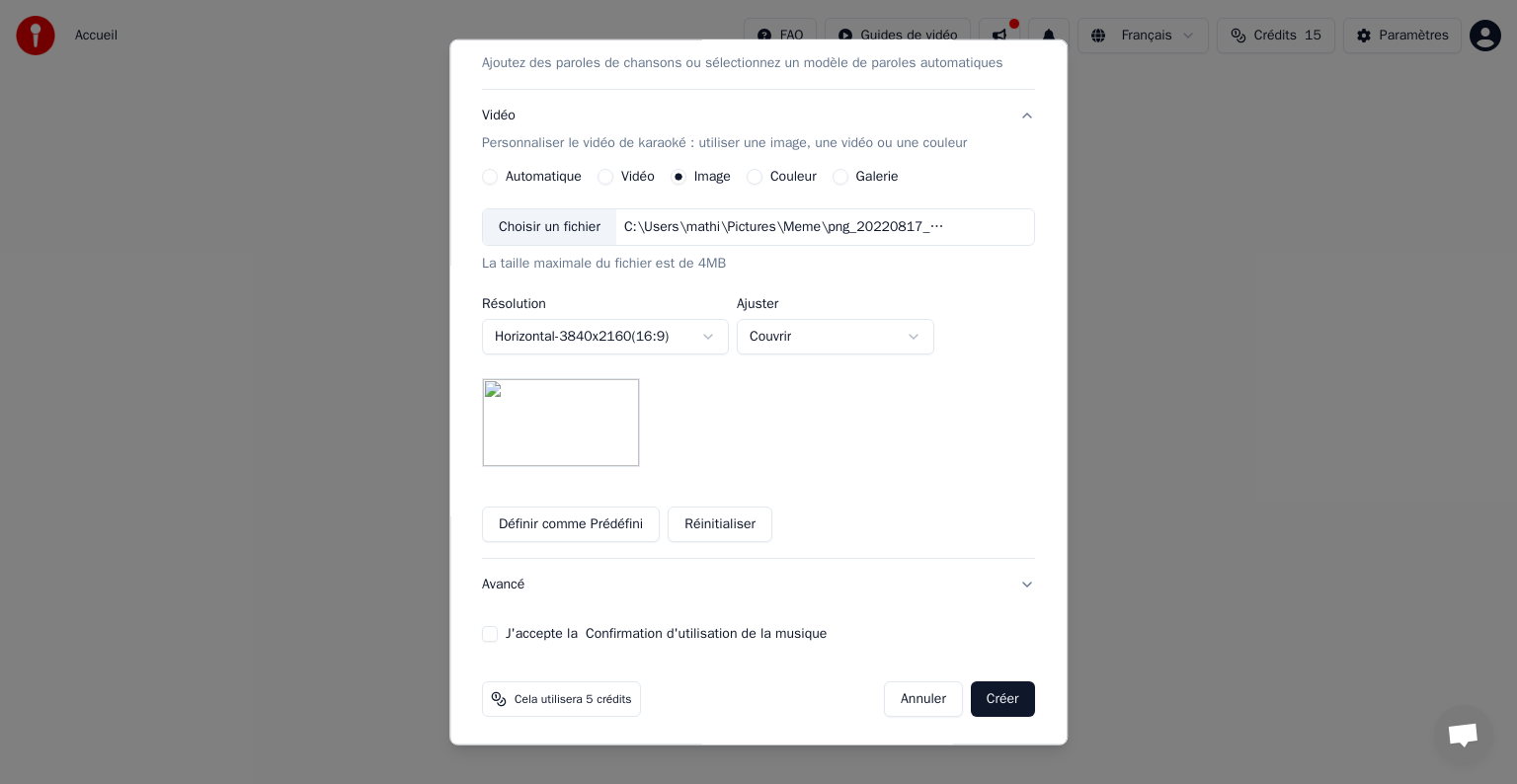scroll, scrollTop: 280, scrollLeft: 0, axis: vertical 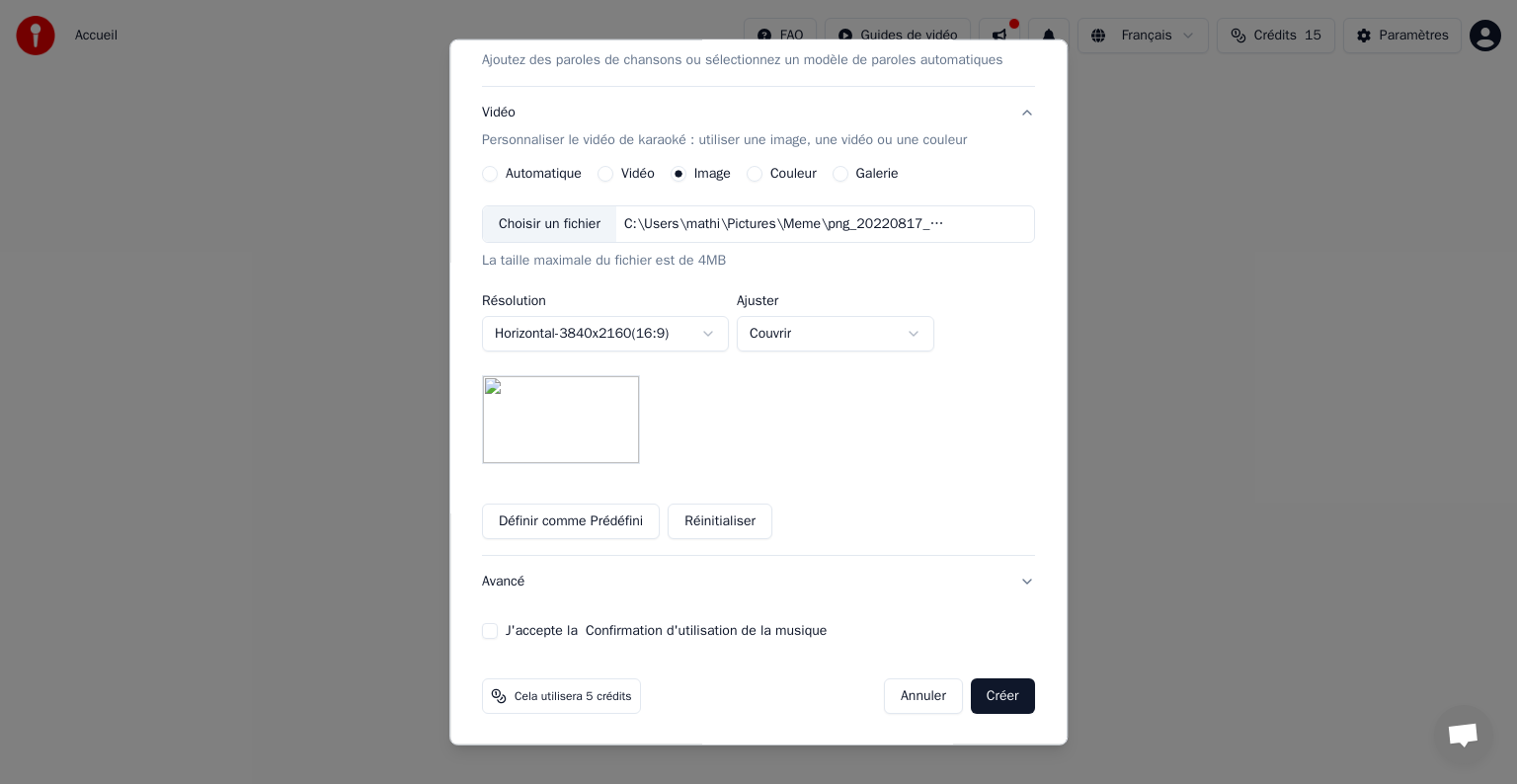 click on "Avancé" at bounding box center (758, 582) 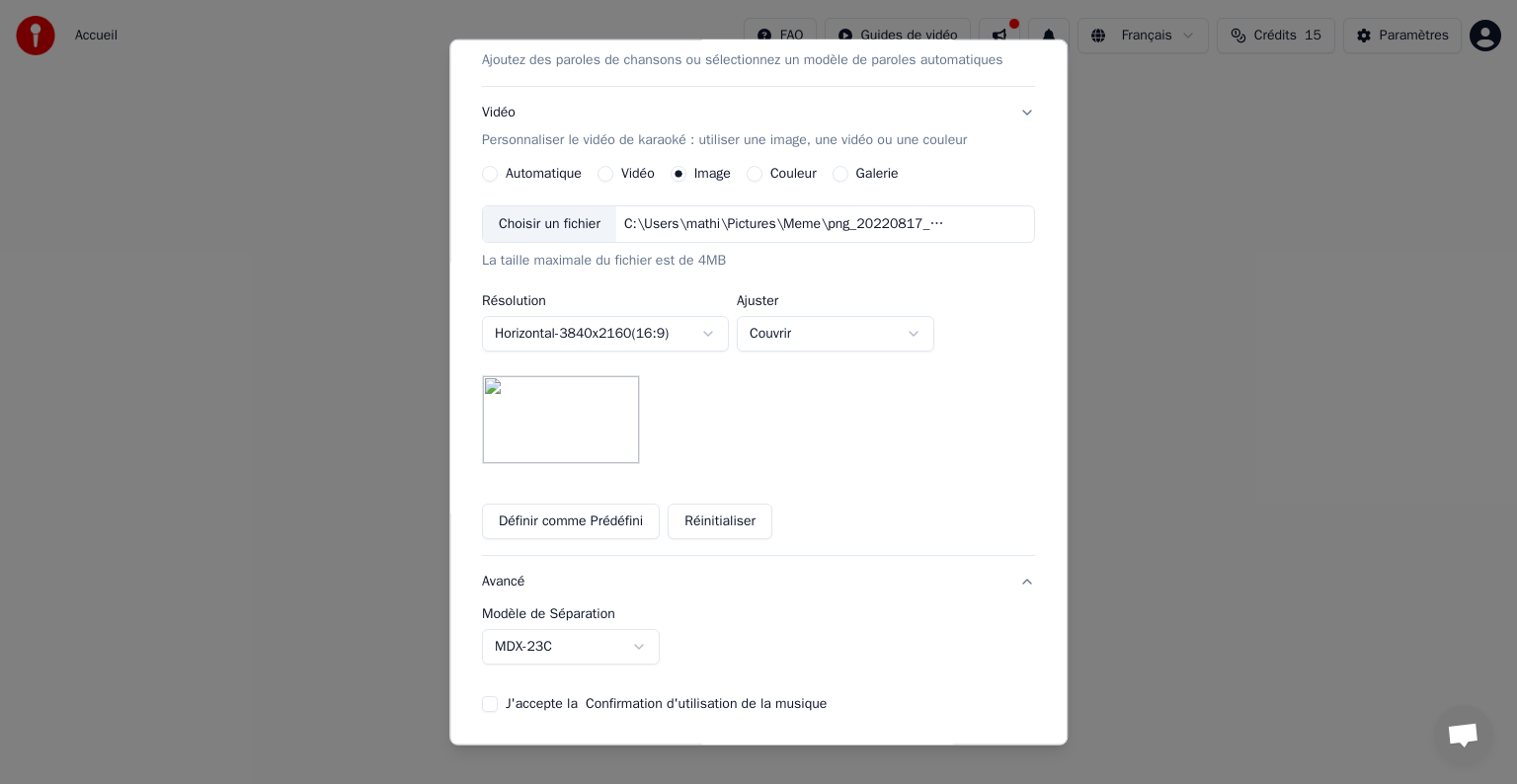 scroll, scrollTop: 0, scrollLeft: 0, axis: both 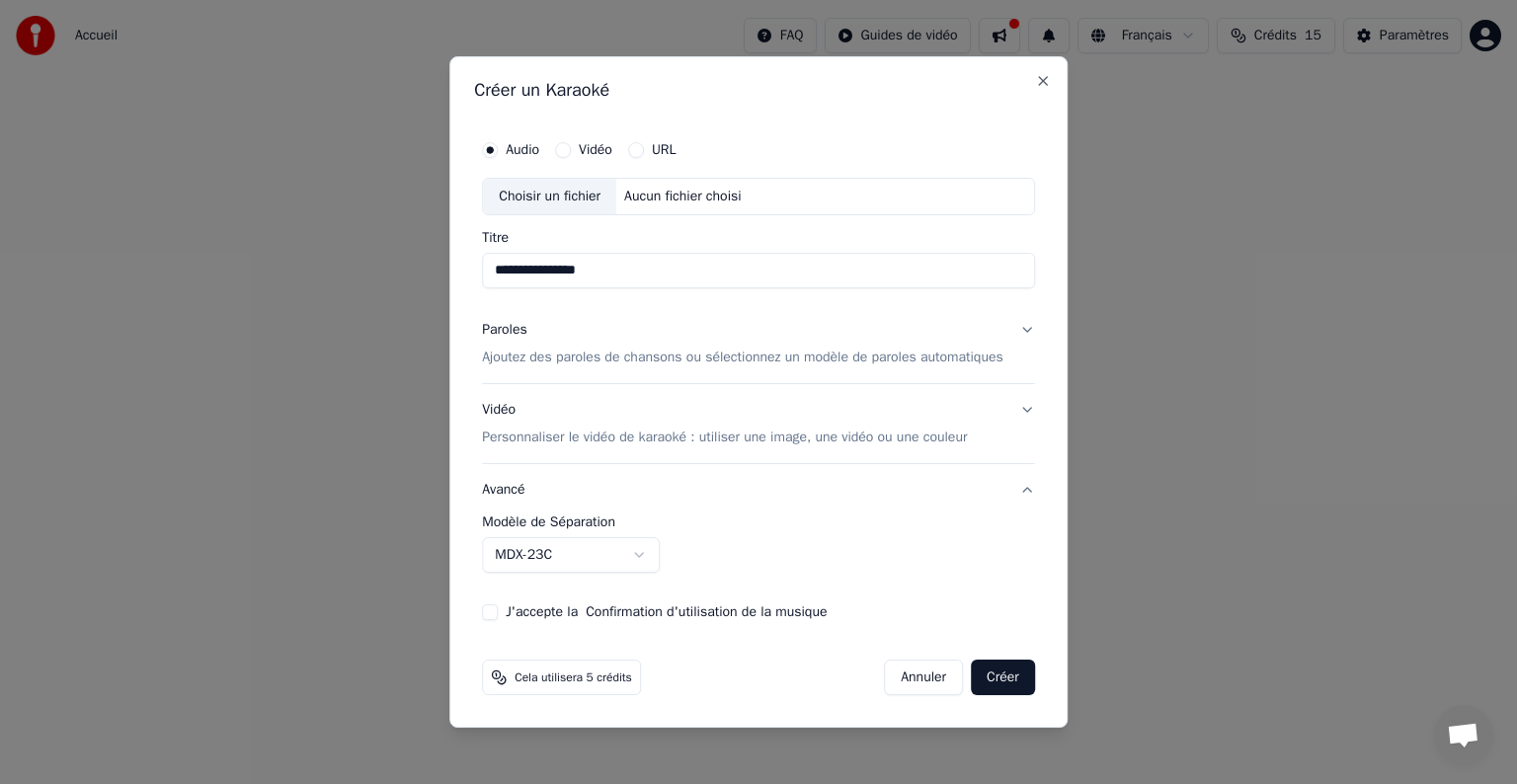 click on "**********" at bounding box center (758, 296) 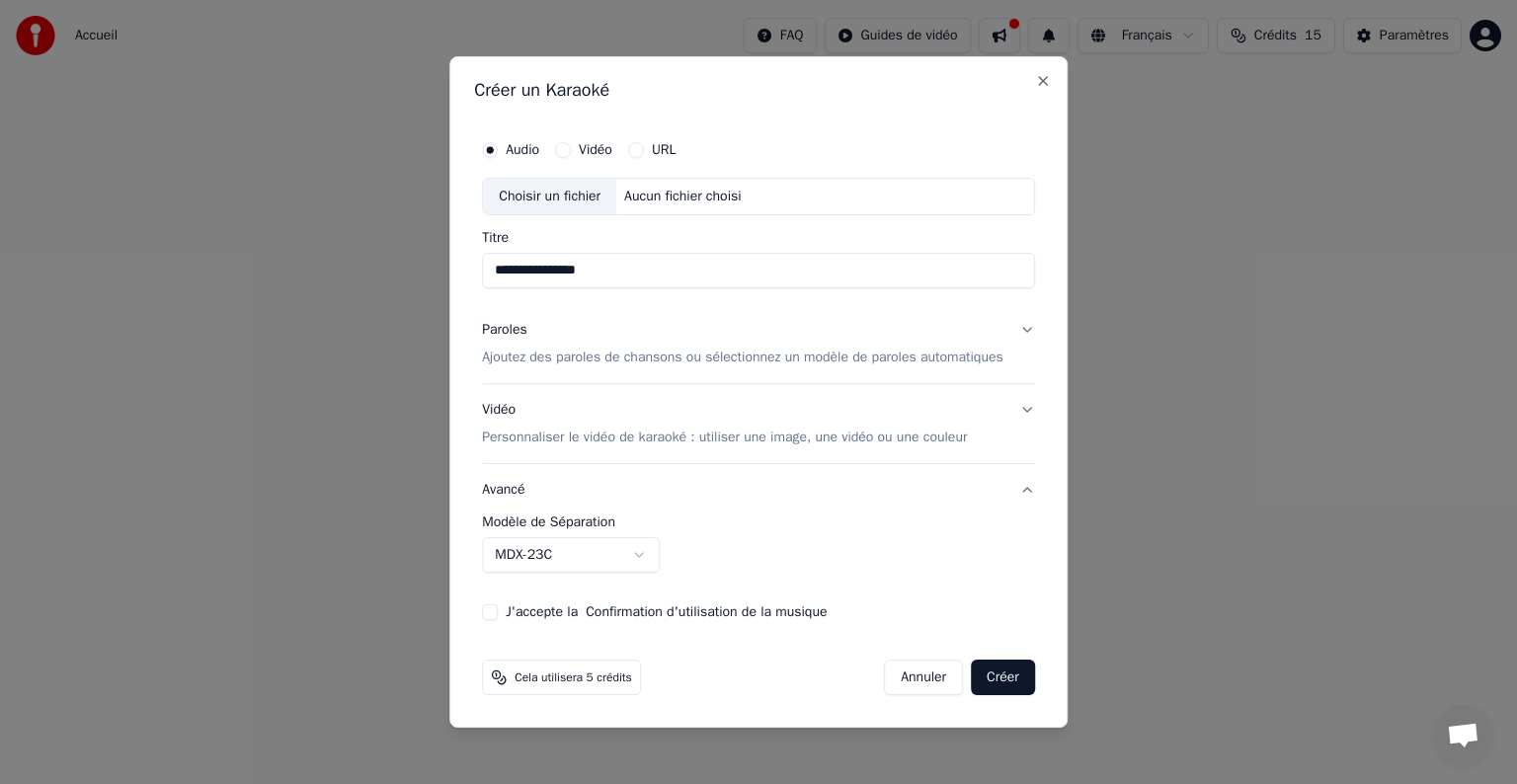 click on "**********" at bounding box center (758, 296) 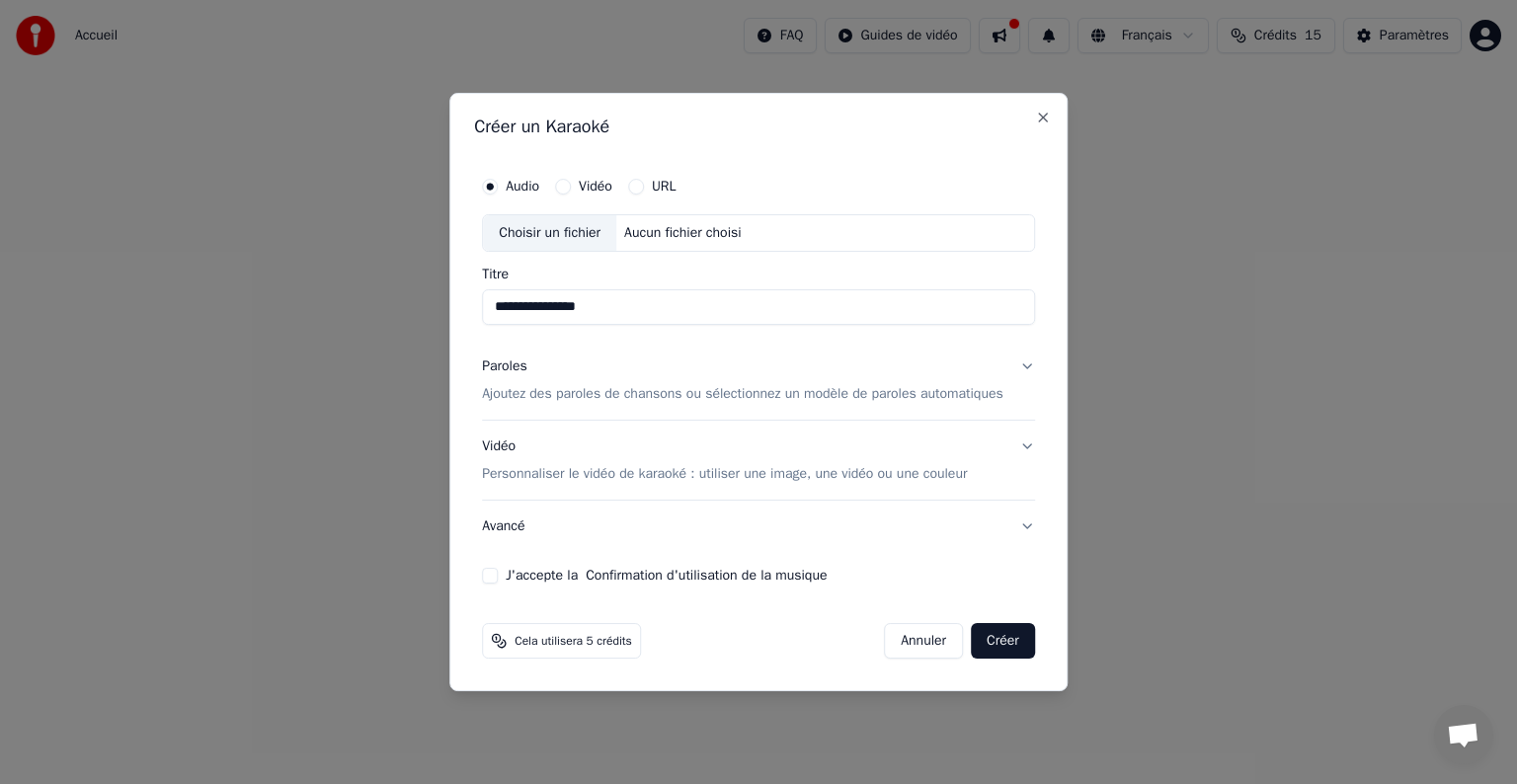 click on "Choisir un fichier" at bounding box center [549, 233] 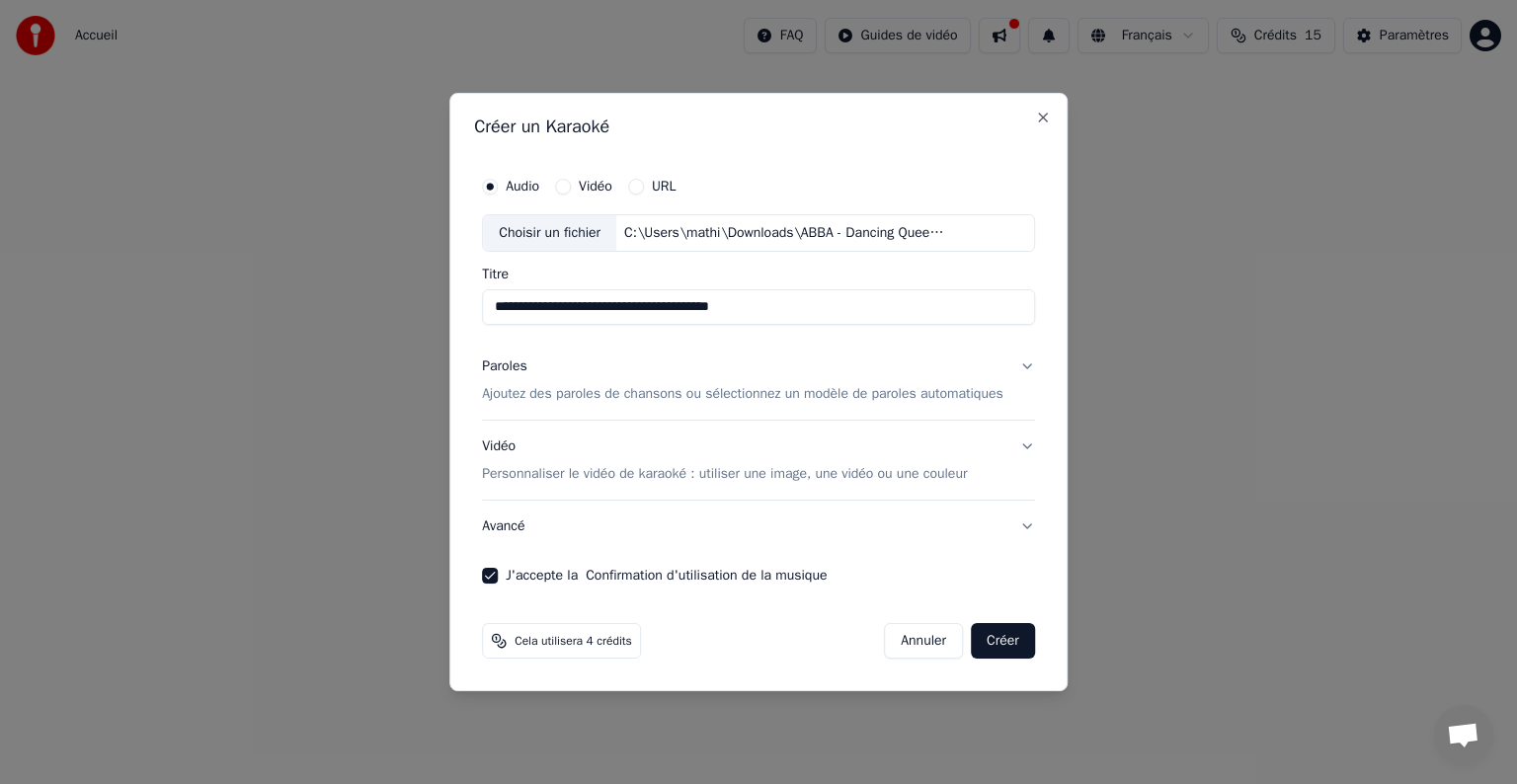 click on "J'accepte la   Confirmation d'utilisation de la musique" at bounding box center [490, 576] 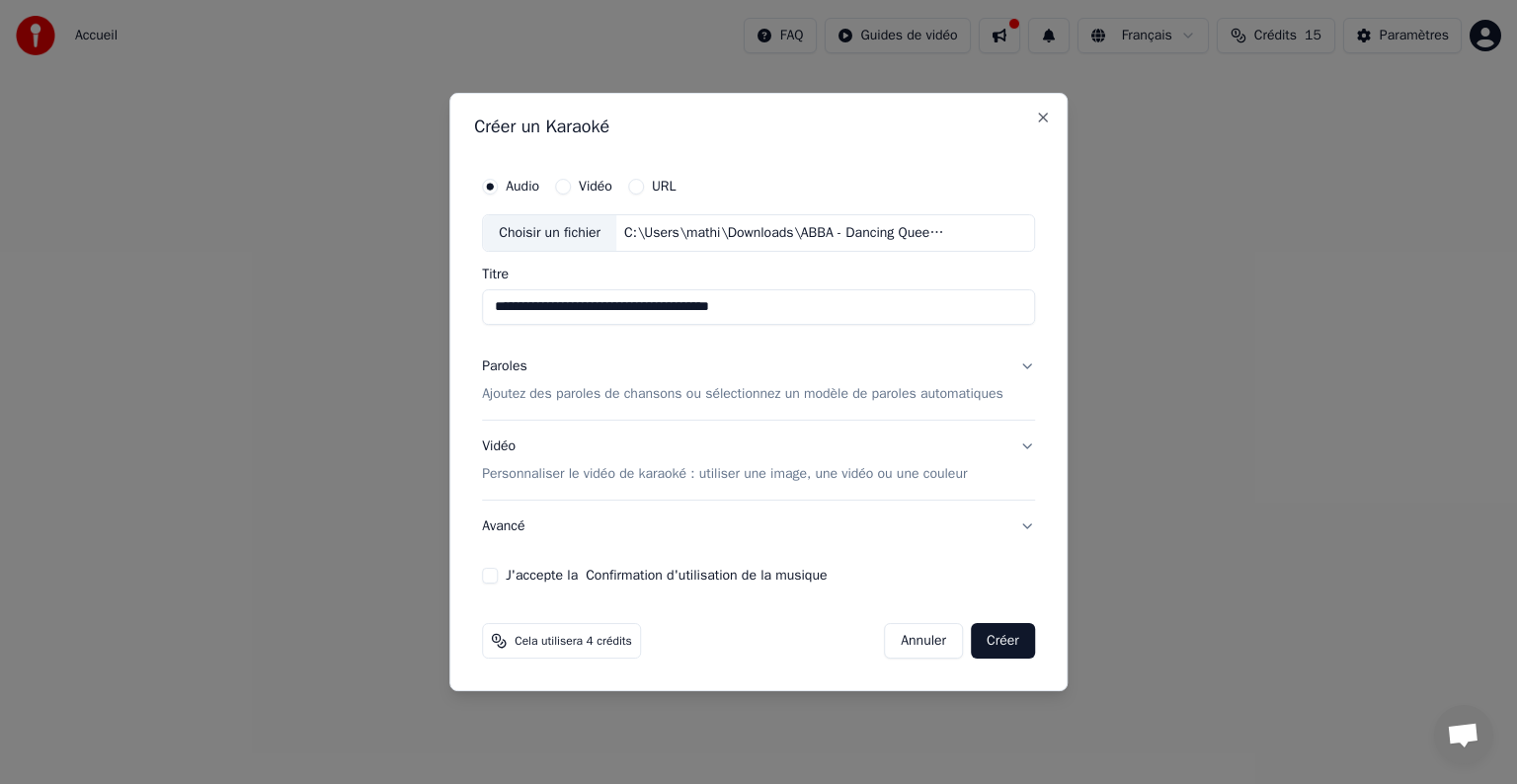 click on "J'accepte la   Confirmation d'utilisation de la musique" at bounding box center (490, 576) 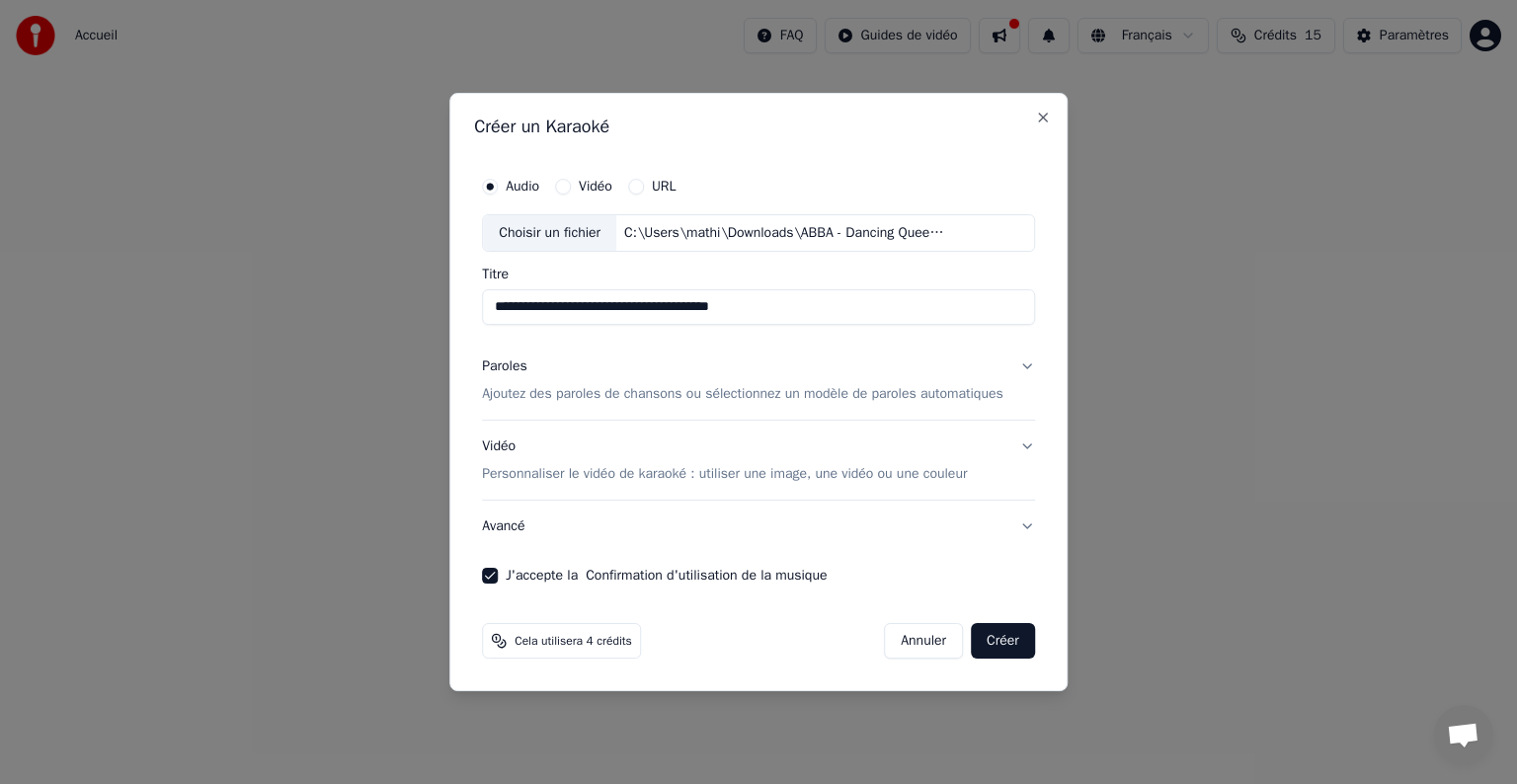 click on "Choisir un fichier" at bounding box center [549, 233] 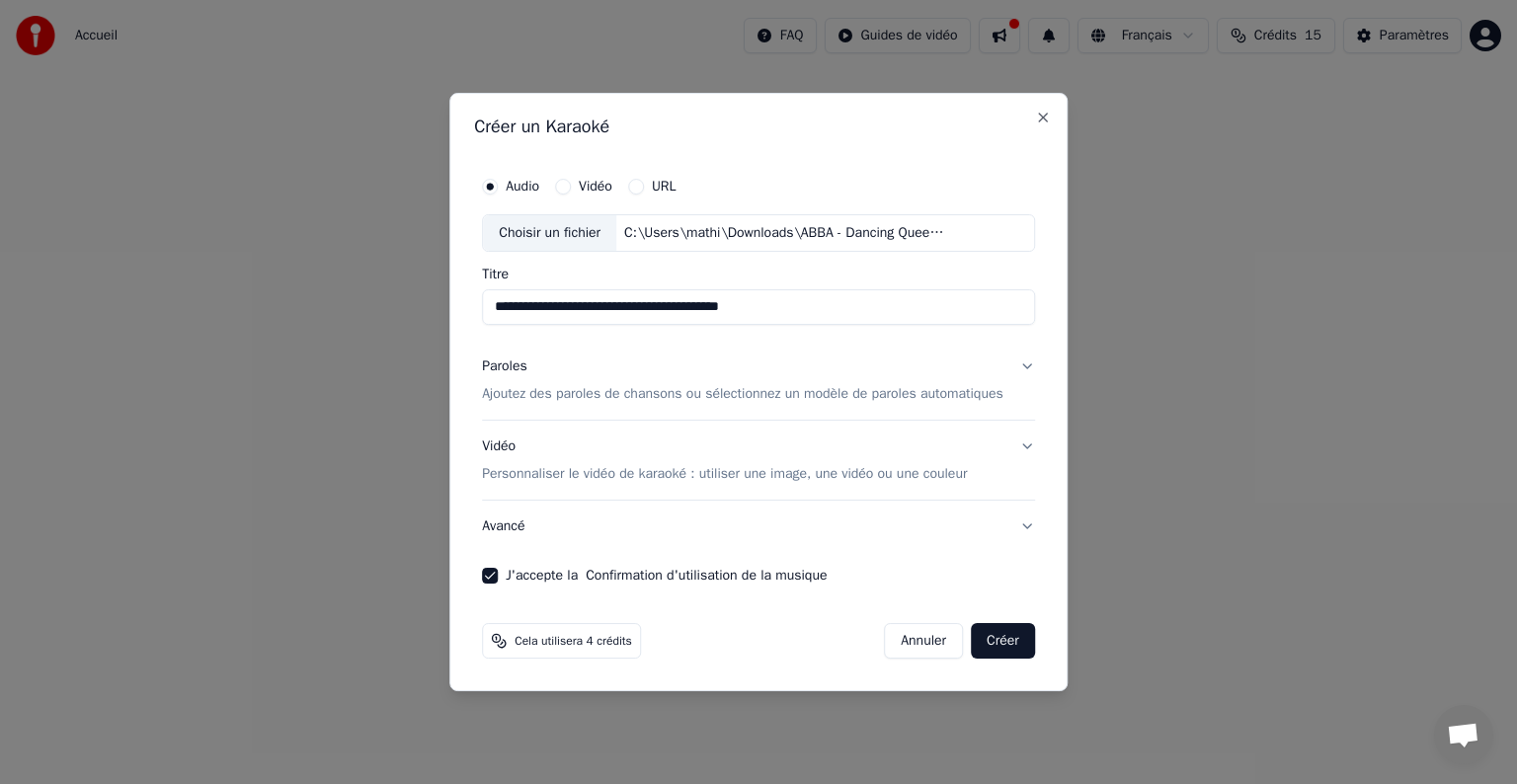 click on "Paroles Ajoutez des paroles de chansons ou sélectionnez un modèle de paroles automatiques" at bounding box center (743, 380) 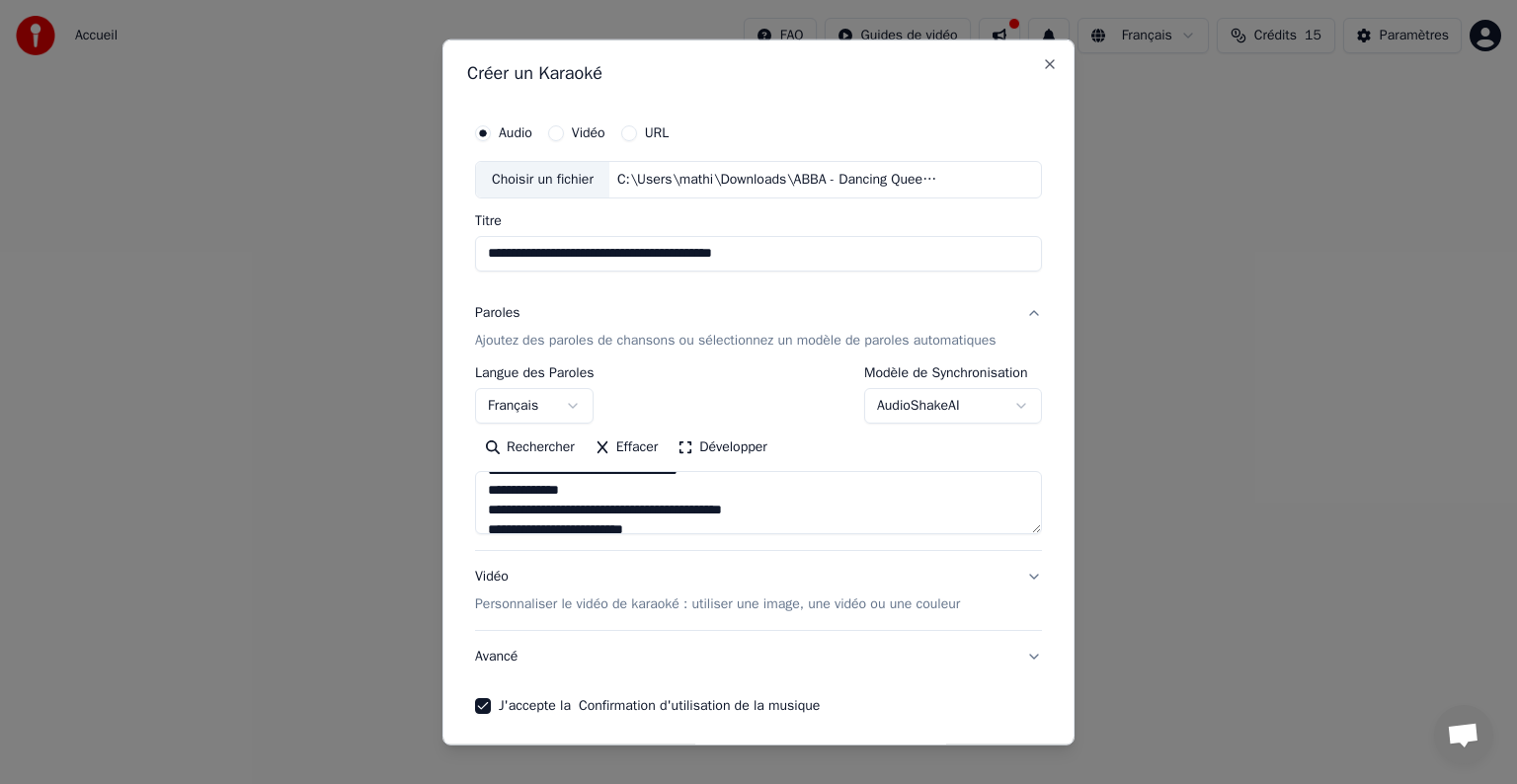 scroll, scrollTop: 841, scrollLeft: 0, axis: vertical 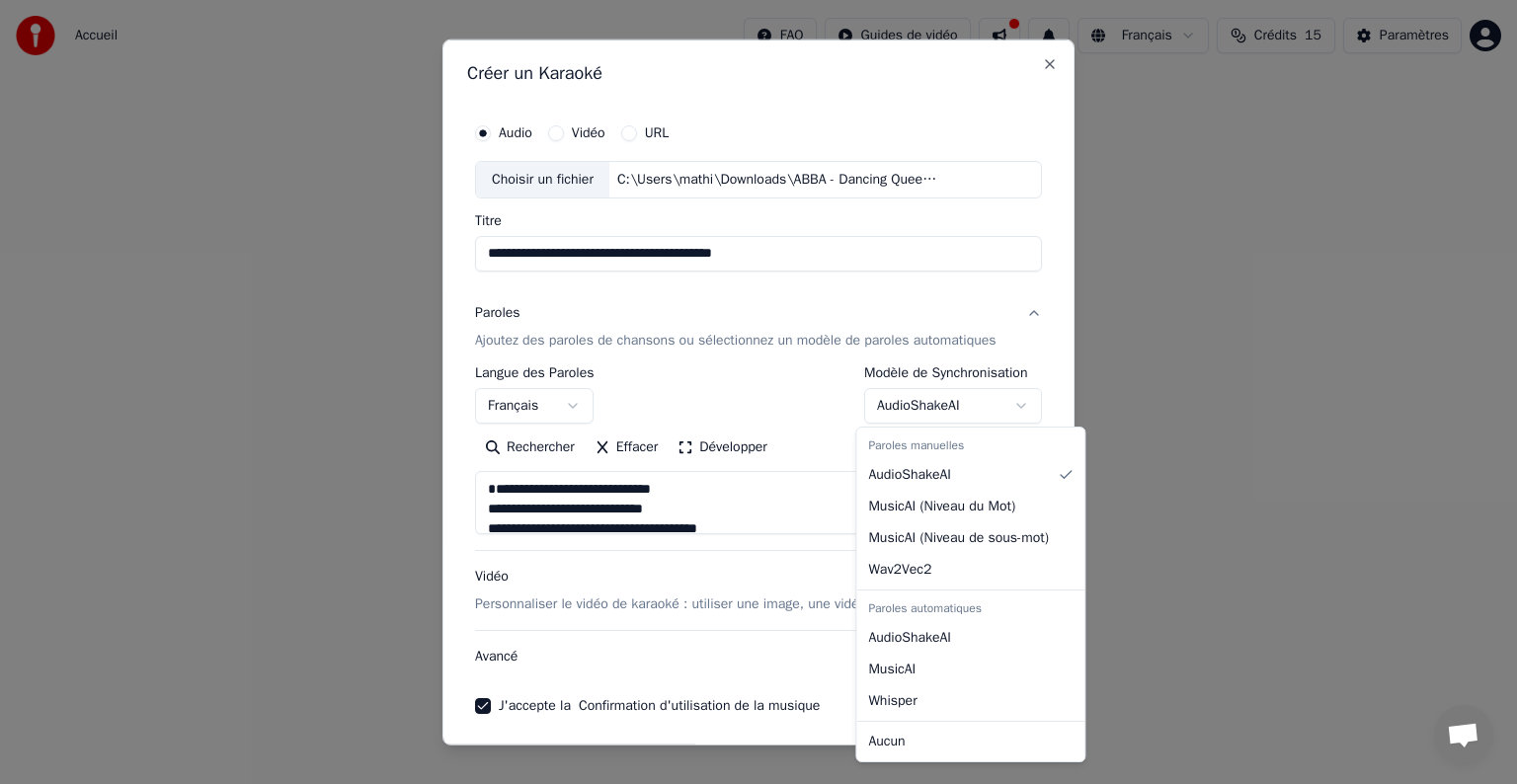 click on "**********" at bounding box center (758, 296) 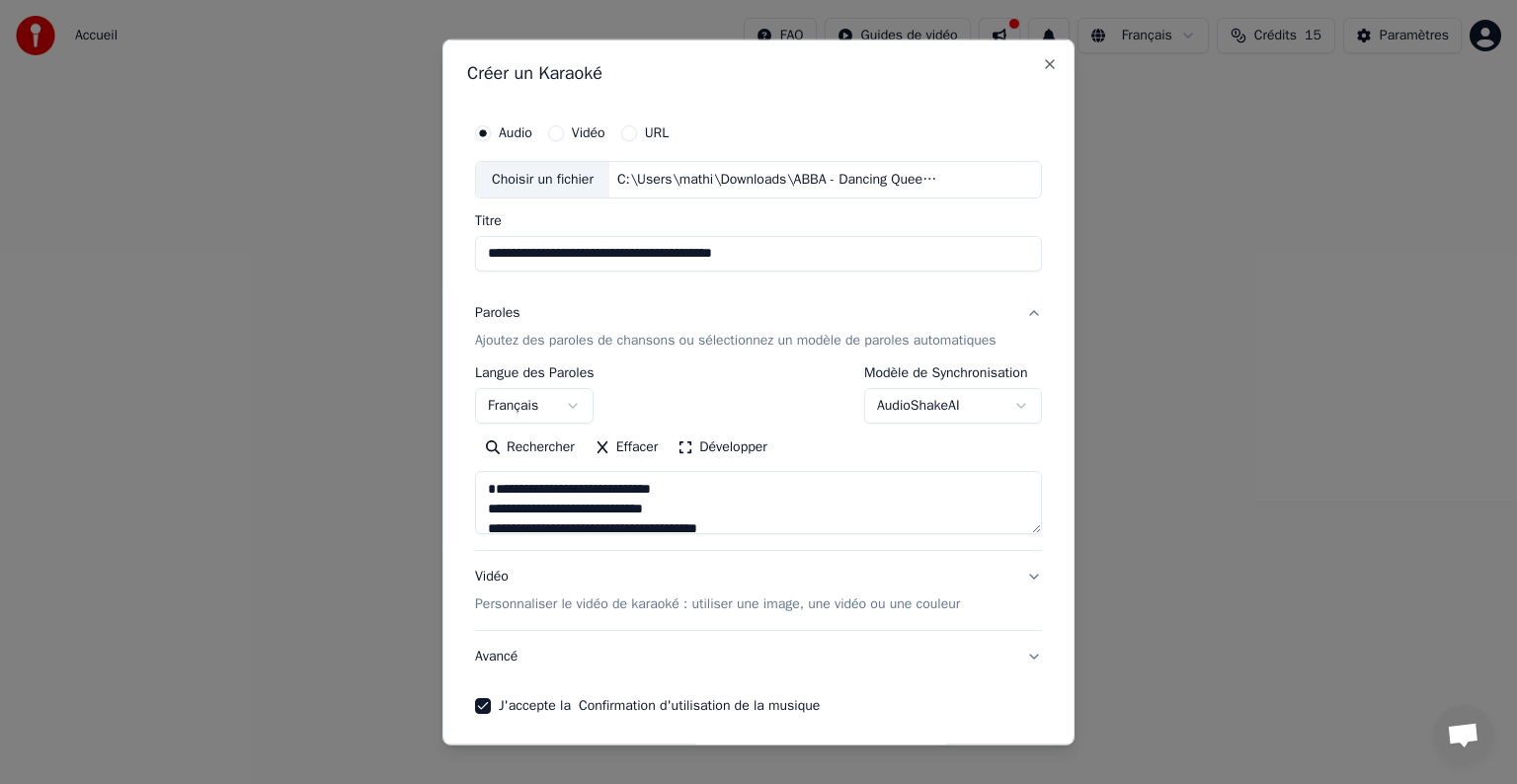 drag, startPoint x: 790, startPoint y: 266, endPoint x: 253, endPoint y: 217, distance: 539.23093 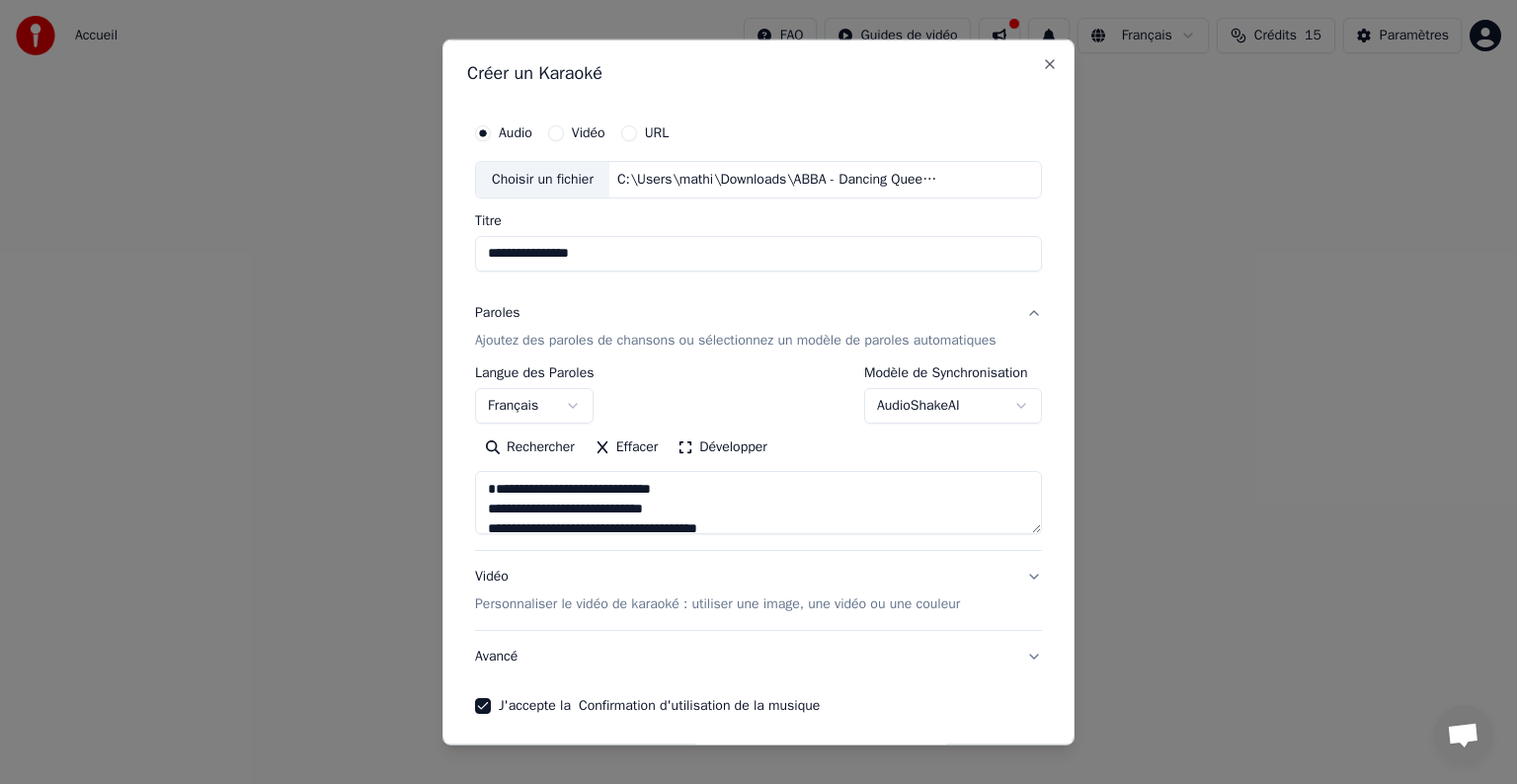 type on "**********" 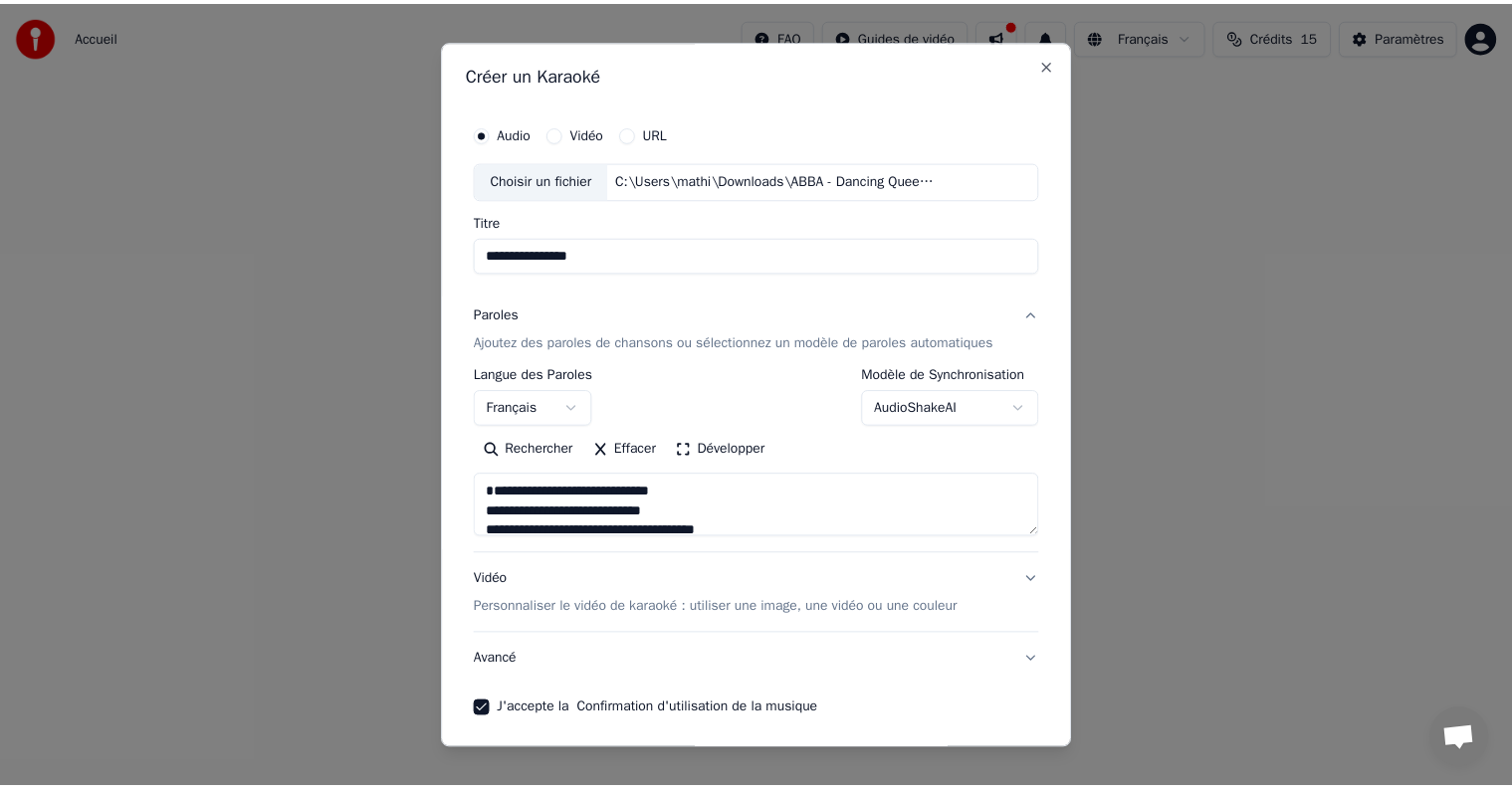 scroll, scrollTop: 76, scrollLeft: 0, axis: vertical 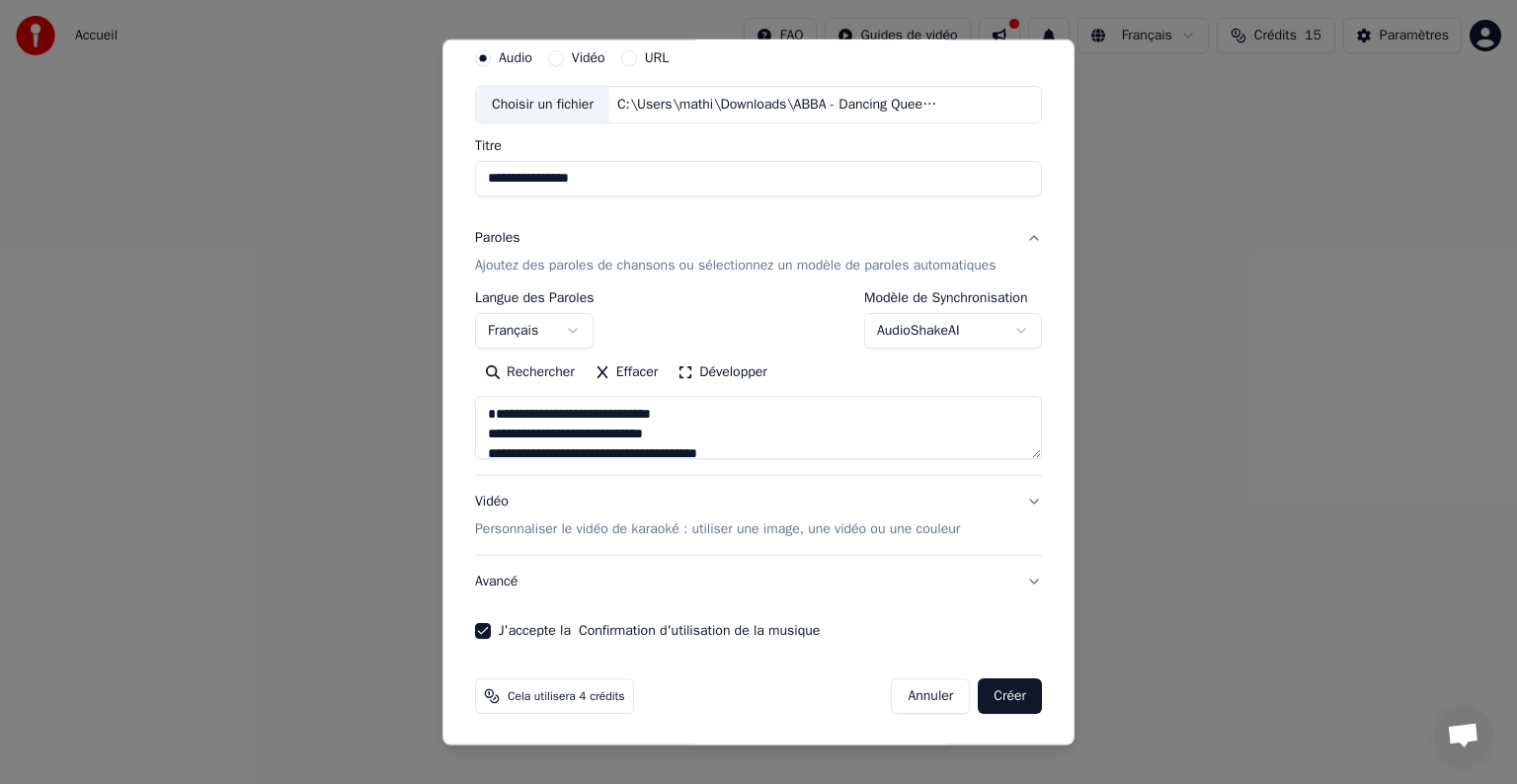 click on "Créer" at bounding box center [1009, 696] 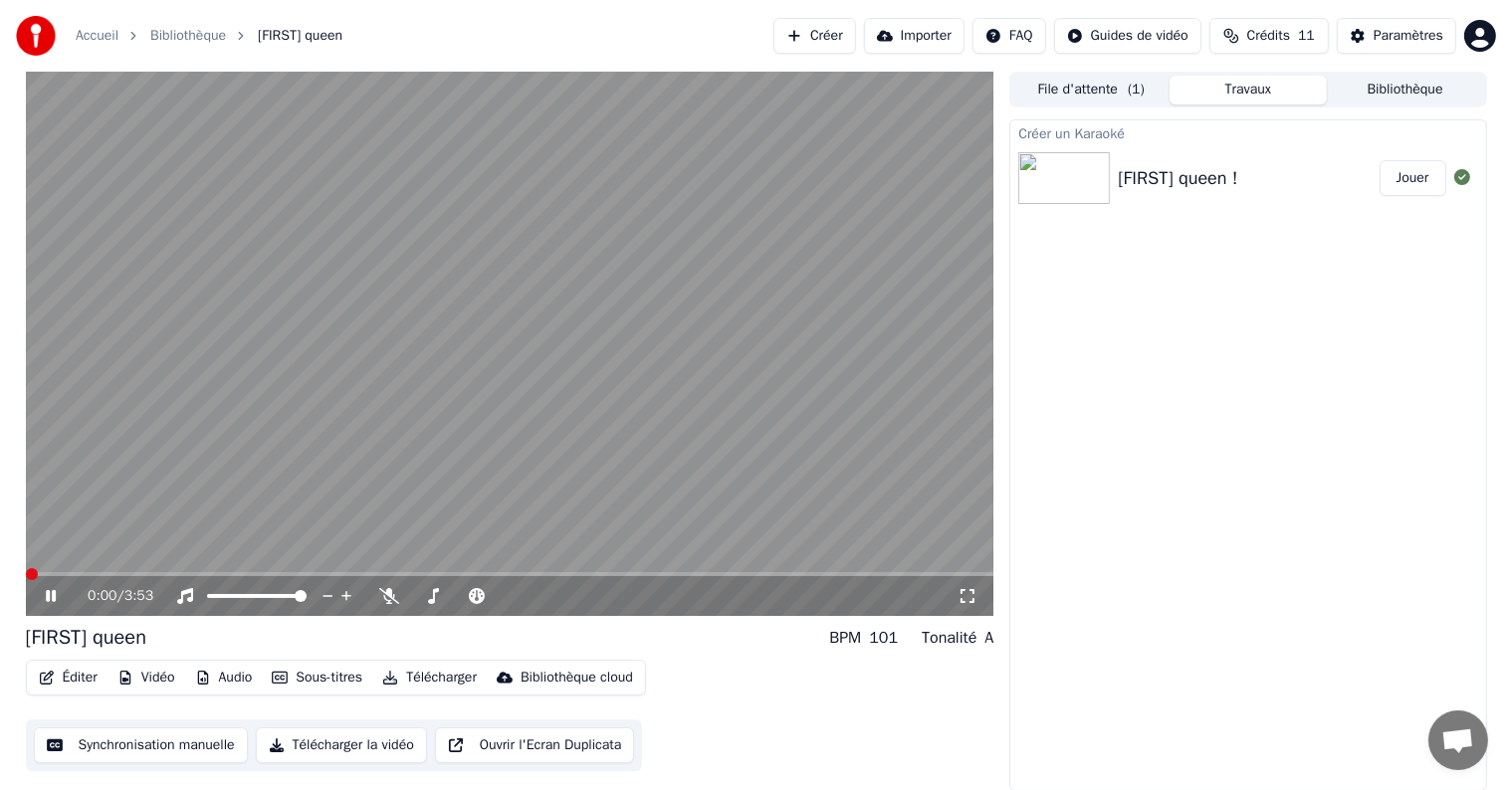 click at bounding box center [32, 574] 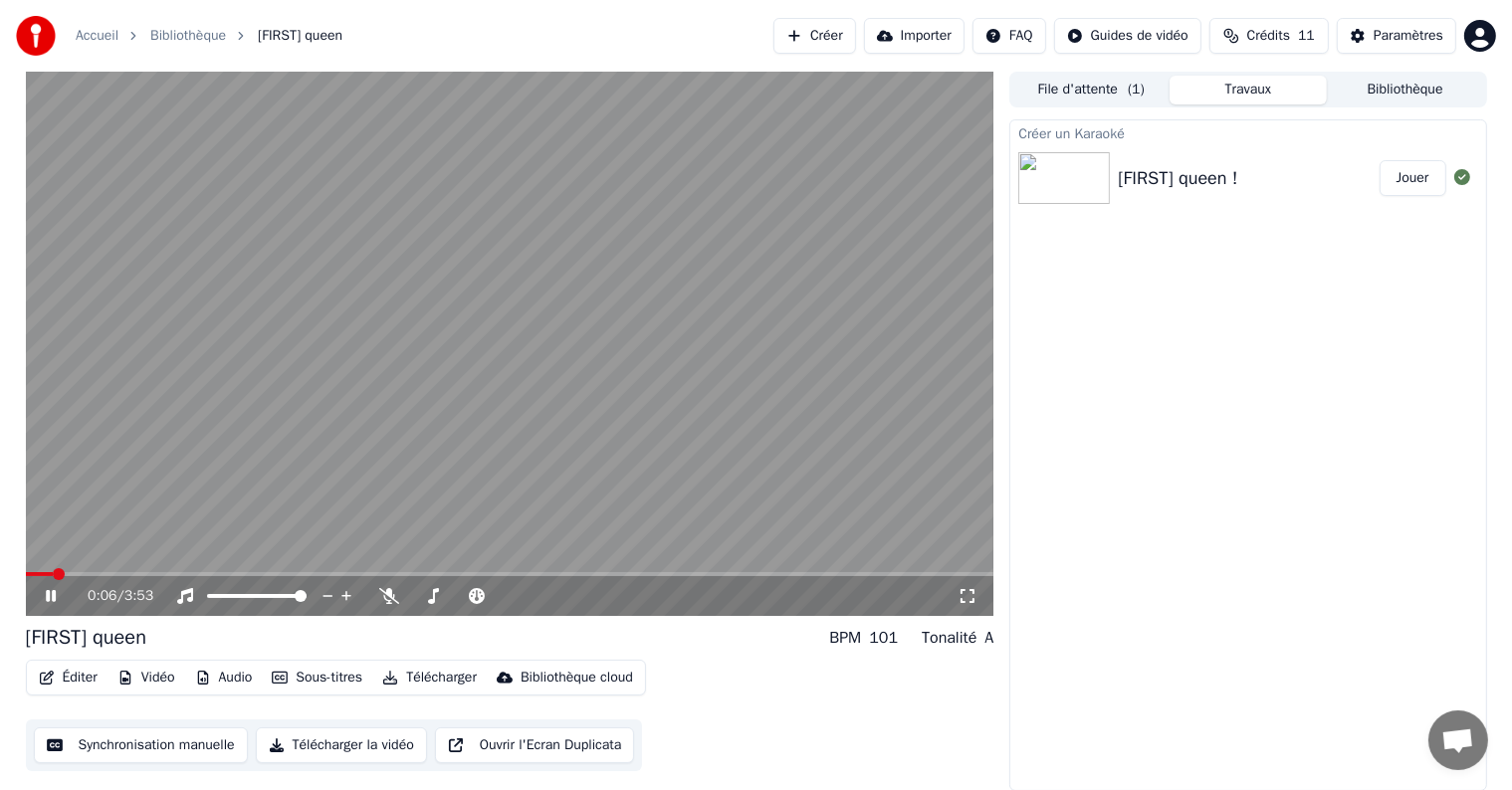 click at bounding box center [59, 574] 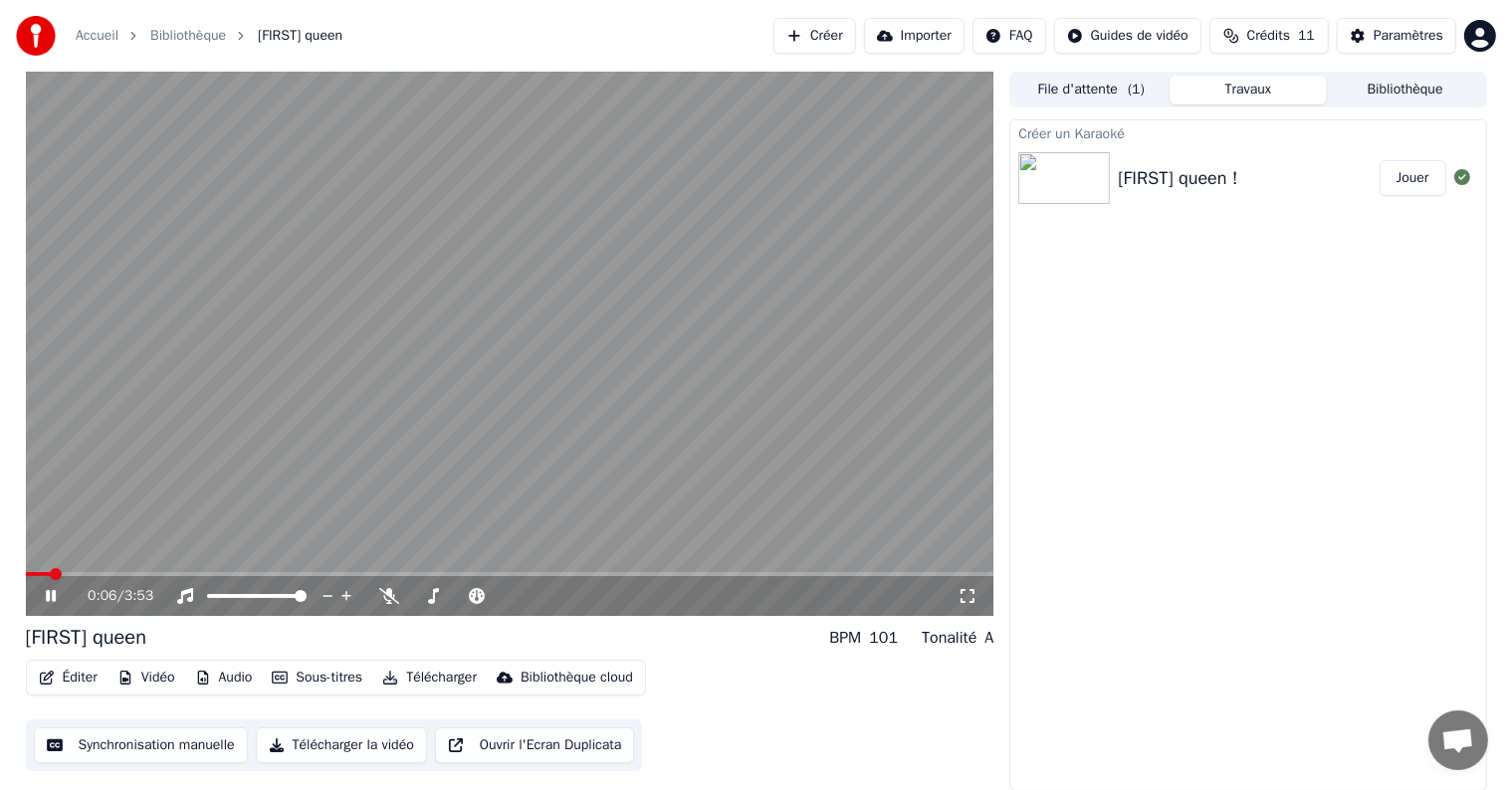 click 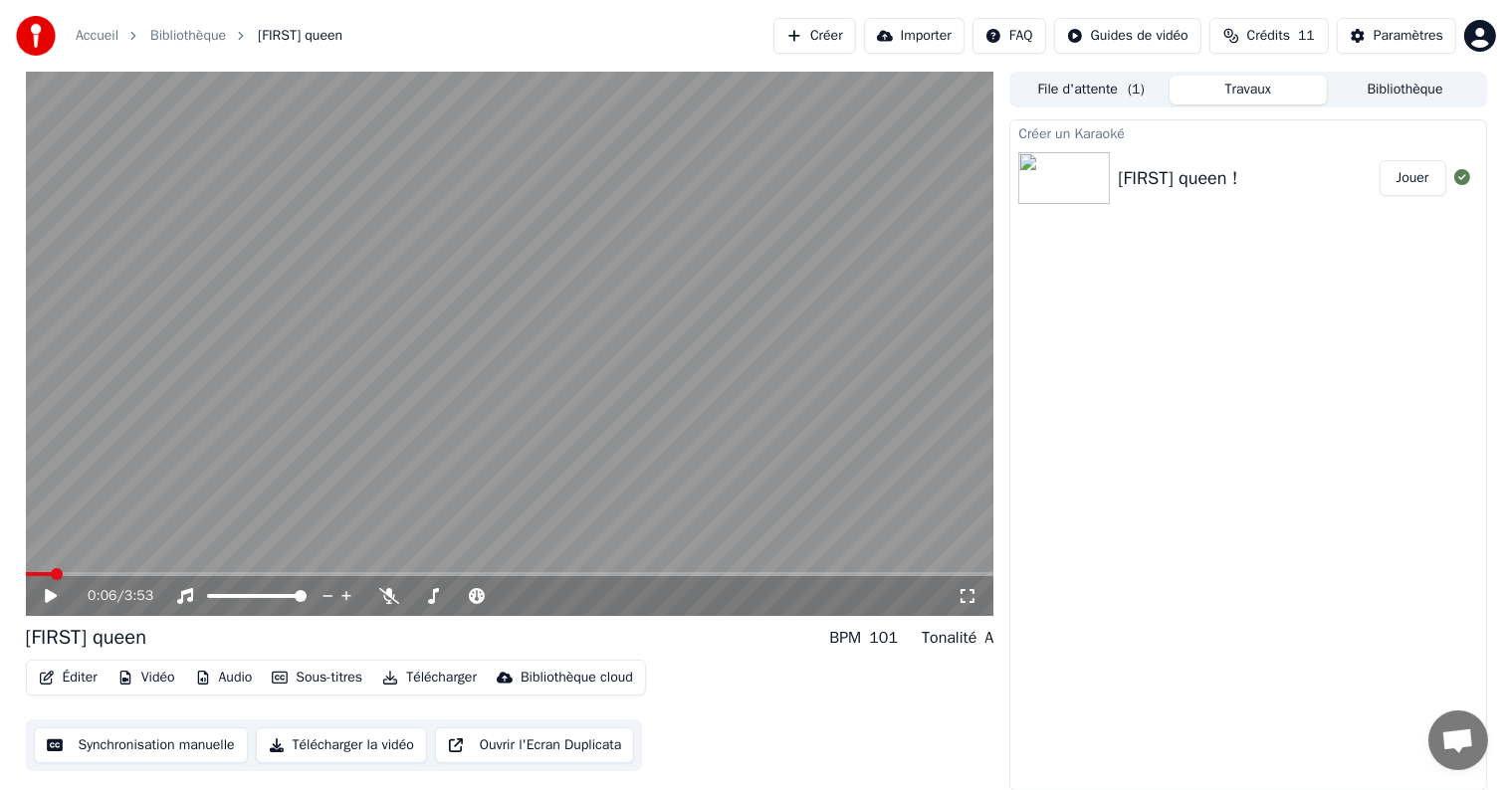 click on "Synchronisation manuelle" at bounding box center (140, 745) 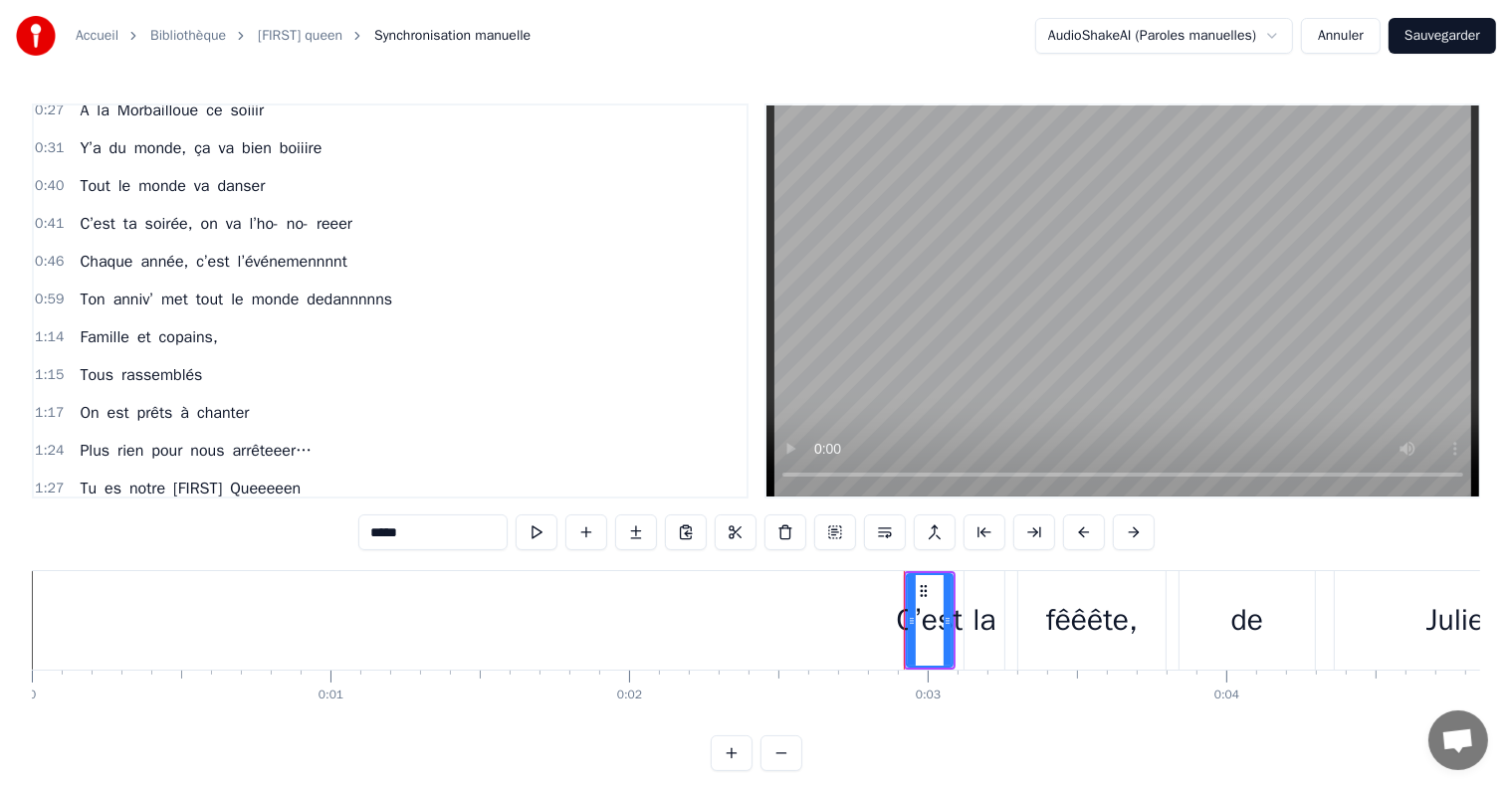 scroll, scrollTop: 0, scrollLeft: 0, axis: both 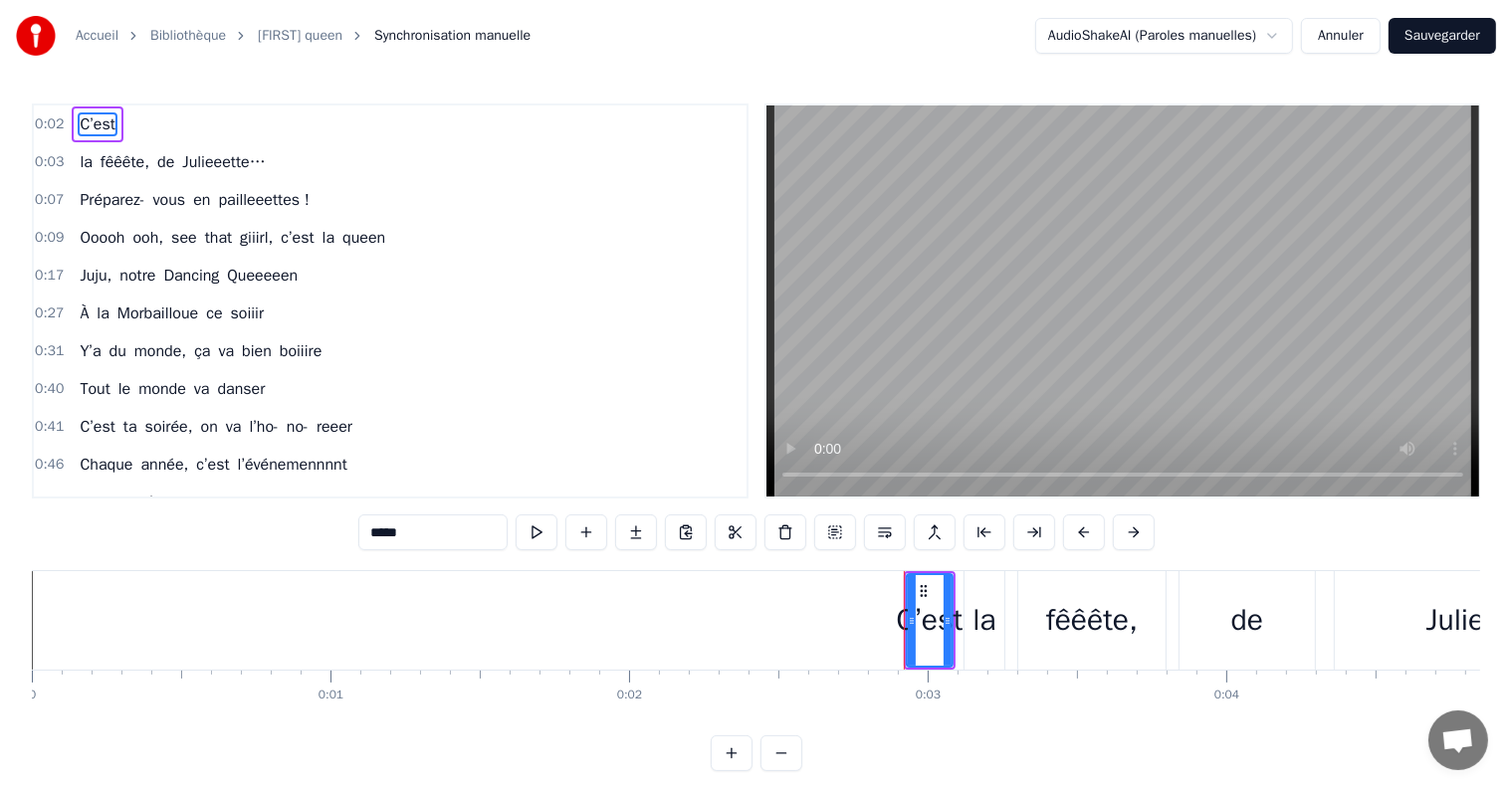 click on "0:02 C’est" at bounding box center (390, 124) 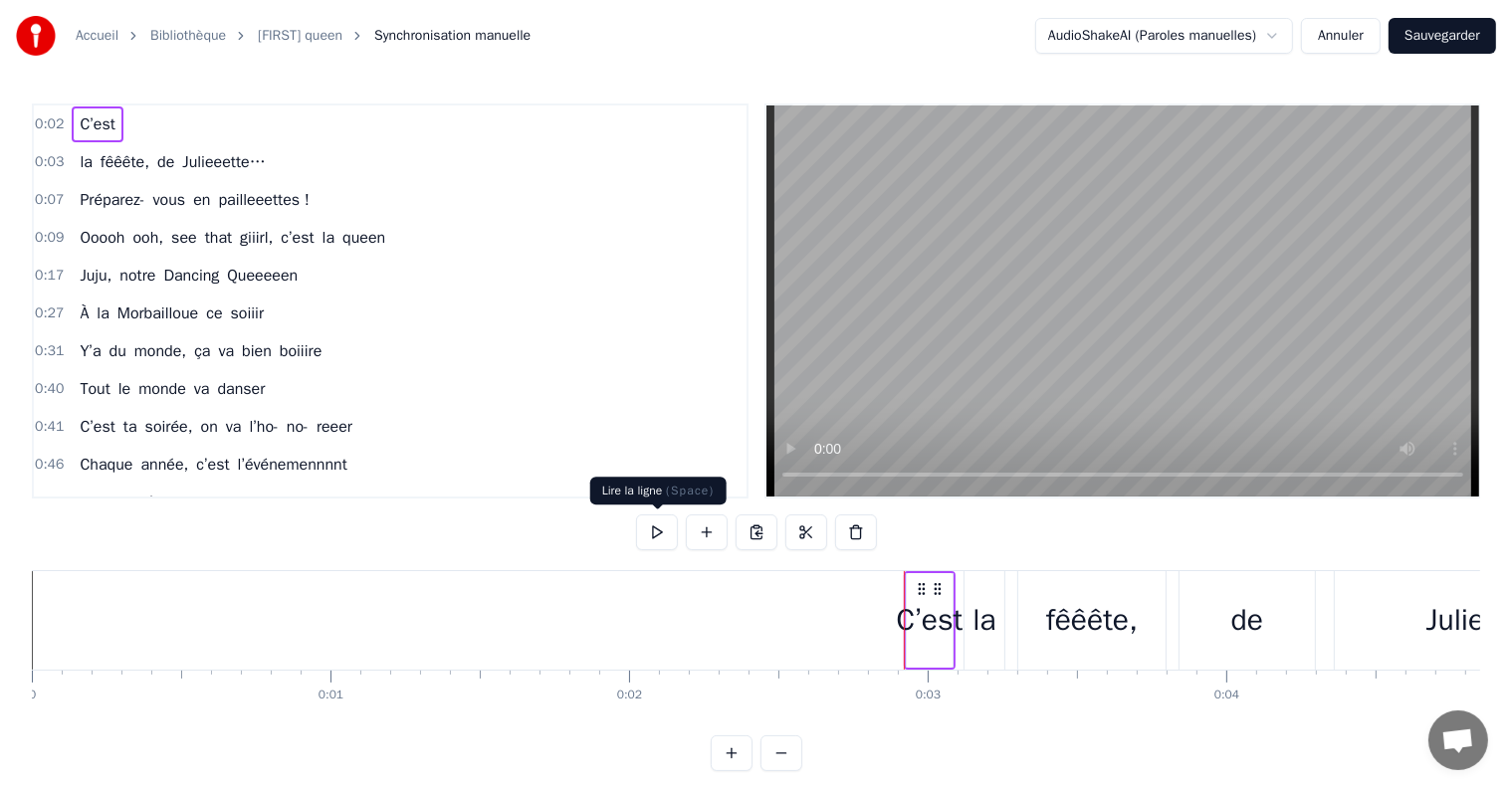 click at bounding box center (657, 532) 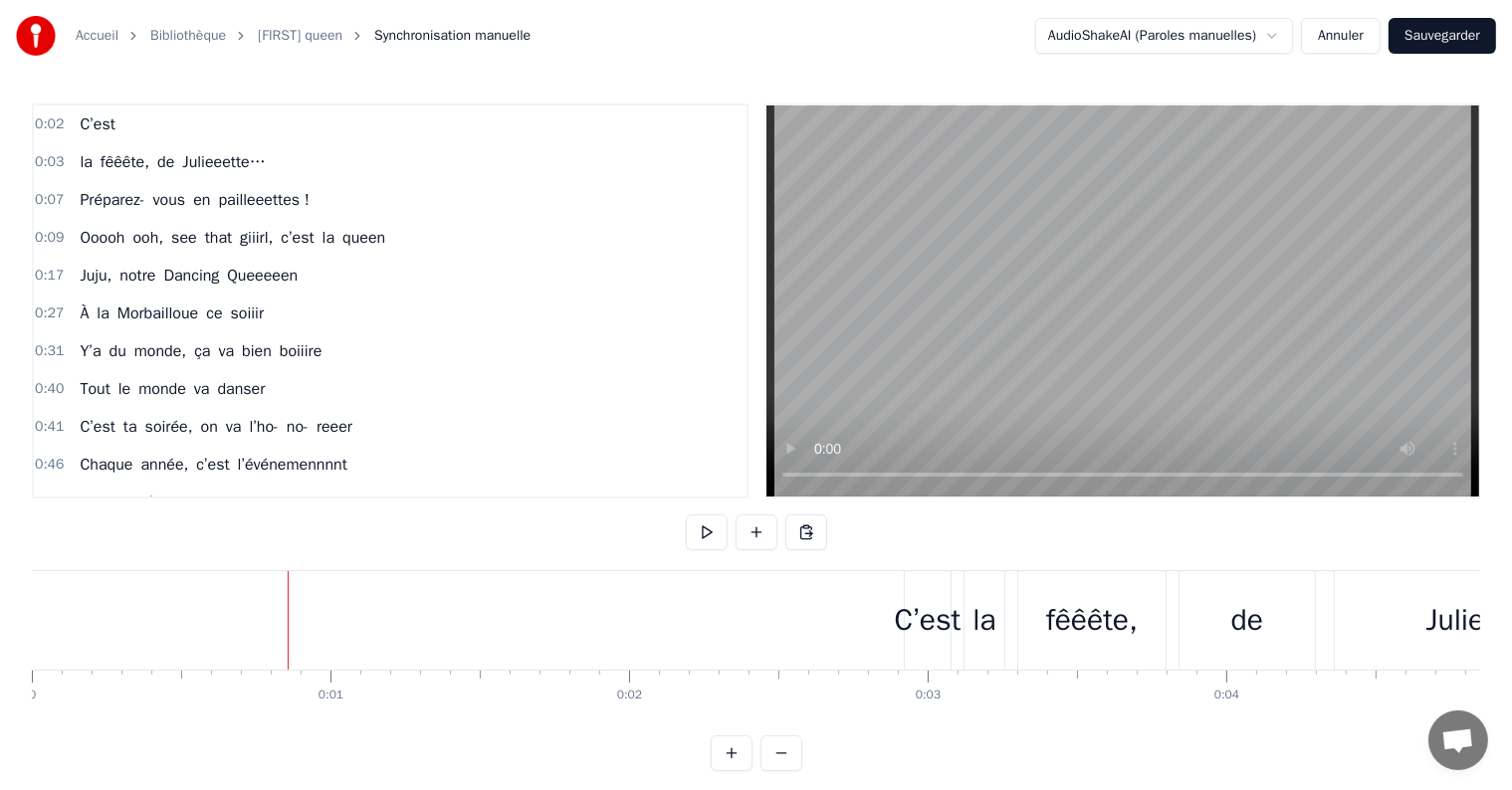 click at bounding box center (34885, 620) 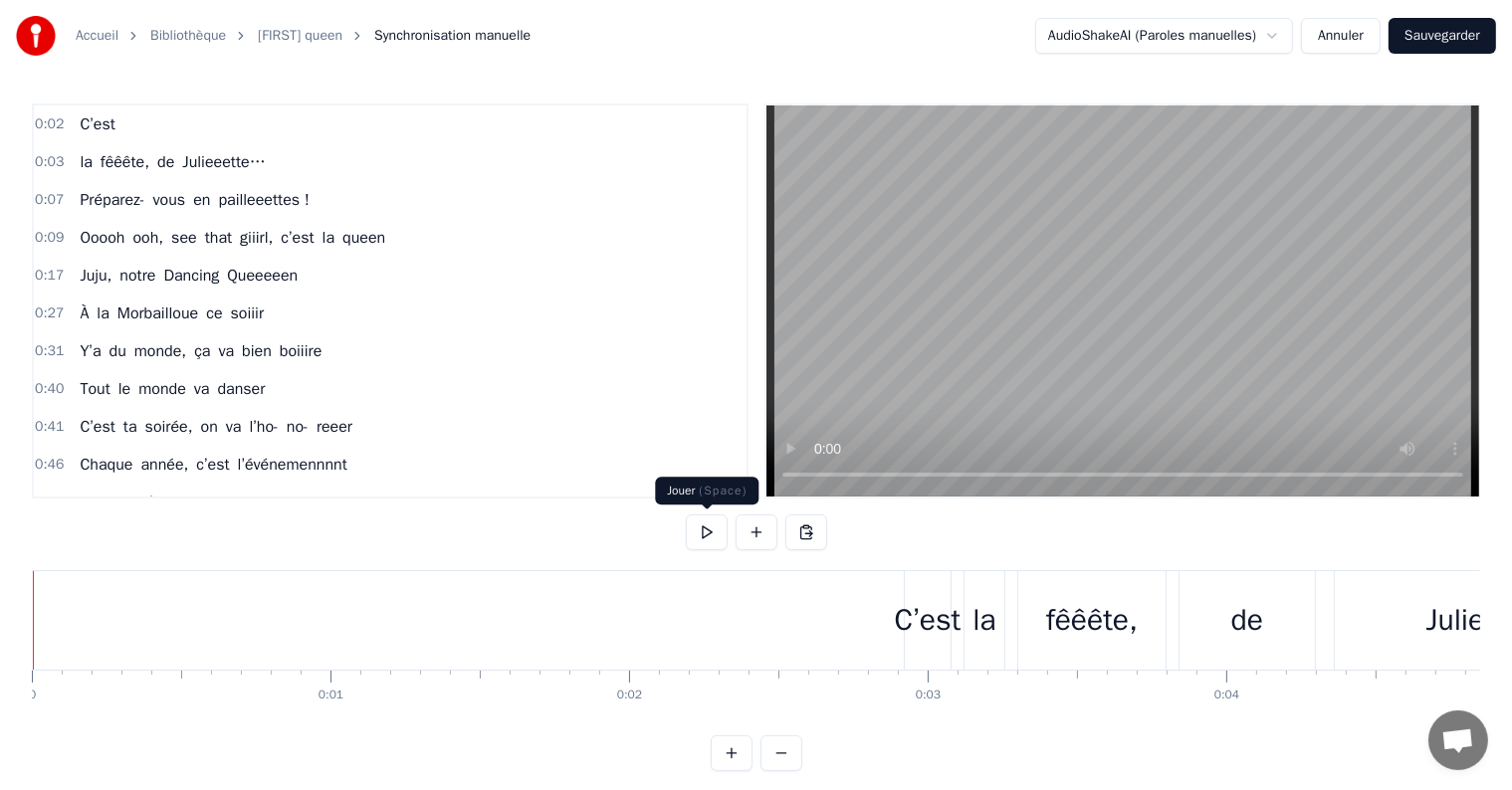 click at bounding box center [707, 532] 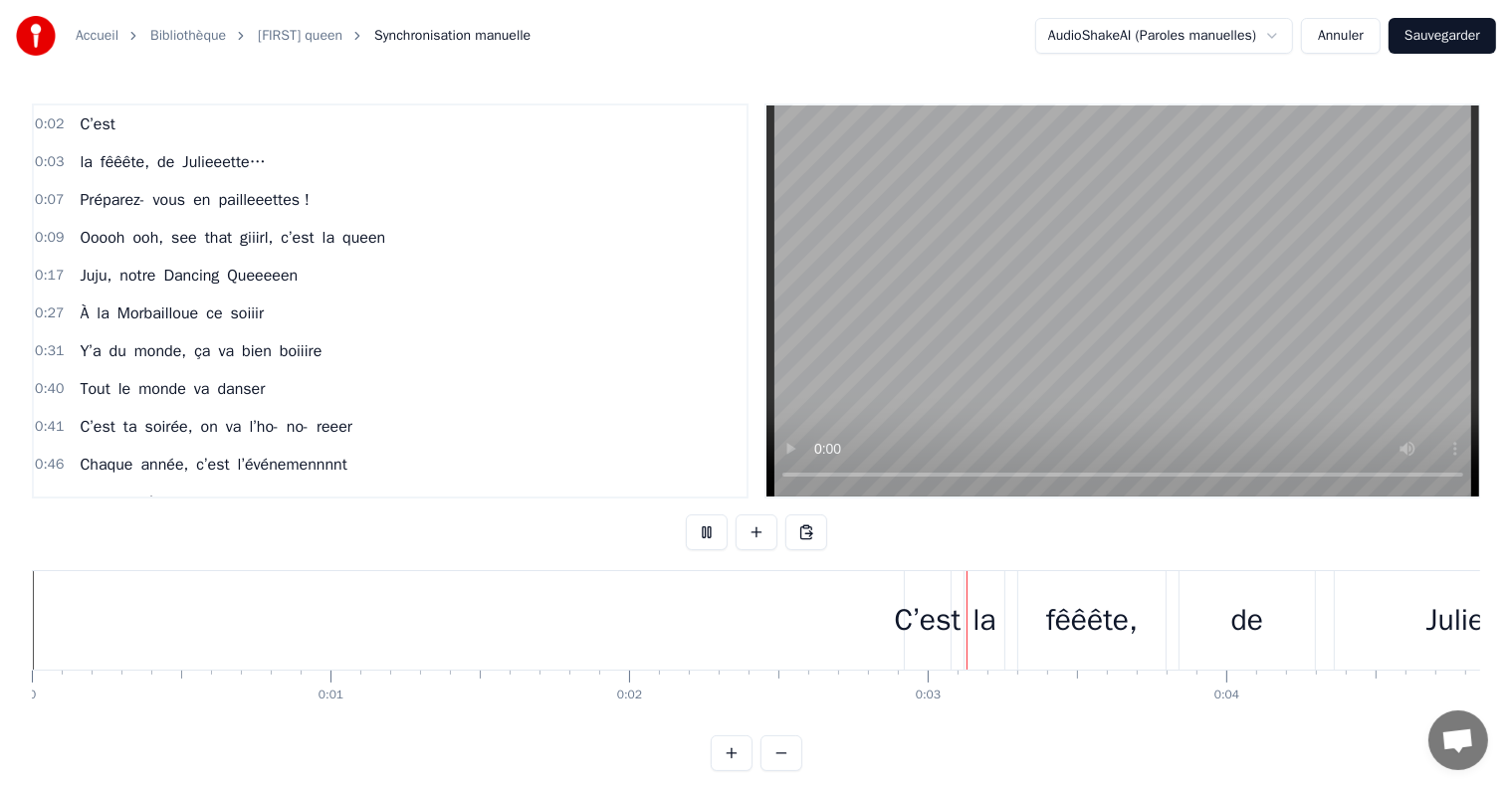 click at bounding box center (707, 532) 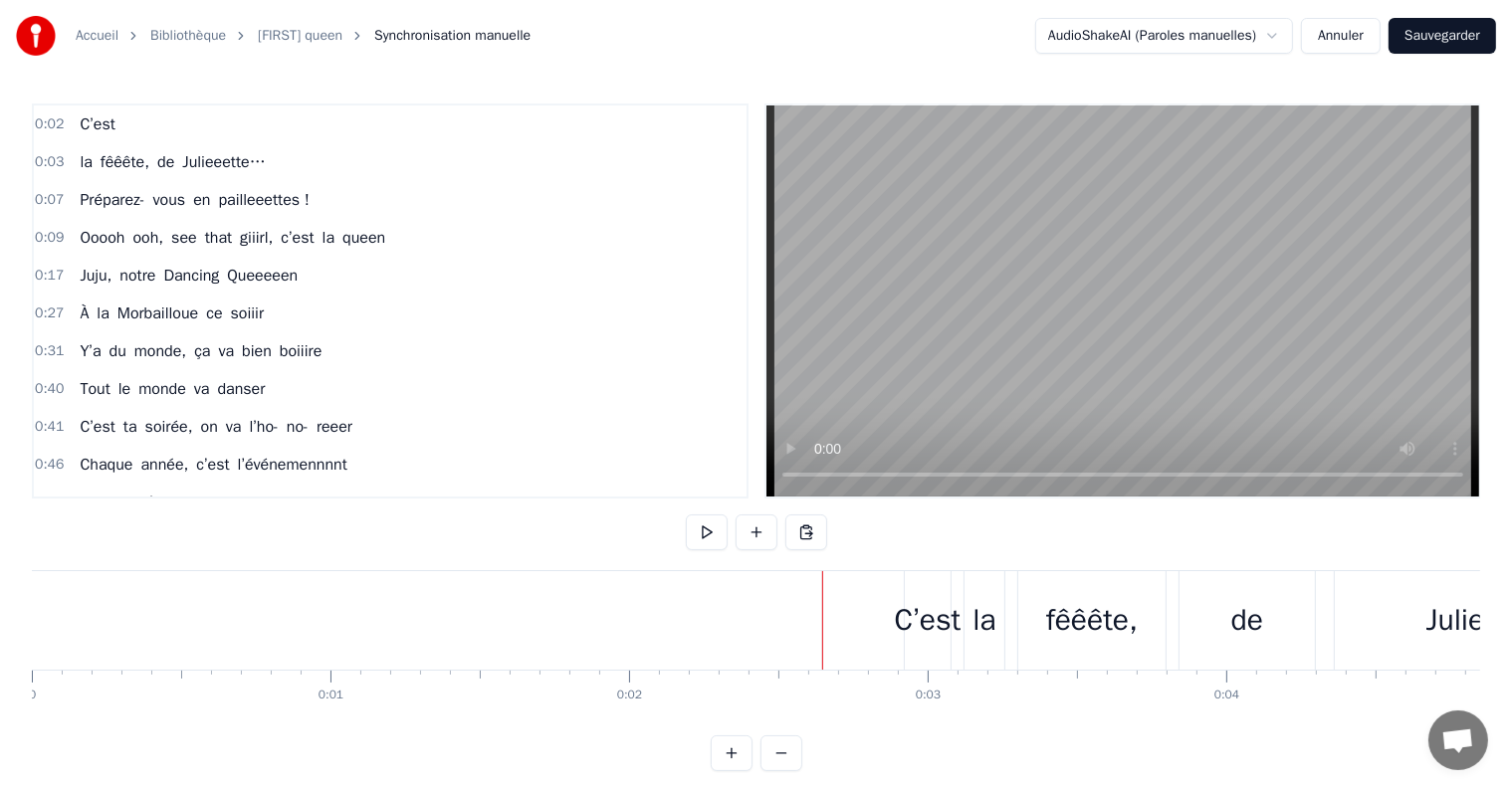click on "C’est" at bounding box center (928, 620) 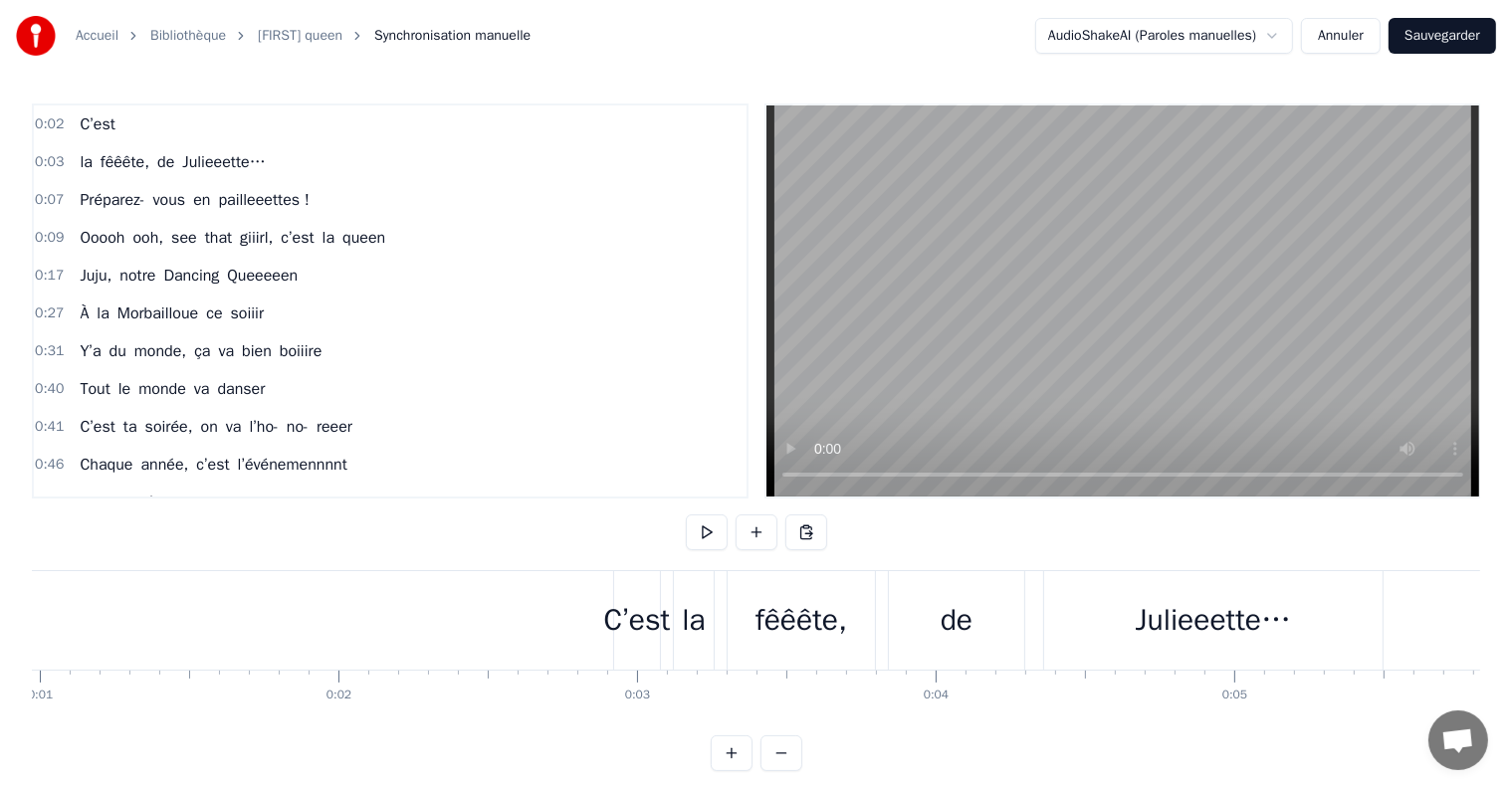 scroll, scrollTop: 0, scrollLeft: 0, axis: both 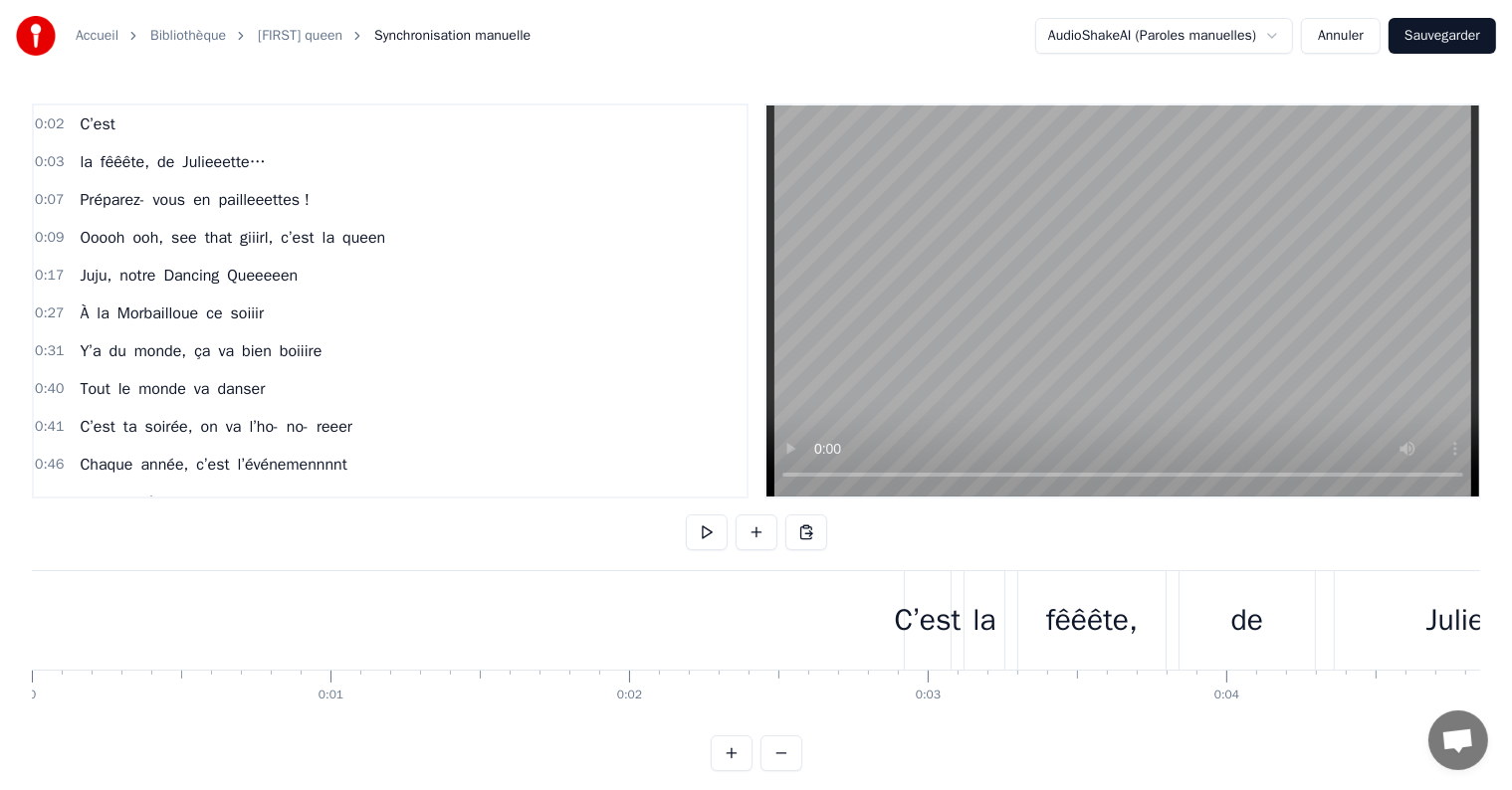 click on "C’est" at bounding box center [928, 620] 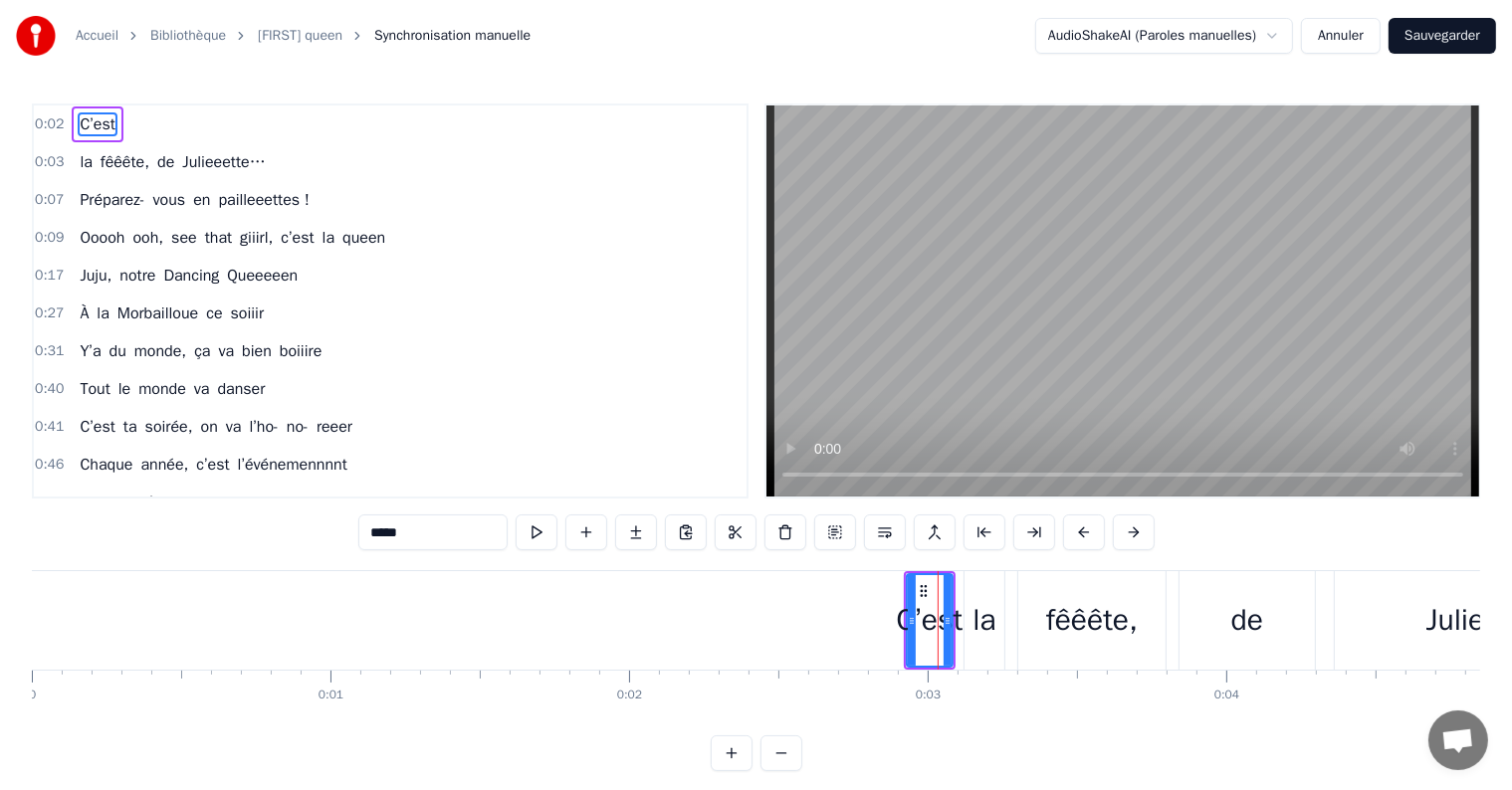 click on "la" at bounding box center [983, 620] 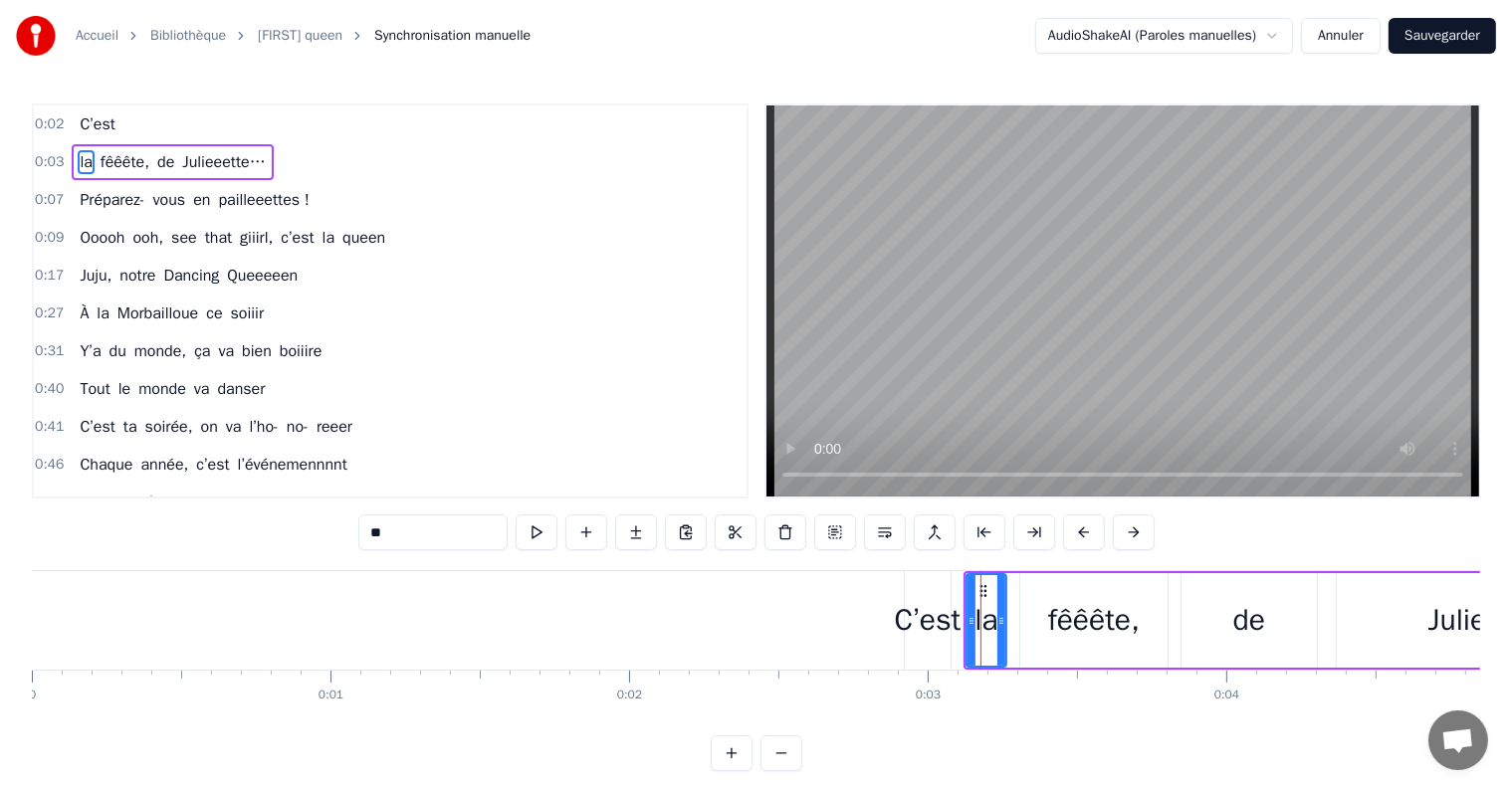 click on "C’est" at bounding box center (928, 620) 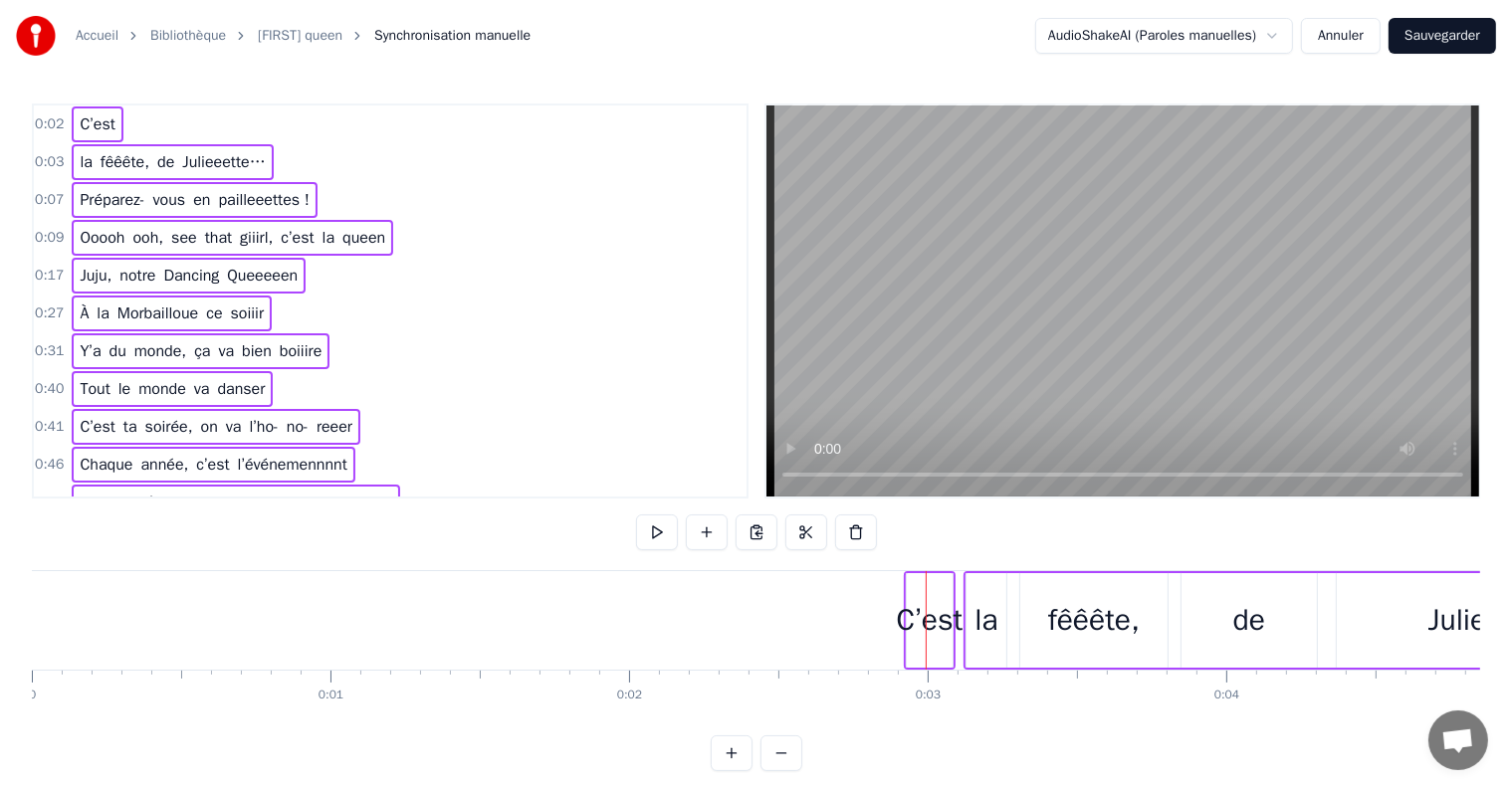 click on "0:02" at bounding box center [49, 124] 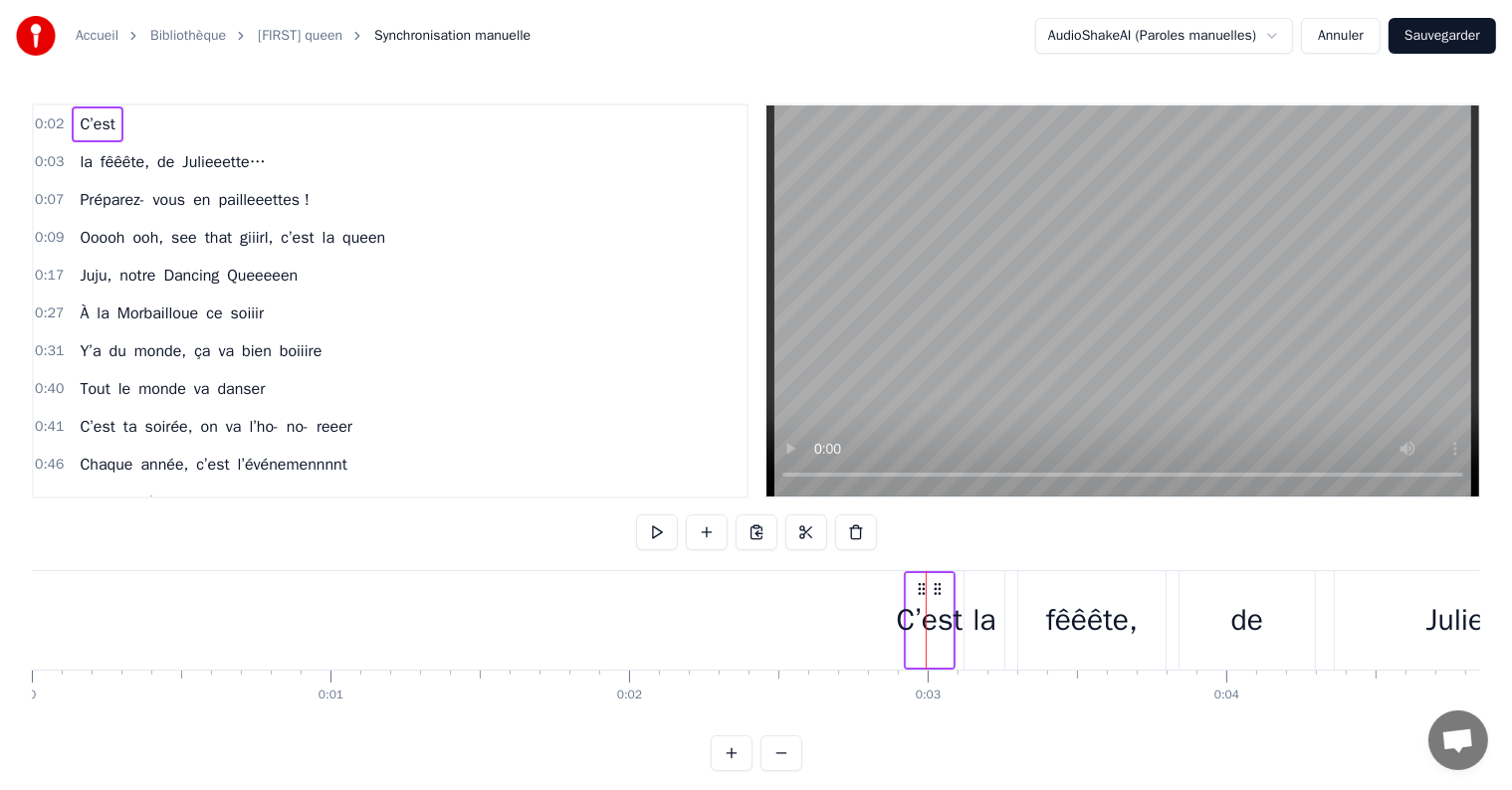 click on "0:02" at bounding box center [49, 124] 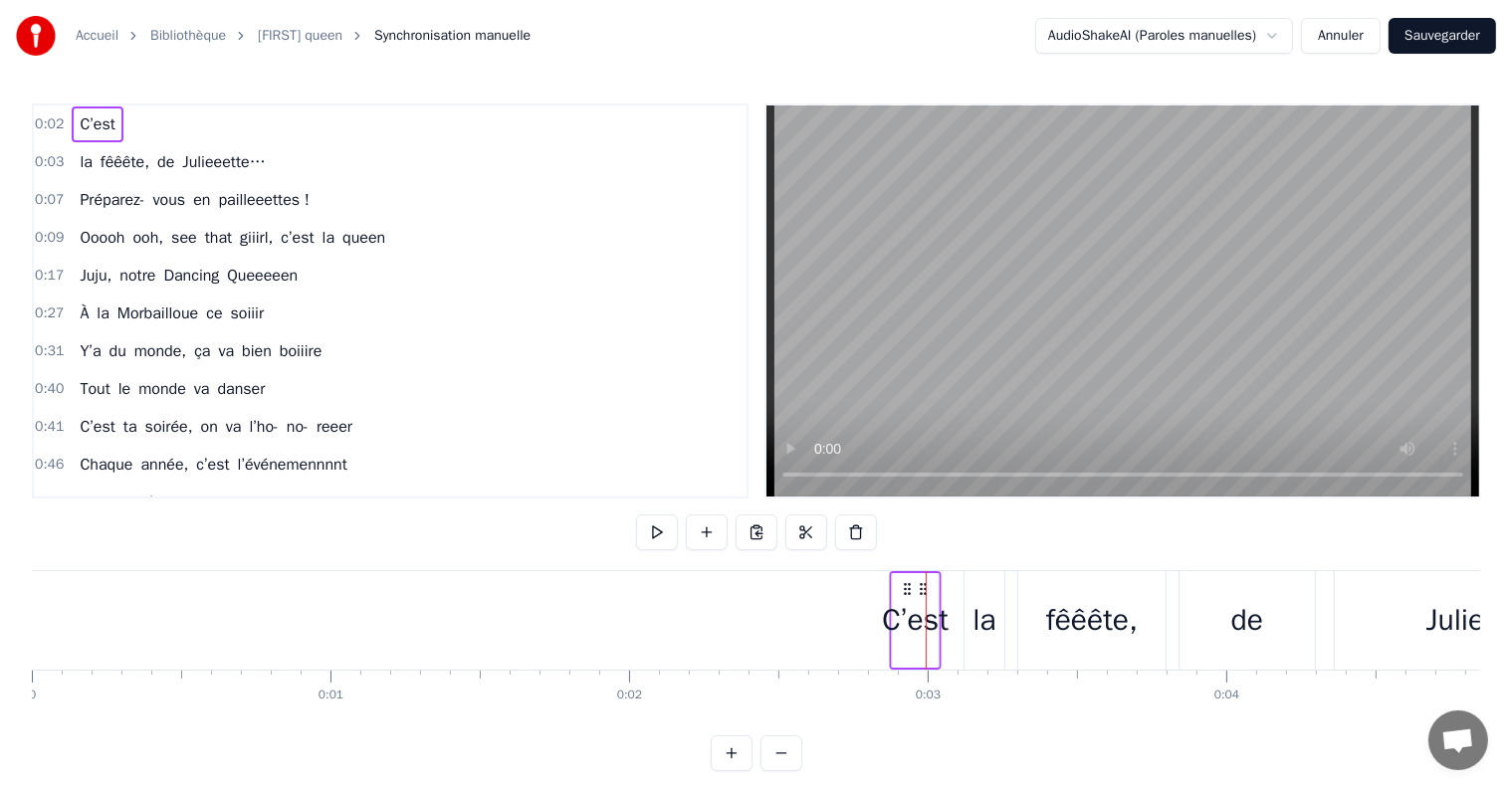 drag, startPoint x: 916, startPoint y: 584, endPoint x: 902, endPoint y: 597, distance: 19.104973 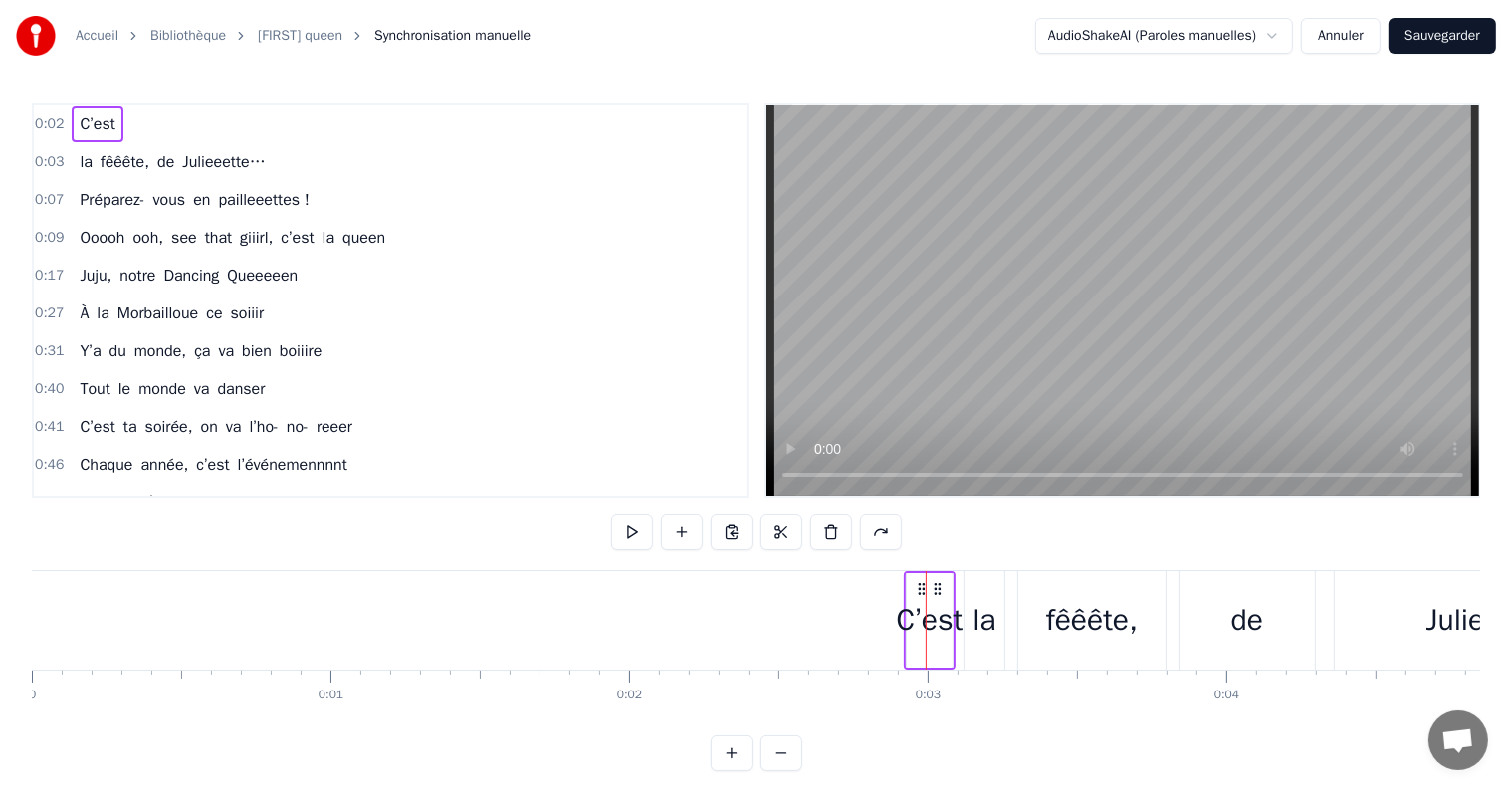 click on "la" at bounding box center (984, 620) 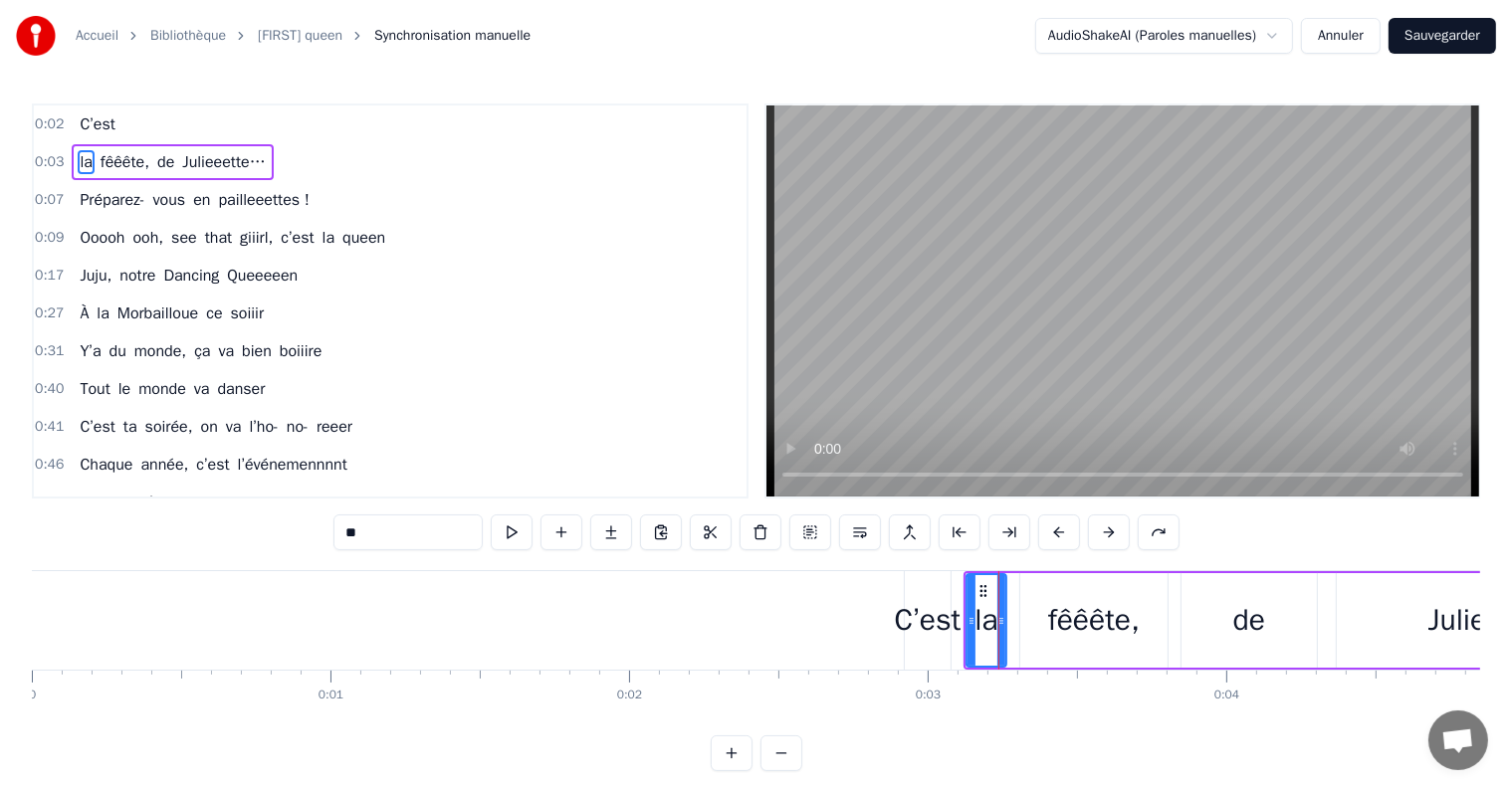 click on "fêêête," at bounding box center [1094, 620] 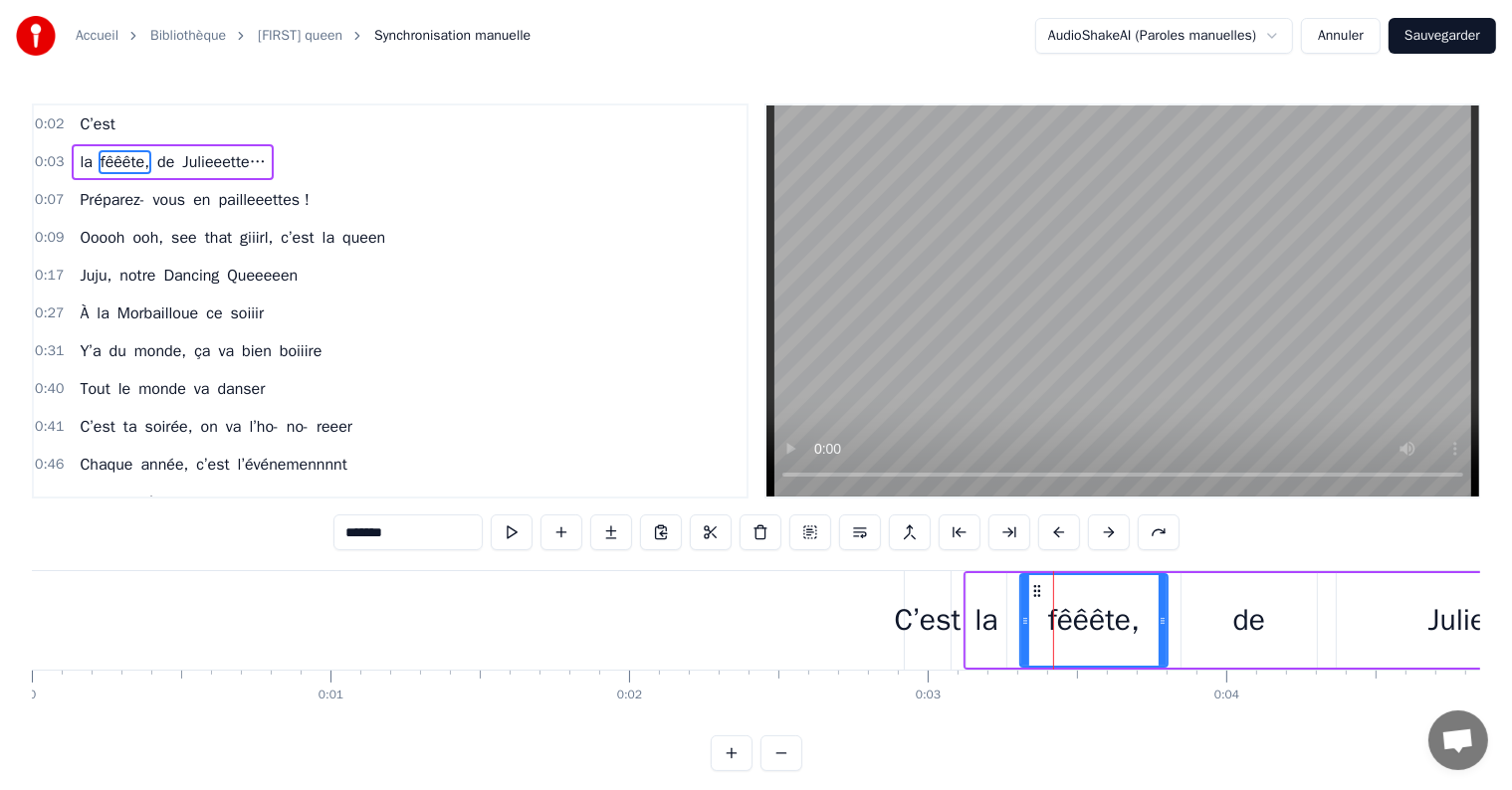 click on "C’est" at bounding box center (928, 620) 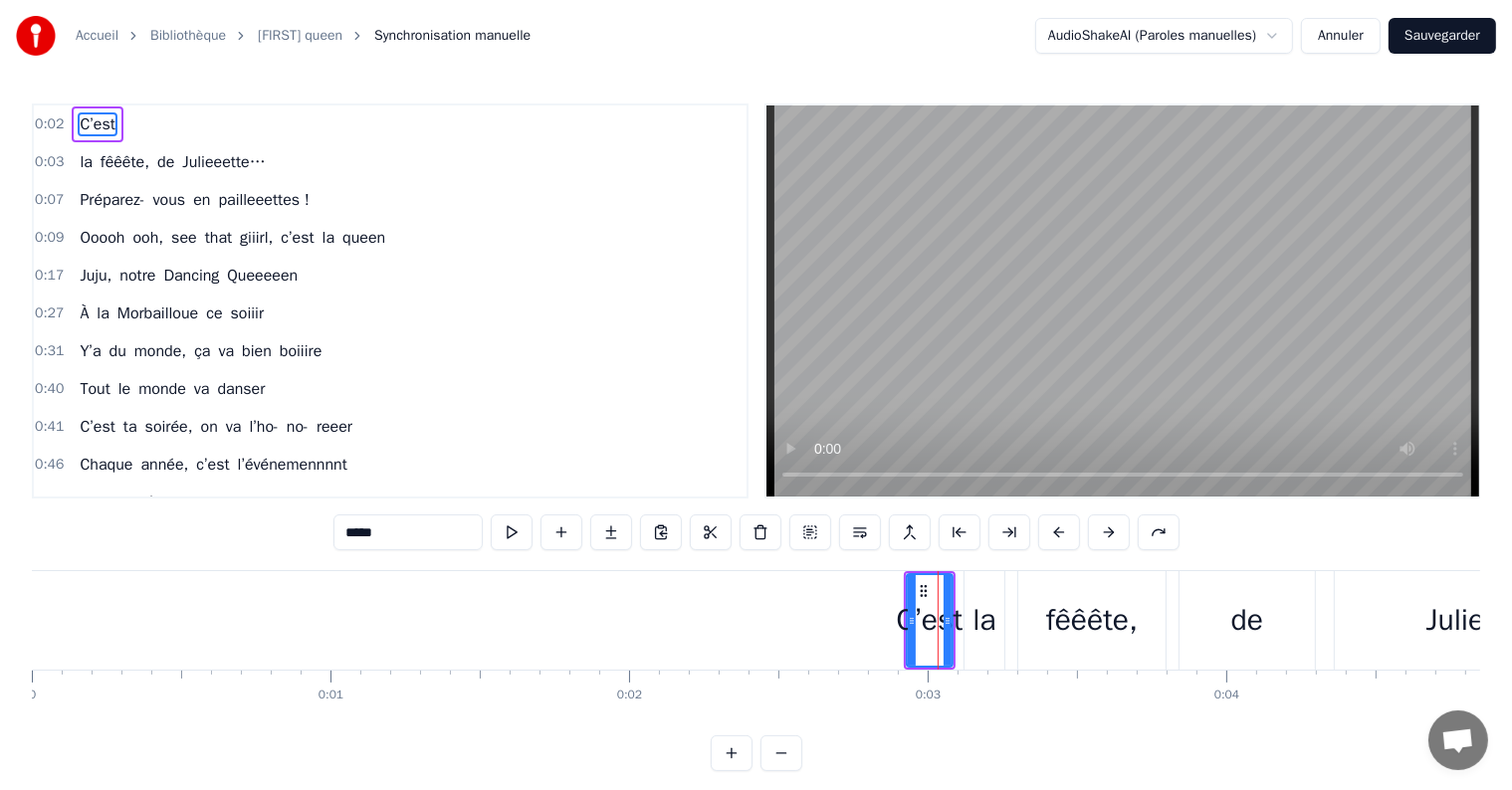 click on "la" at bounding box center [983, 620] 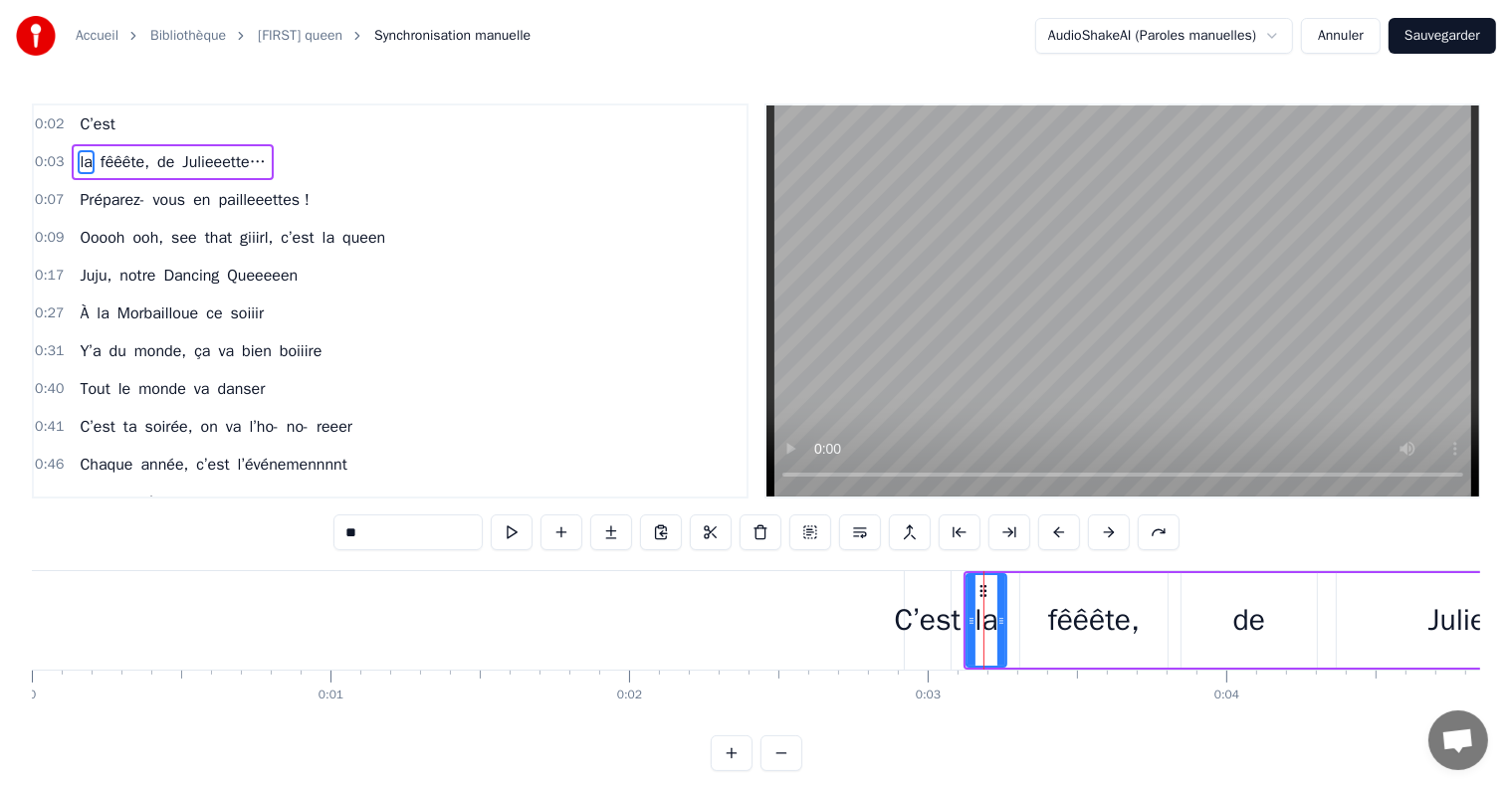 click on "fêêête," at bounding box center [1094, 620] 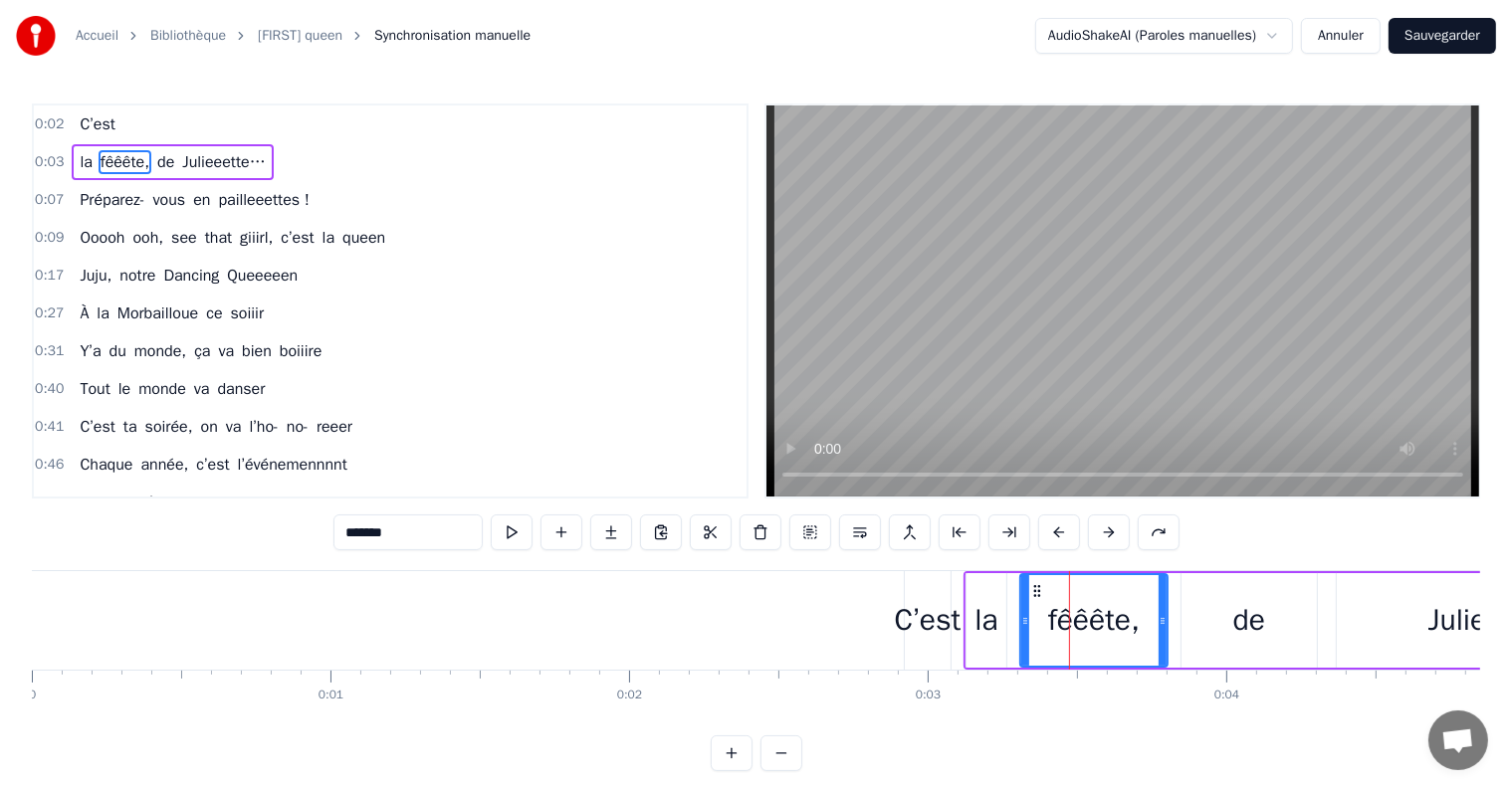 click on "C’est" at bounding box center (928, 620) 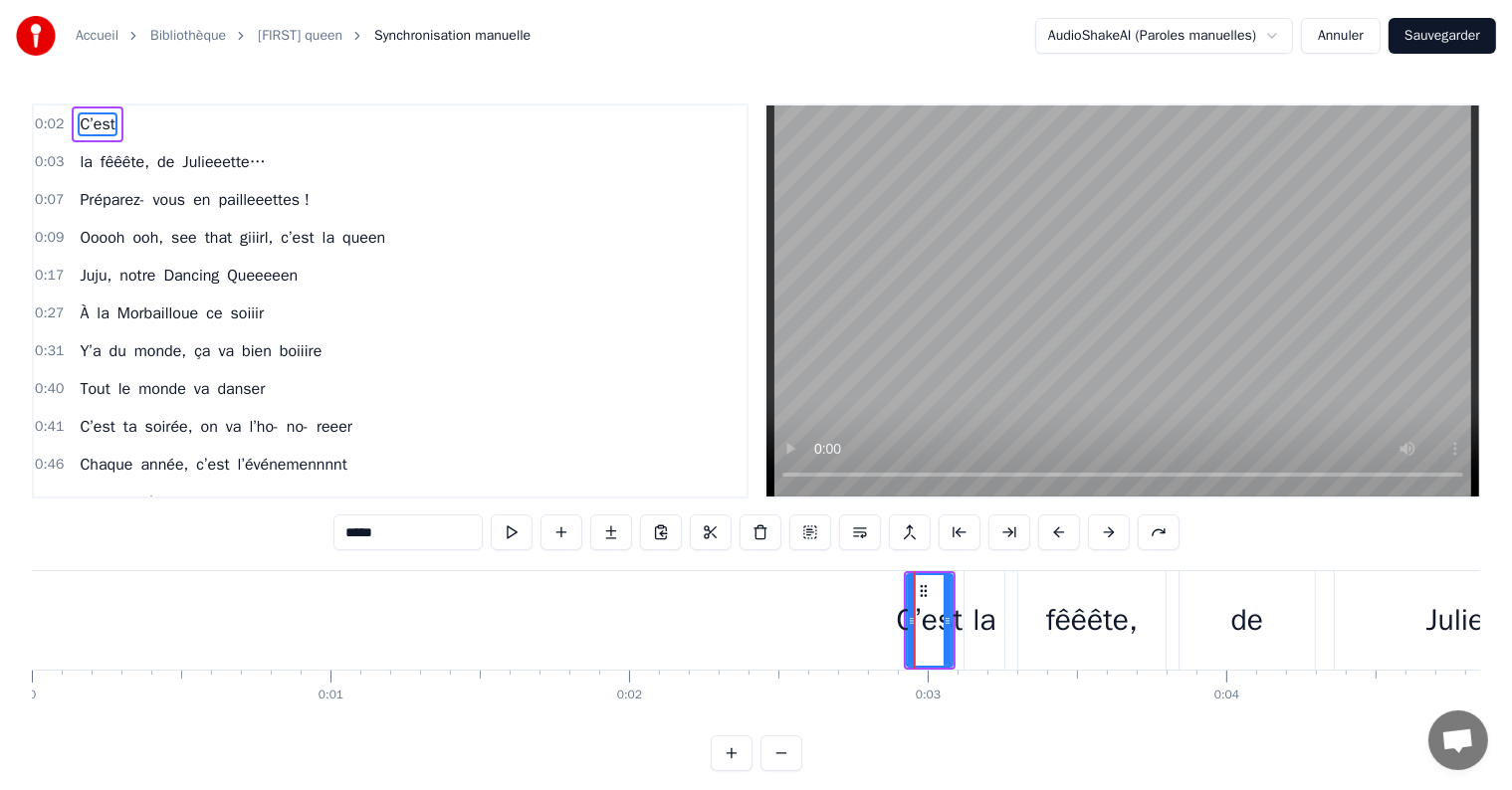 click on "C’est" at bounding box center [930, 620] 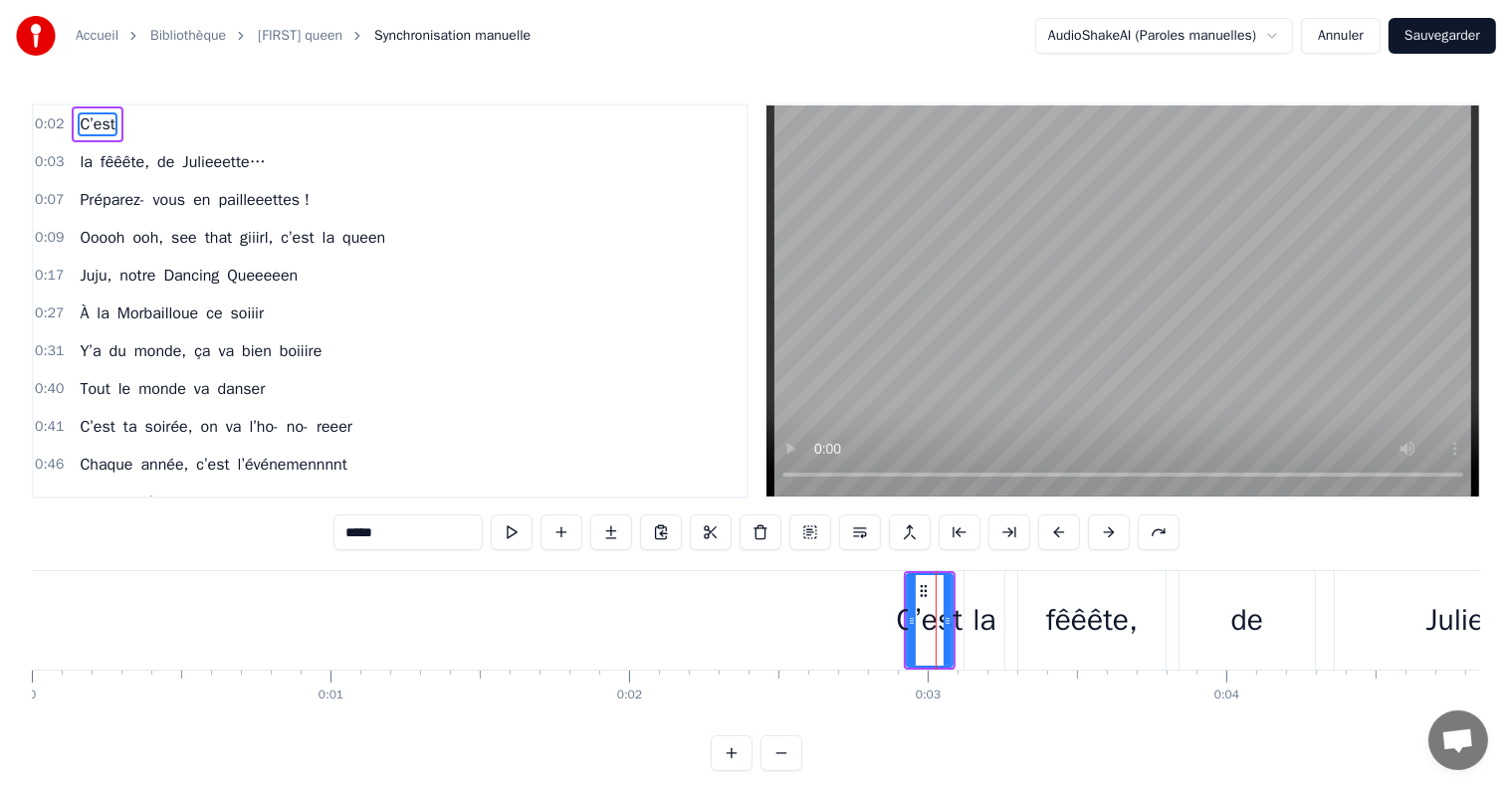 click on "la" at bounding box center (983, 620) 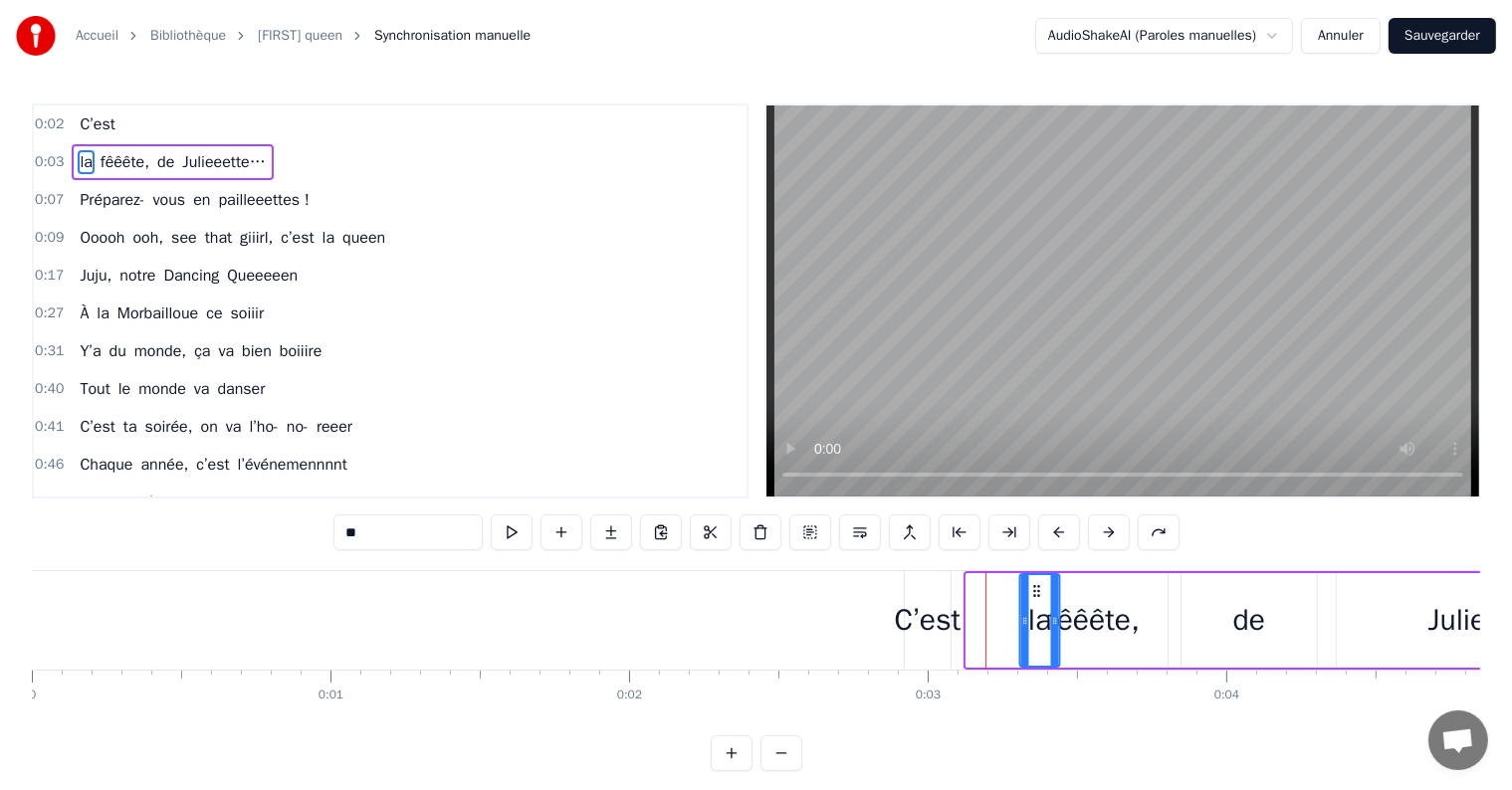 drag, startPoint x: 980, startPoint y: 590, endPoint x: 1049, endPoint y: 588, distance: 69.02898 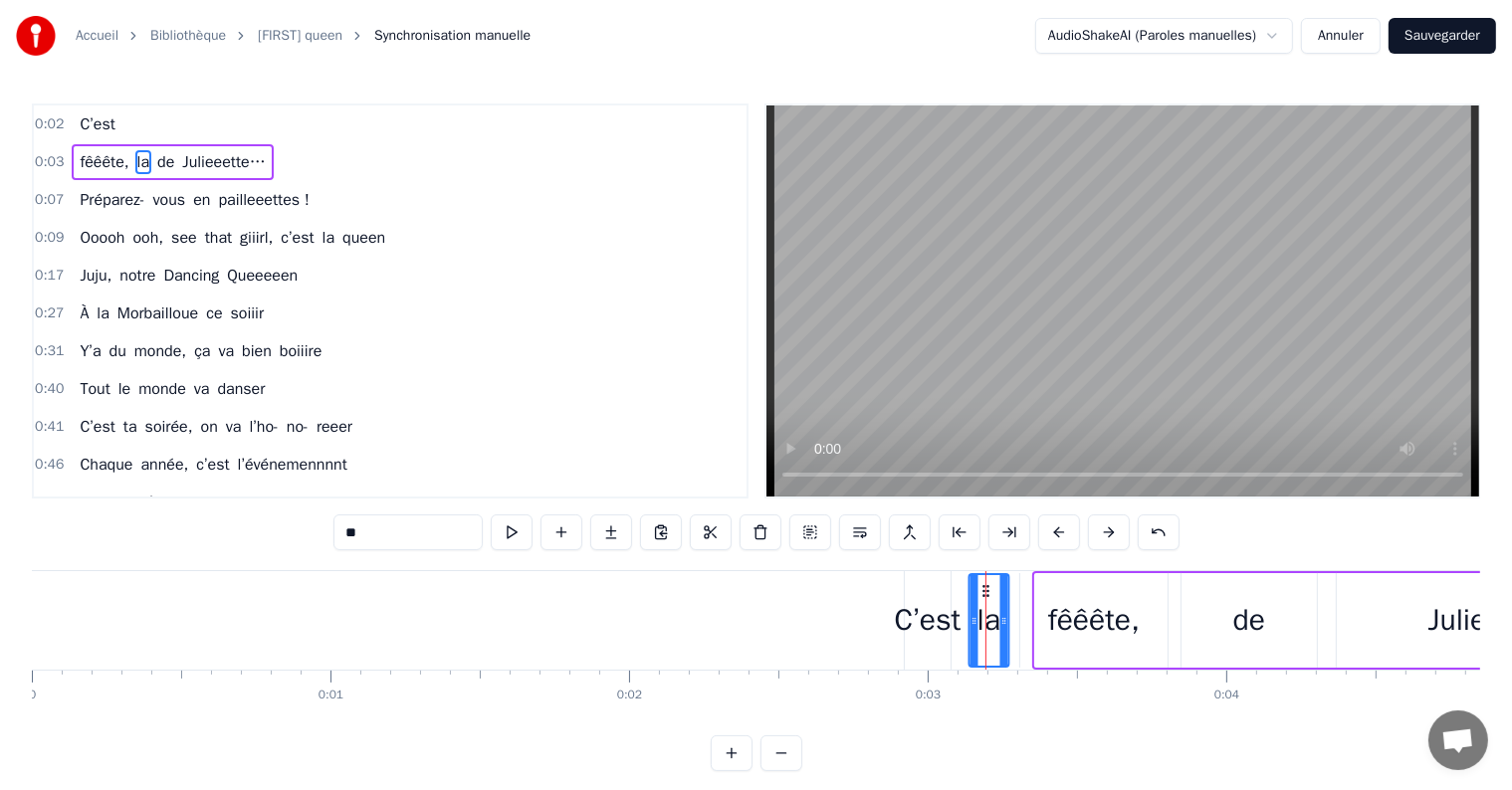 drag, startPoint x: 1052, startPoint y: 588, endPoint x: 984, endPoint y: 588, distance: 68 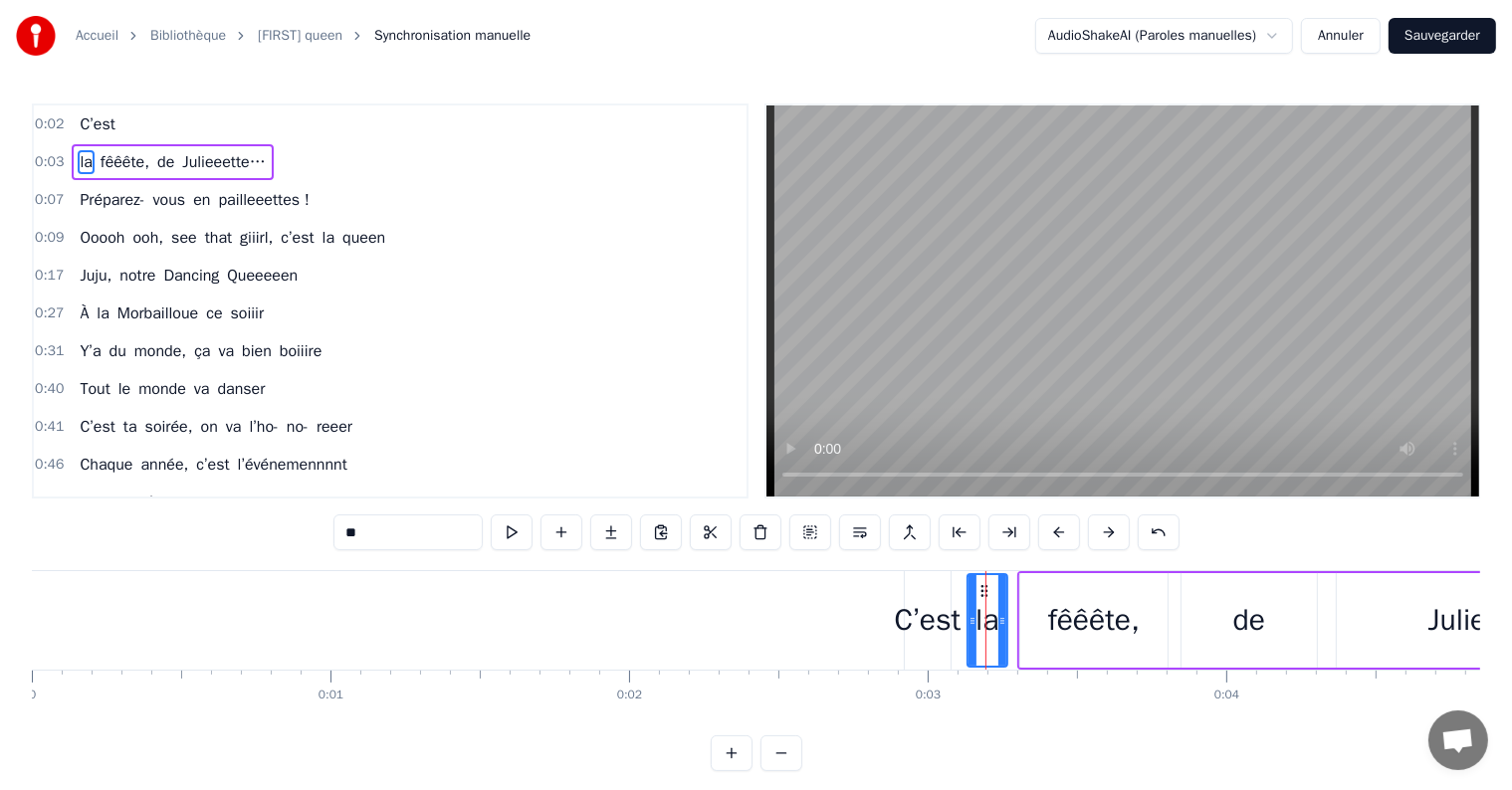 click on "fêêête," at bounding box center (1094, 620) 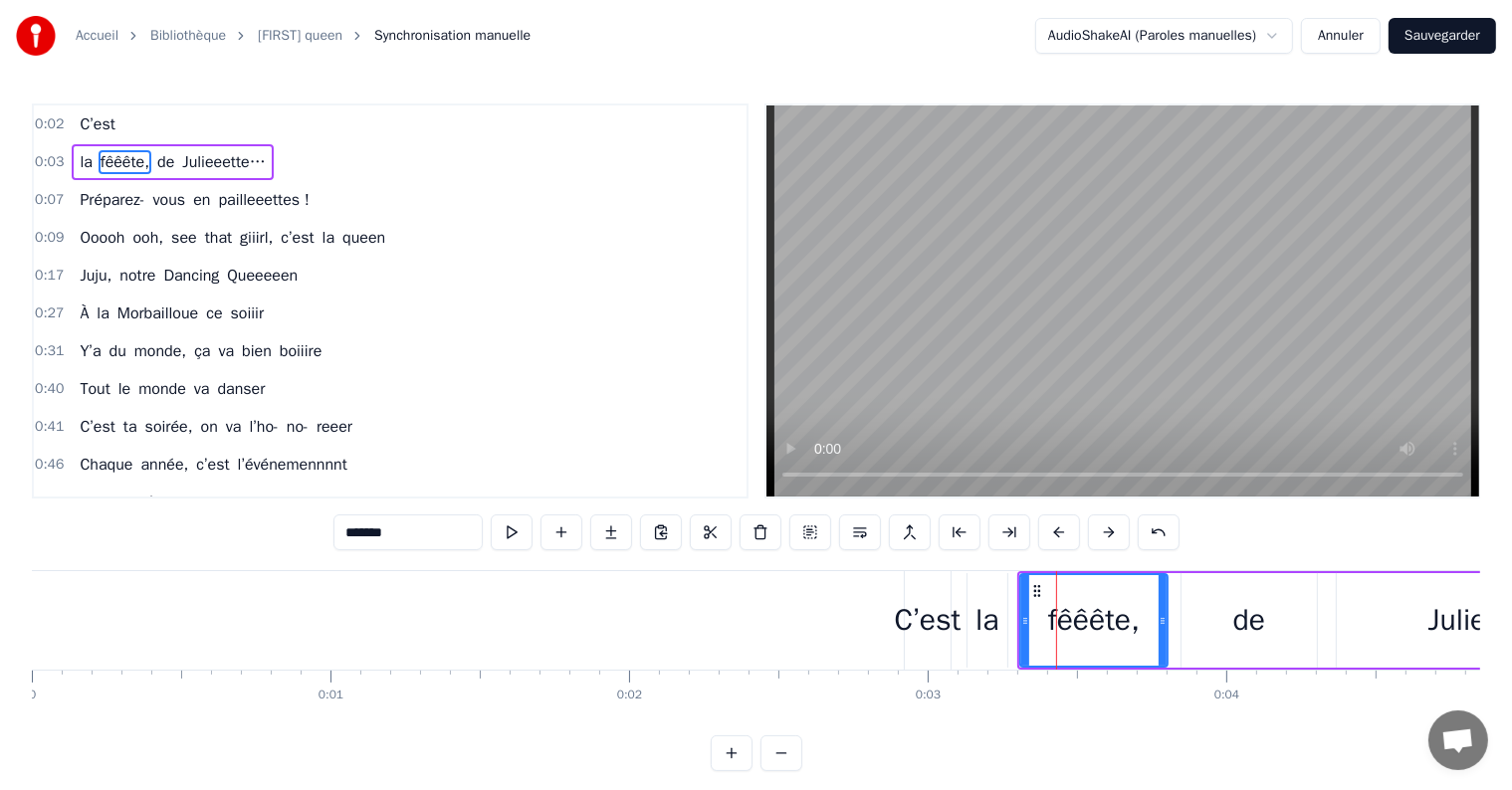 click on "C’est" at bounding box center (928, 620) 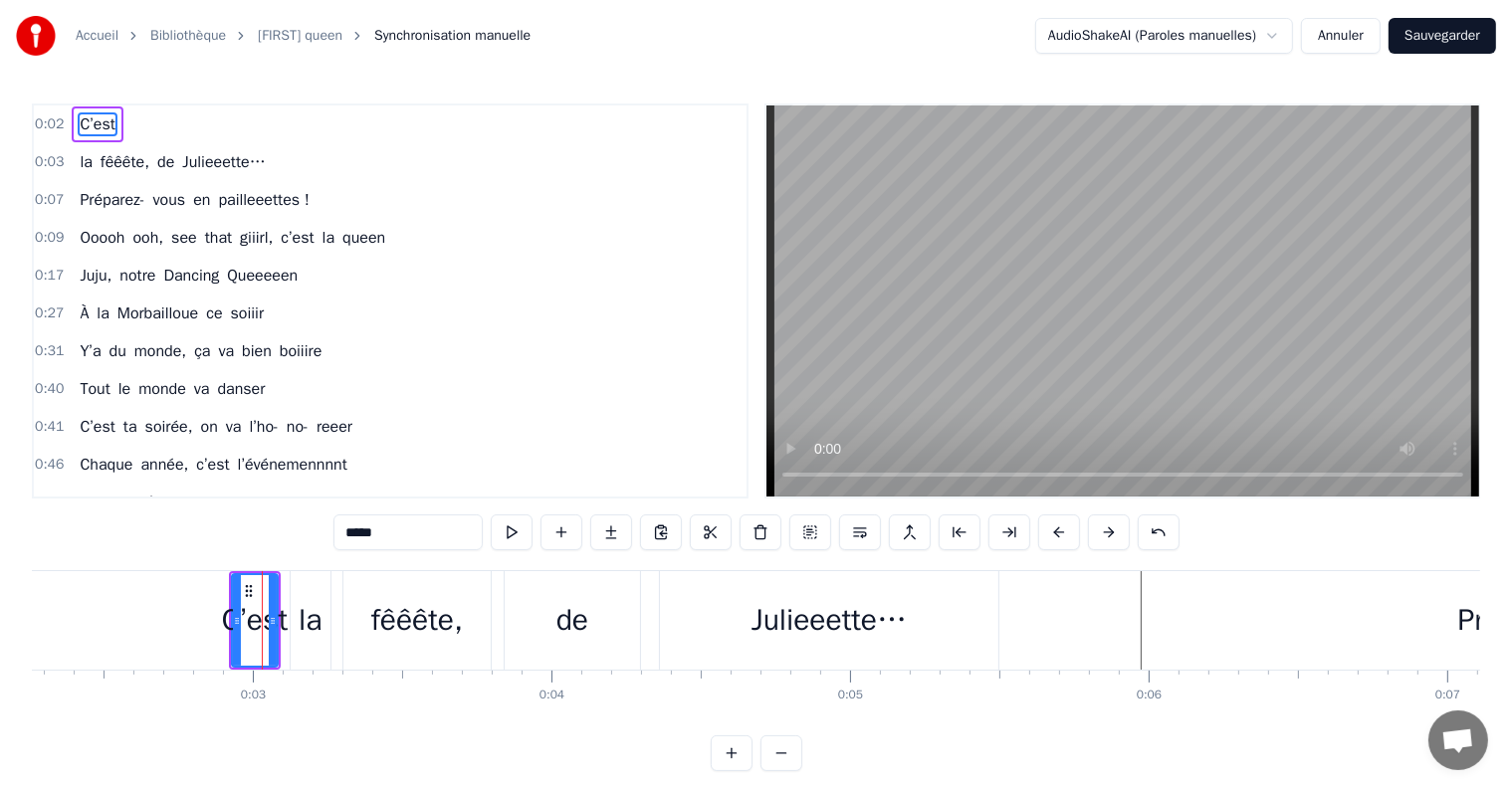 scroll, scrollTop: 0, scrollLeft: 676, axis: horizontal 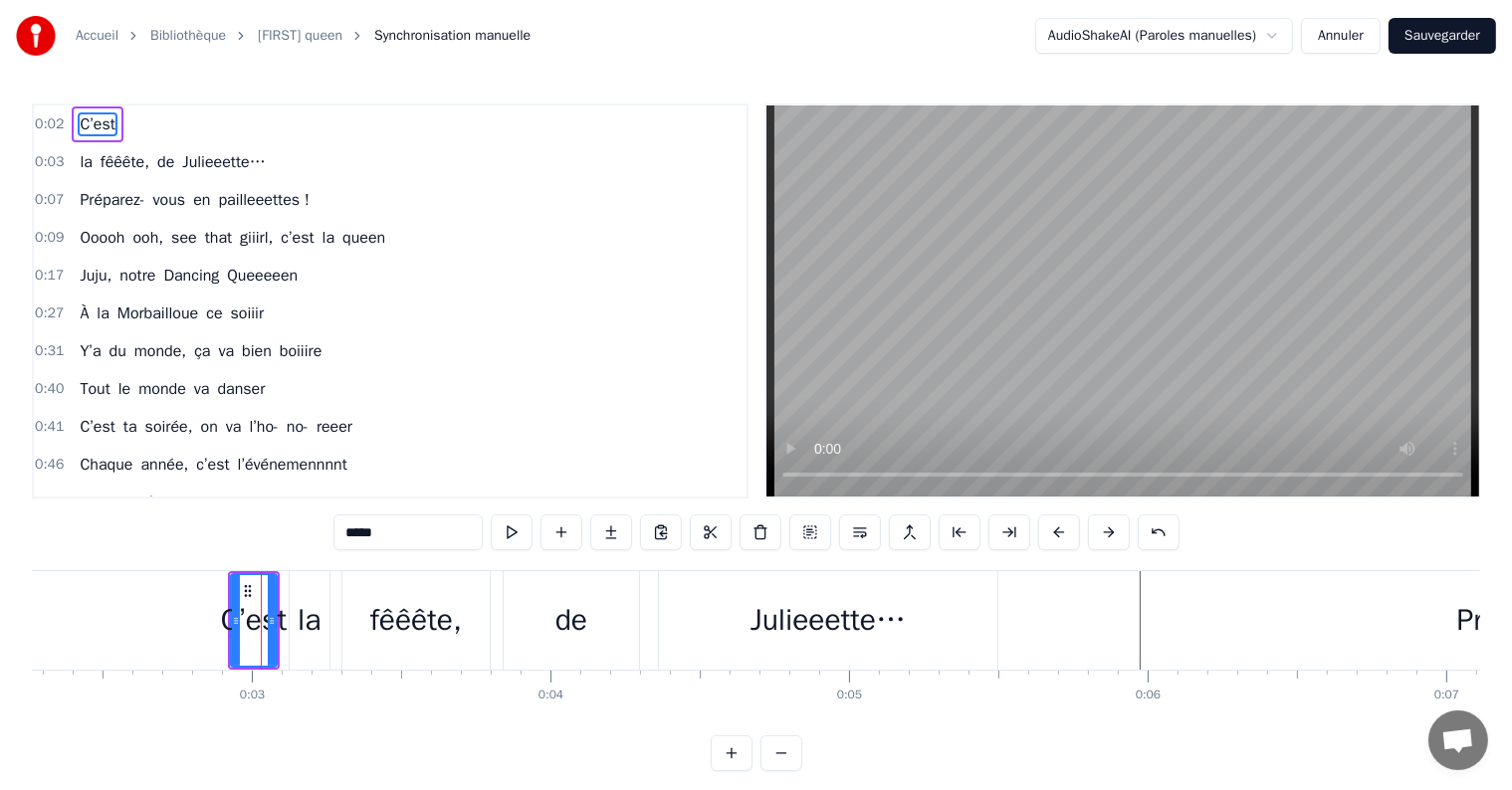 click at bounding box center (34210, 620) 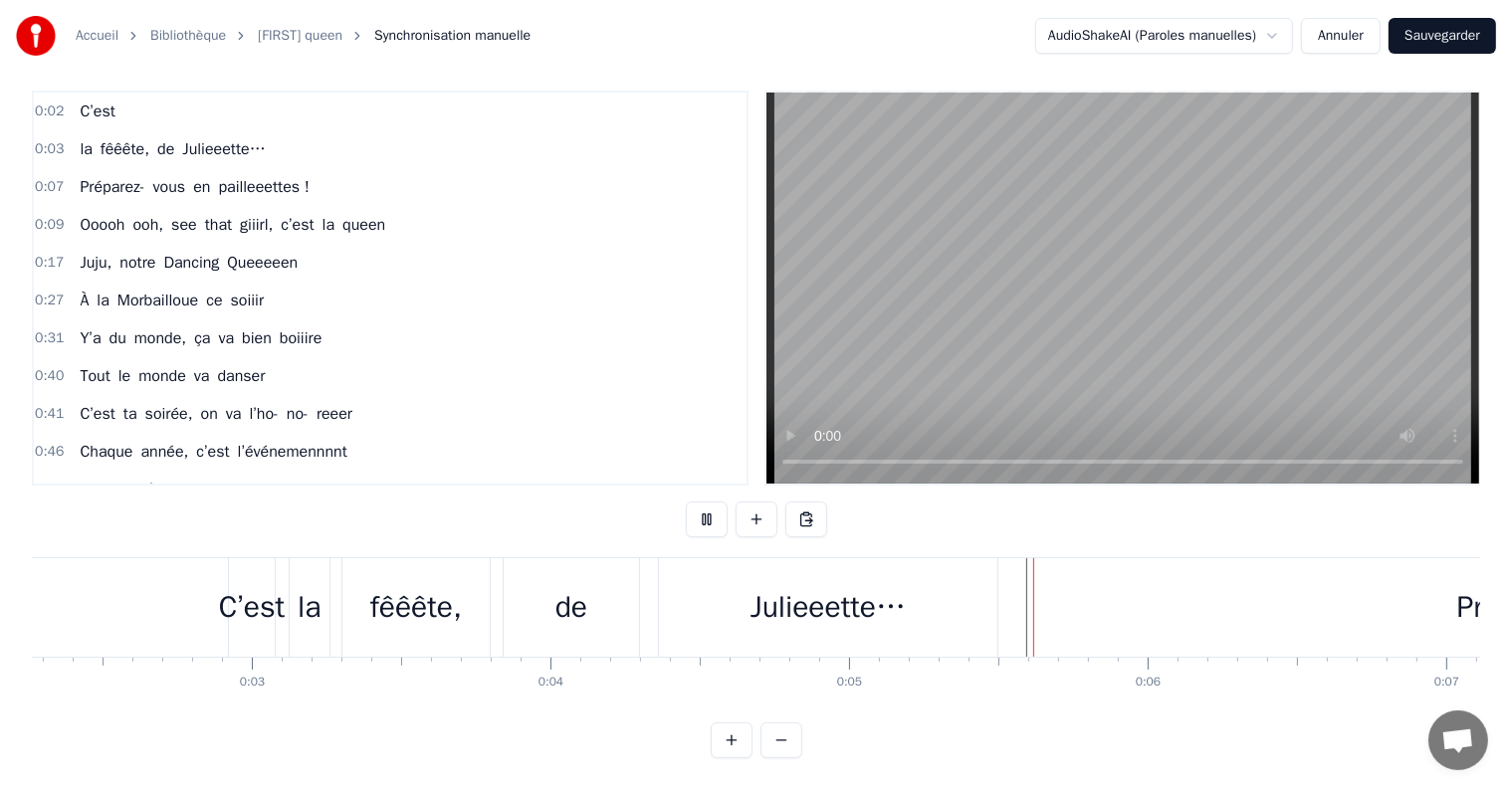 scroll, scrollTop: 30, scrollLeft: 0, axis: vertical 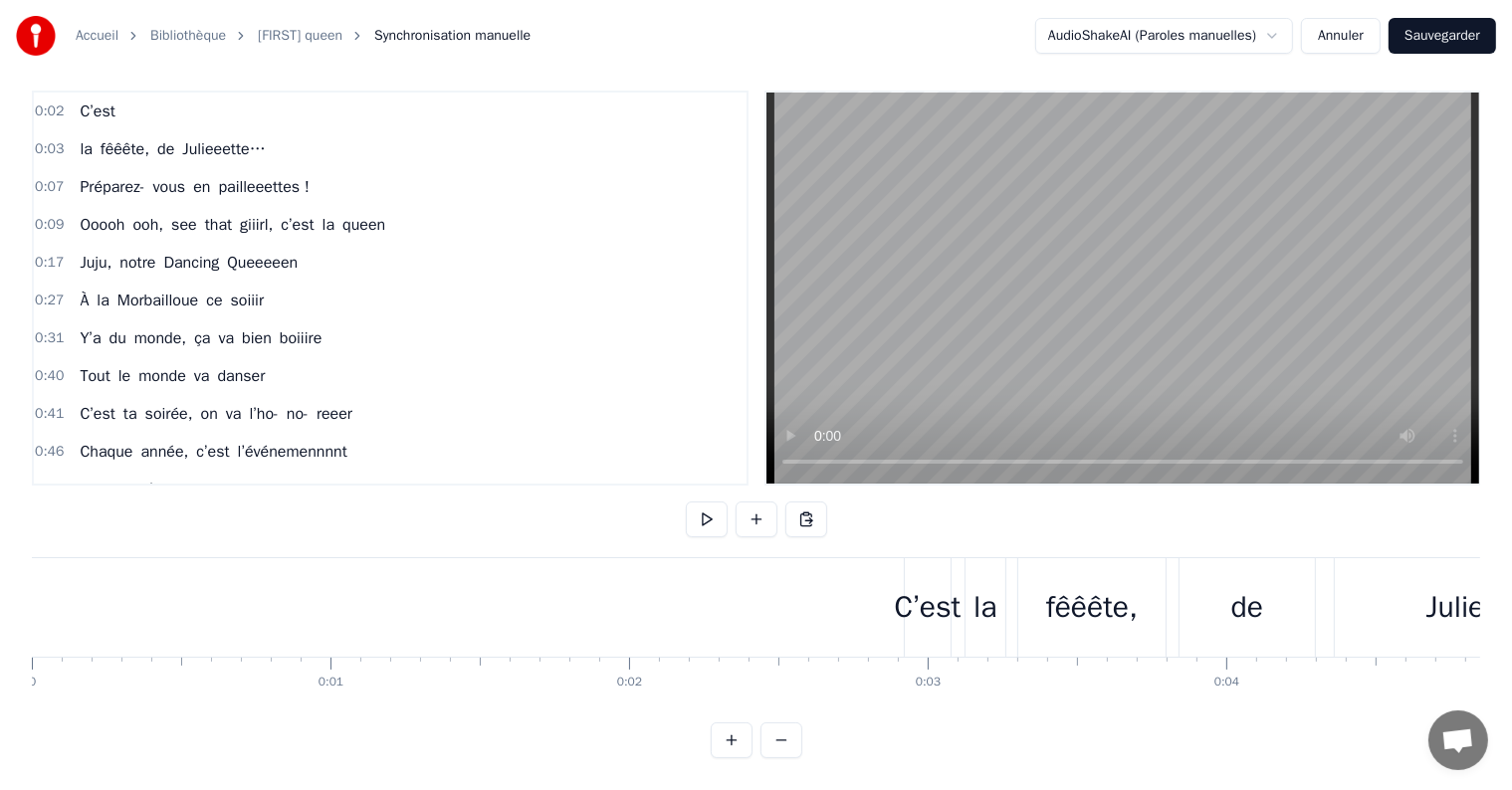 click at bounding box center (34885, 607) 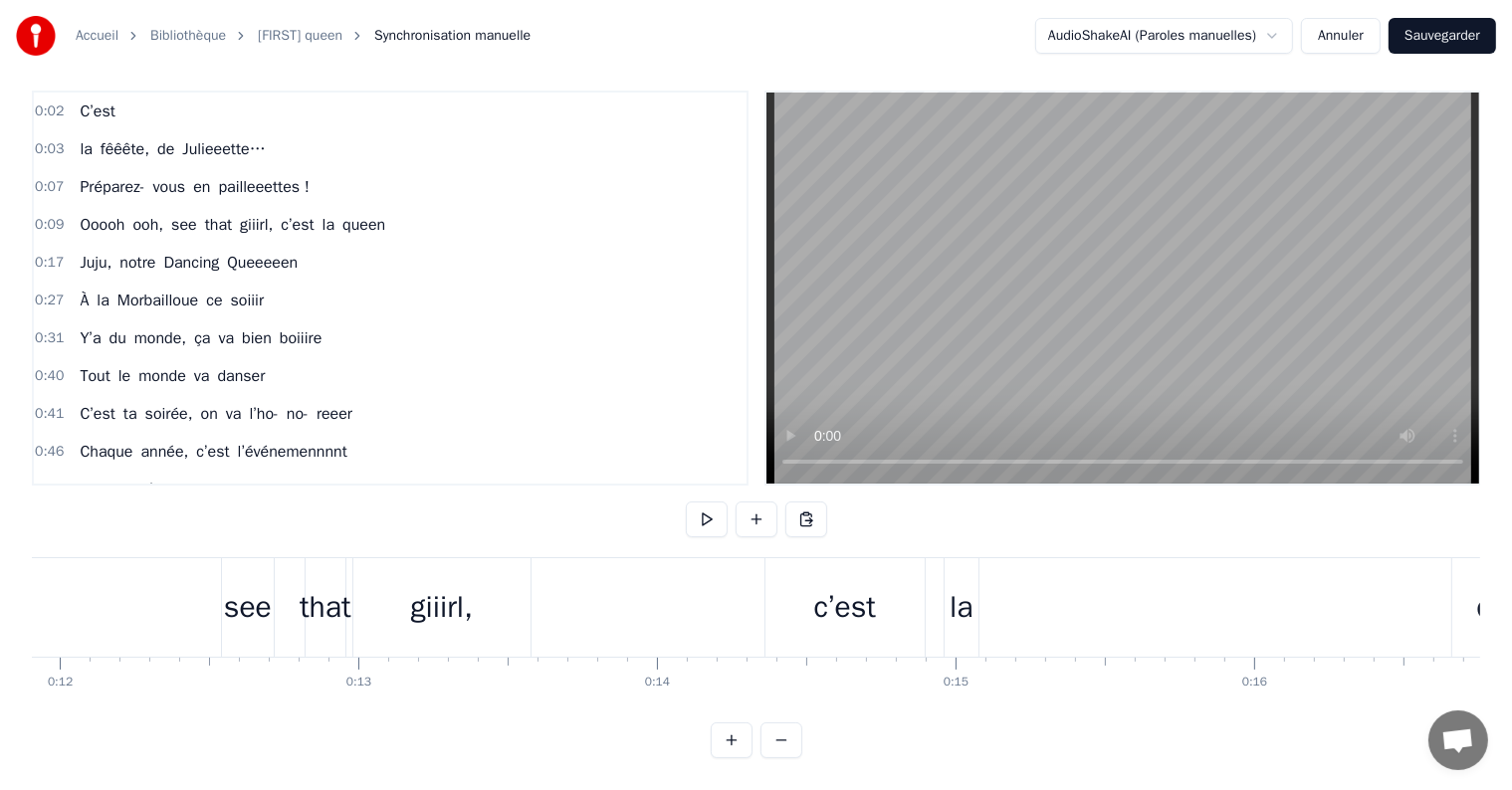 scroll, scrollTop: 0, scrollLeft: 3338, axis: horizontal 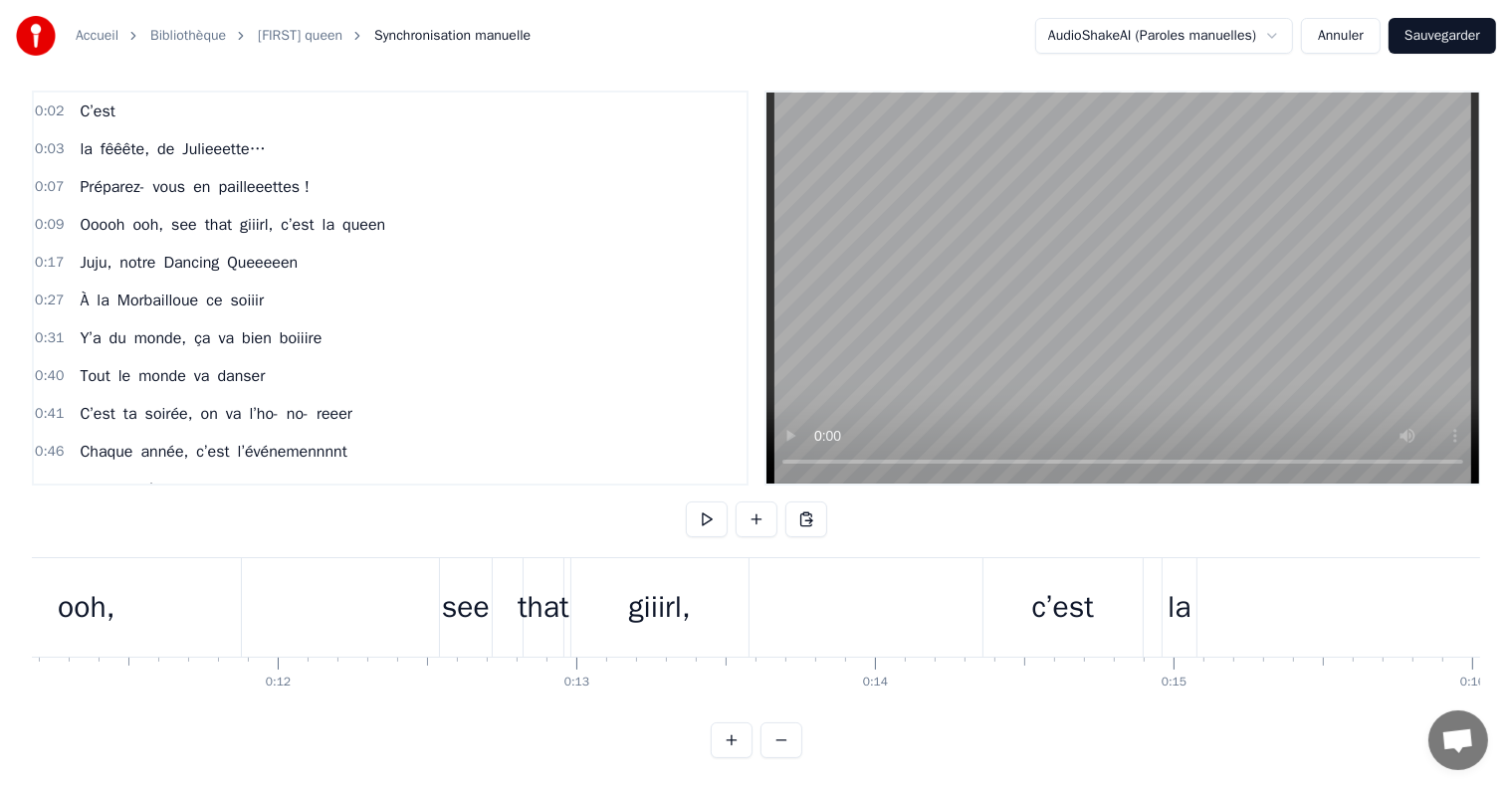 click on "Accueil Bibliothèque [FIRST] queen Synchronisation manuelle AudioShakeAI (Paroles manuelles) Annuler Sauvegarder" at bounding box center [756, 36] 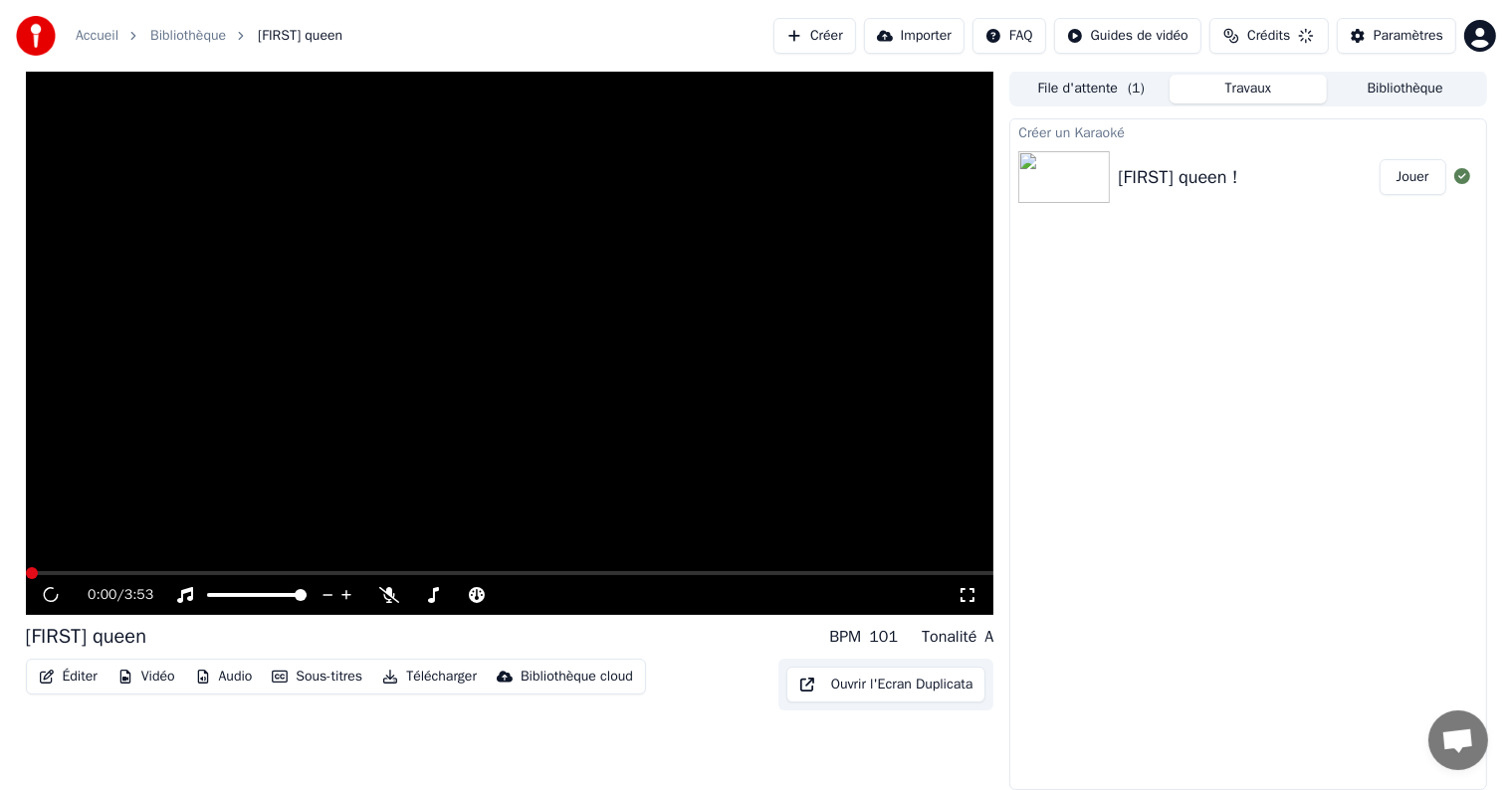 scroll, scrollTop: 0, scrollLeft: 0, axis: both 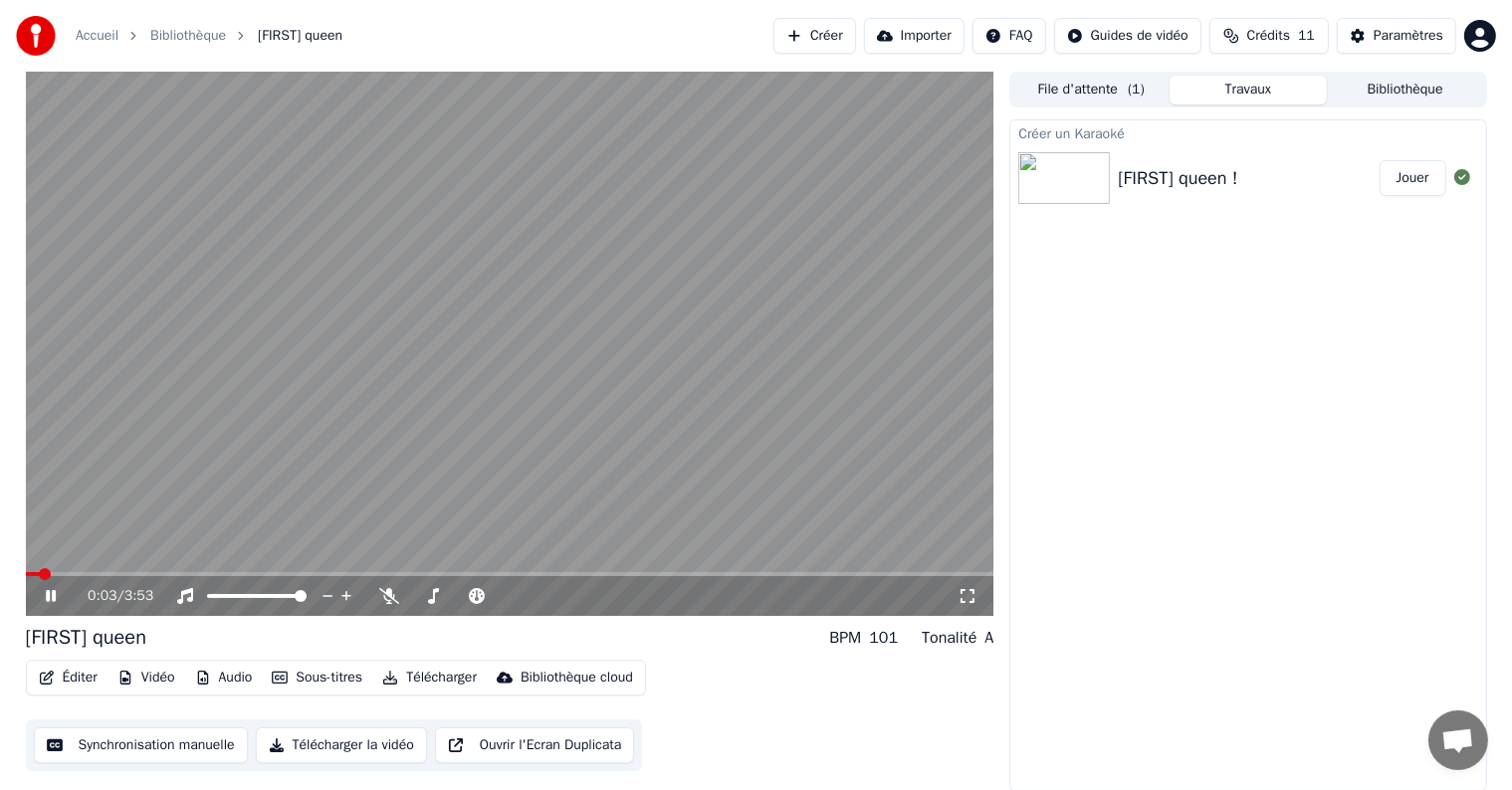 click on "Audio" at bounding box center [224, 678] 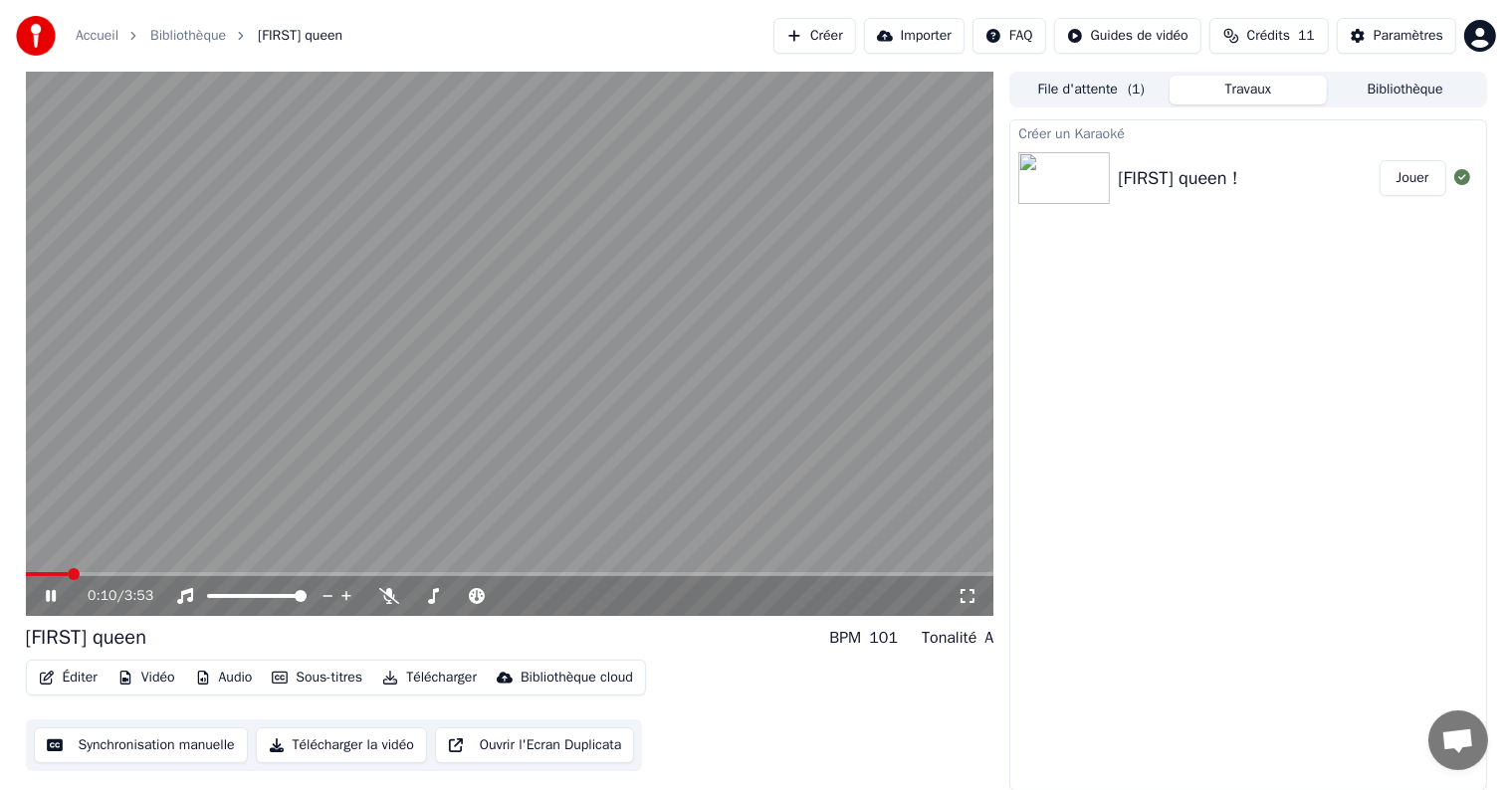 click at bounding box center [510, 343] 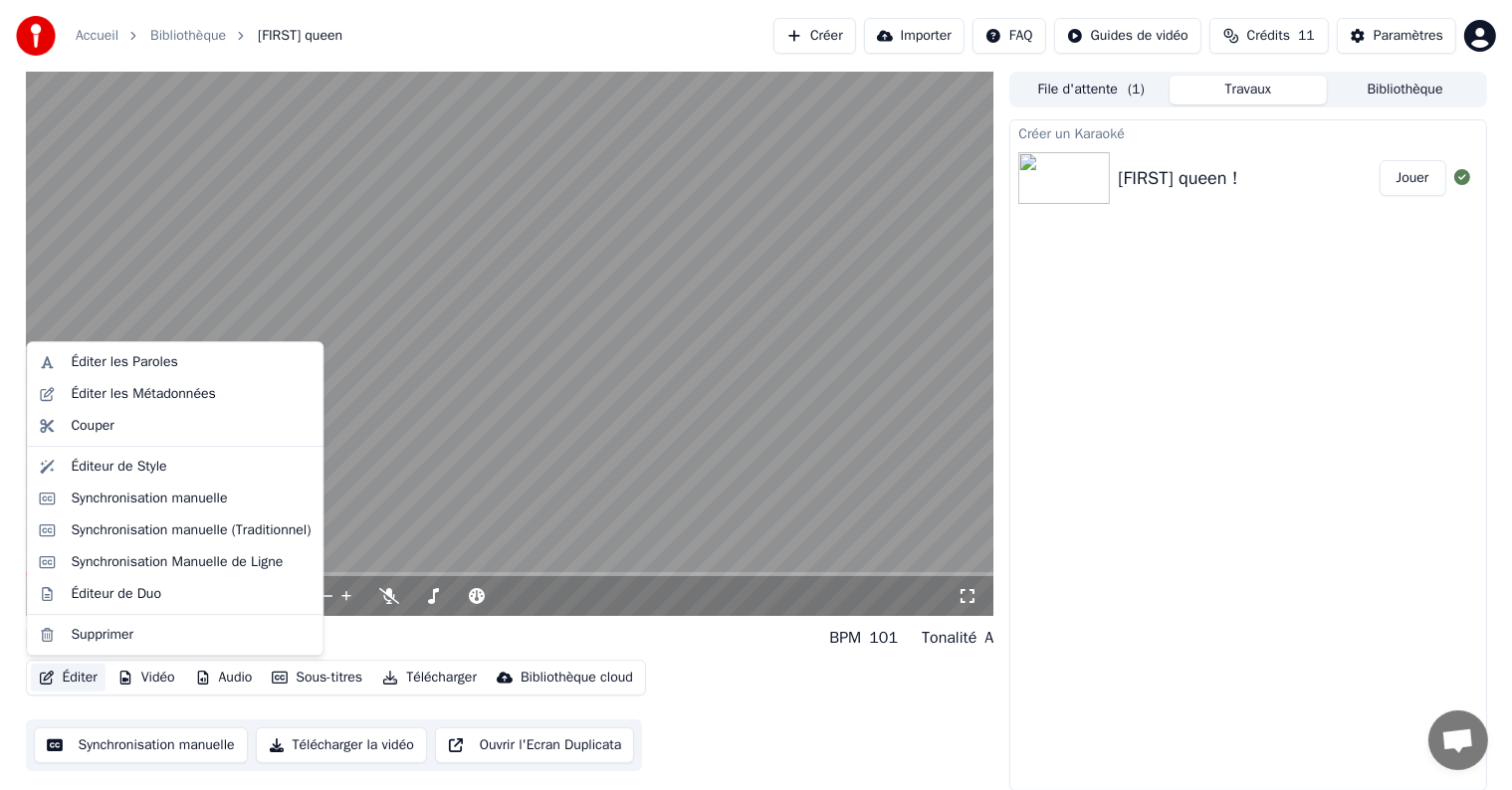click on "Éditer" at bounding box center (68, 678) 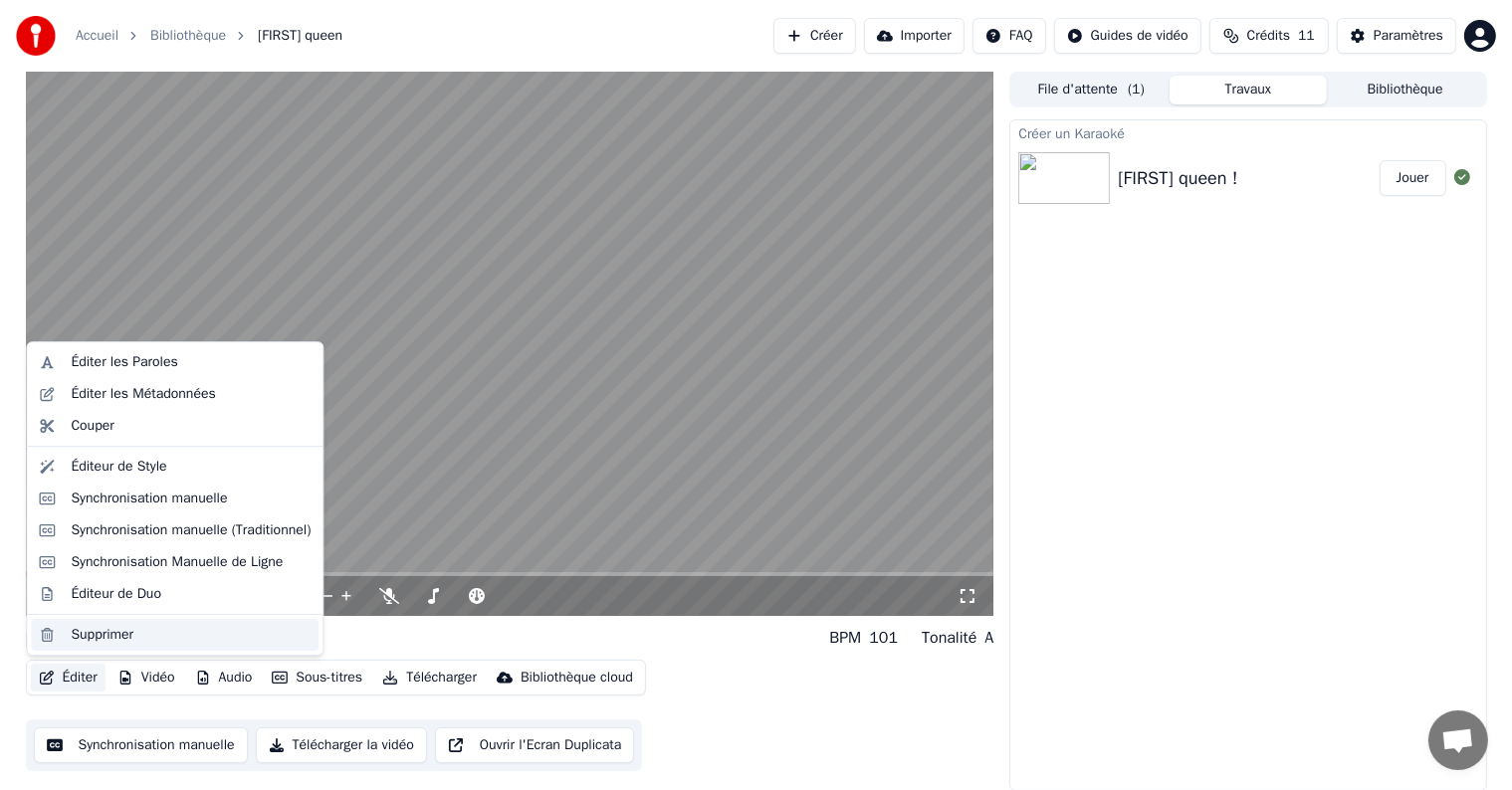 click on "Supprimer" at bounding box center [102, 635] 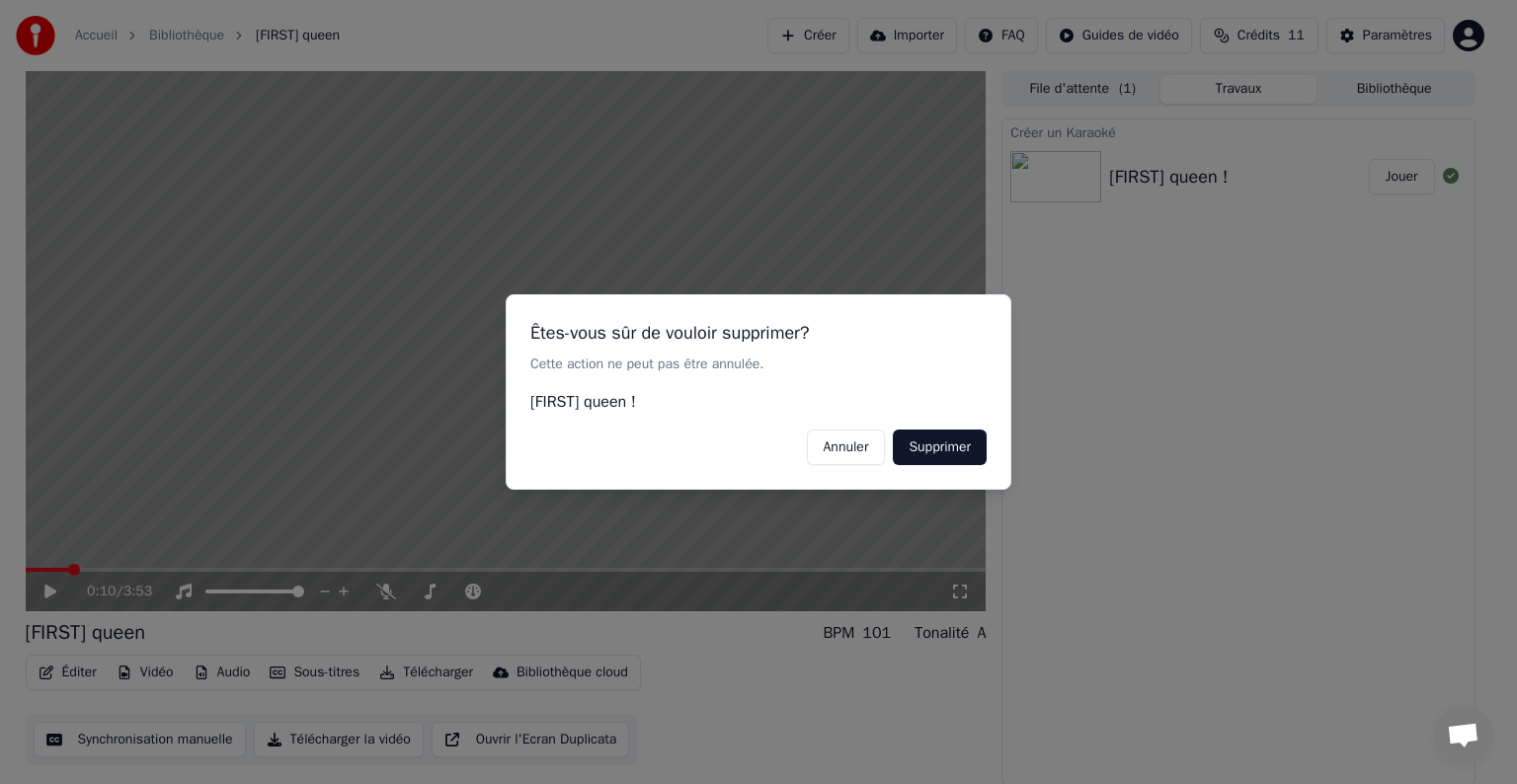 click on "Supprimer" at bounding box center [939, 447] 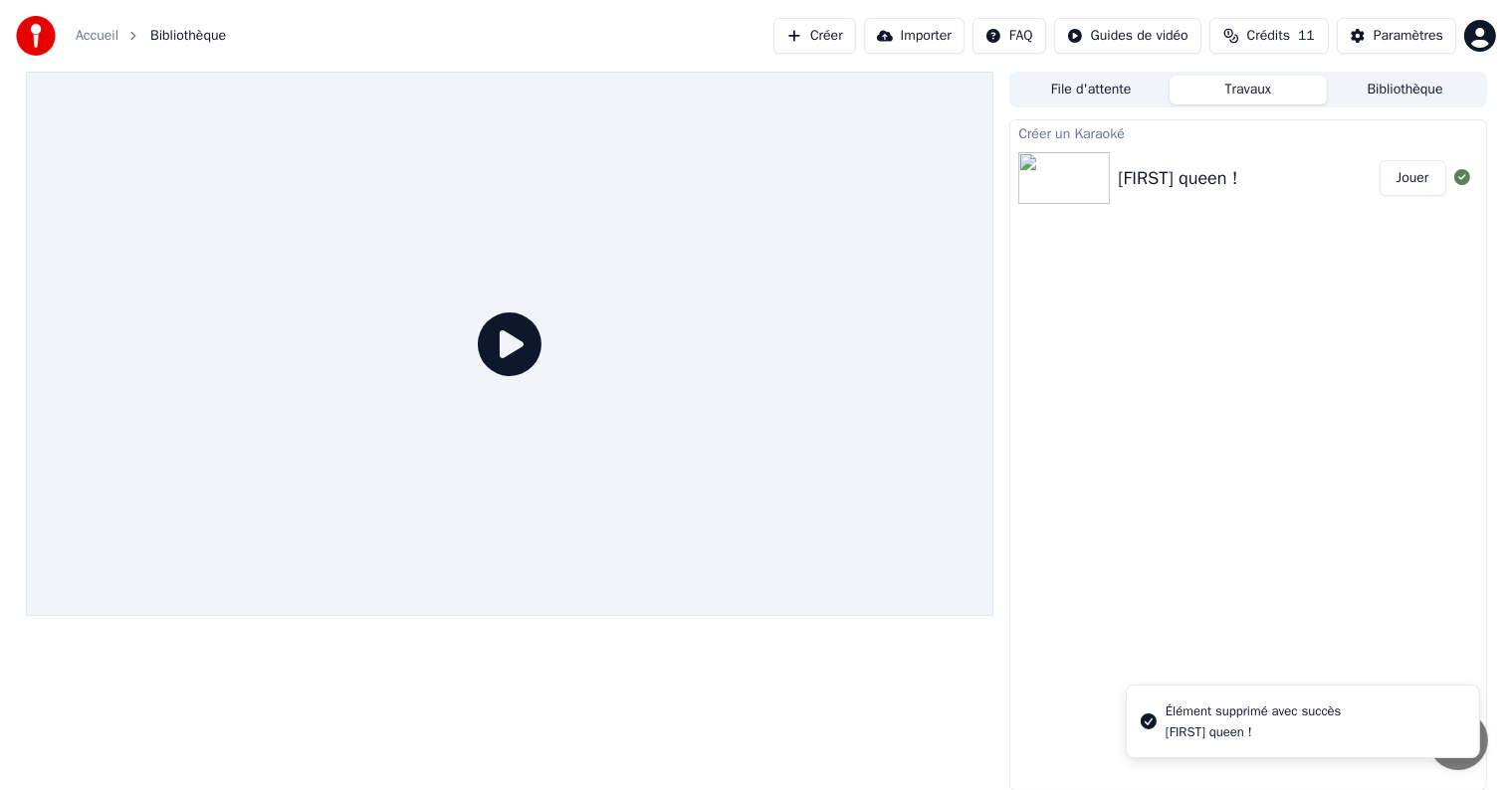click on "Bibliothèque" at bounding box center [188, 36] 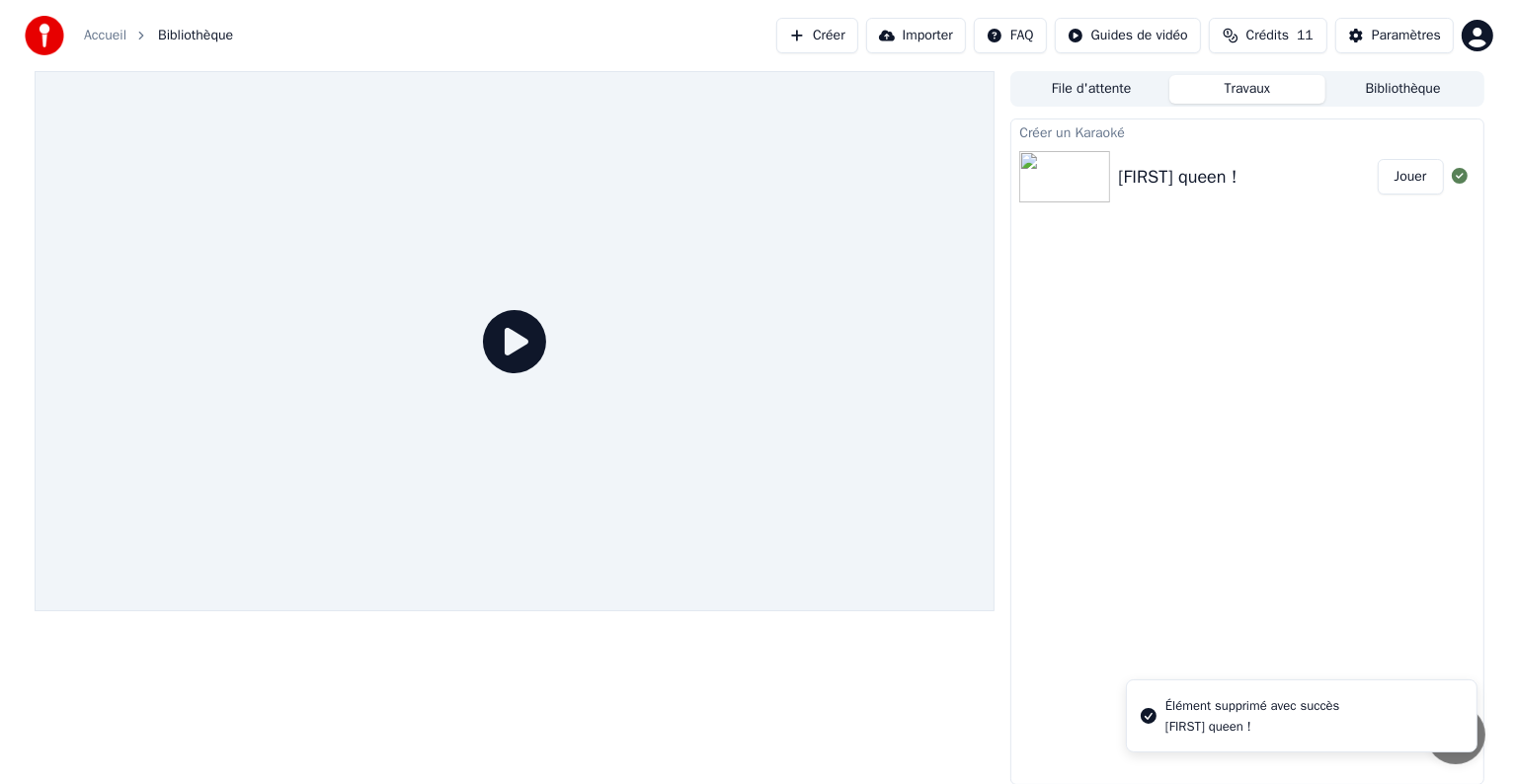 scroll, scrollTop: 0, scrollLeft: 0, axis: both 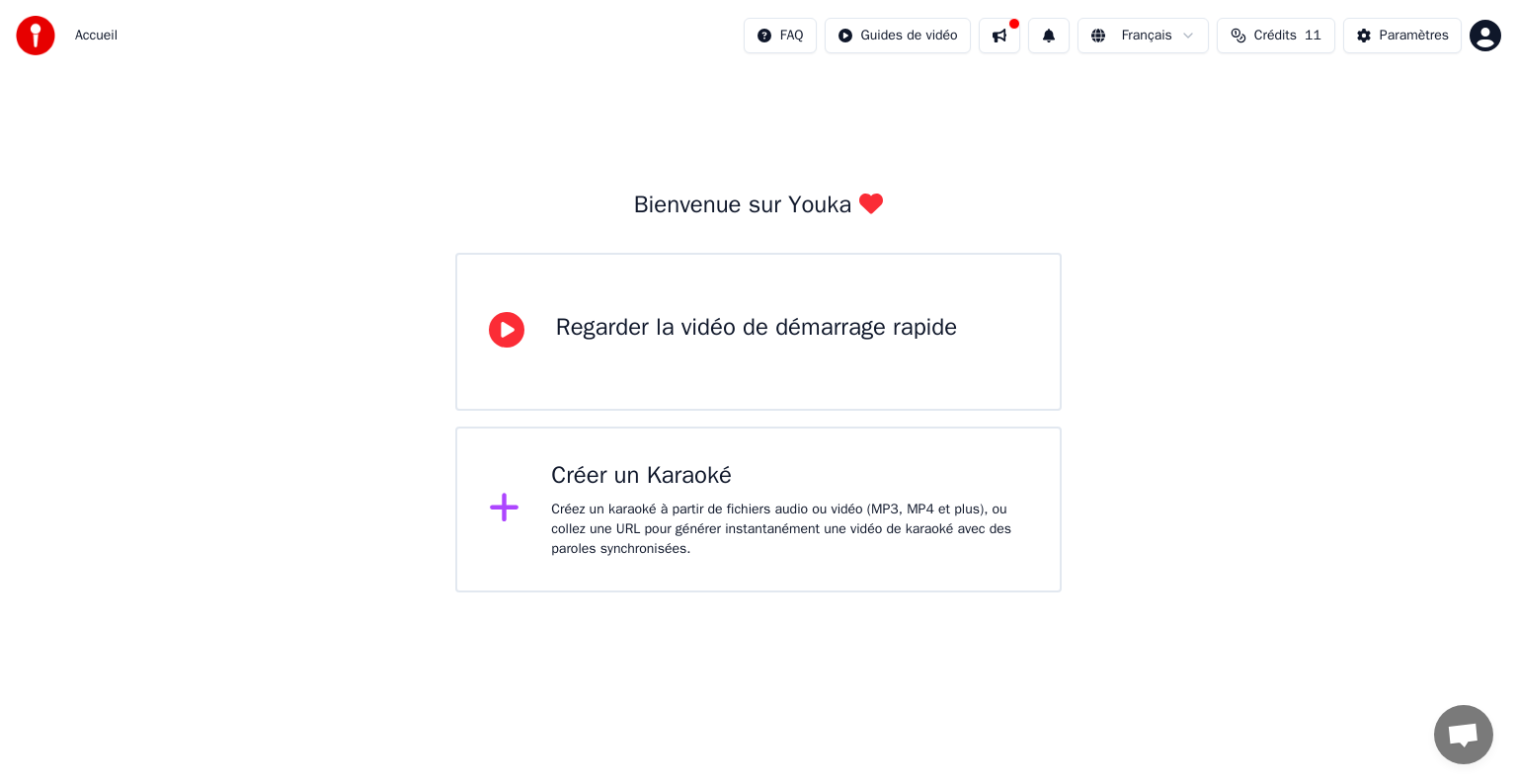 click on "Créez un karaoké à partir de fichiers audio ou vidéo (MP3, MP4 et plus), ou collez une URL pour générer instantanément une vidéo de karaoké avec des paroles synchronisées." at bounding box center (789, 529) 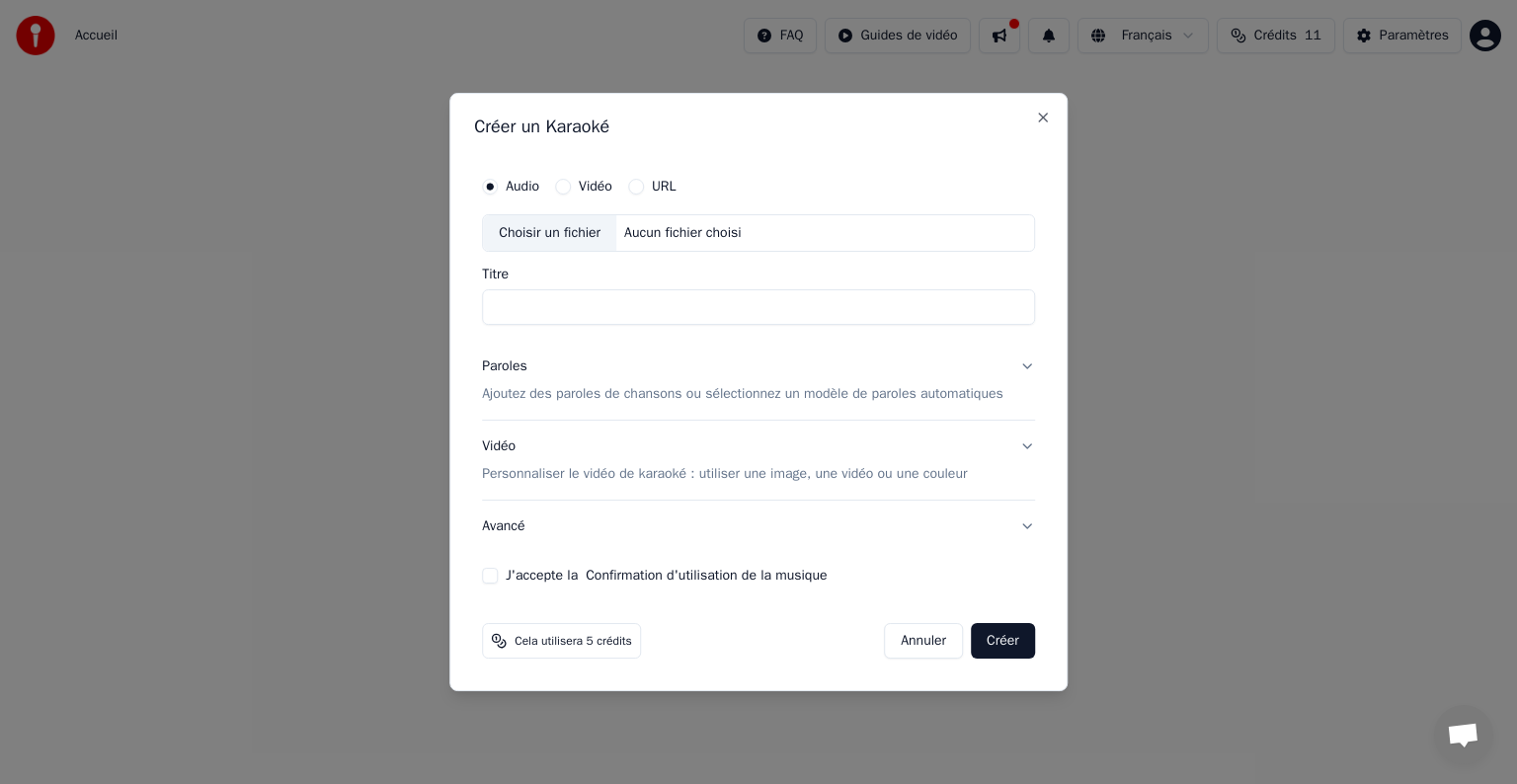 click on "Choisir un fichier" at bounding box center [549, 233] 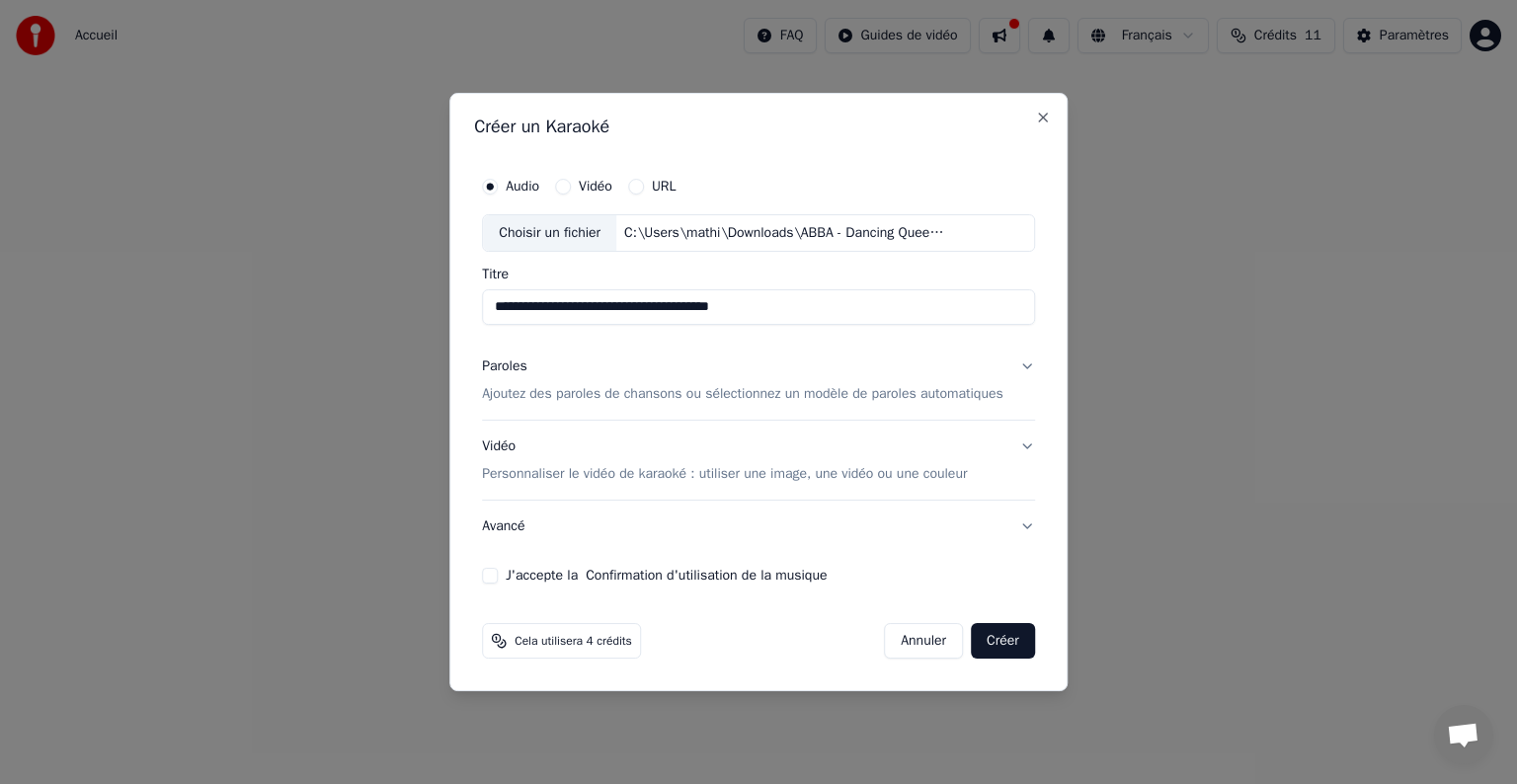 click on "**********" at bounding box center [758, 307] 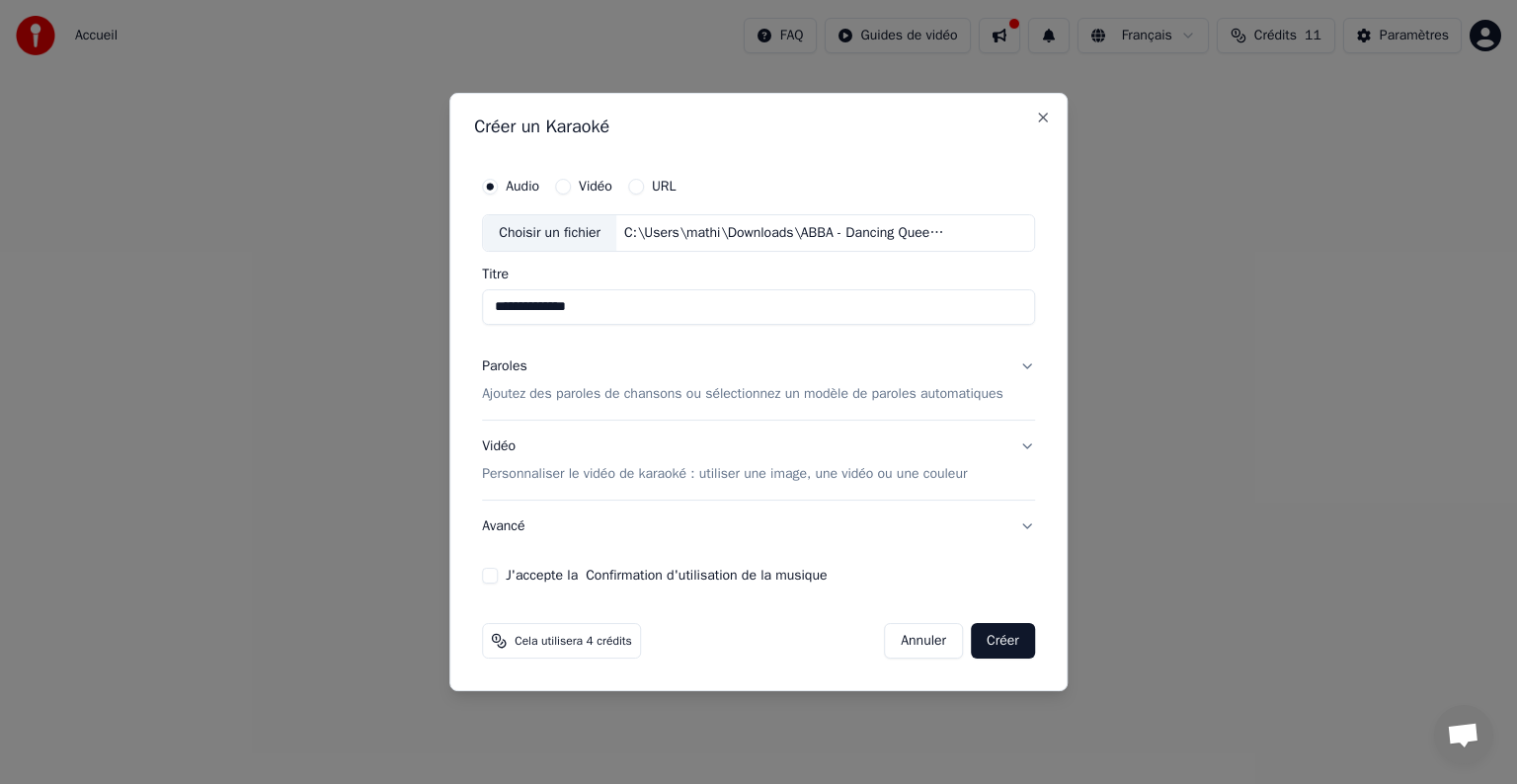 type on "**********" 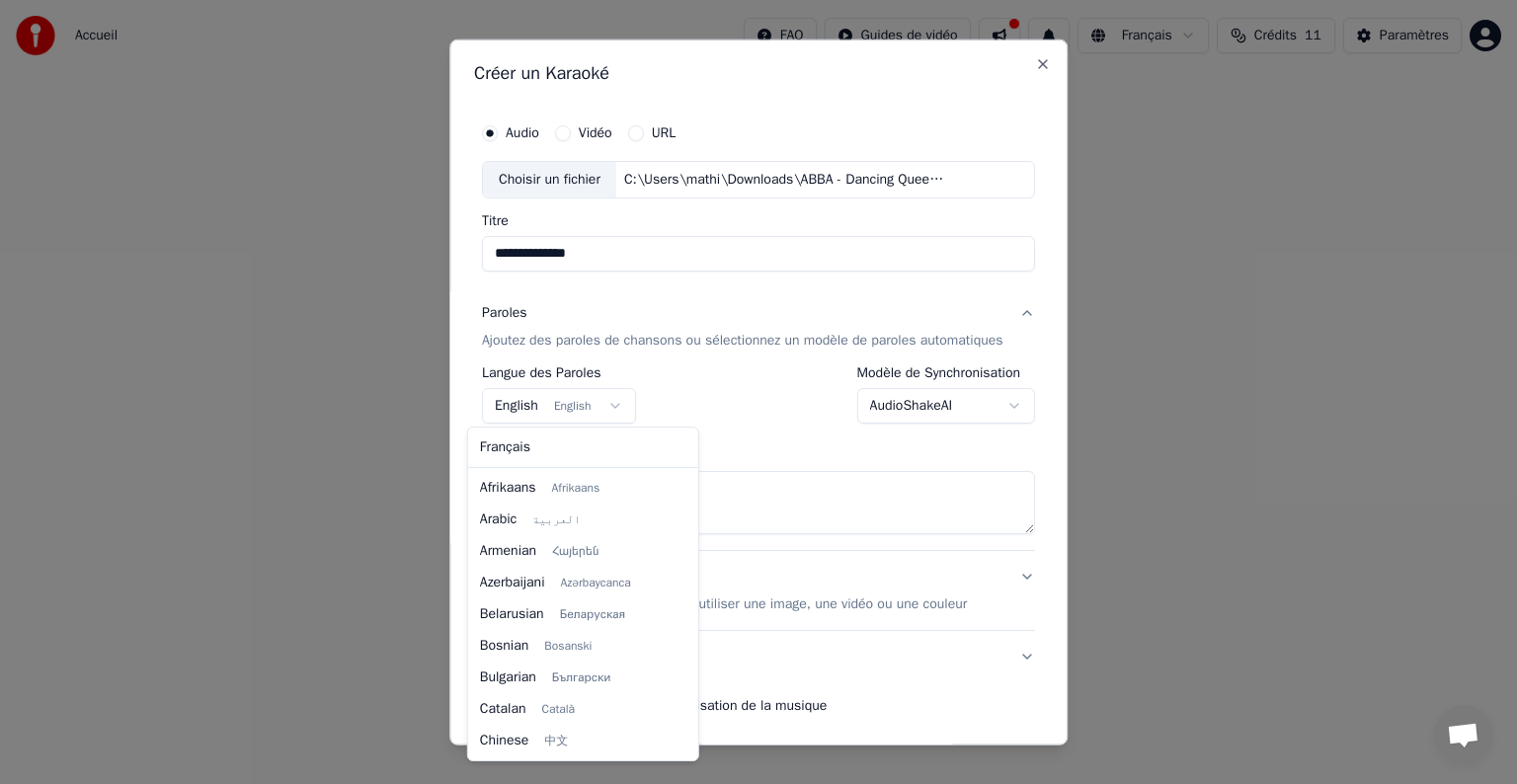 click on "**********" at bounding box center [758, 296] 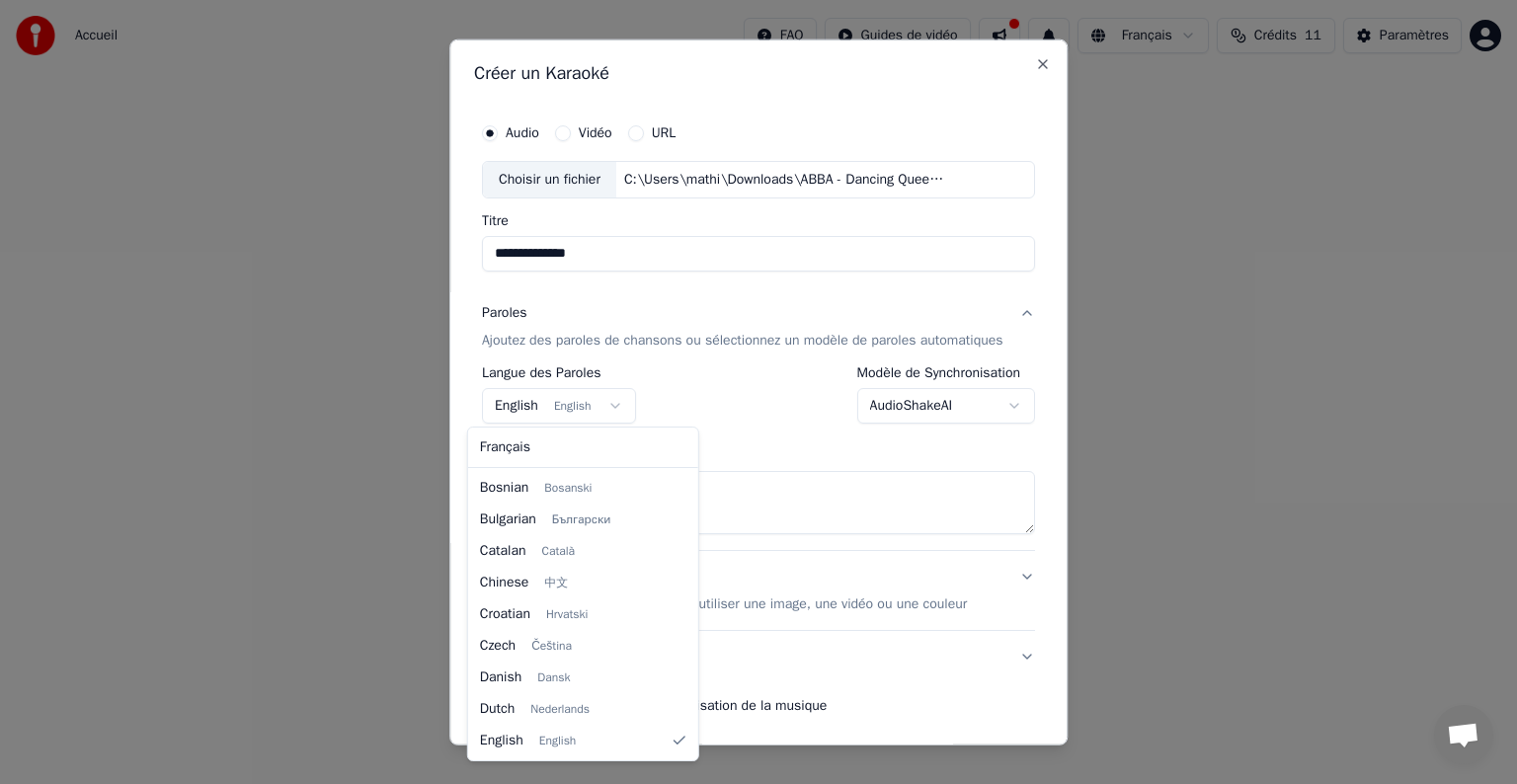 click on "Français Afrikaans Afrikaans Arabic العربية Armenian Հայերեն Azerbaijani Azərbaycanca Belarusian Беларуская Bosnian Bosanski Bulgarian Български Catalan Català Chinese 中文 Croatian Hrvatski Czech Čeština Danish Dansk Dutch Nederlands English English Estonian Eesti Filipino Filipino Finnish Suomi Galician Galego German Deutsch Greek Ελληνικά Hebrew עברית Hindi हिन्दी Hungarian Magyar Icelandic Íslenska Indonesian Bahasa Indonesia Italian Italiano Japanese 日本語 Kannada ಕನ್ನಡ Kazakh Қазақша Korean 한국어 Kurdish Kurmanji Latvian Latviešu Lithuanian Lietuvių Macedonian Македонски Maori Māori Malay Bahasa Melayu Marathi मराठी Nepali नेपाली Norwegian Norsk Persian فارسی Polish Polski Portuguese Português Romanian Română Russian Русский Serbian Српски Slovak Slovenčina Slovenian Slovenščina Spanish Español Swahili Kiswahili Swedish Svenska Tamil தமிழ் Thai" at bounding box center [583, 593] 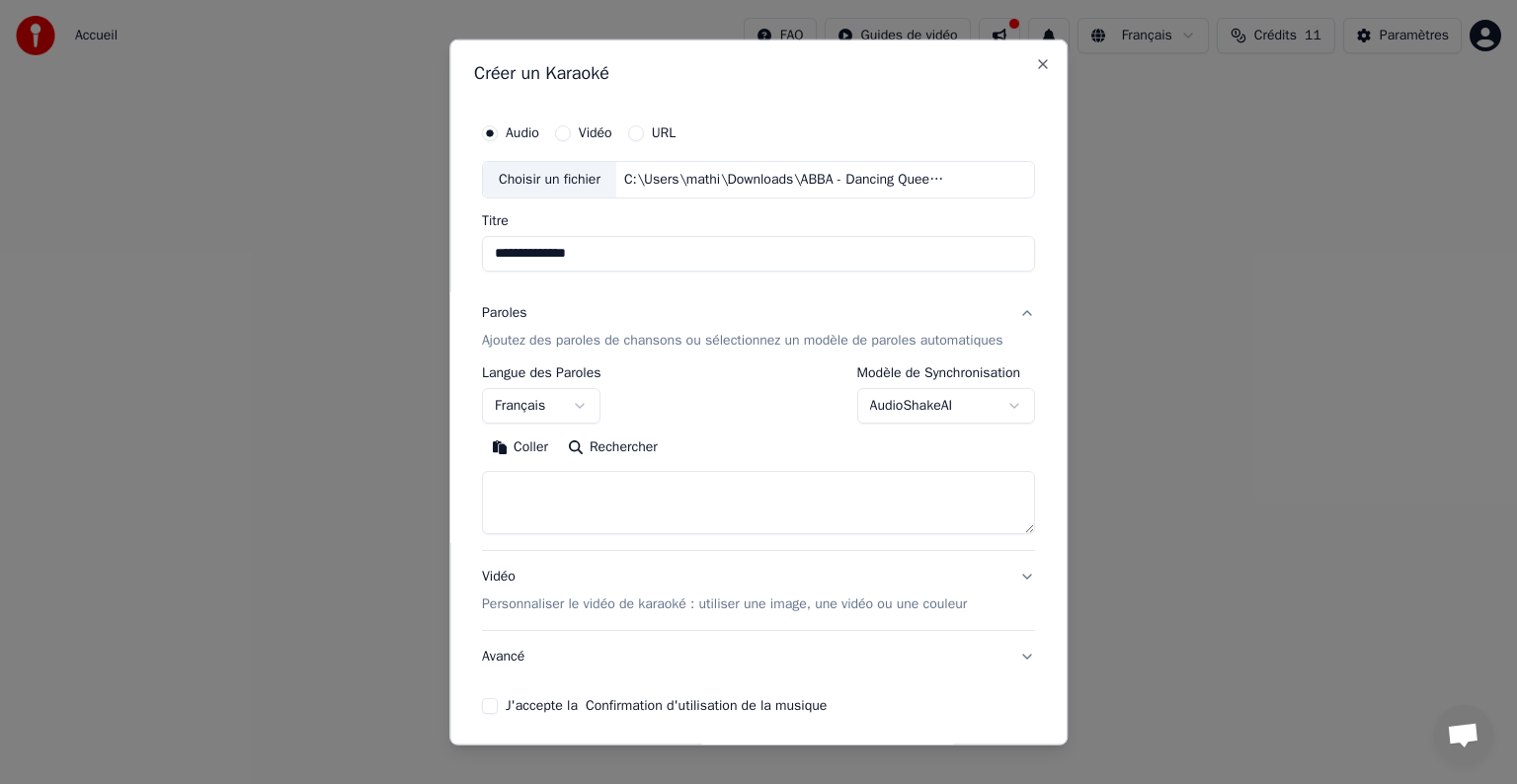 click at bounding box center (758, 503) 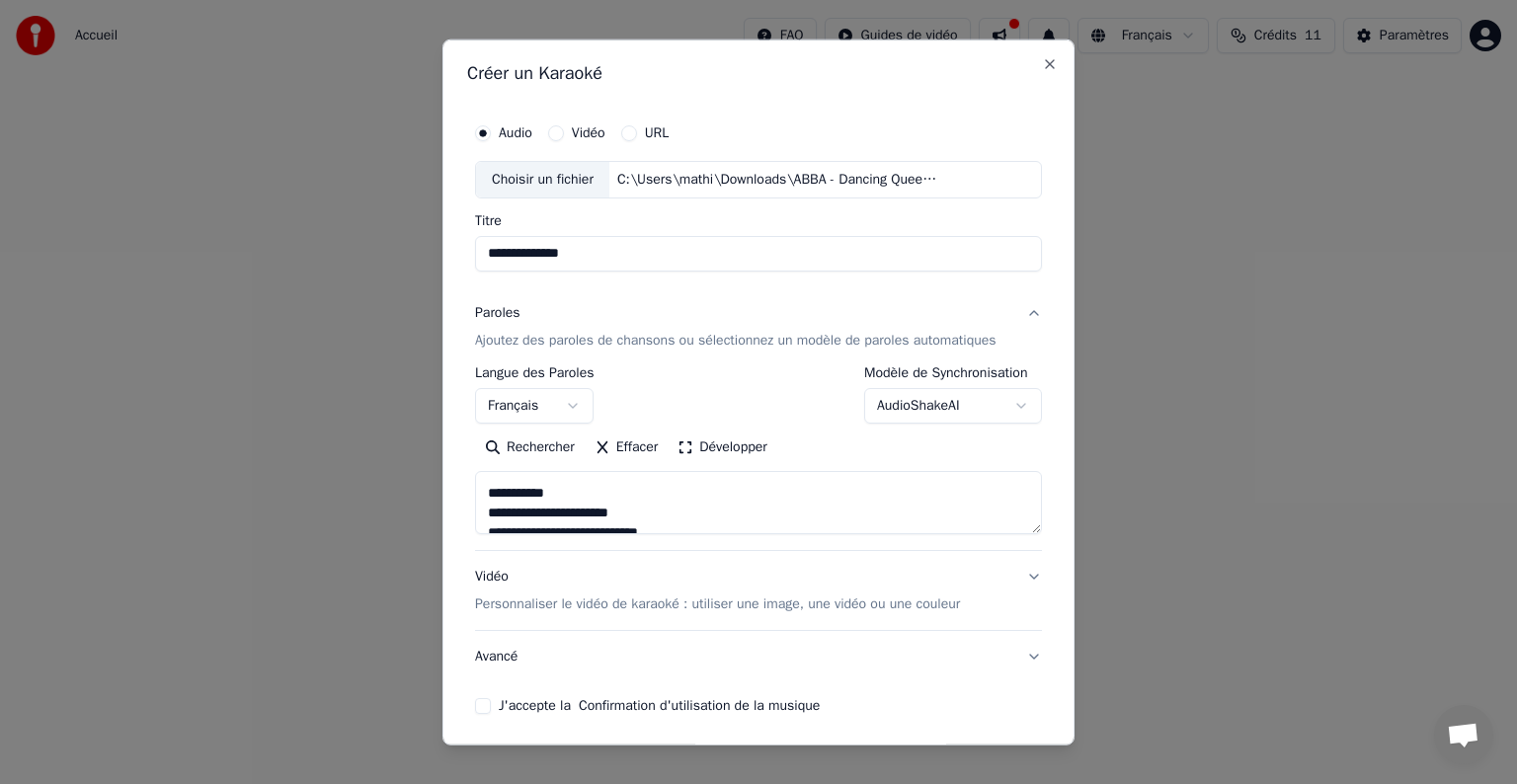 scroll, scrollTop: 0, scrollLeft: 0, axis: both 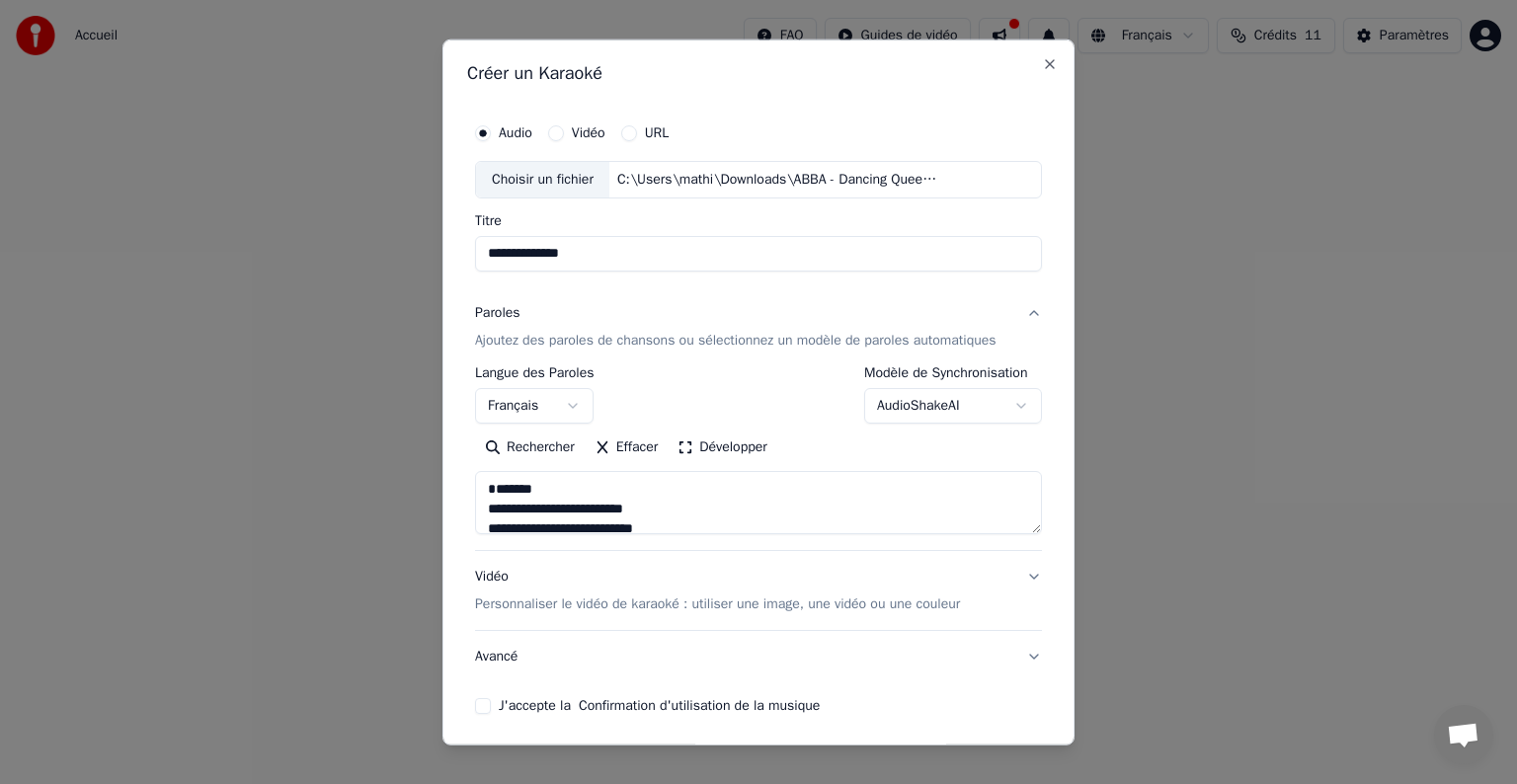 drag, startPoint x: 529, startPoint y: 509, endPoint x: 457, endPoint y: 478, distance: 78.39005 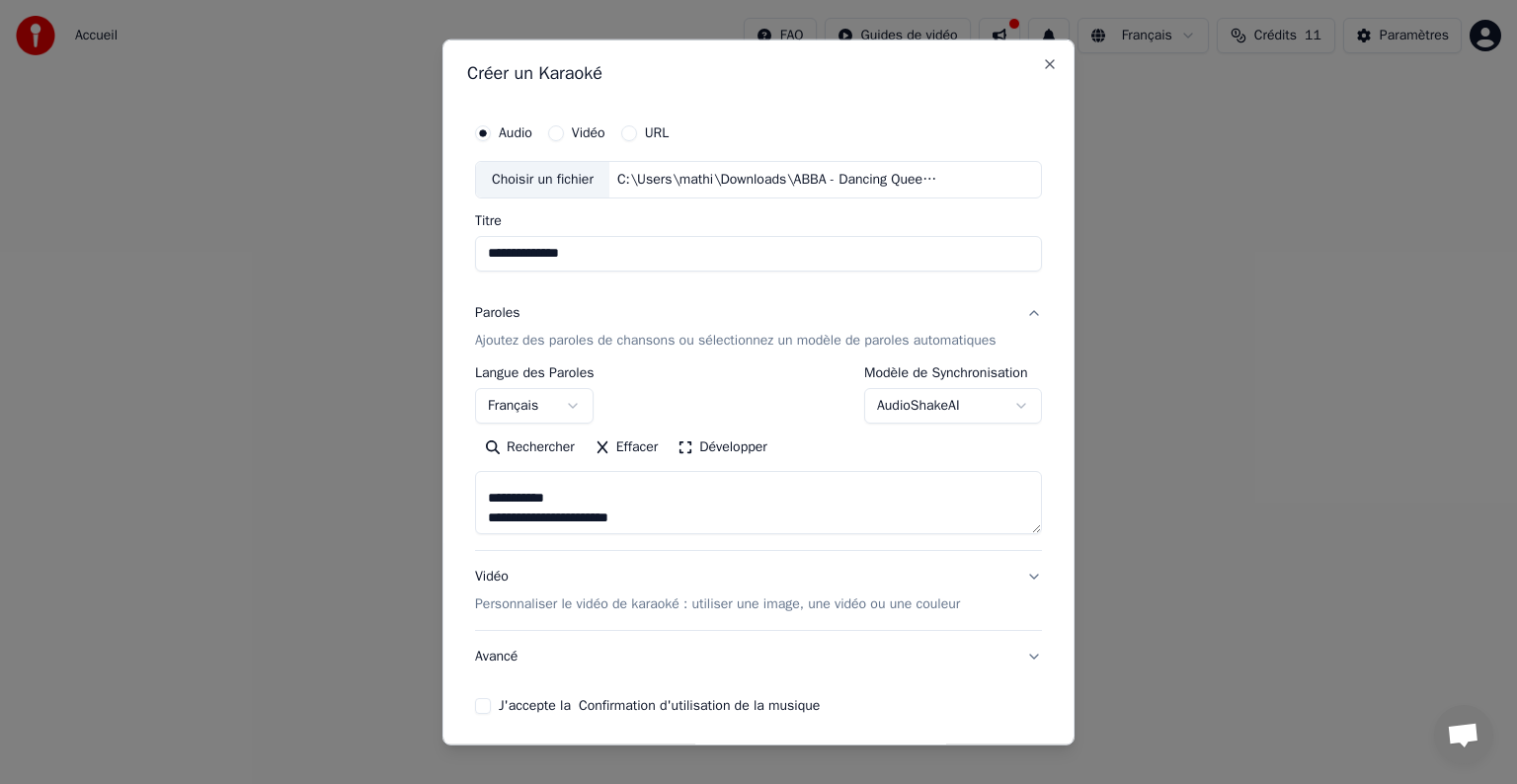 scroll, scrollTop: 91, scrollLeft: 0, axis: vertical 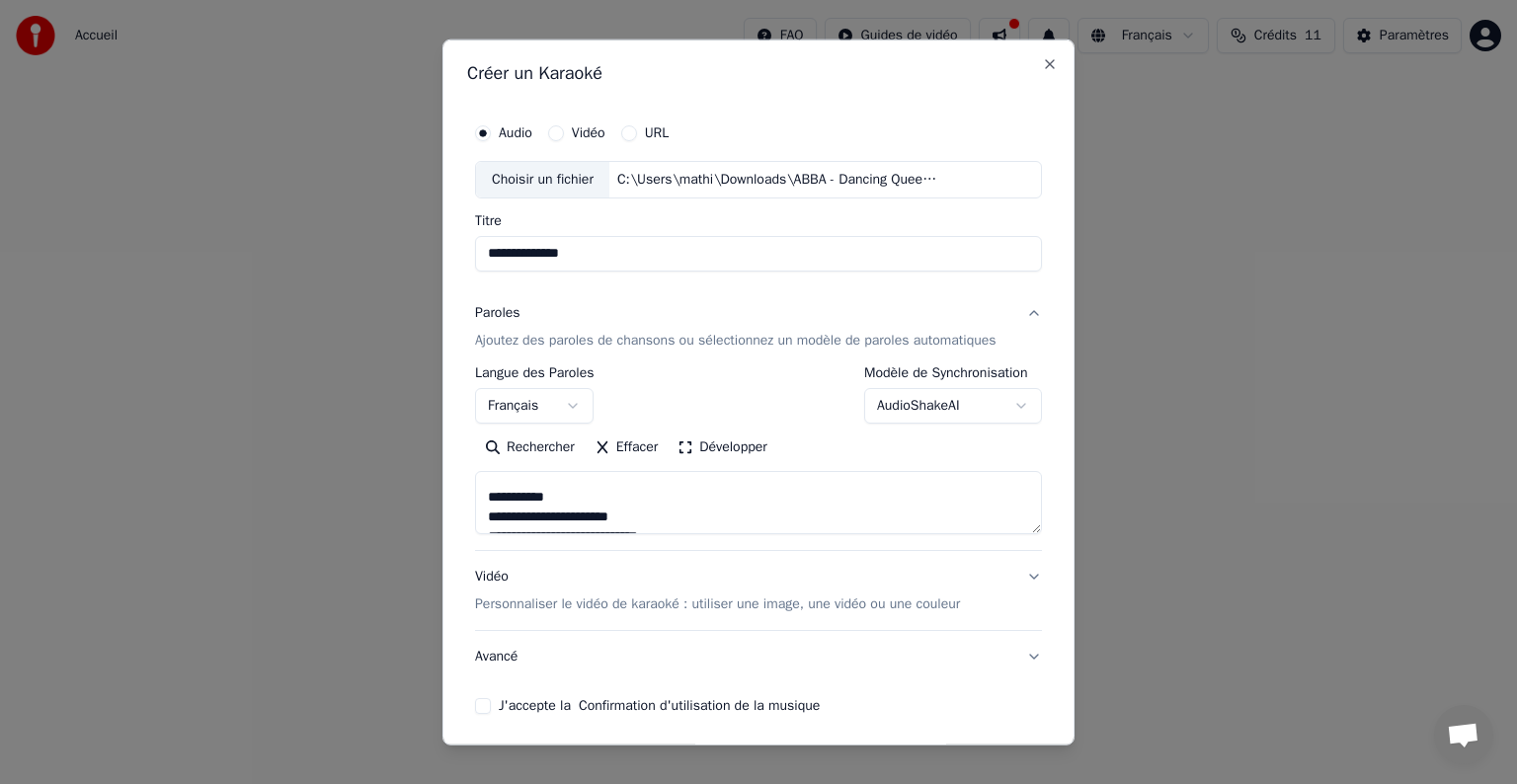 drag, startPoint x: 549, startPoint y: 498, endPoint x: 476, endPoint y: 494, distance: 73.10951 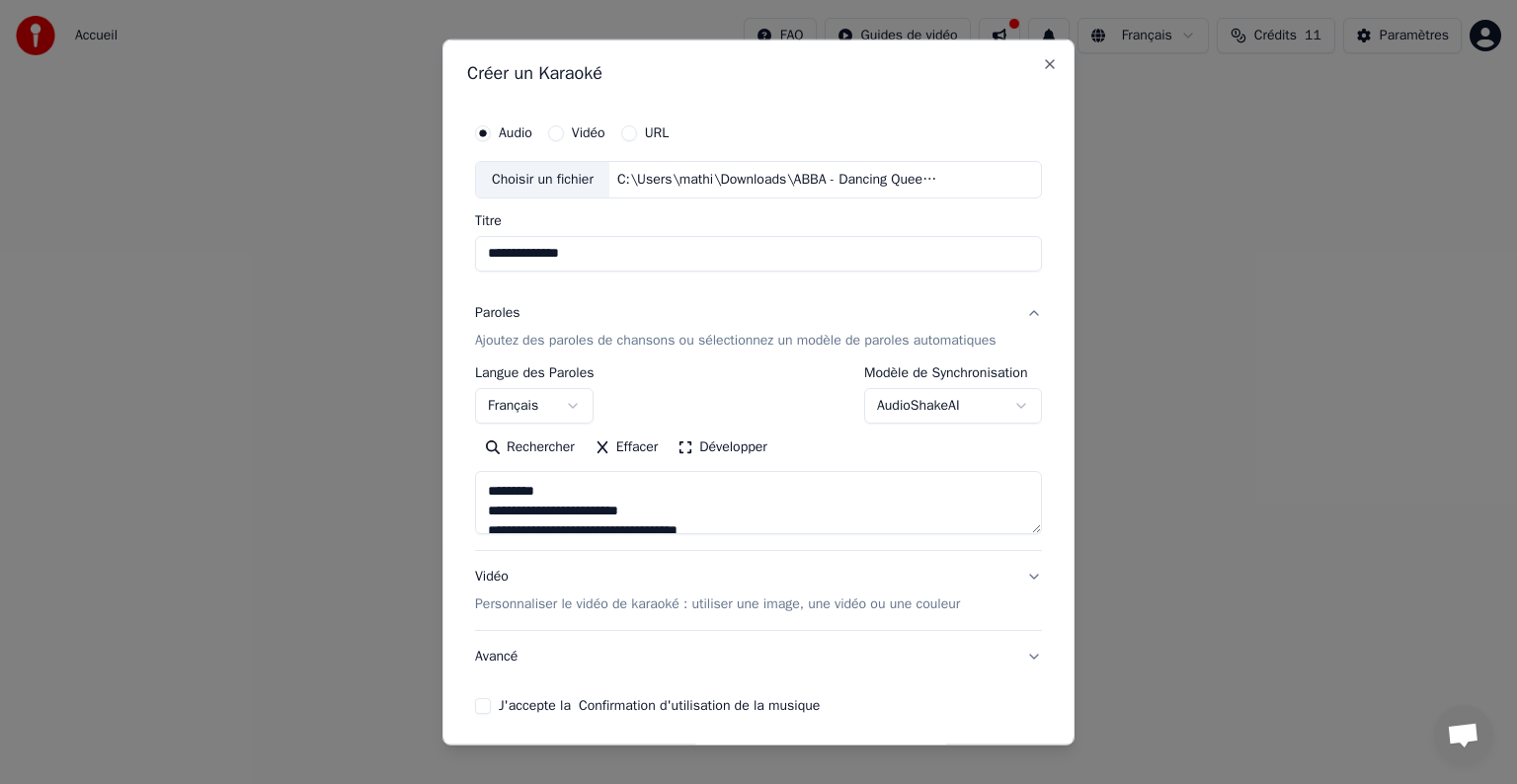 scroll, scrollTop: 357, scrollLeft: 0, axis: vertical 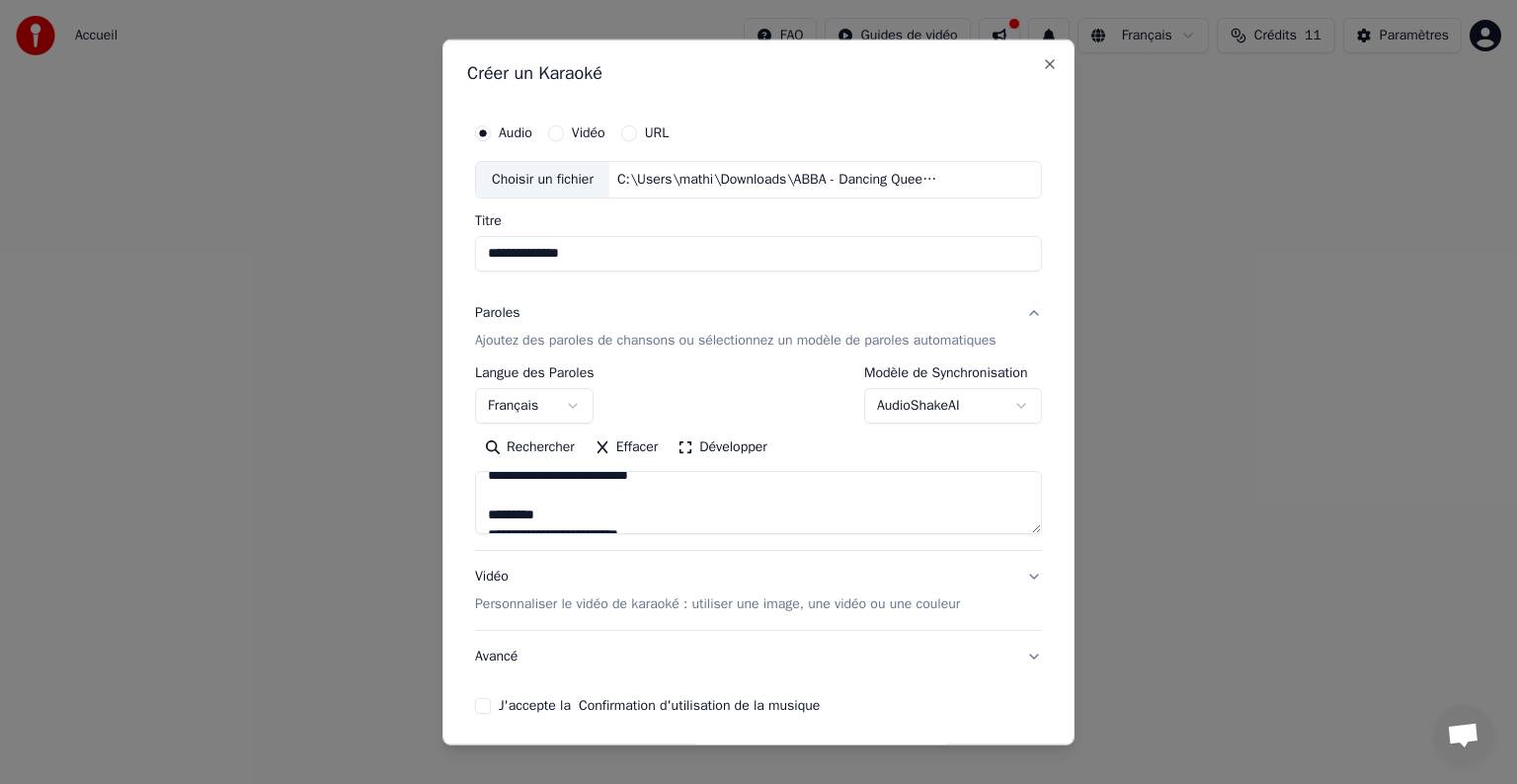 drag, startPoint x: 533, startPoint y: 478, endPoint x: 486, endPoint y: 538, distance: 76.2168 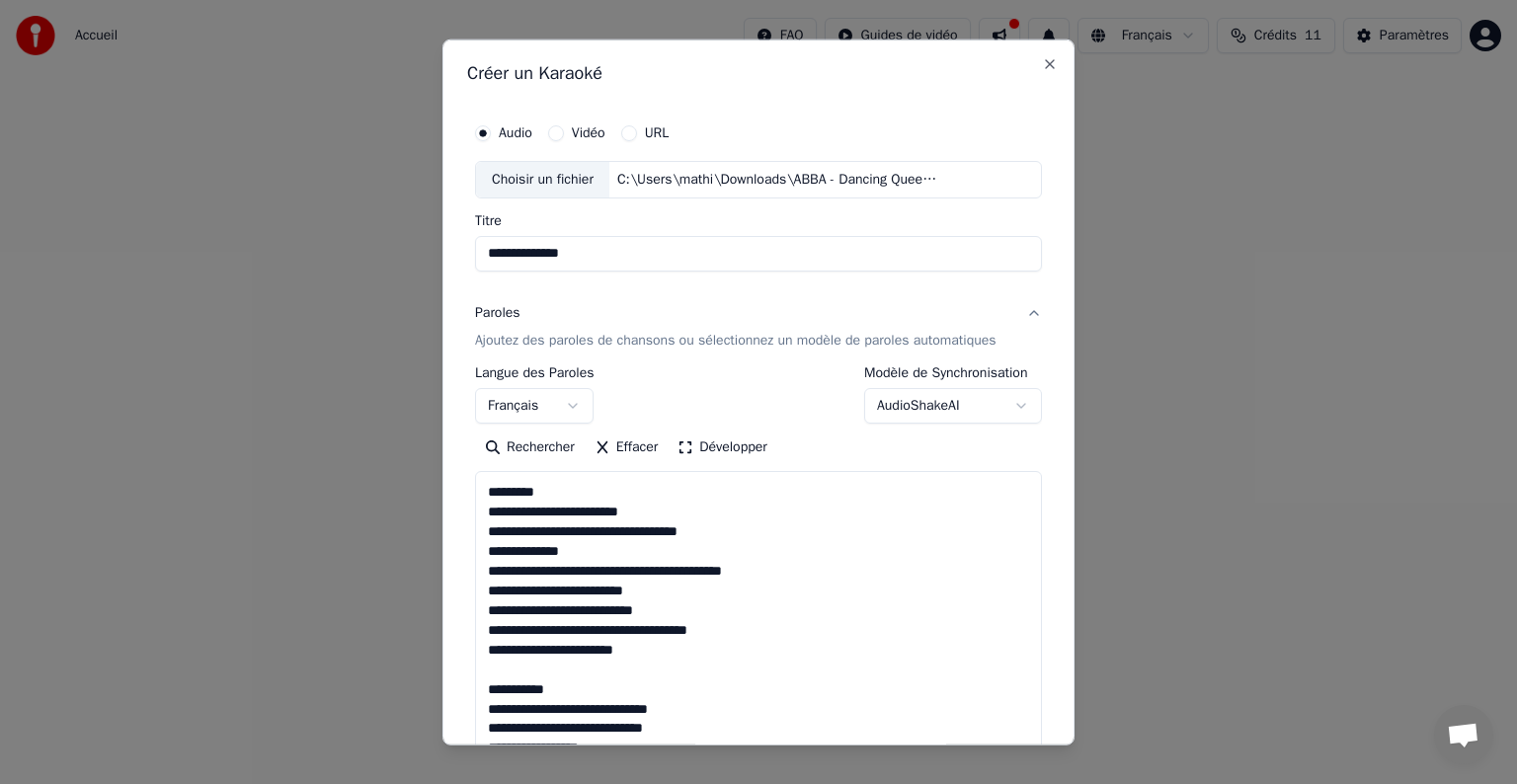 drag, startPoint x: 1027, startPoint y: 528, endPoint x: 1015, endPoint y: 758, distance: 230.3128 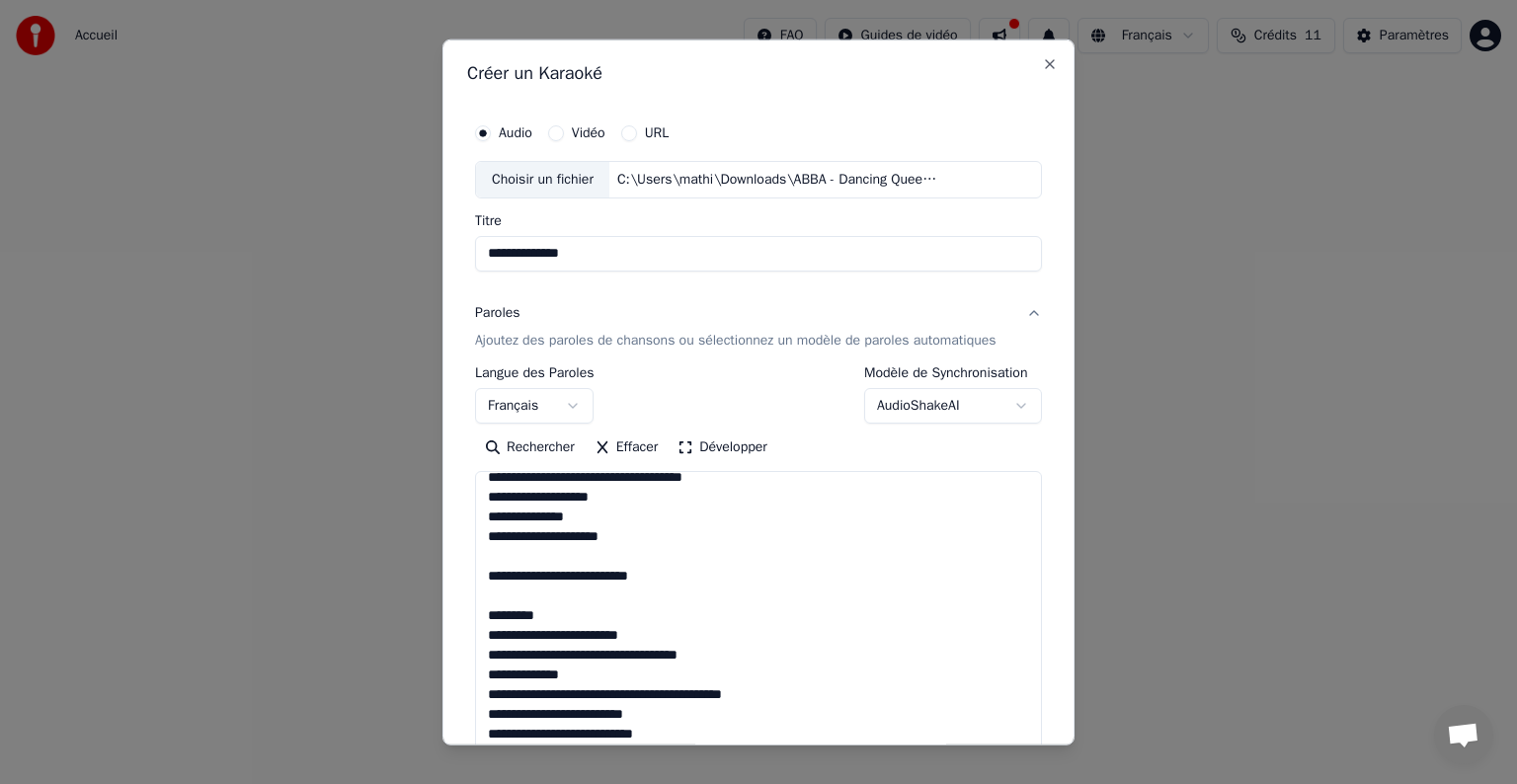 scroll, scrollTop: 238, scrollLeft: 0, axis: vertical 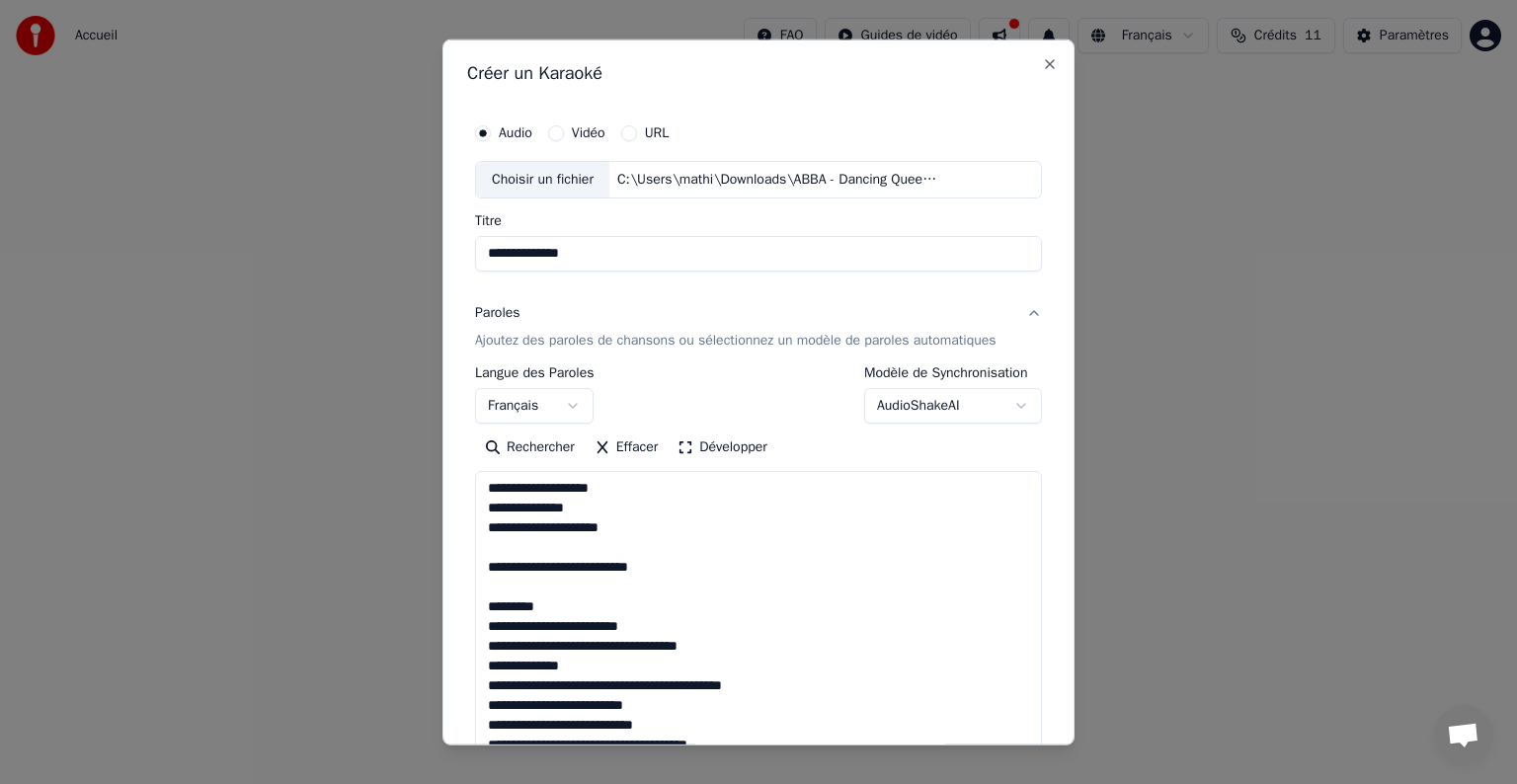 click at bounding box center [758, 617] 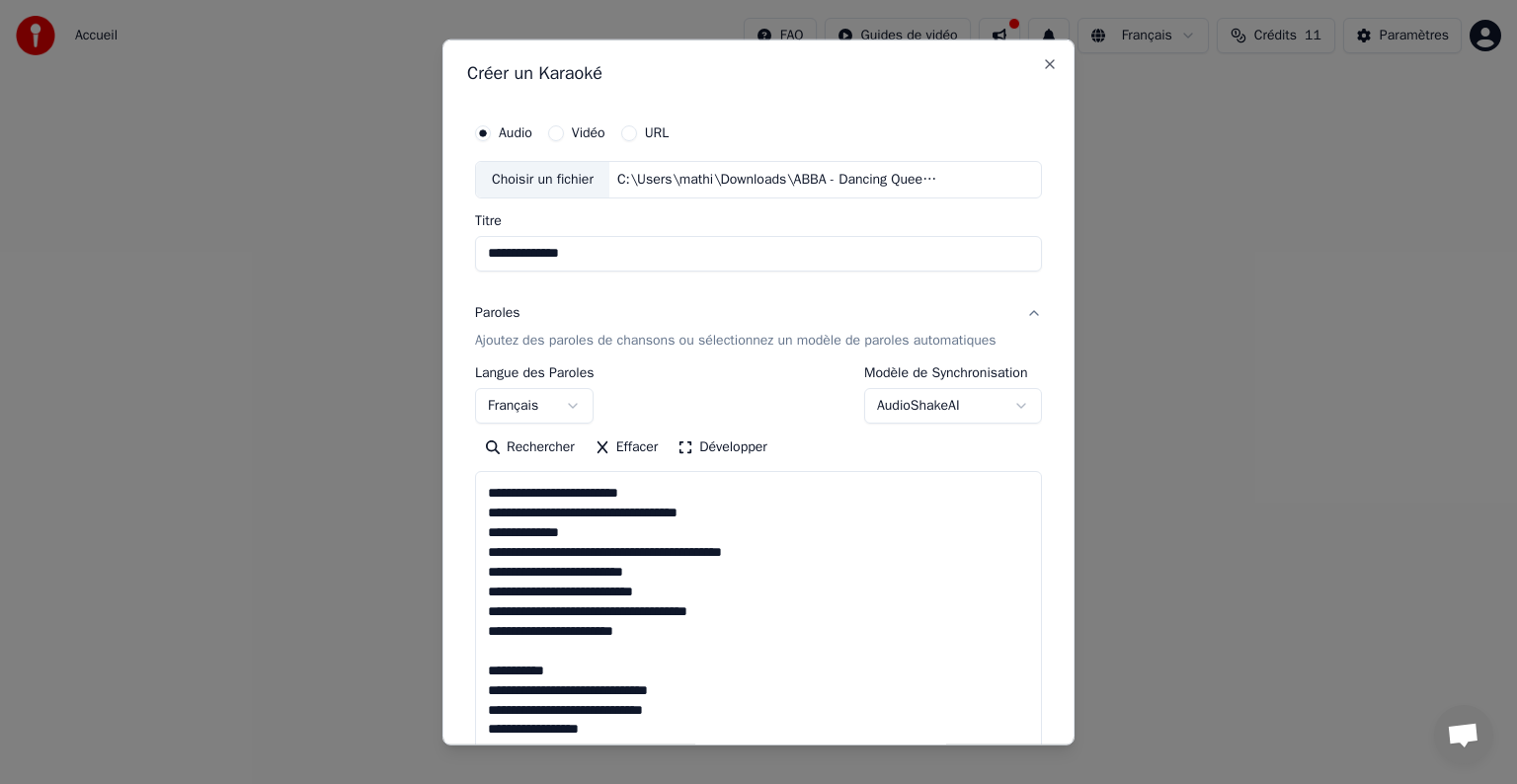 scroll, scrollTop: 377, scrollLeft: 0, axis: vertical 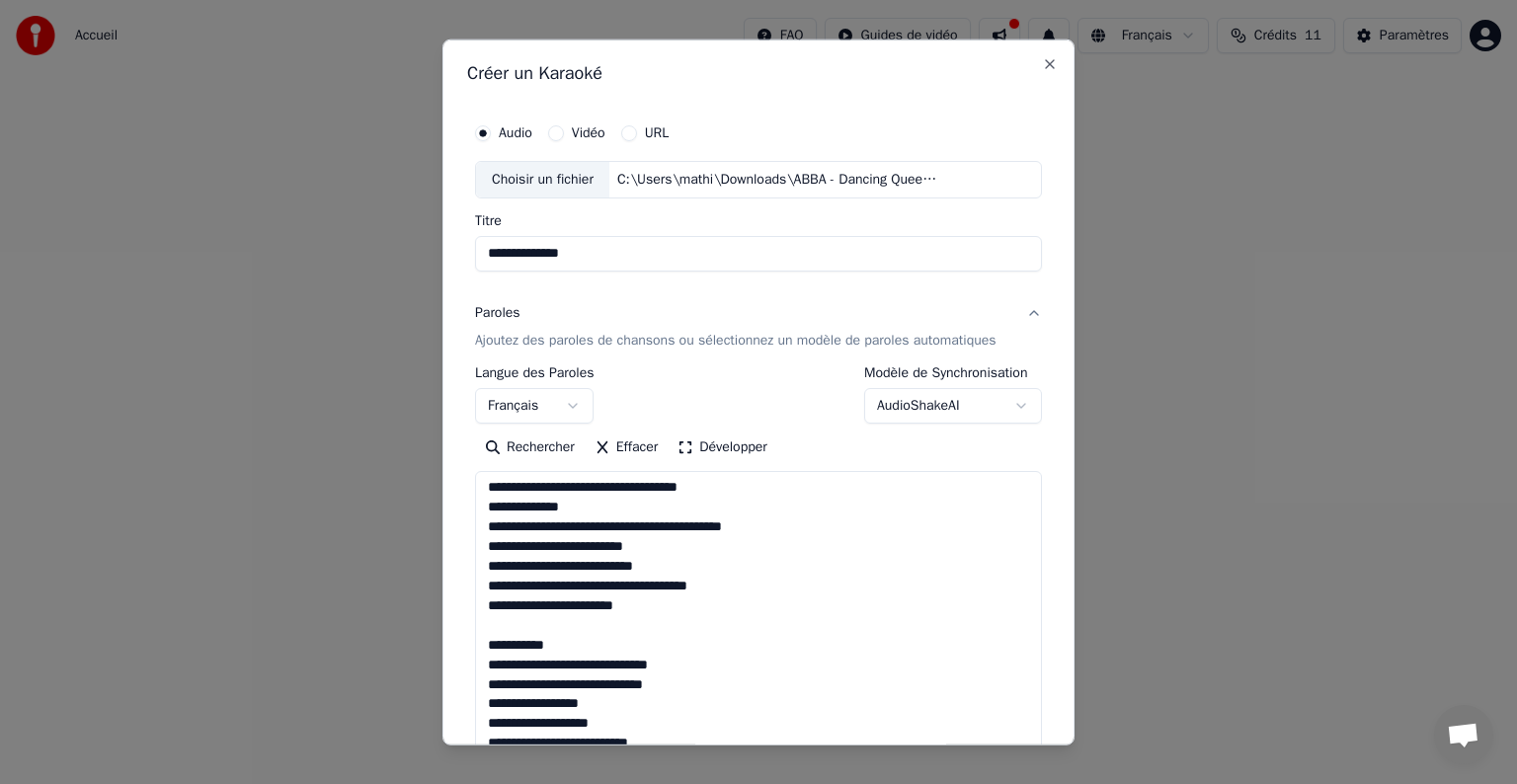 click at bounding box center [758, 617] 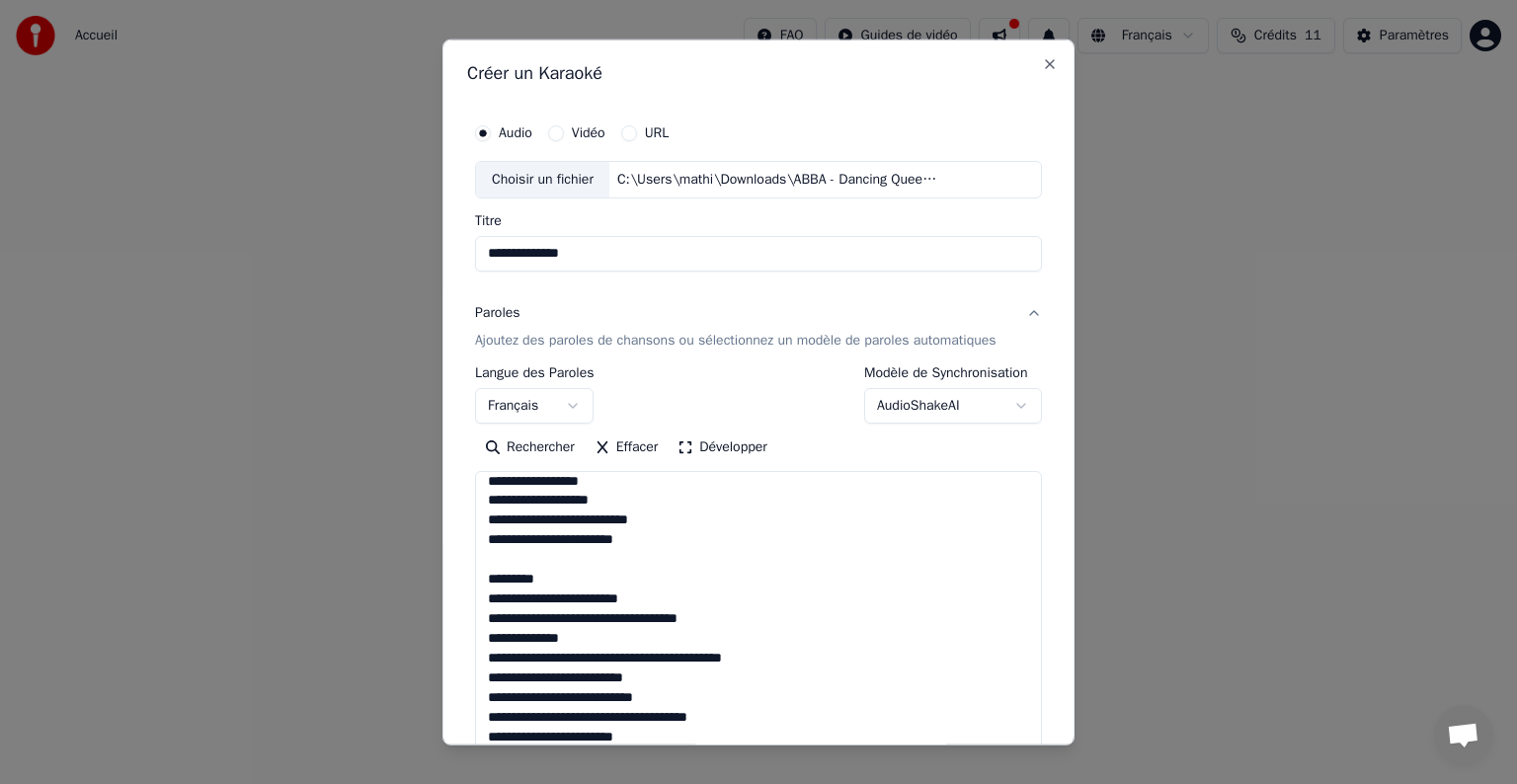 scroll, scrollTop: 592, scrollLeft: 0, axis: vertical 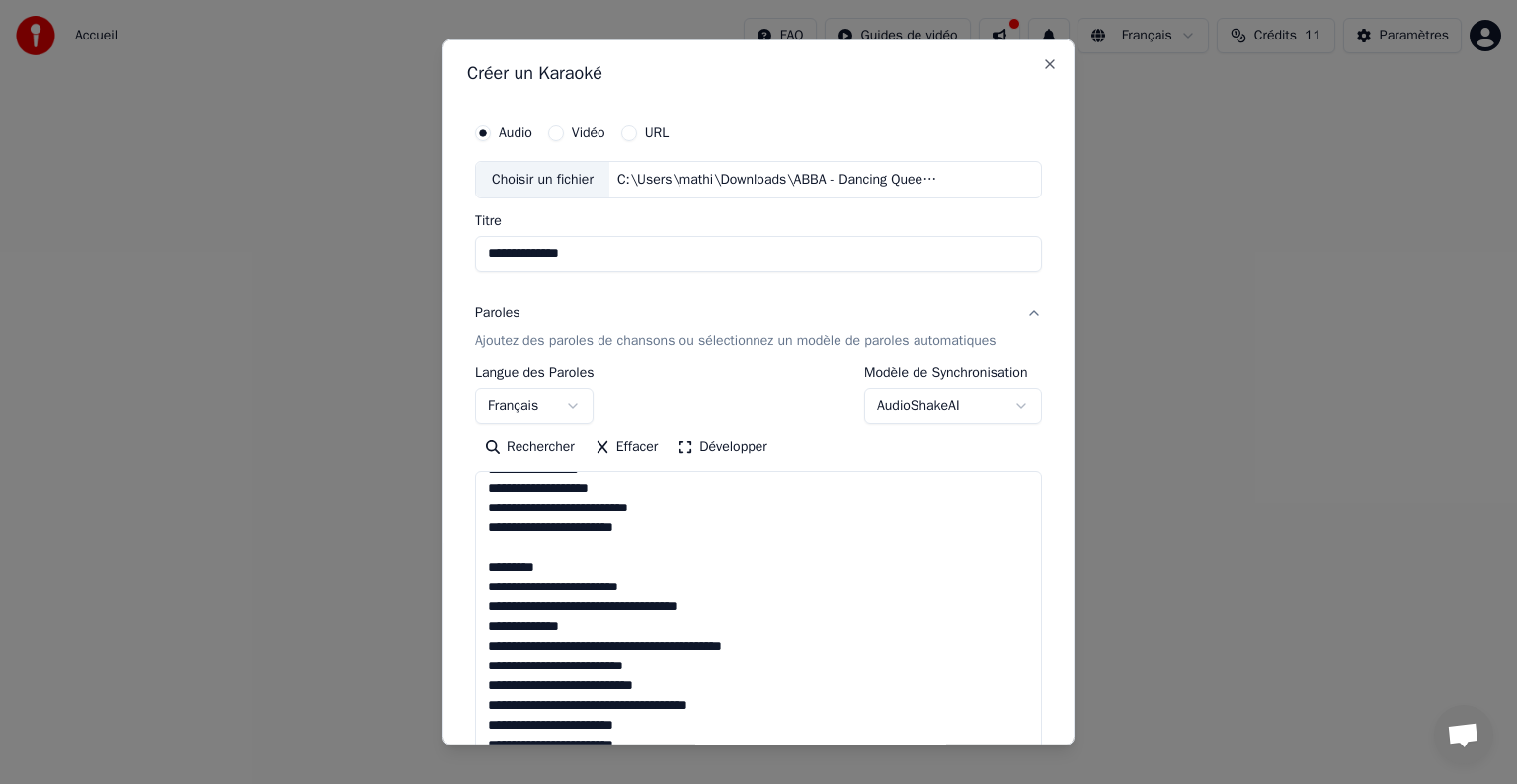 click at bounding box center [758, 617] 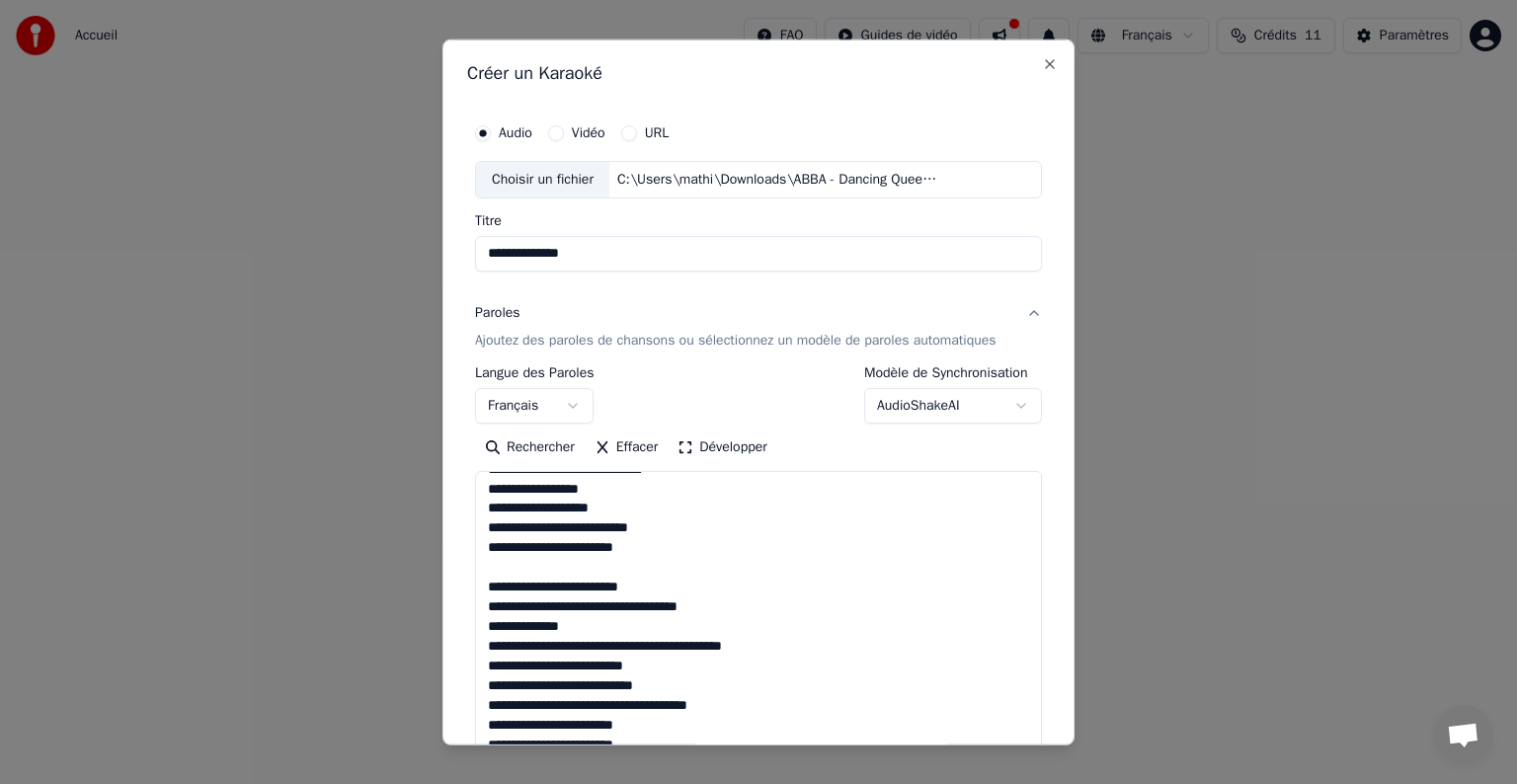 scroll, scrollTop: 573, scrollLeft: 0, axis: vertical 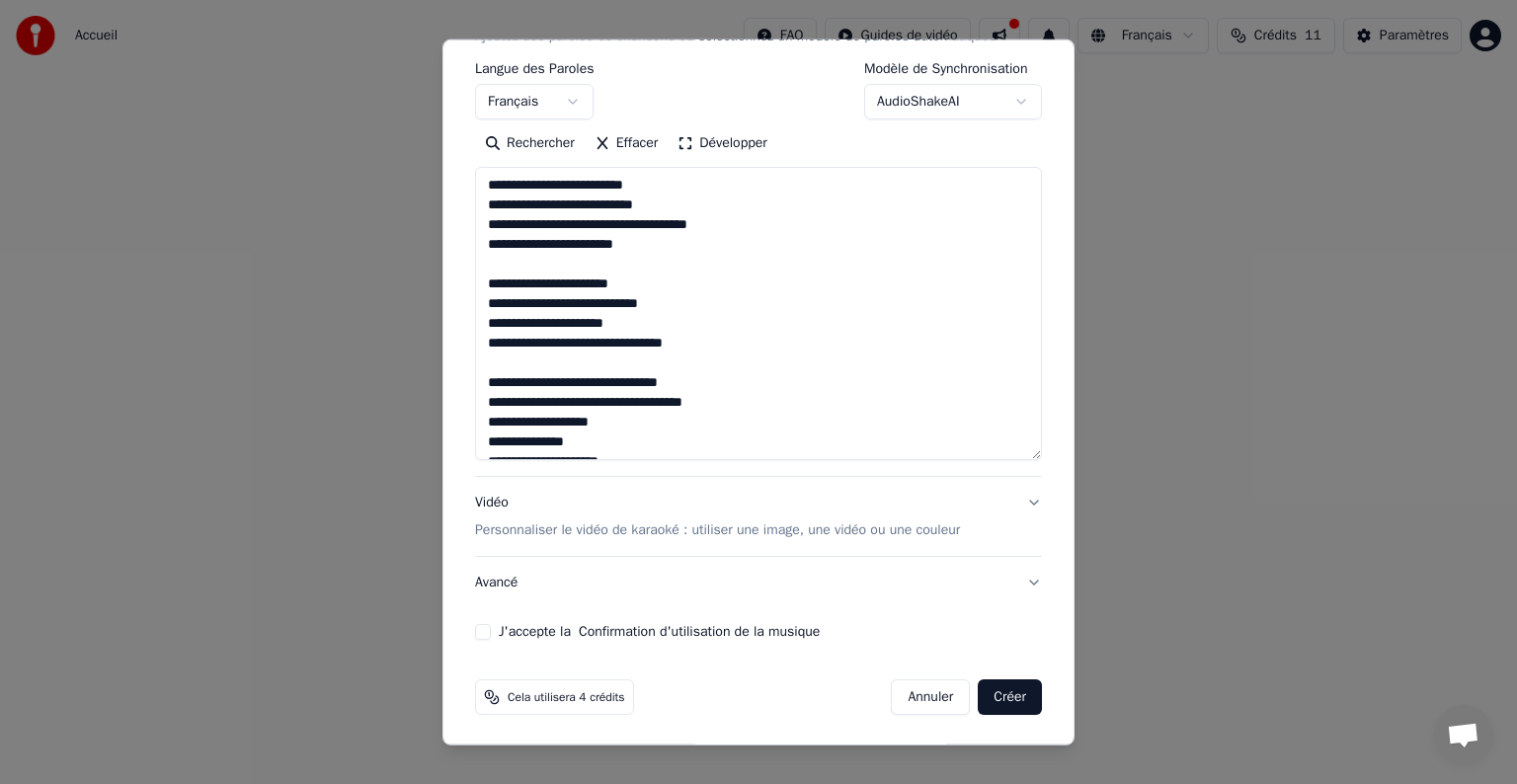 click at bounding box center [758, 313] 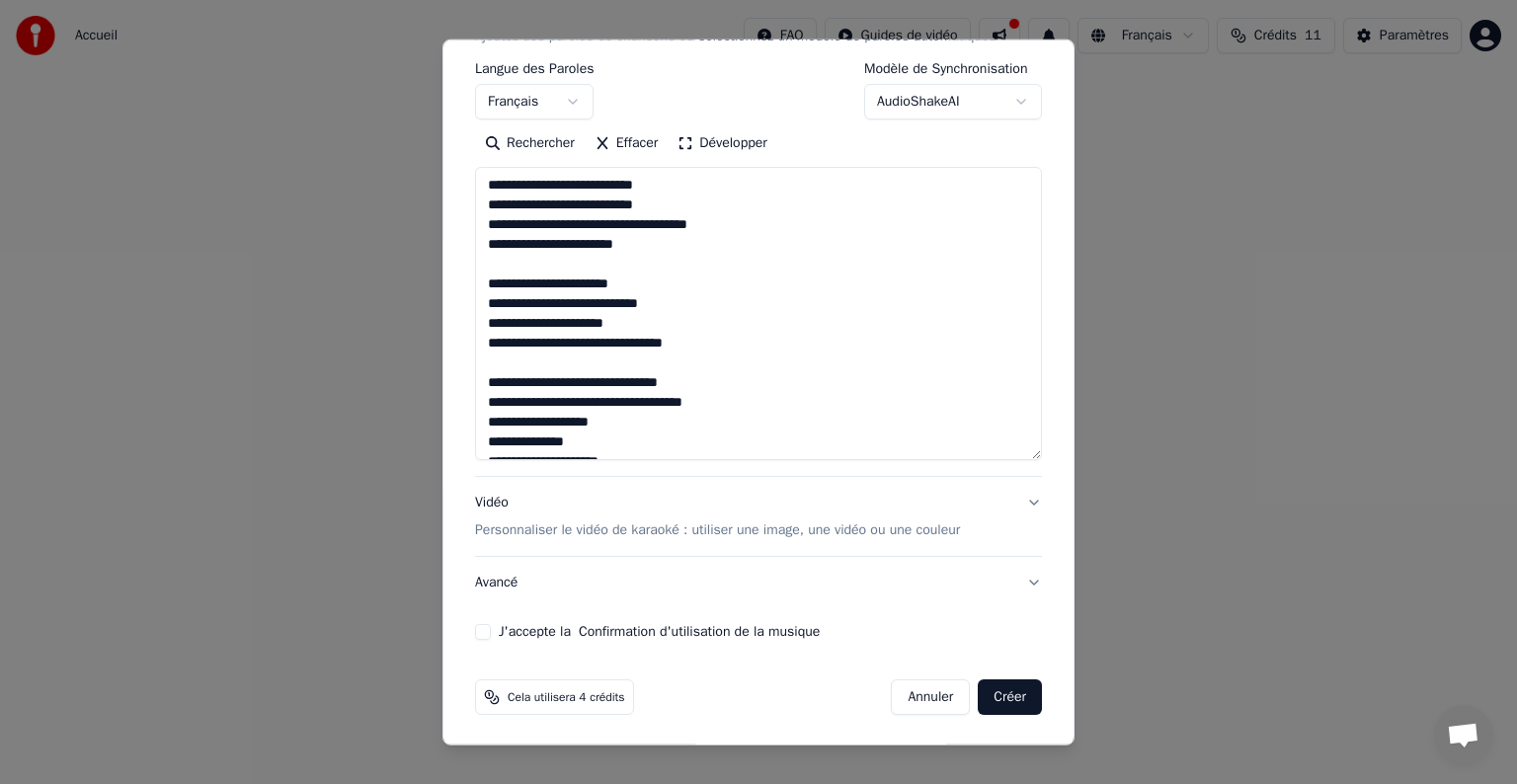 click at bounding box center [758, 313] 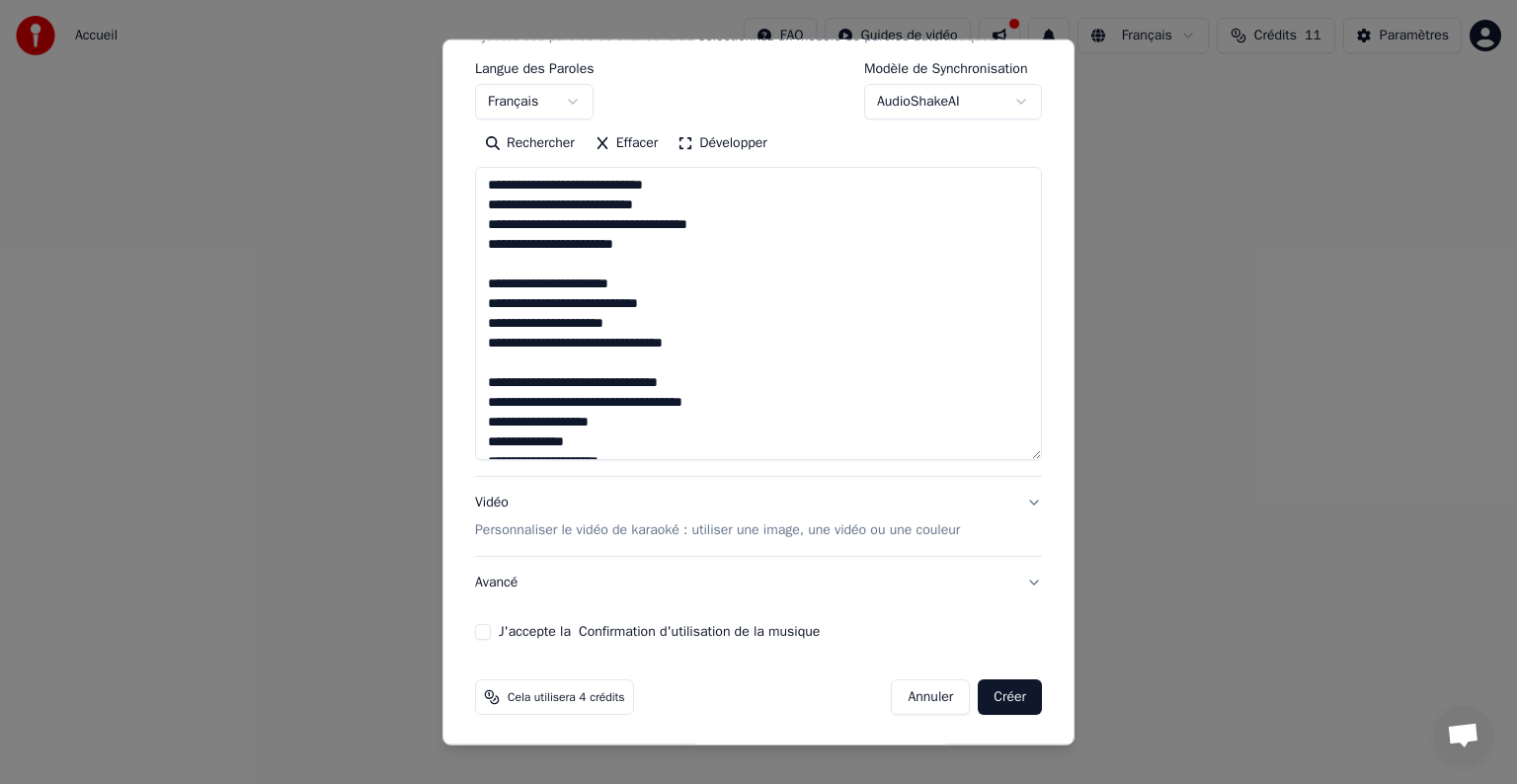 click at bounding box center (758, 313) 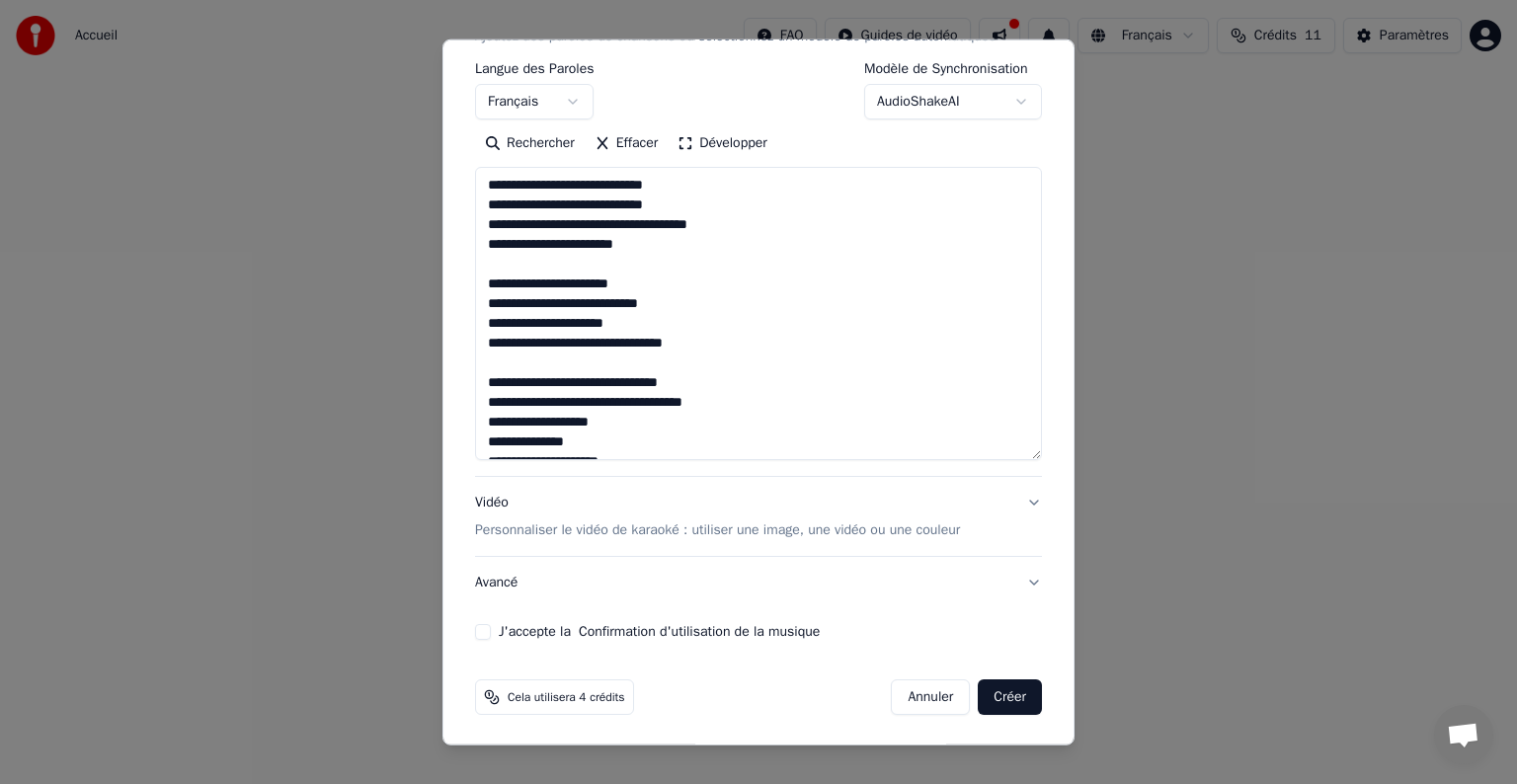 click at bounding box center [758, 313] 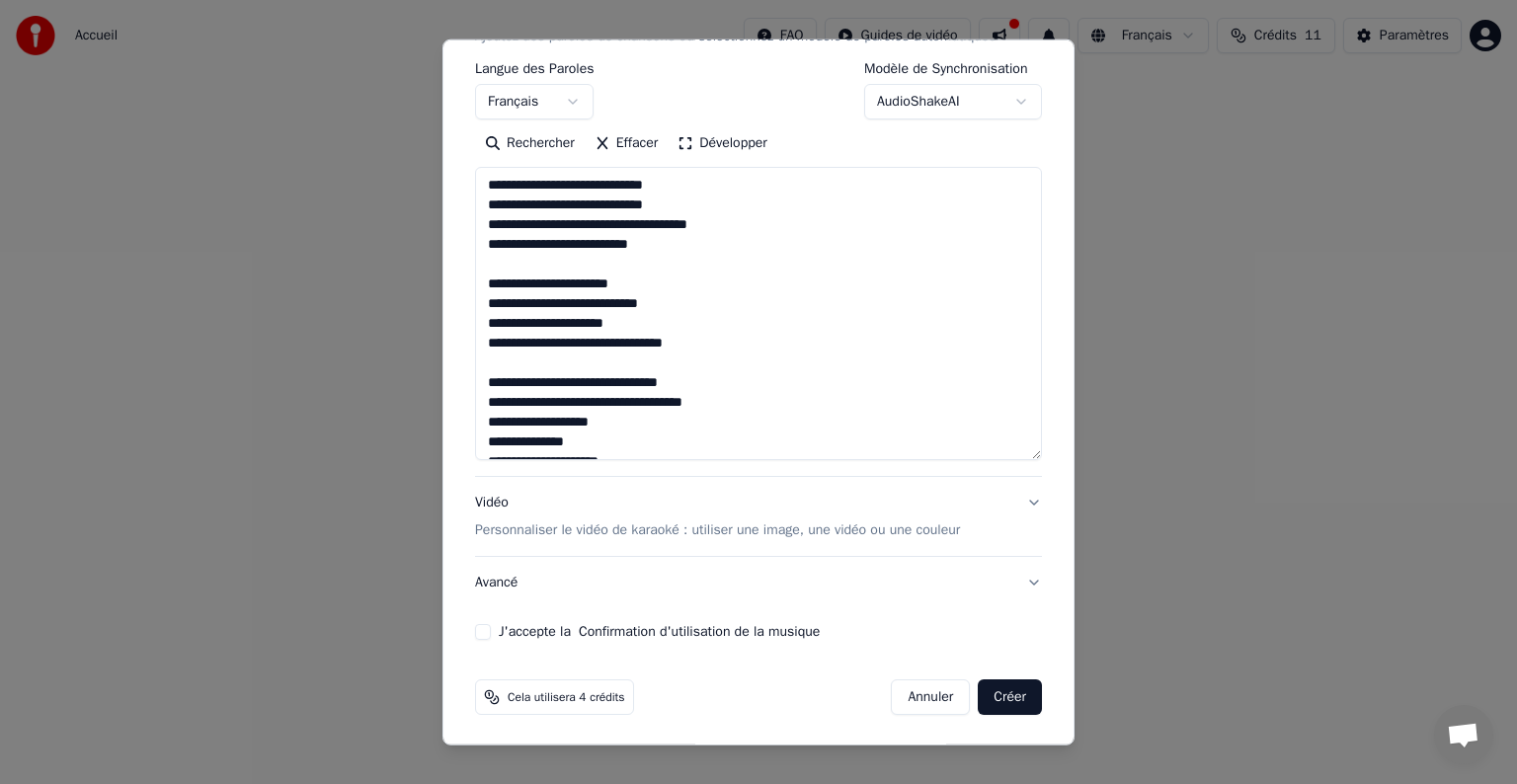 click at bounding box center (758, 313) 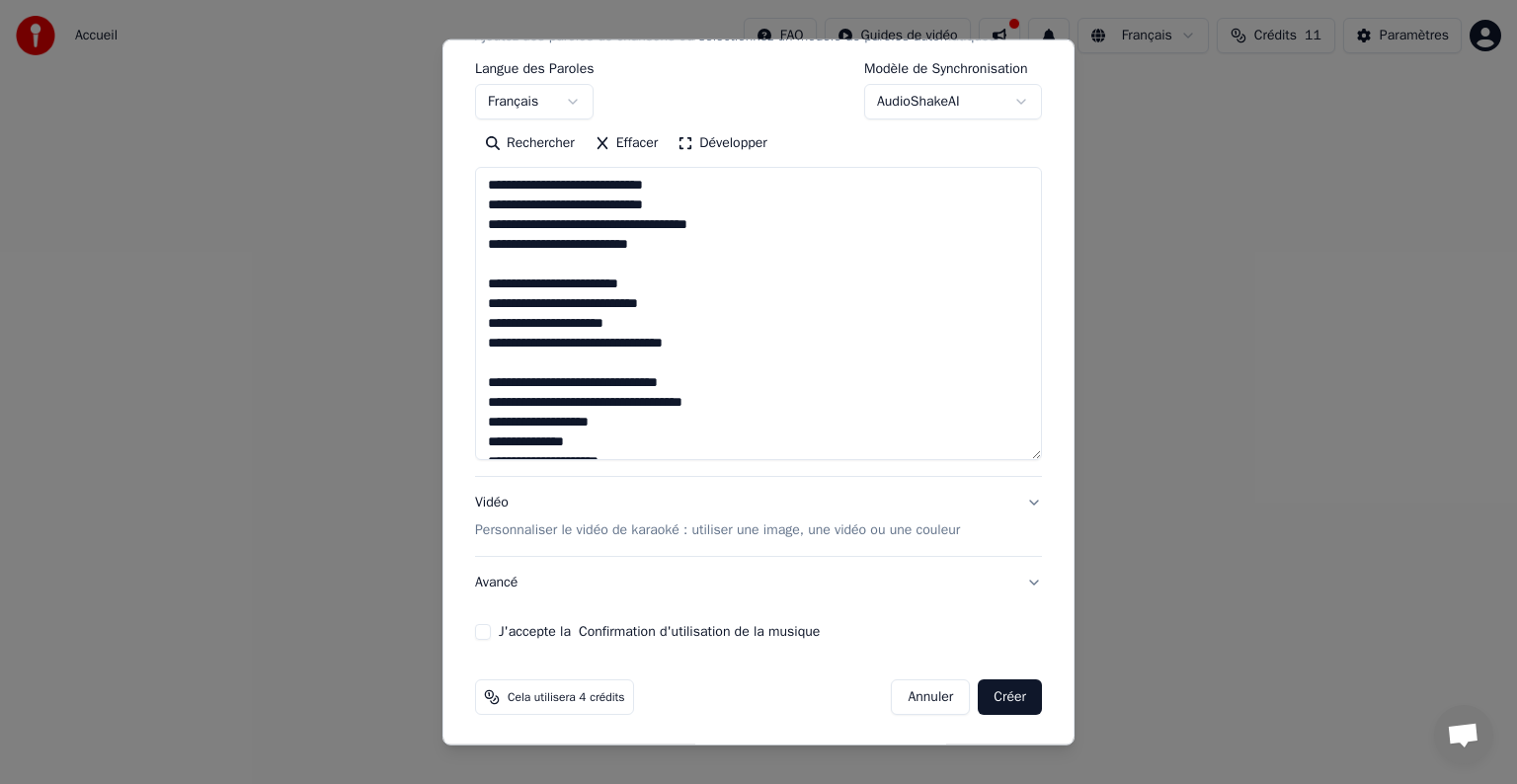 click at bounding box center [758, 313] 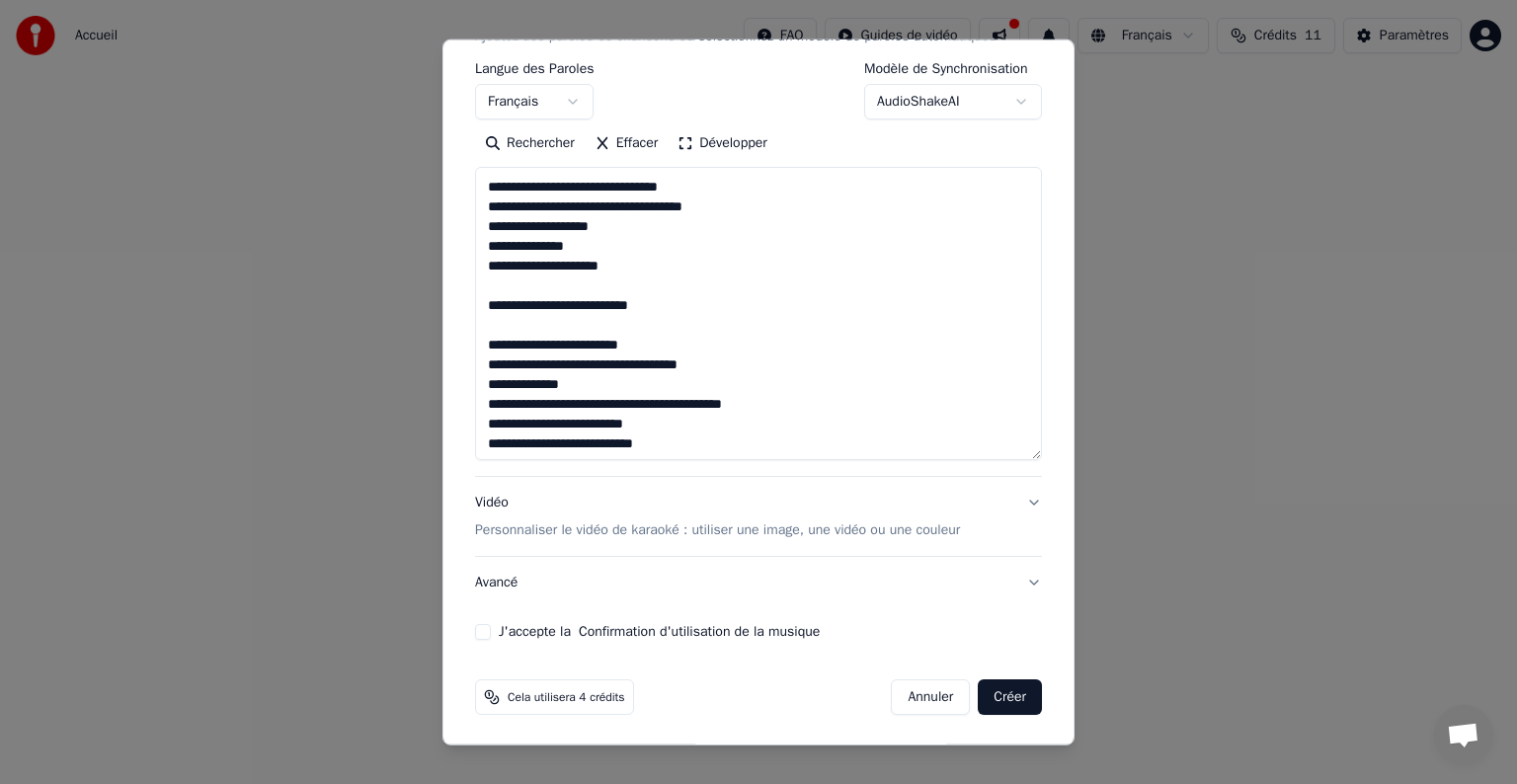 scroll, scrollTop: 196, scrollLeft: 0, axis: vertical 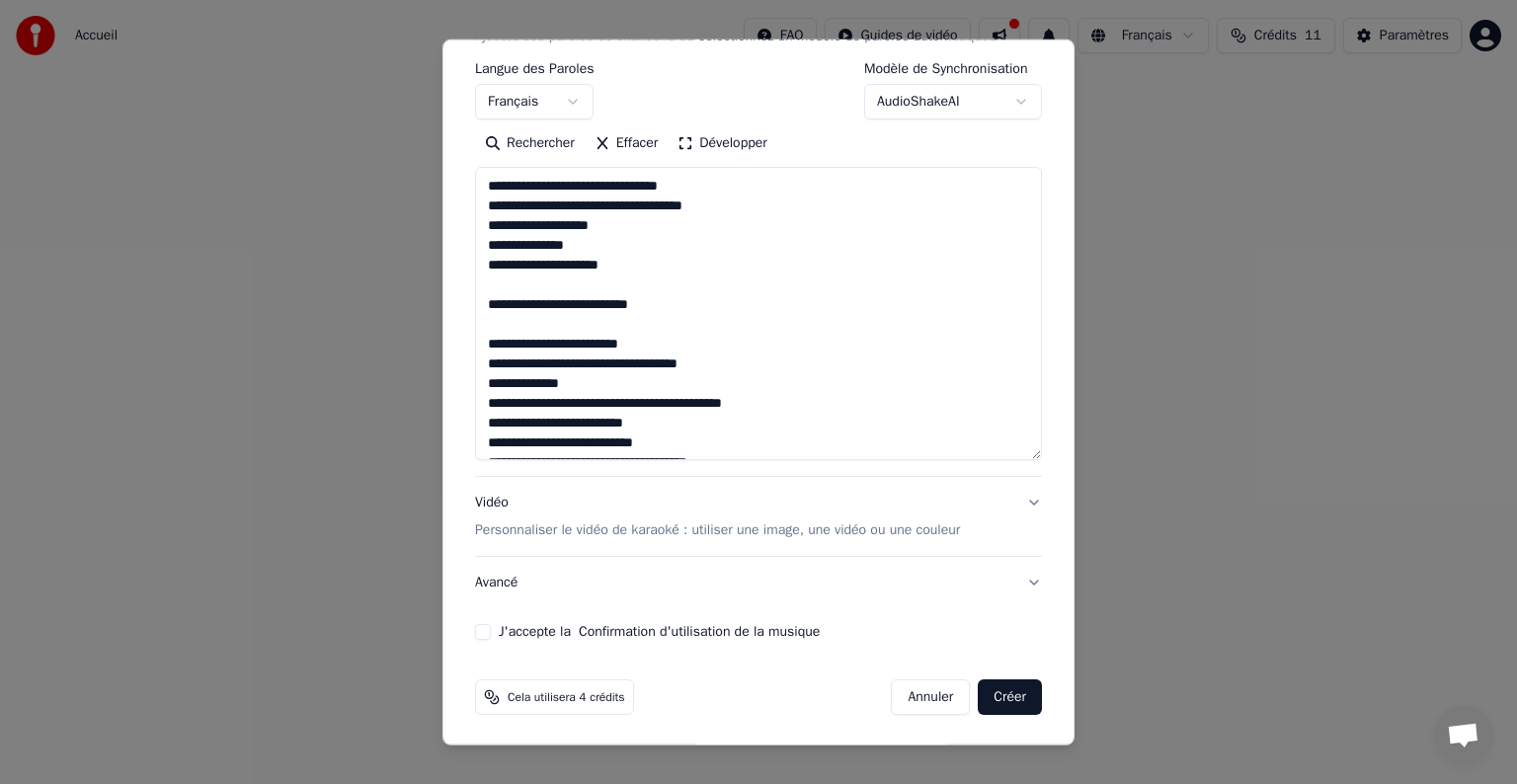 click at bounding box center (758, 313) 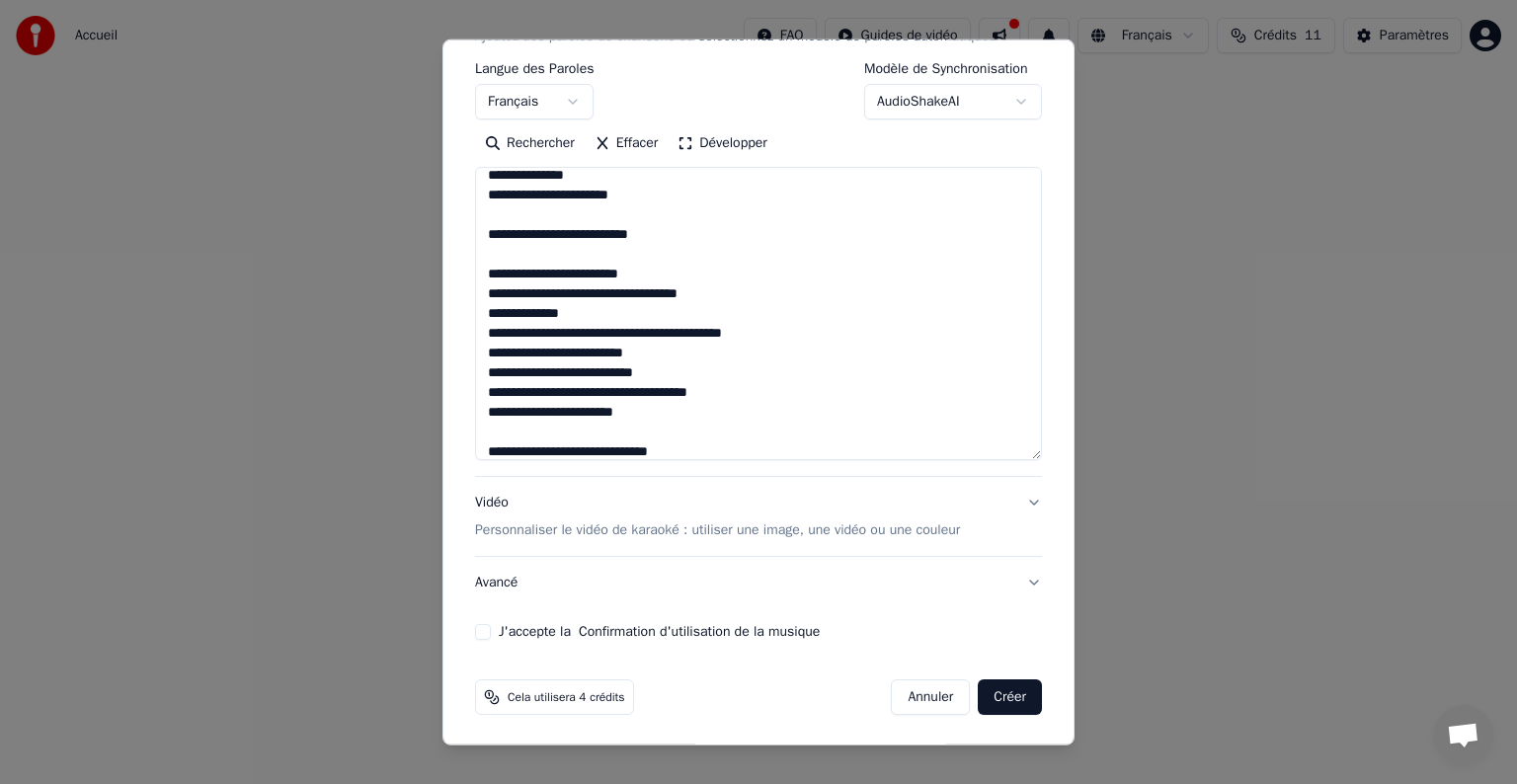 scroll, scrollTop: 273, scrollLeft: 0, axis: vertical 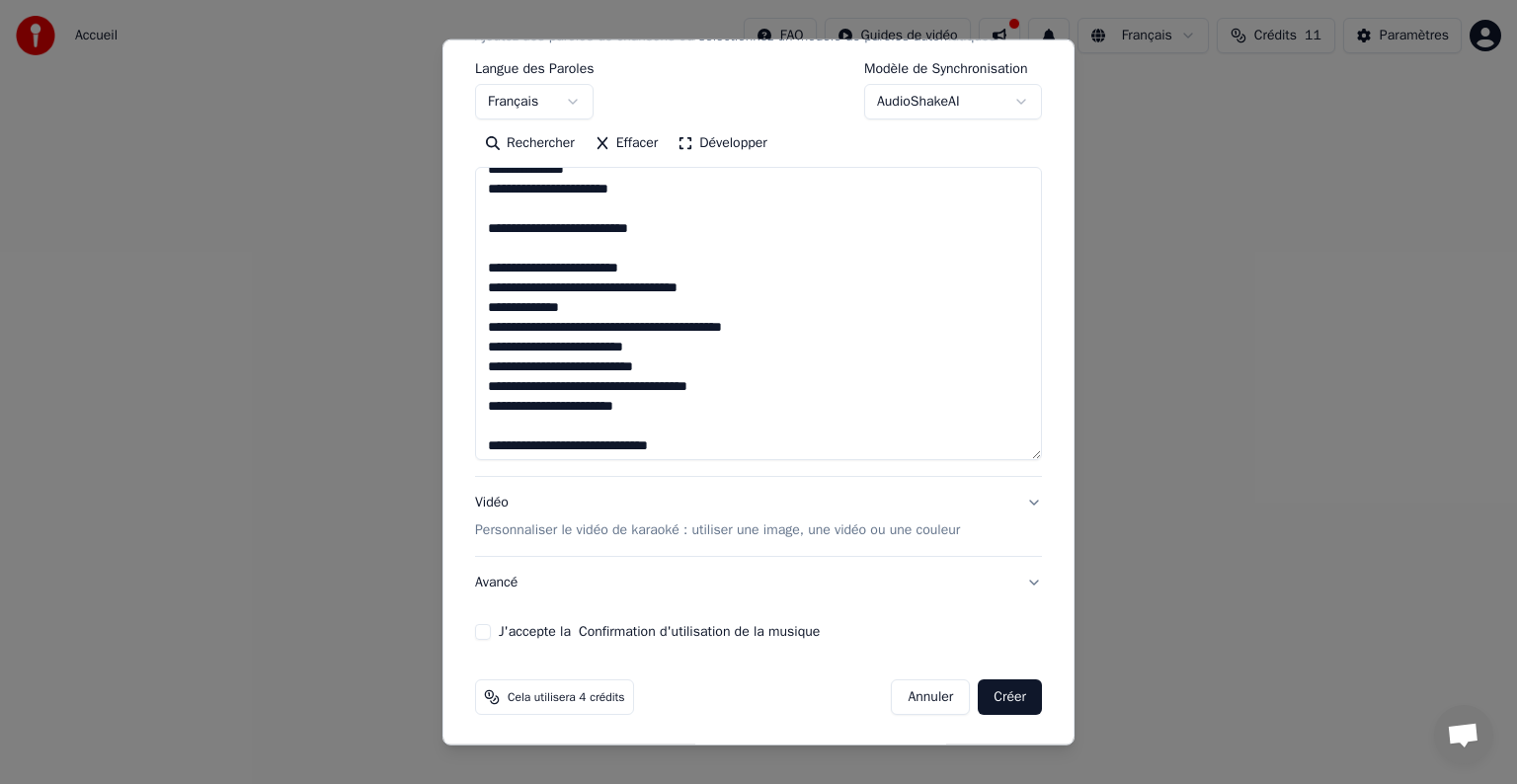 click at bounding box center (758, 313) 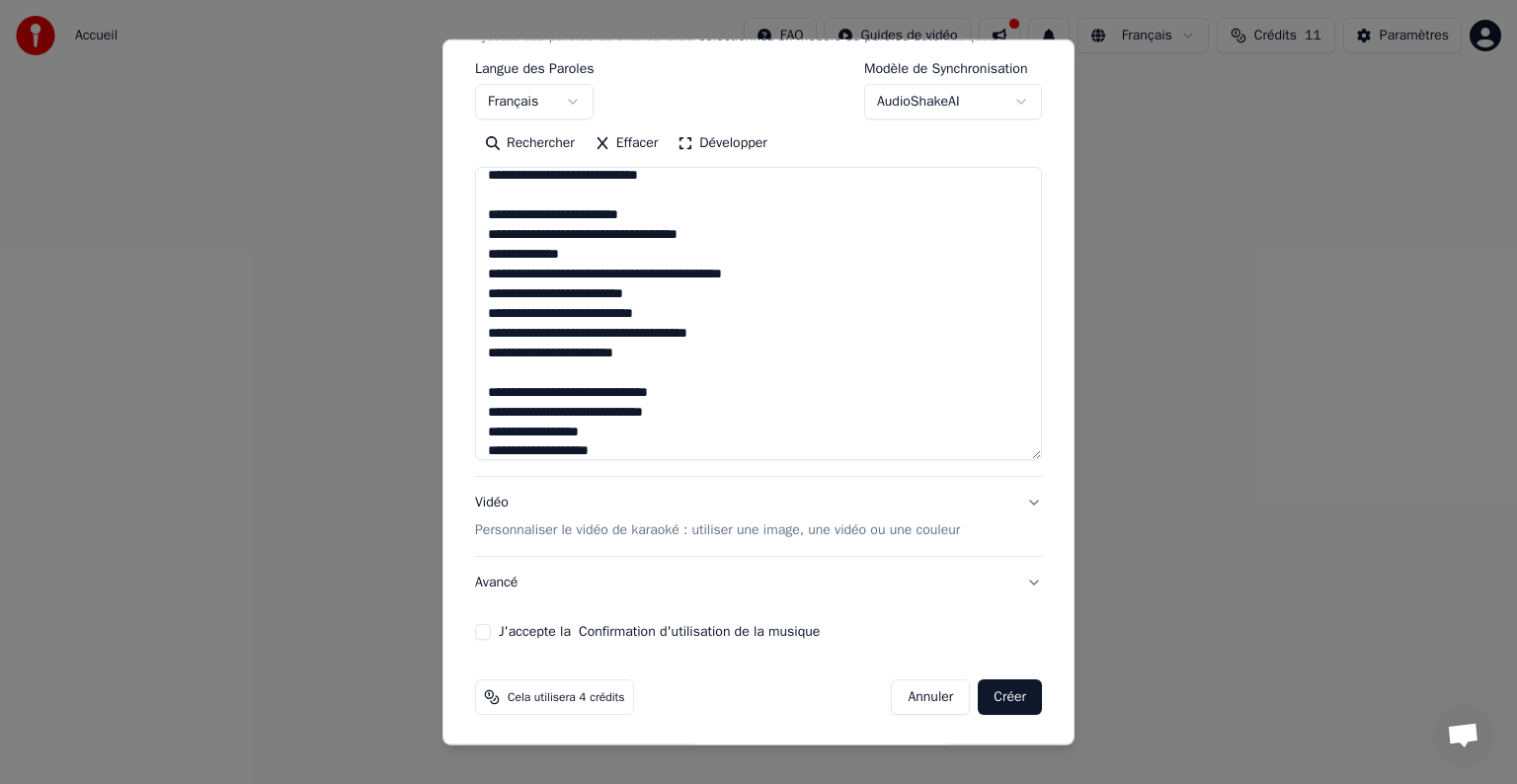 scroll, scrollTop: 327, scrollLeft: 0, axis: vertical 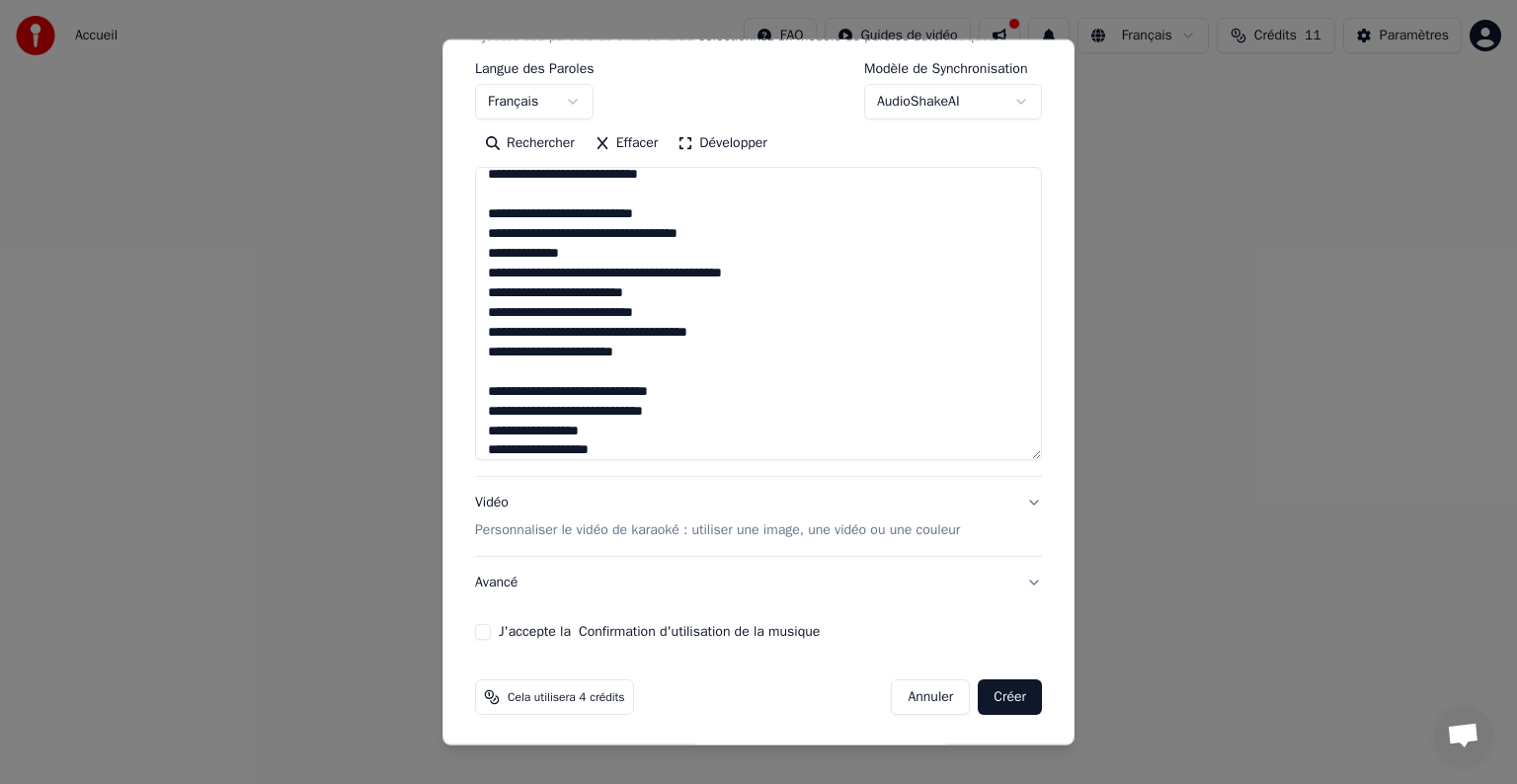 click at bounding box center [758, 313] 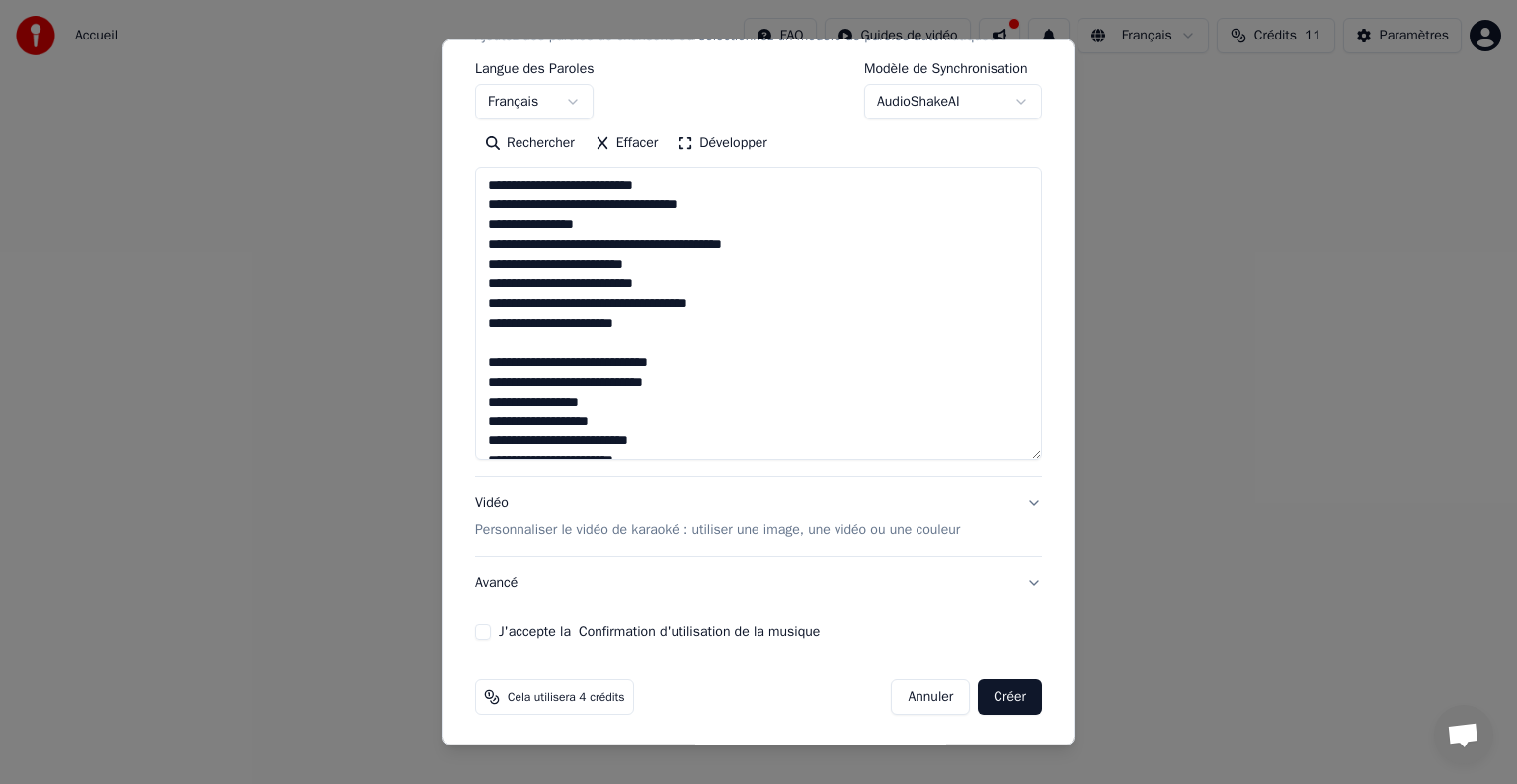 scroll, scrollTop: 354, scrollLeft: 0, axis: vertical 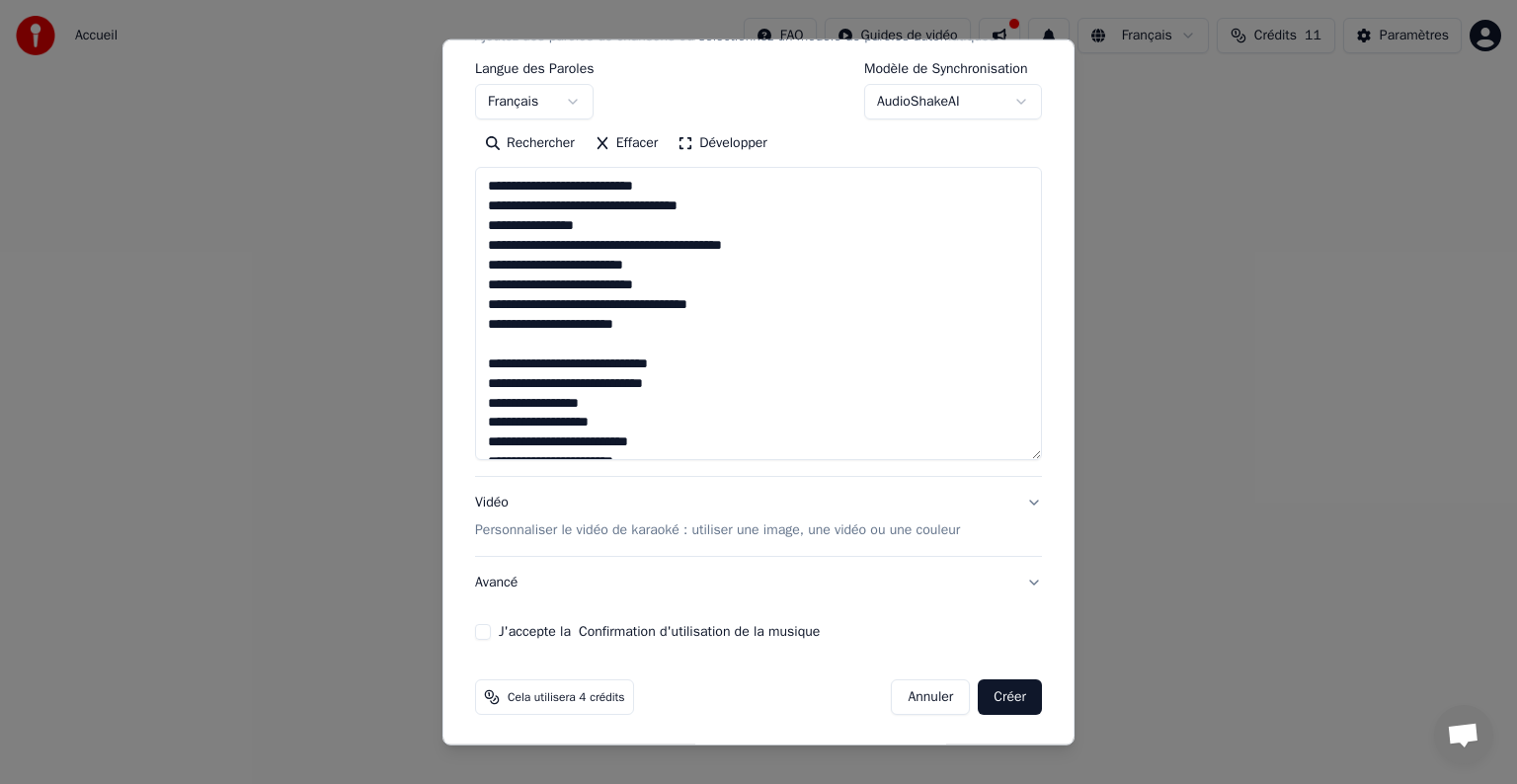 click at bounding box center [758, 313] 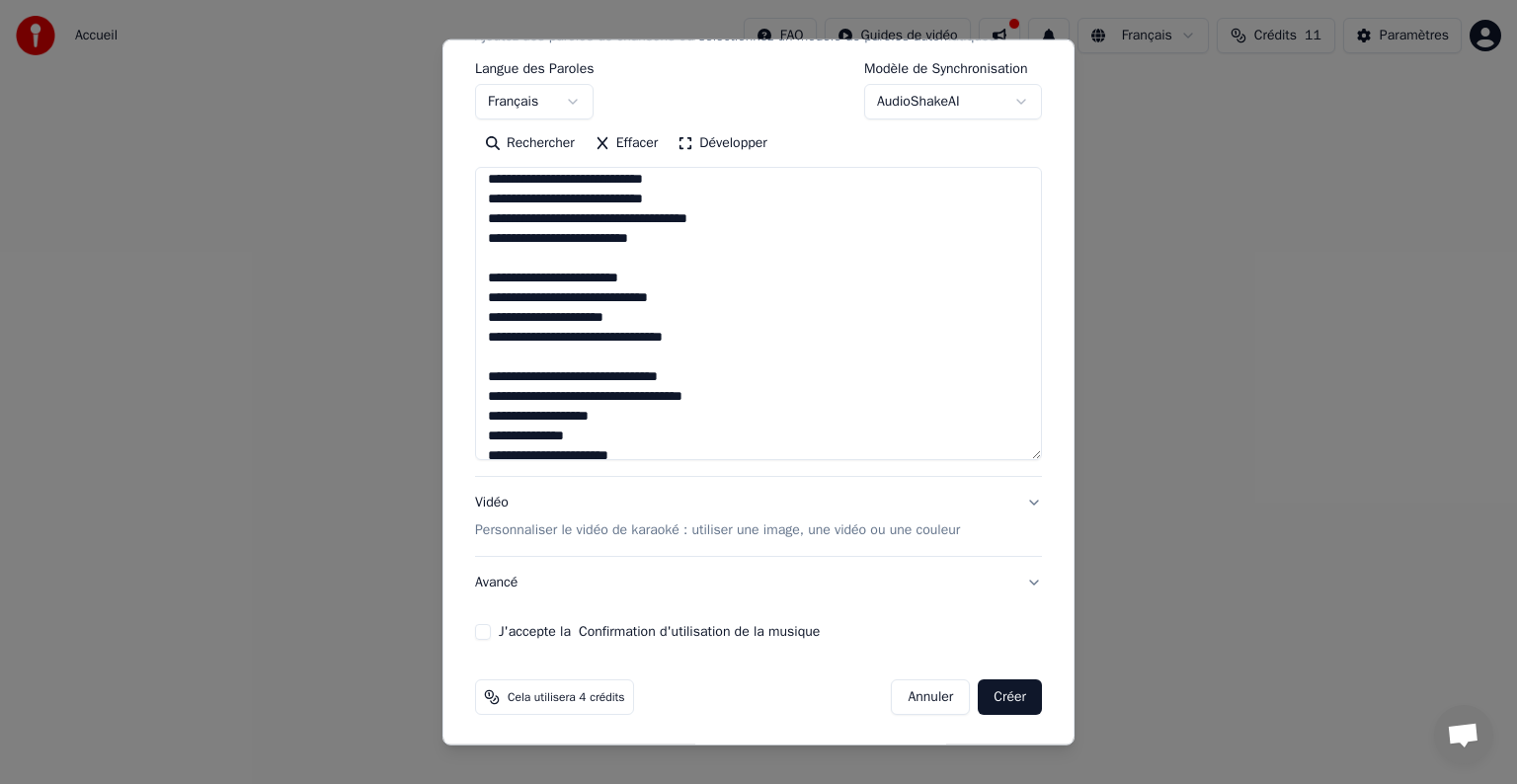 scroll, scrollTop: 0, scrollLeft: 0, axis: both 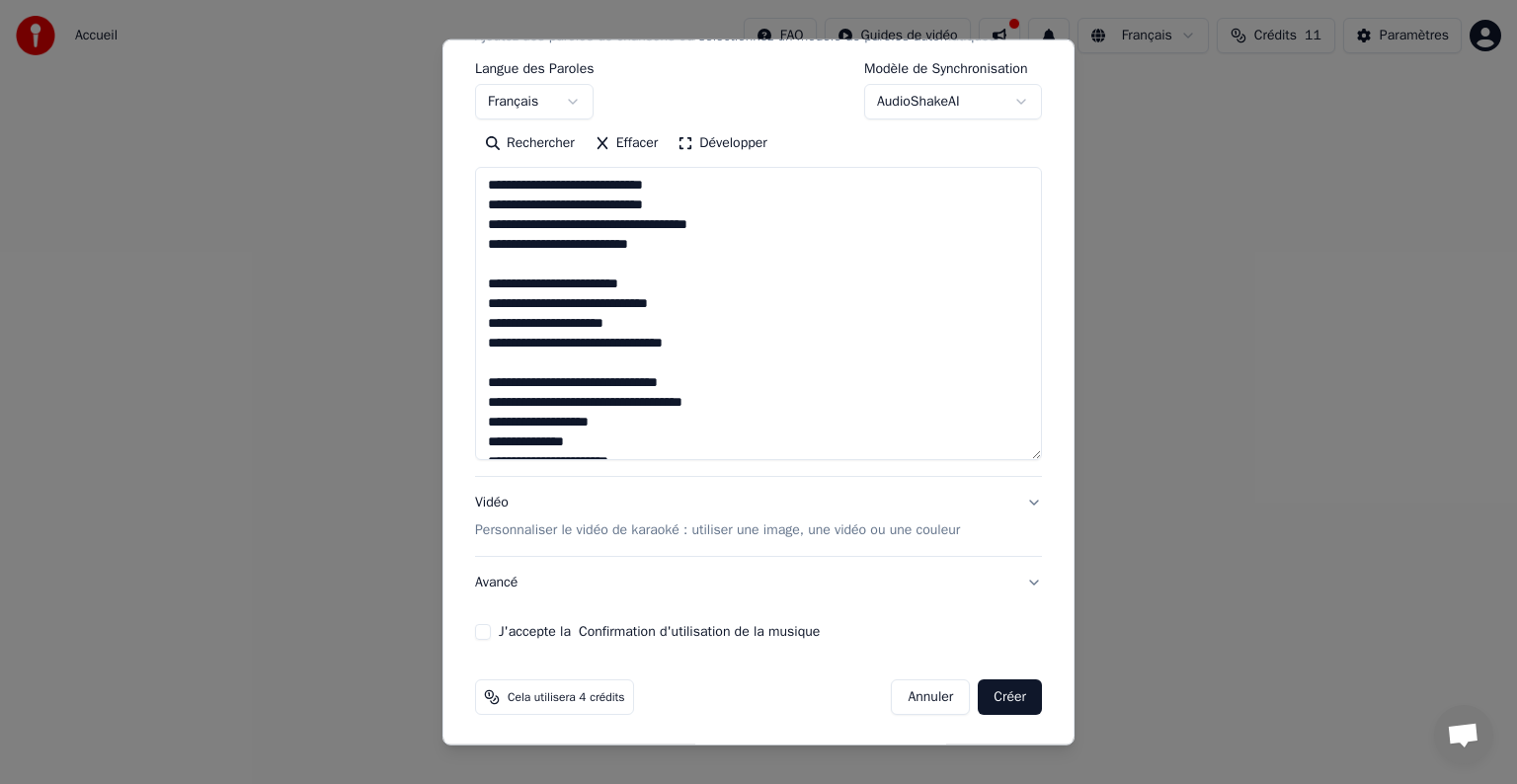click at bounding box center (758, 313) 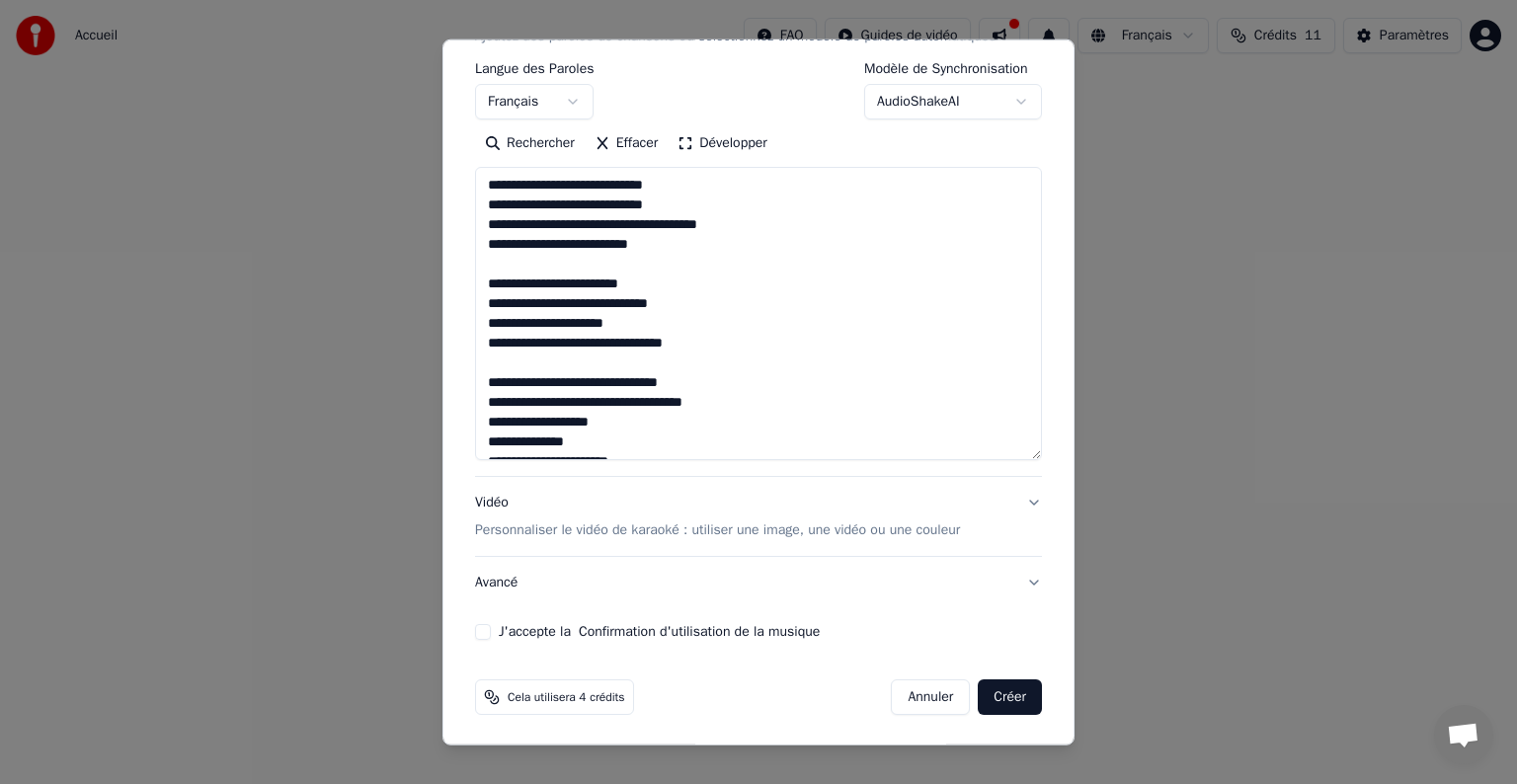 click at bounding box center (758, 313) 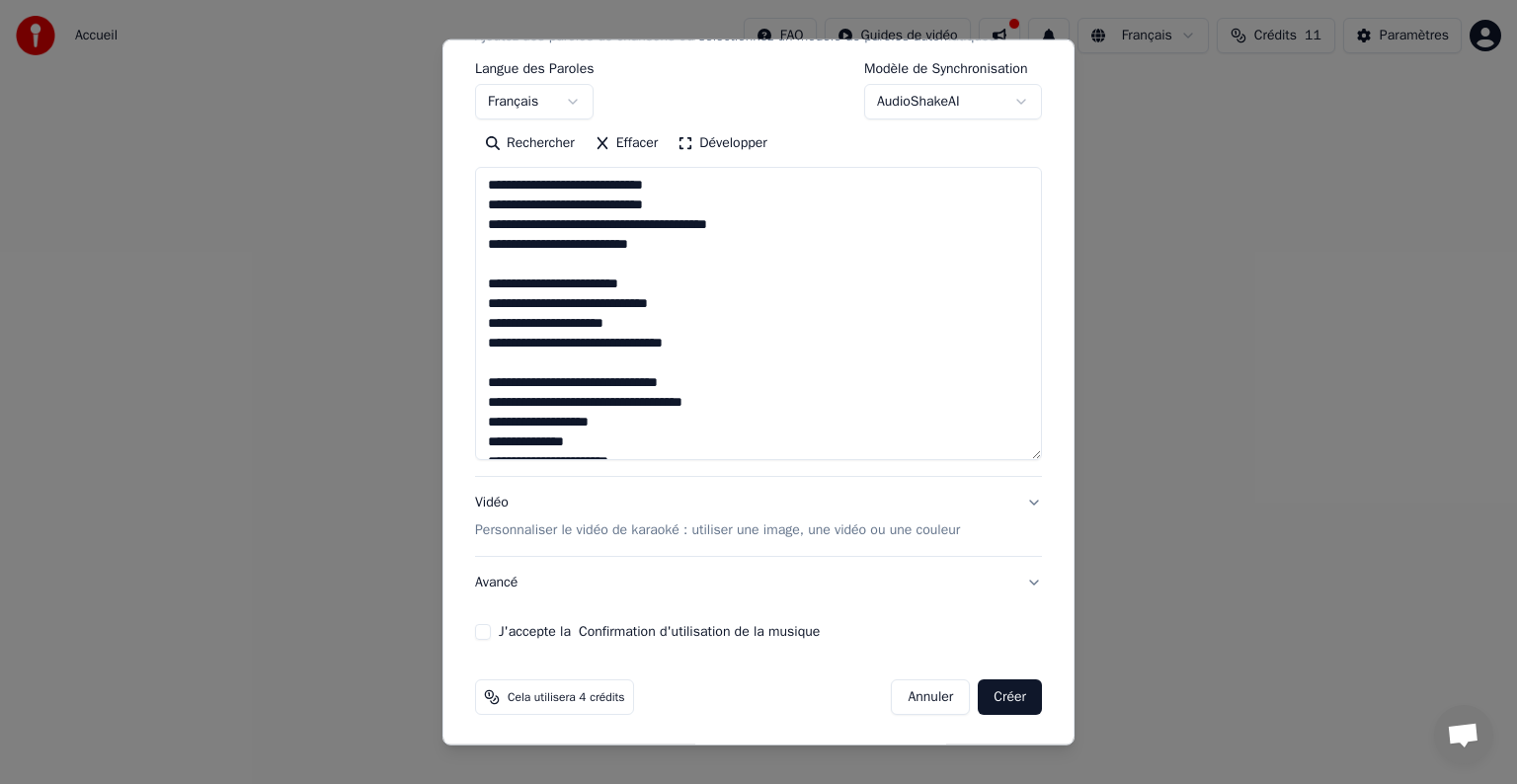 drag, startPoint x: 674, startPoint y: 237, endPoint x: 472, endPoint y: 175, distance: 211.30073 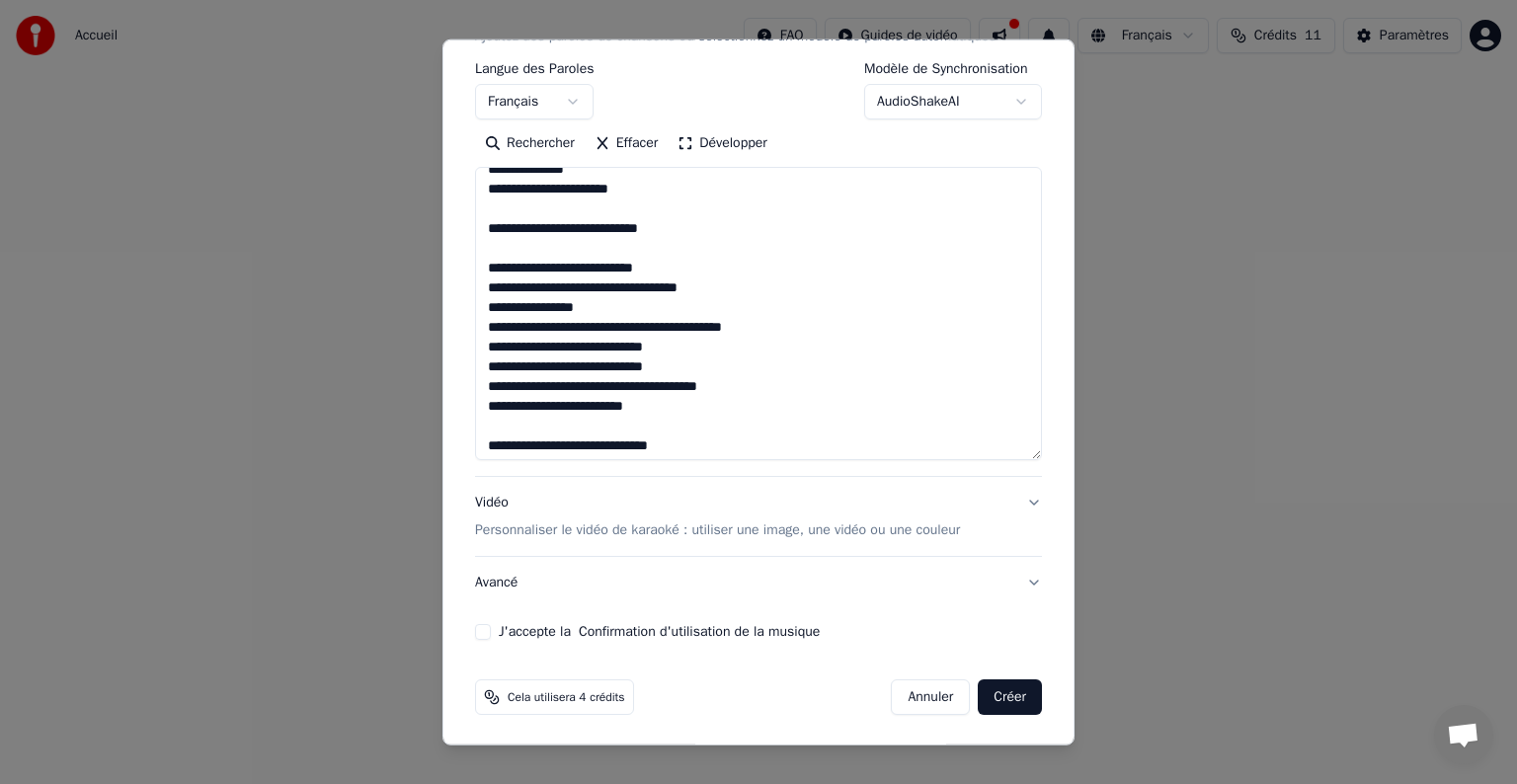 scroll, scrollTop: 274, scrollLeft: 0, axis: vertical 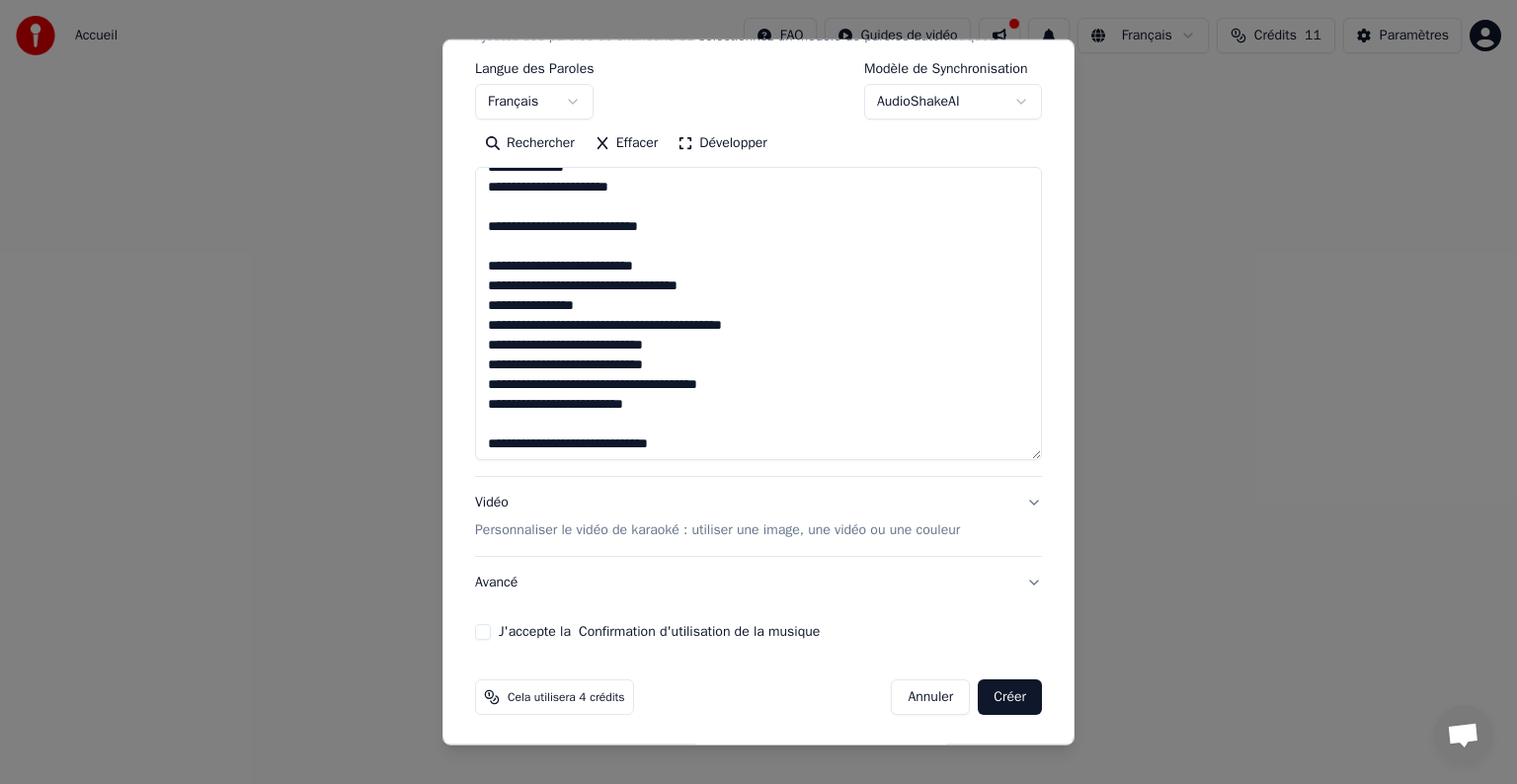 drag, startPoint x: 660, startPoint y: 406, endPoint x: 478, endPoint y: 342, distance: 192.92486 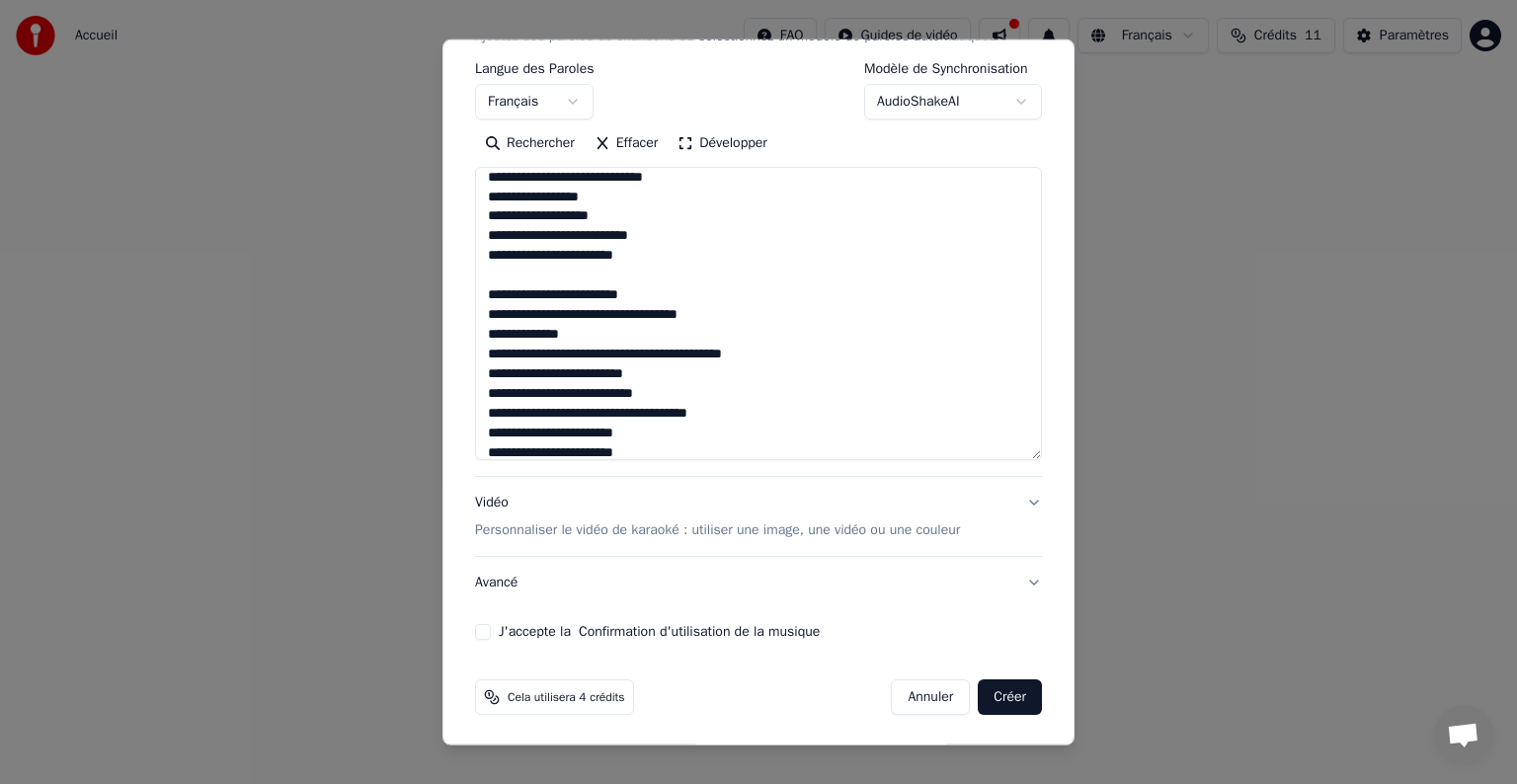 scroll, scrollTop: 573, scrollLeft: 0, axis: vertical 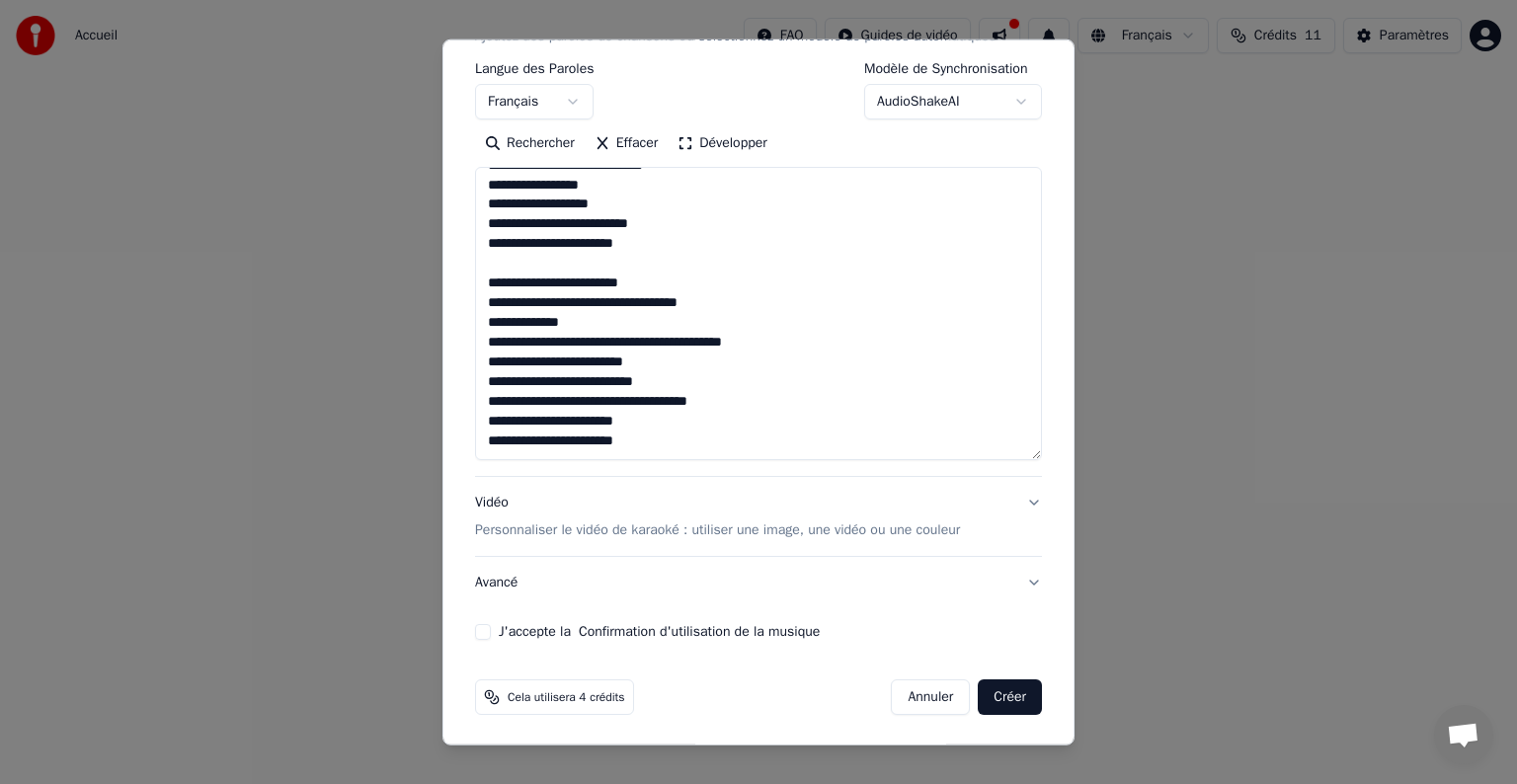 drag, startPoint x: 642, startPoint y: 419, endPoint x: 479, endPoint y: 364, distance: 172.02907 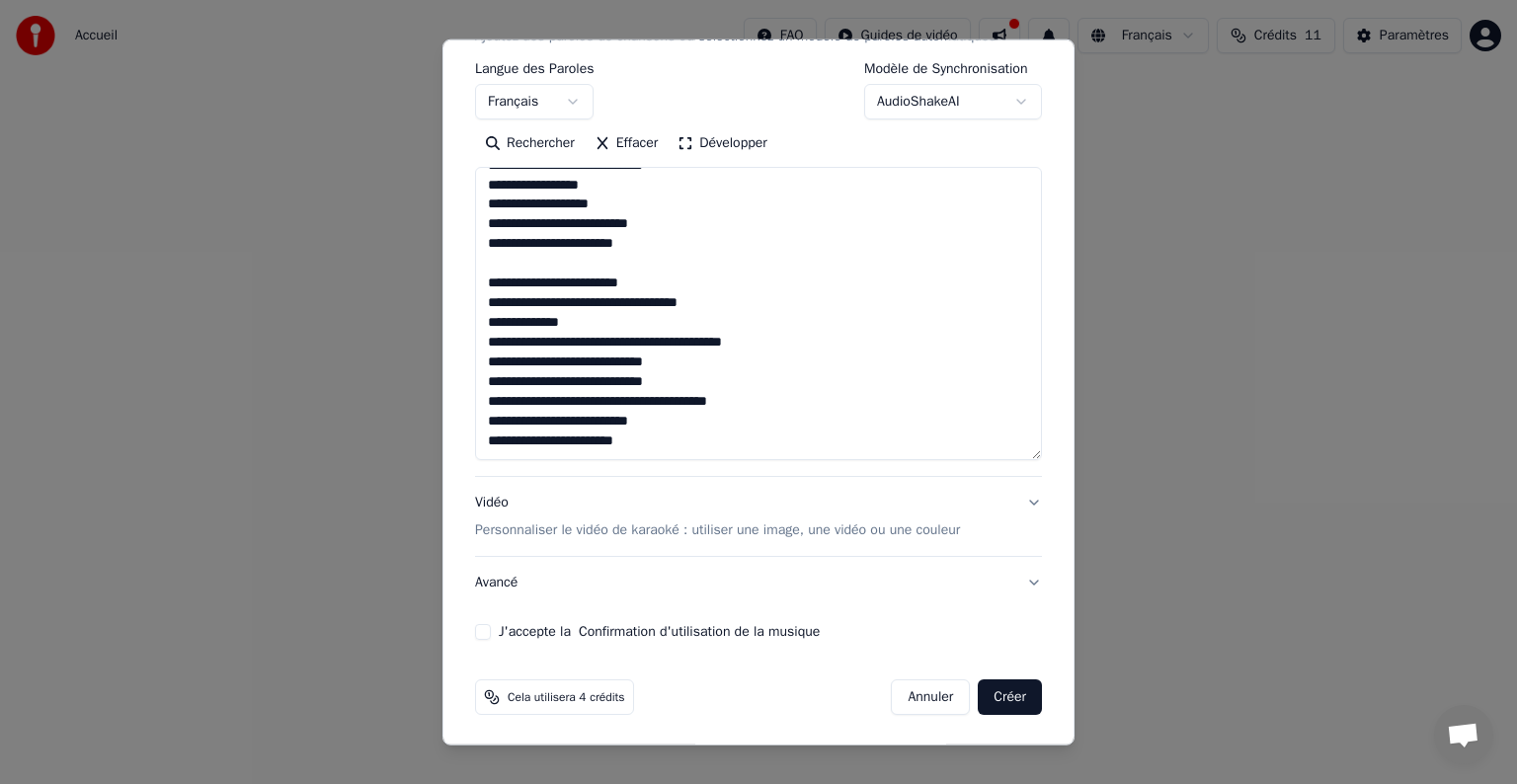 click at bounding box center [758, 313] 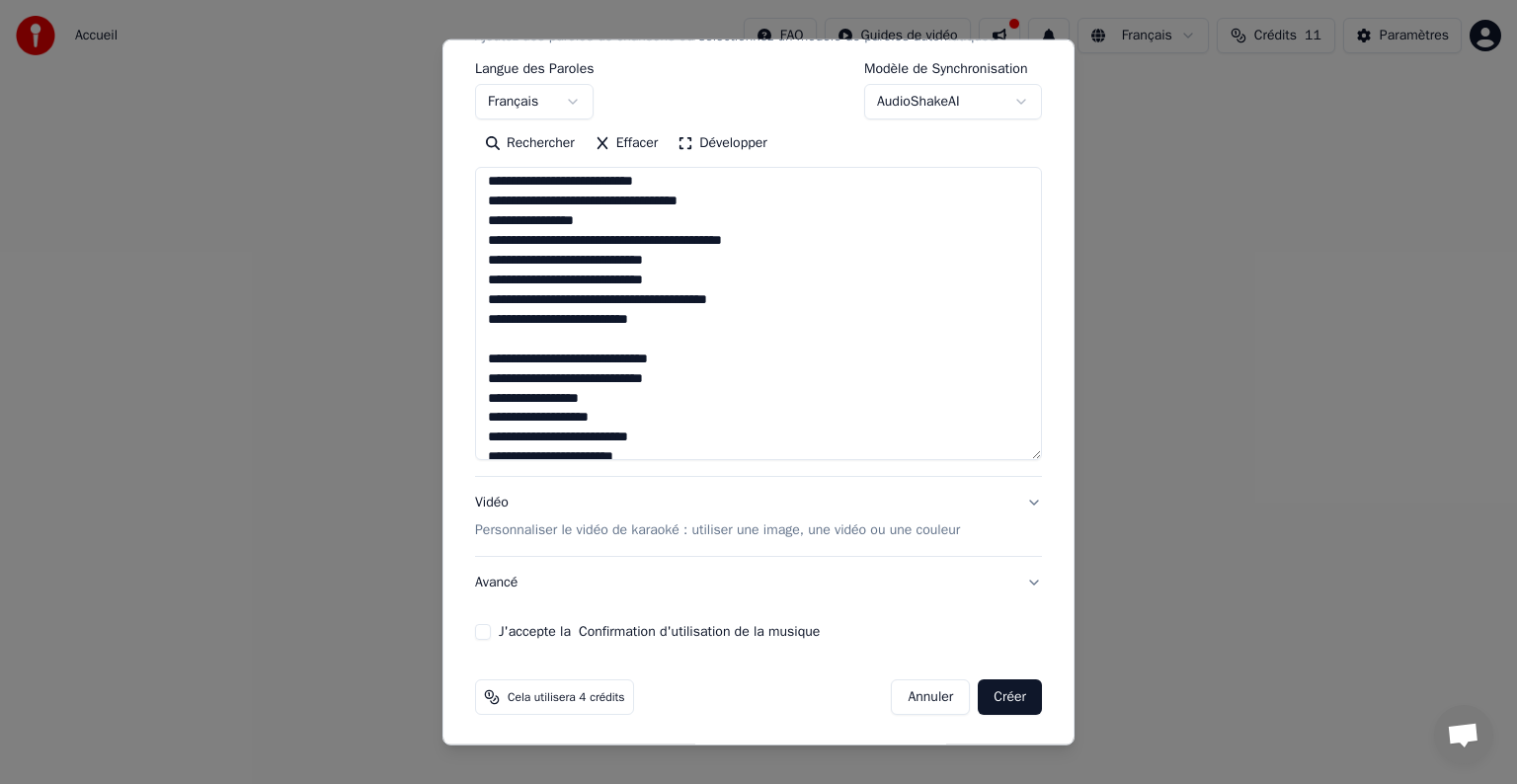 scroll, scrollTop: 316, scrollLeft: 0, axis: vertical 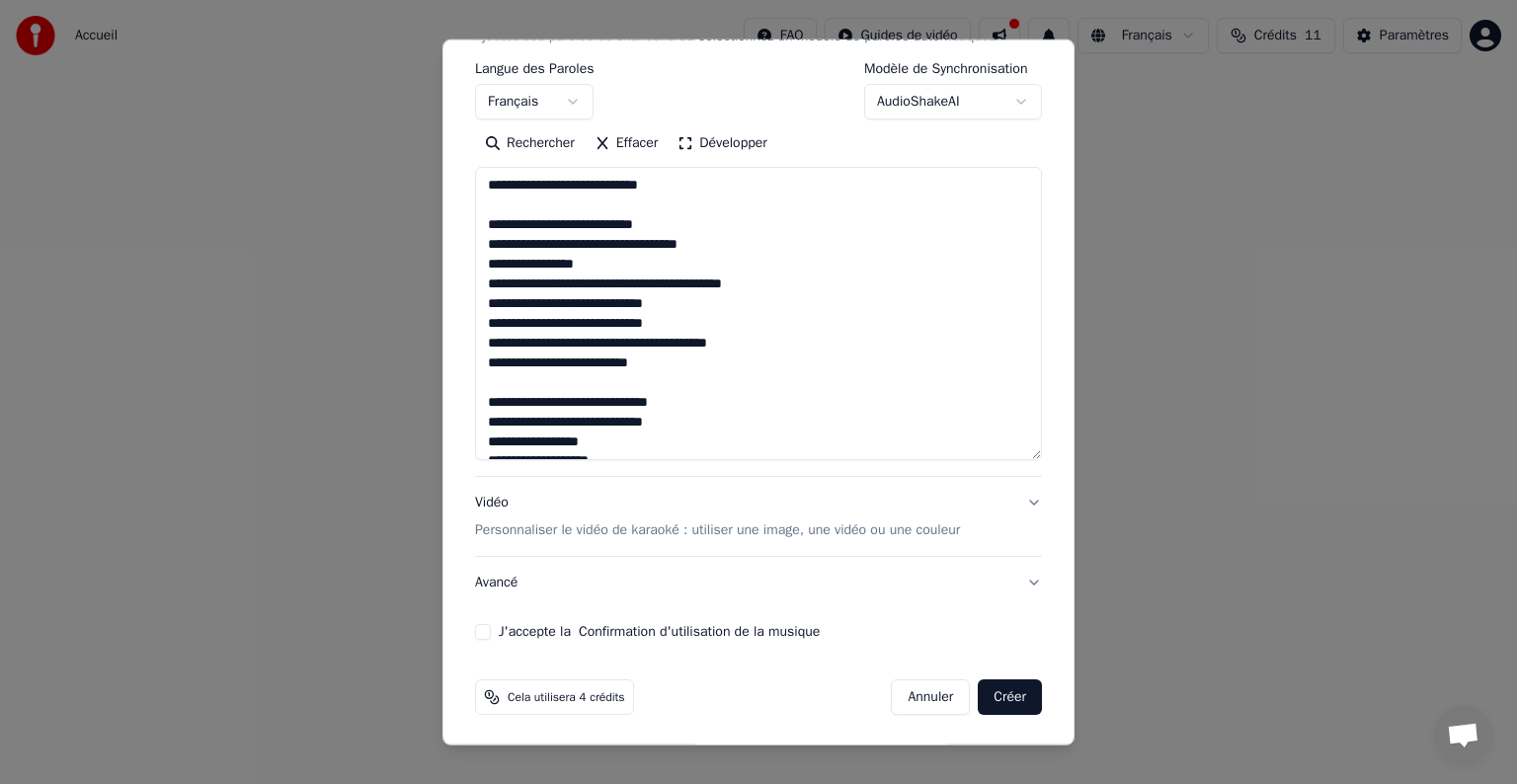 drag, startPoint x: 479, startPoint y: 345, endPoint x: 713, endPoint y: 356, distance: 234.2584 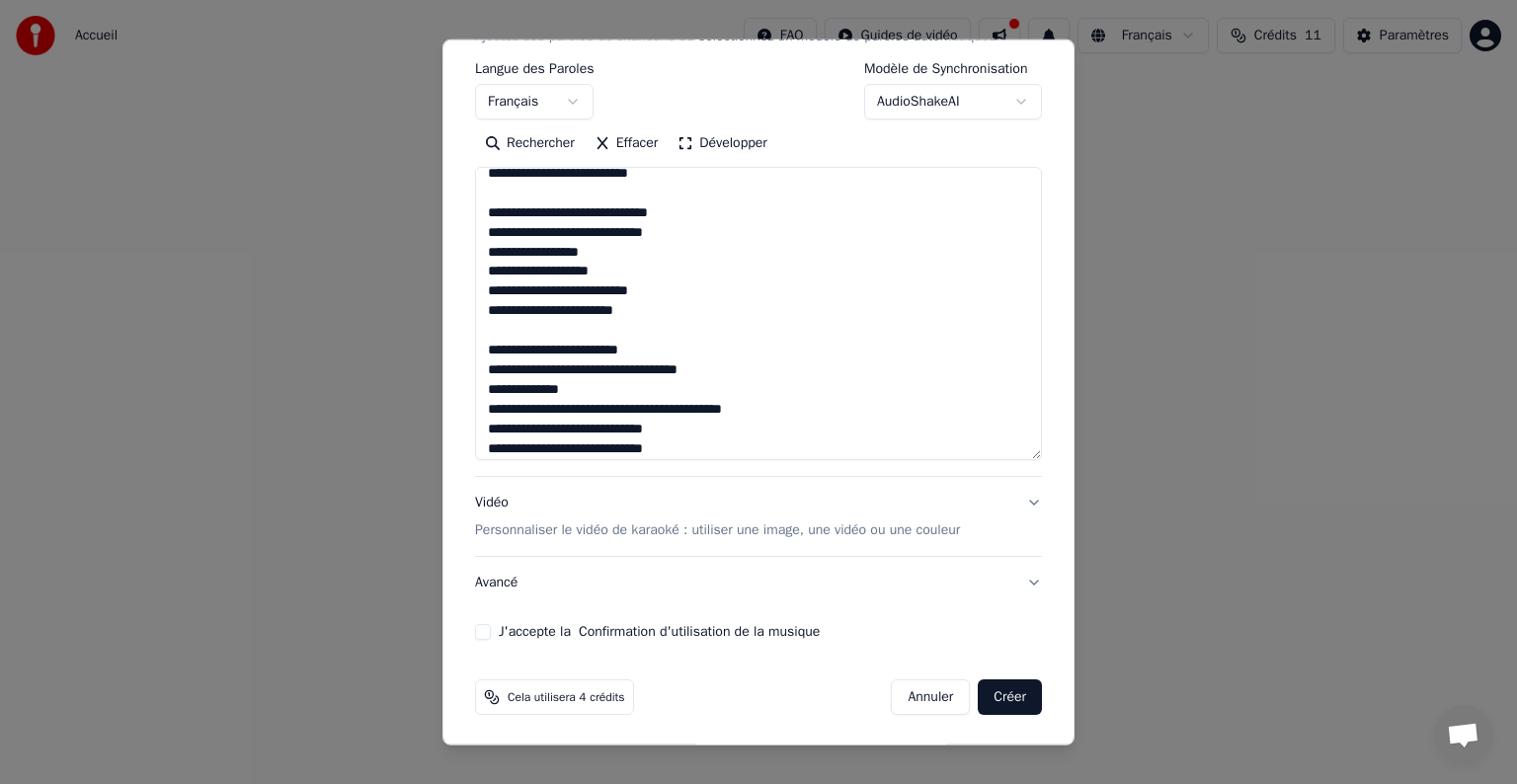 scroll, scrollTop: 573, scrollLeft: 0, axis: vertical 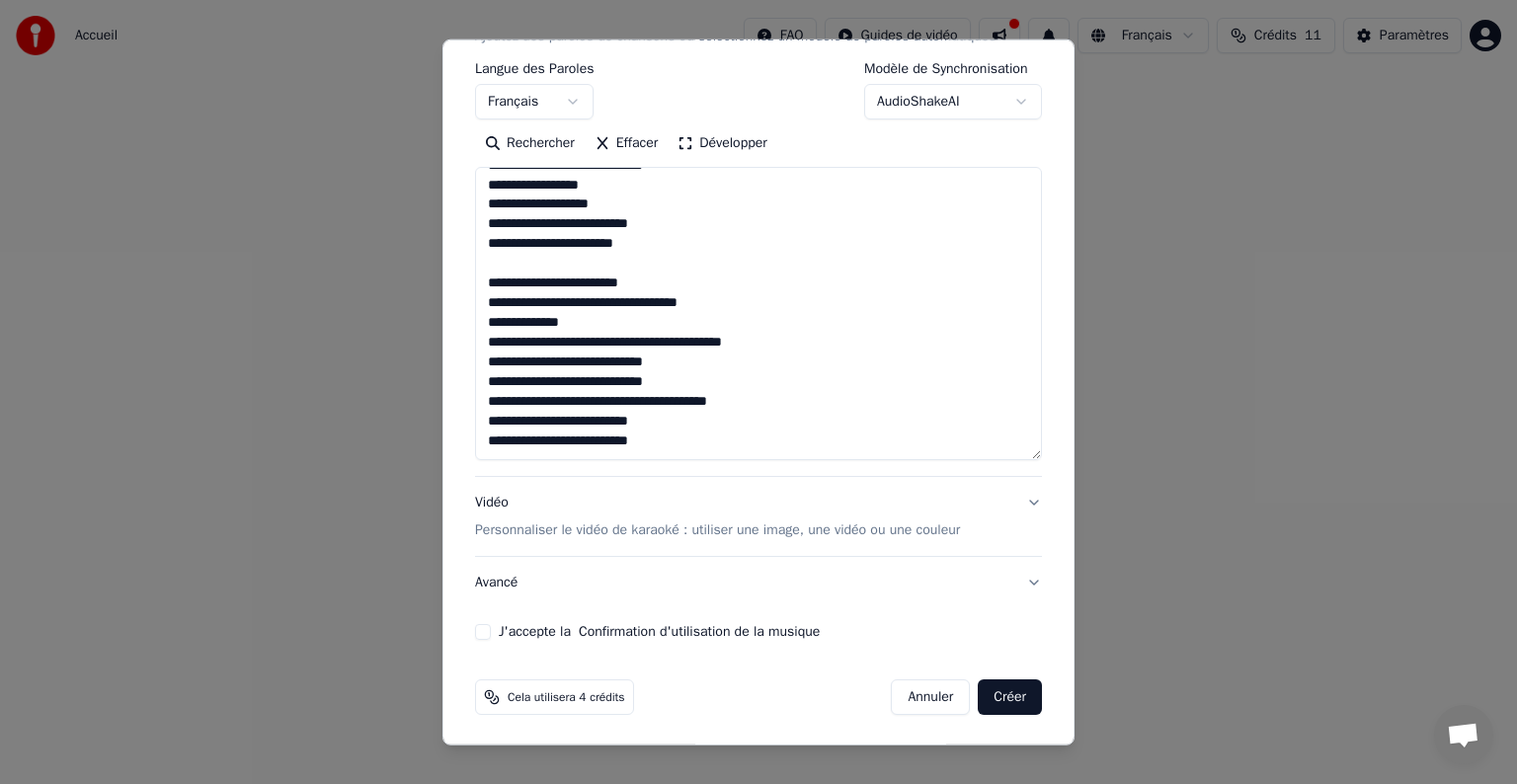 drag, startPoint x: 476, startPoint y: 279, endPoint x: 687, endPoint y: 415, distance: 251.03187 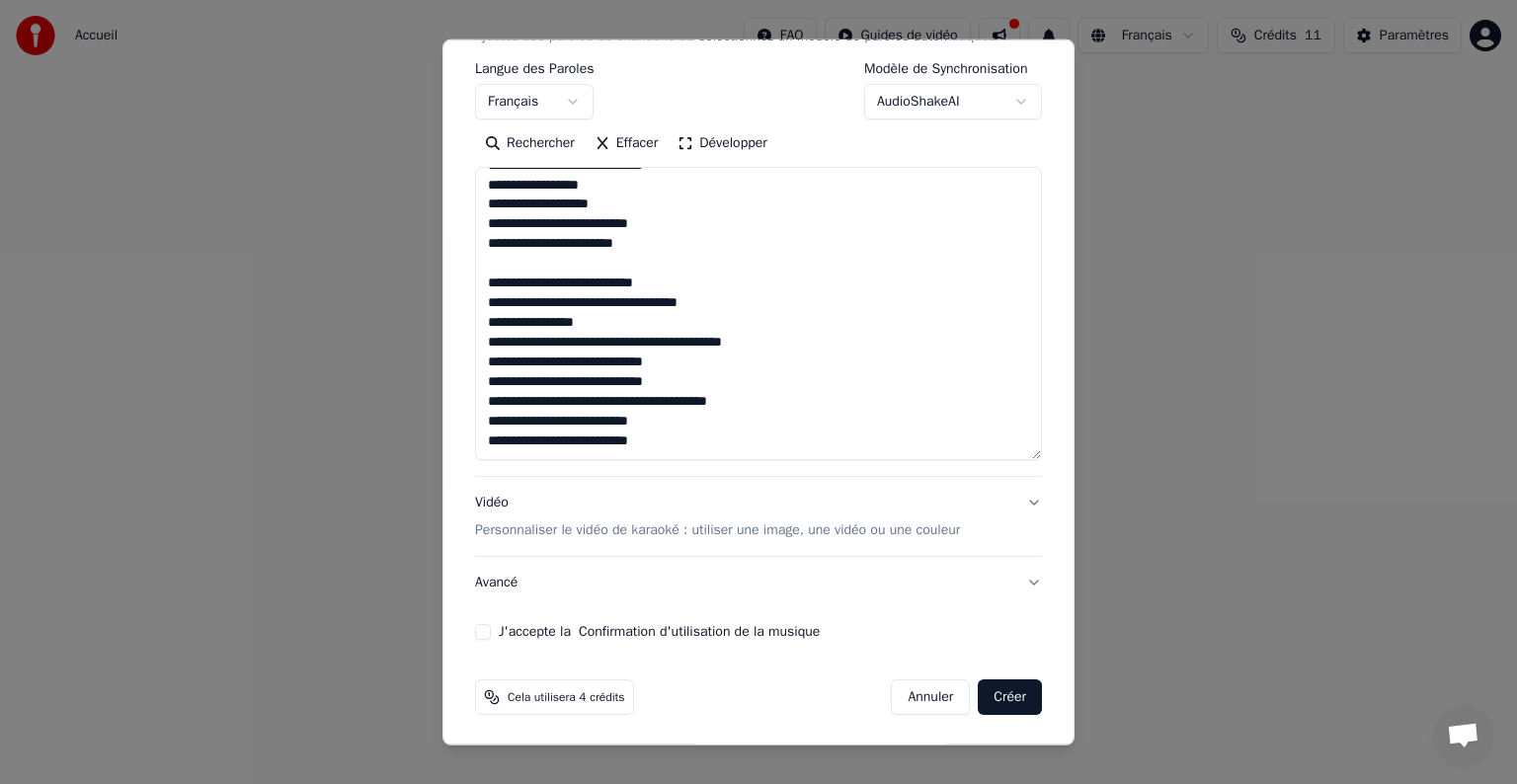 click at bounding box center (758, 313) 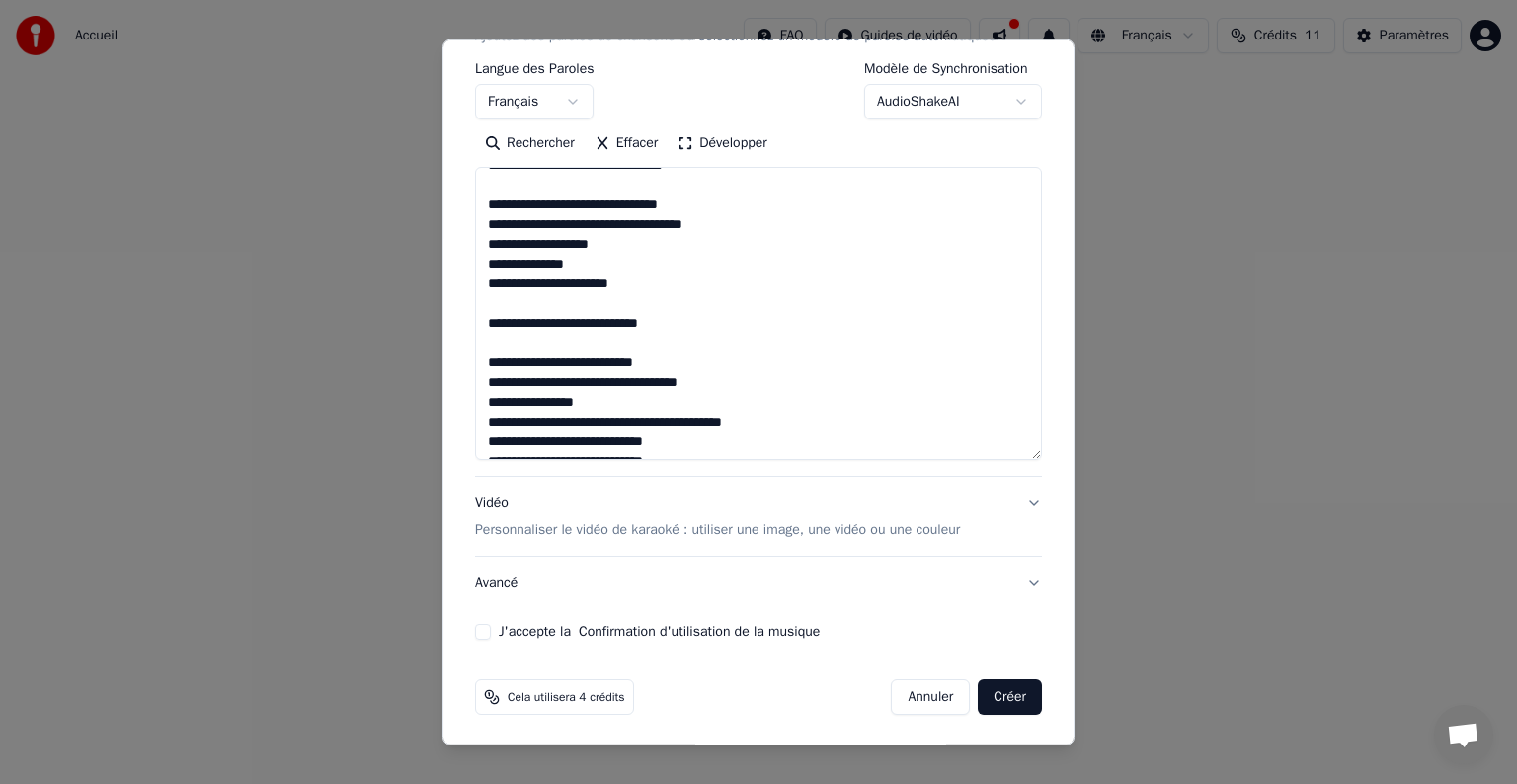 scroll, scrollTop: 0, scrollLeft: 0, axis: both 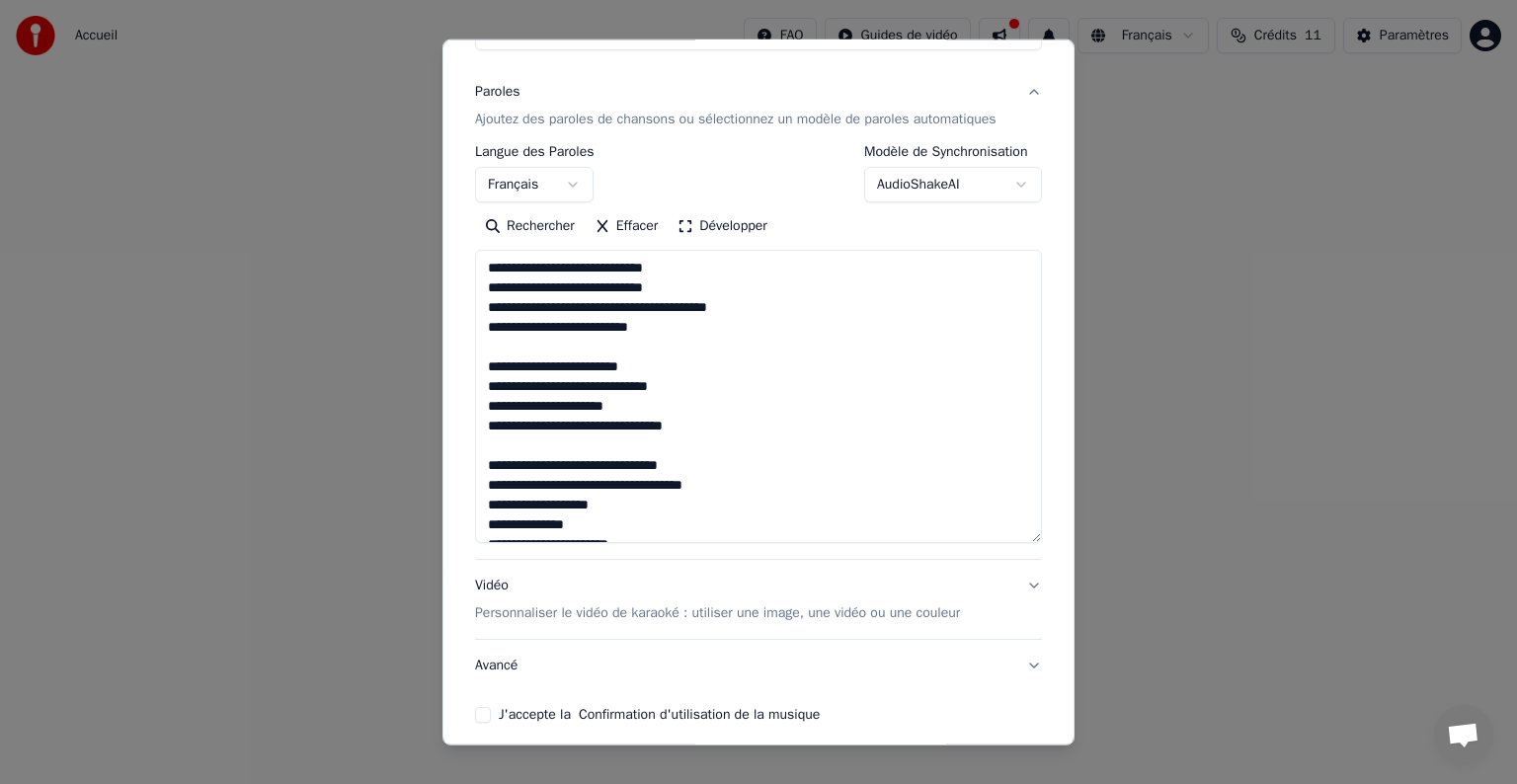 type on "**********" 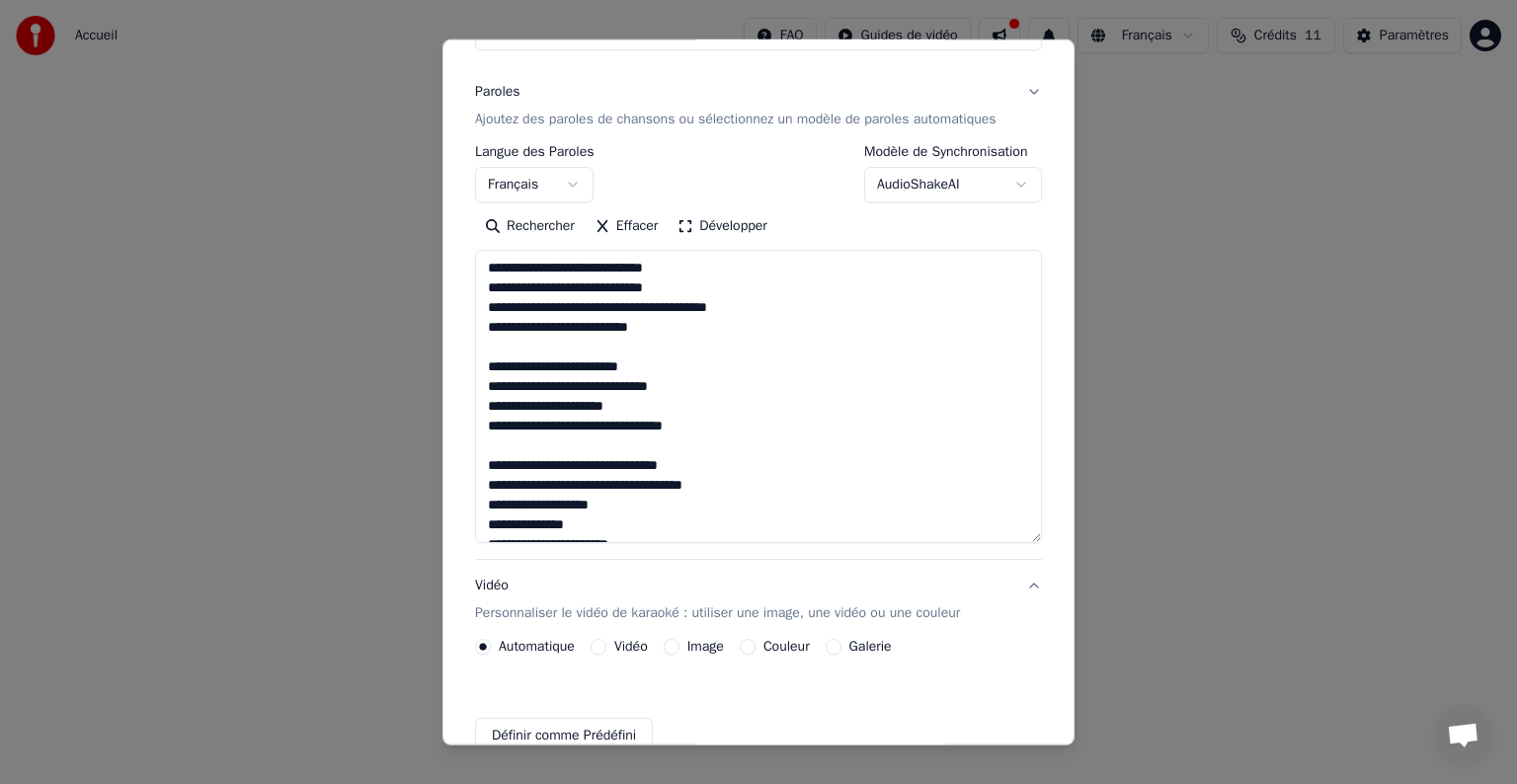 scroll, scrollTop: 22, scrollLeft: 0, axis: vertical 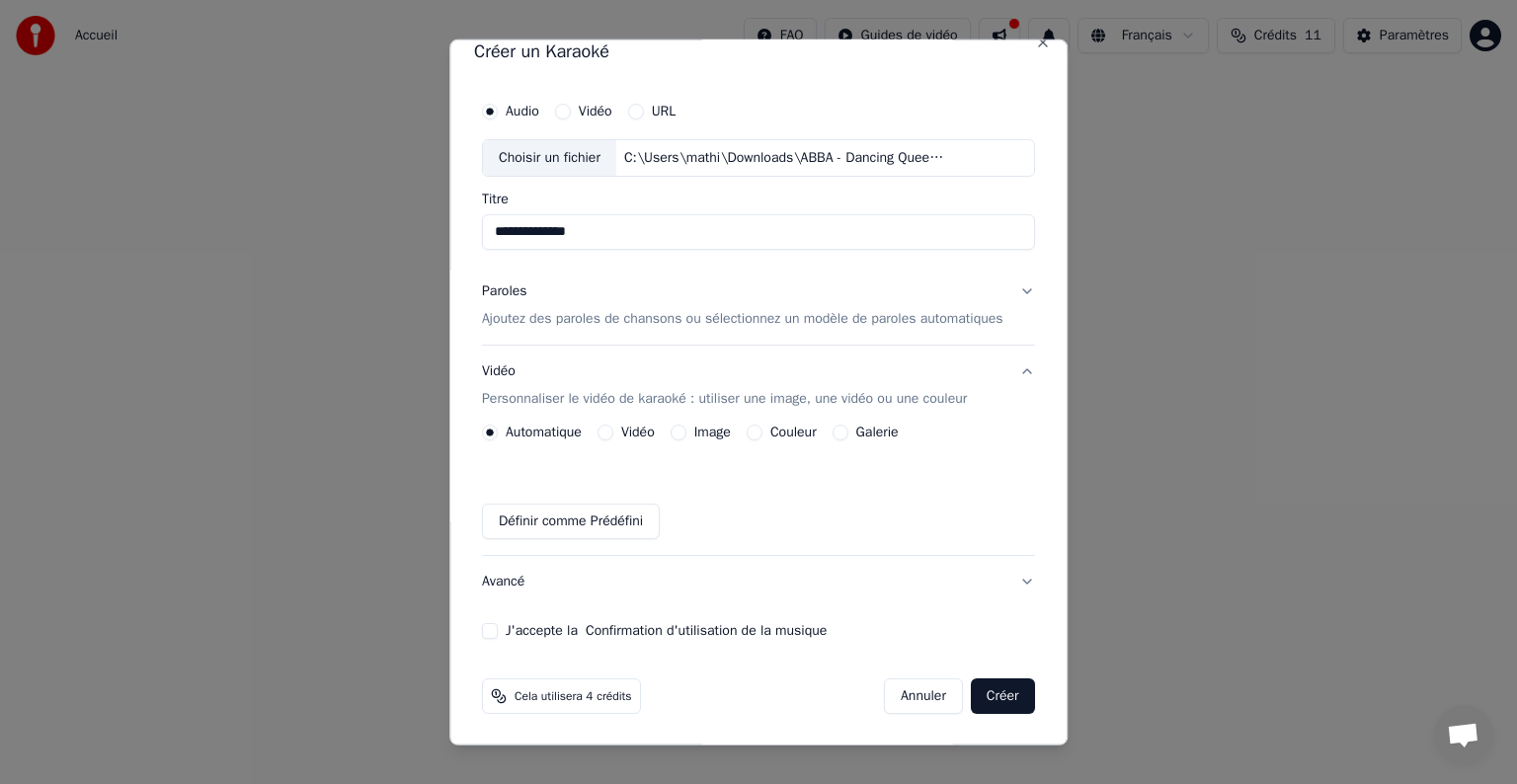click on "Image" at bounding box center (700, 432) 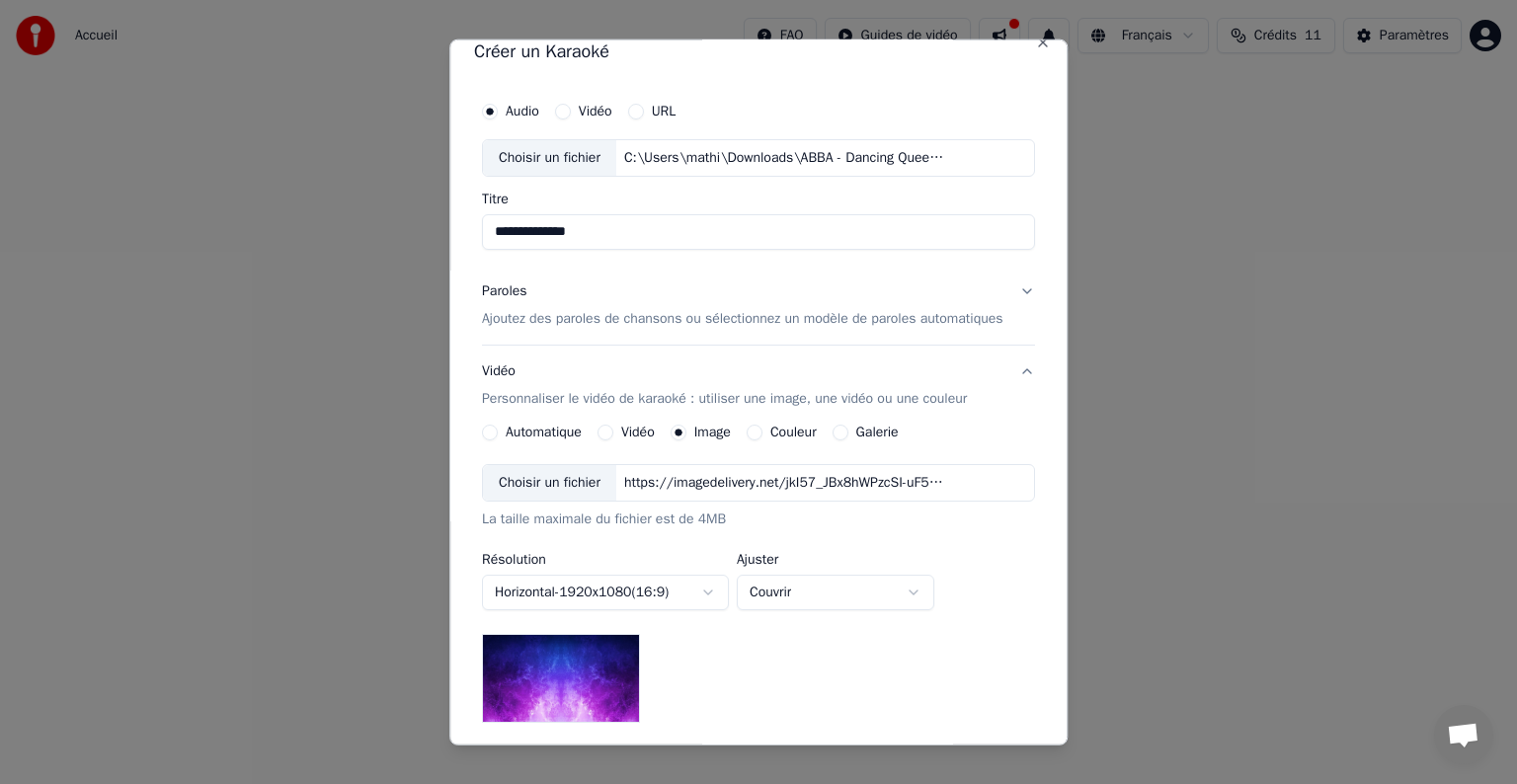 click on "Choisir un fichier" at bounding box center (549, 483) 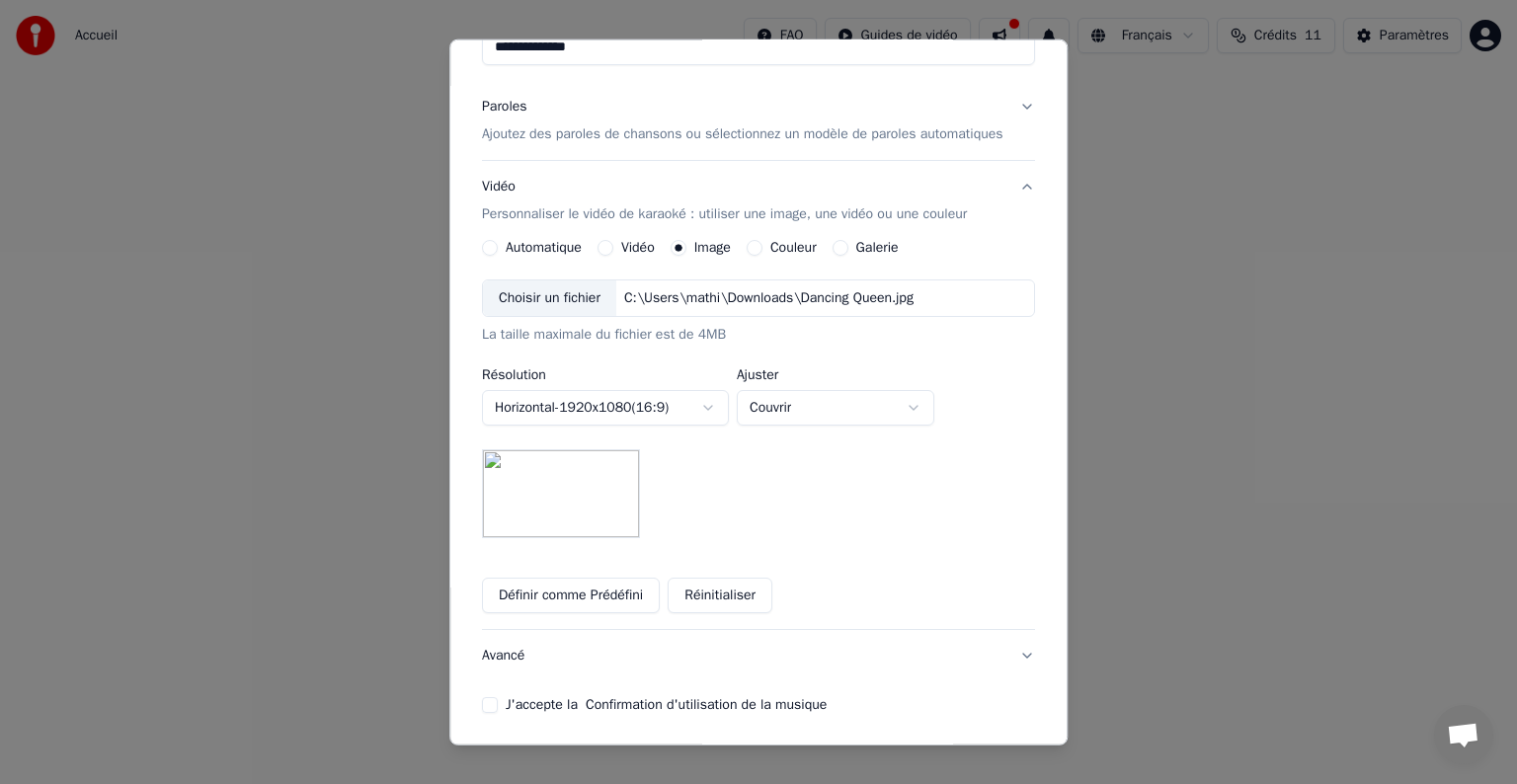 scroll, scrollTop: 208, scrollLeft: 0, axis: vertical 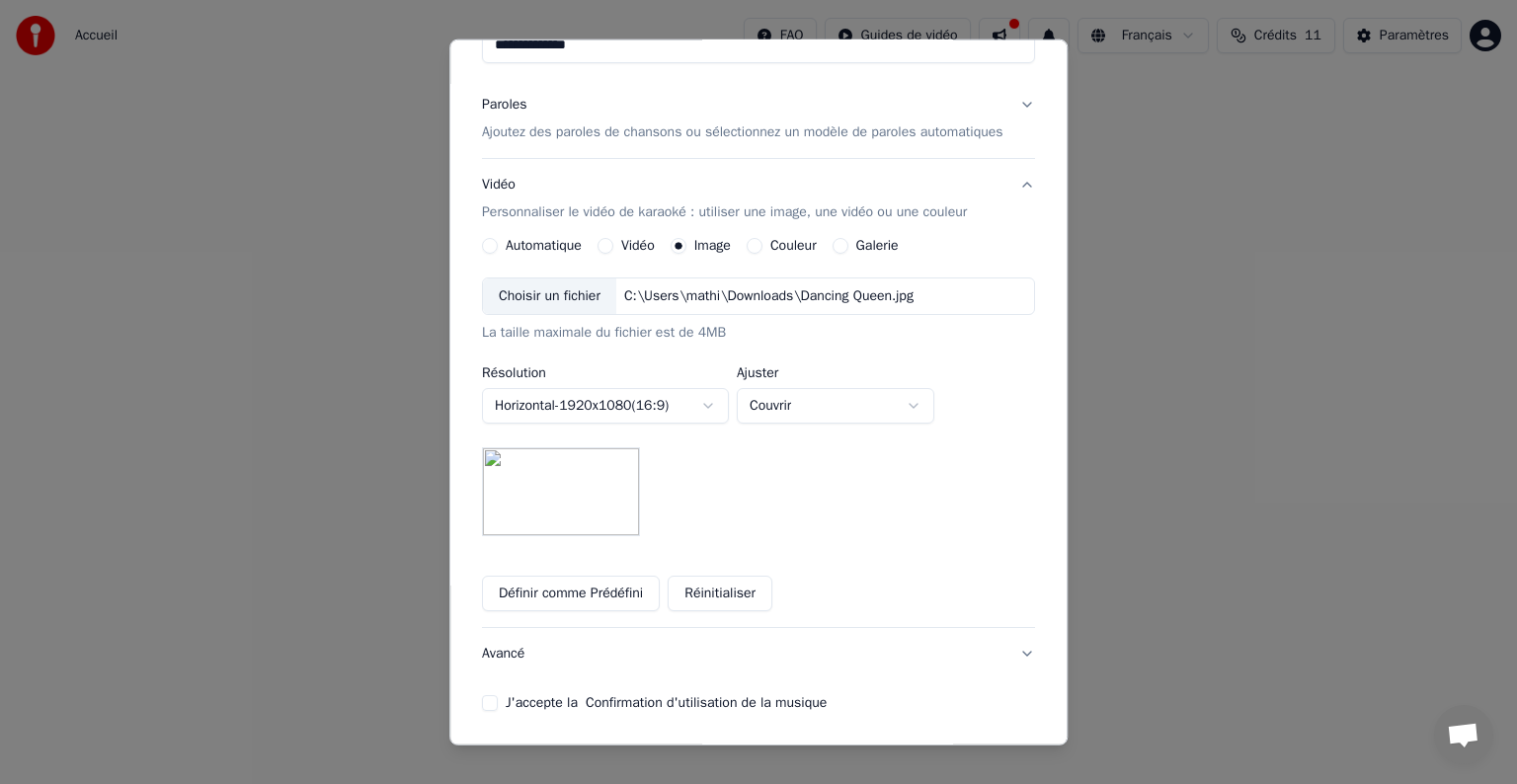 click on "**********" at bounding box center [758, 296] 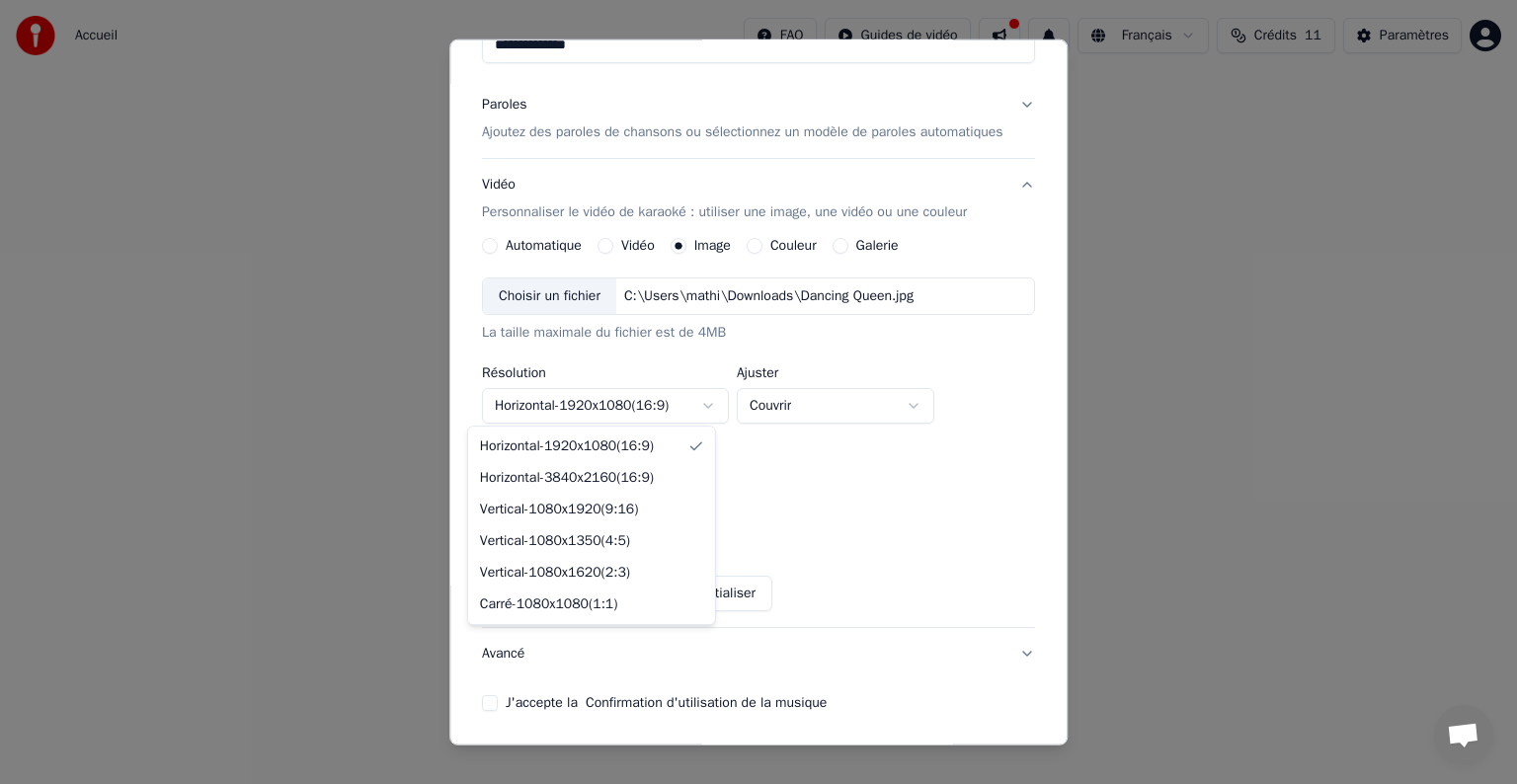 select on "*********" 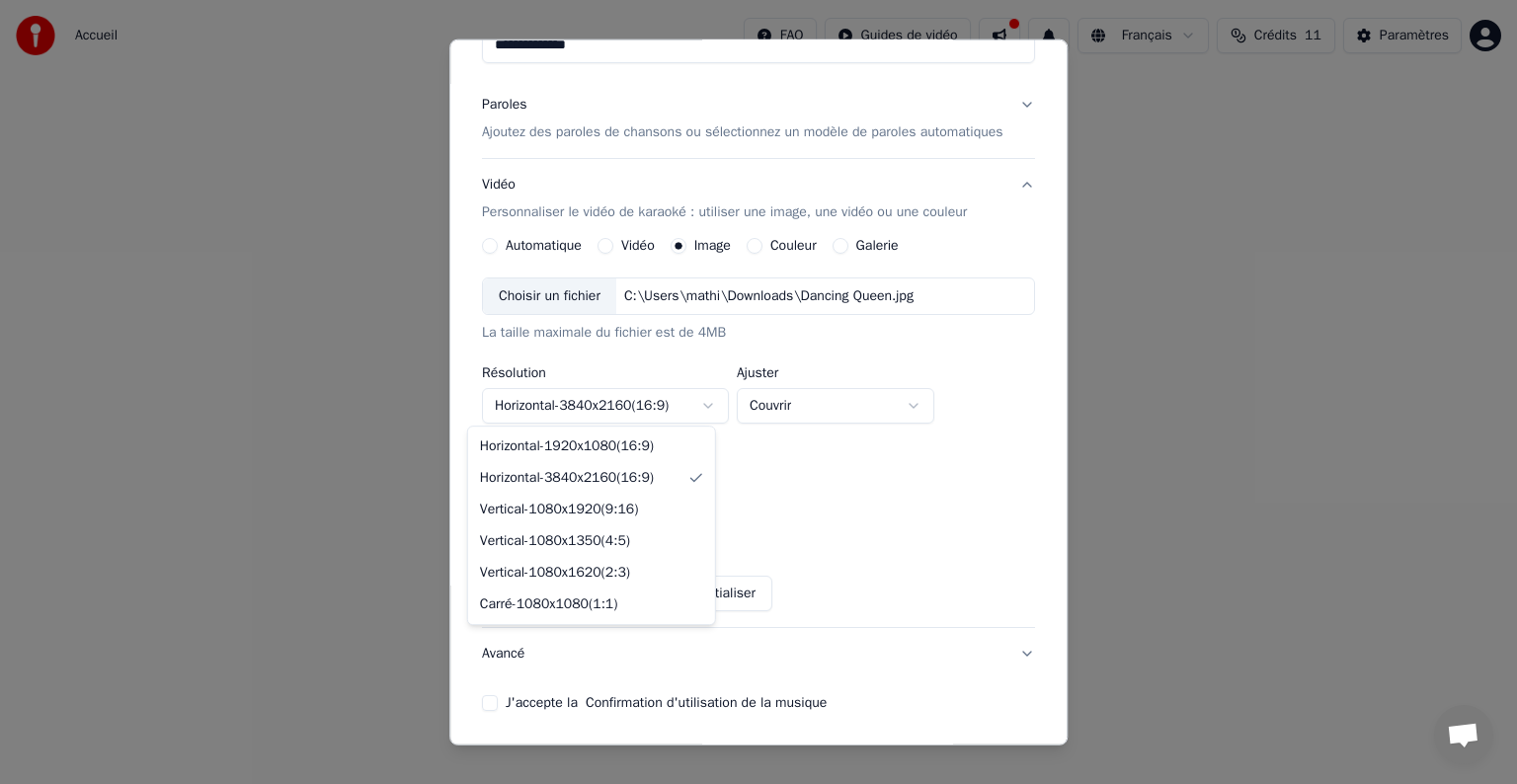 click on "**********" at bounding box center (758, 296) 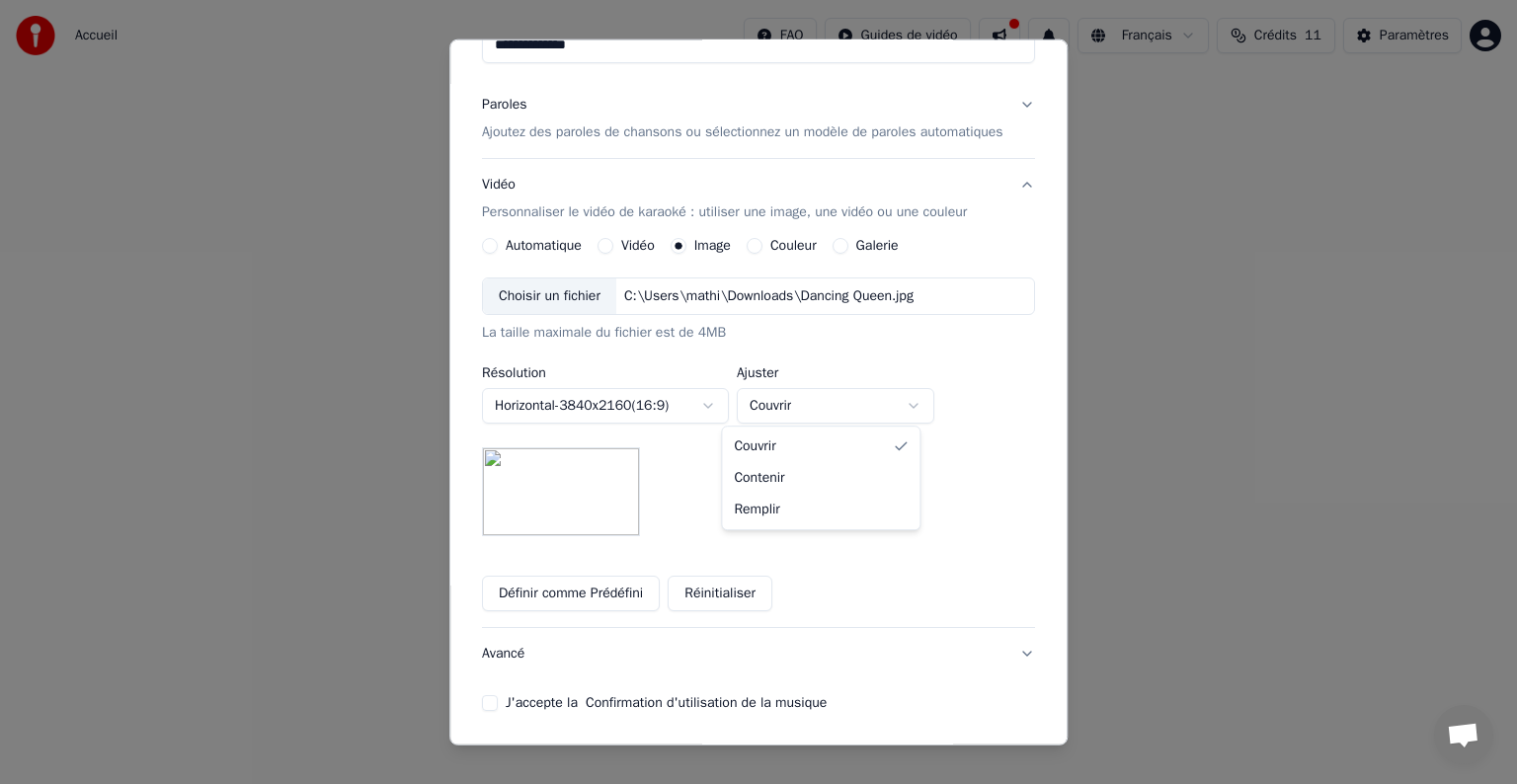 click on "**********" at bounding box center (758, 296) 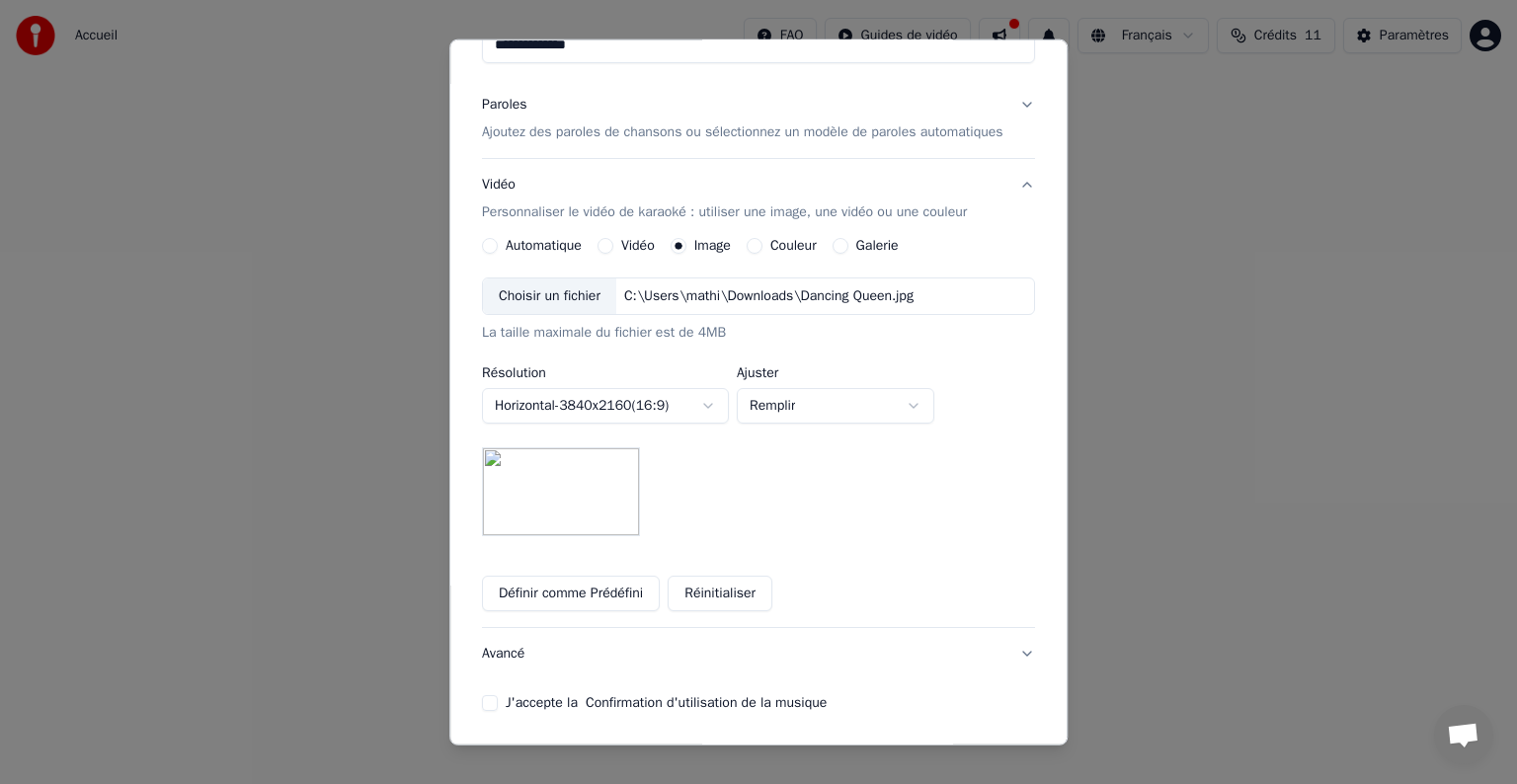click on "**********" at bounding box center [758, 296] 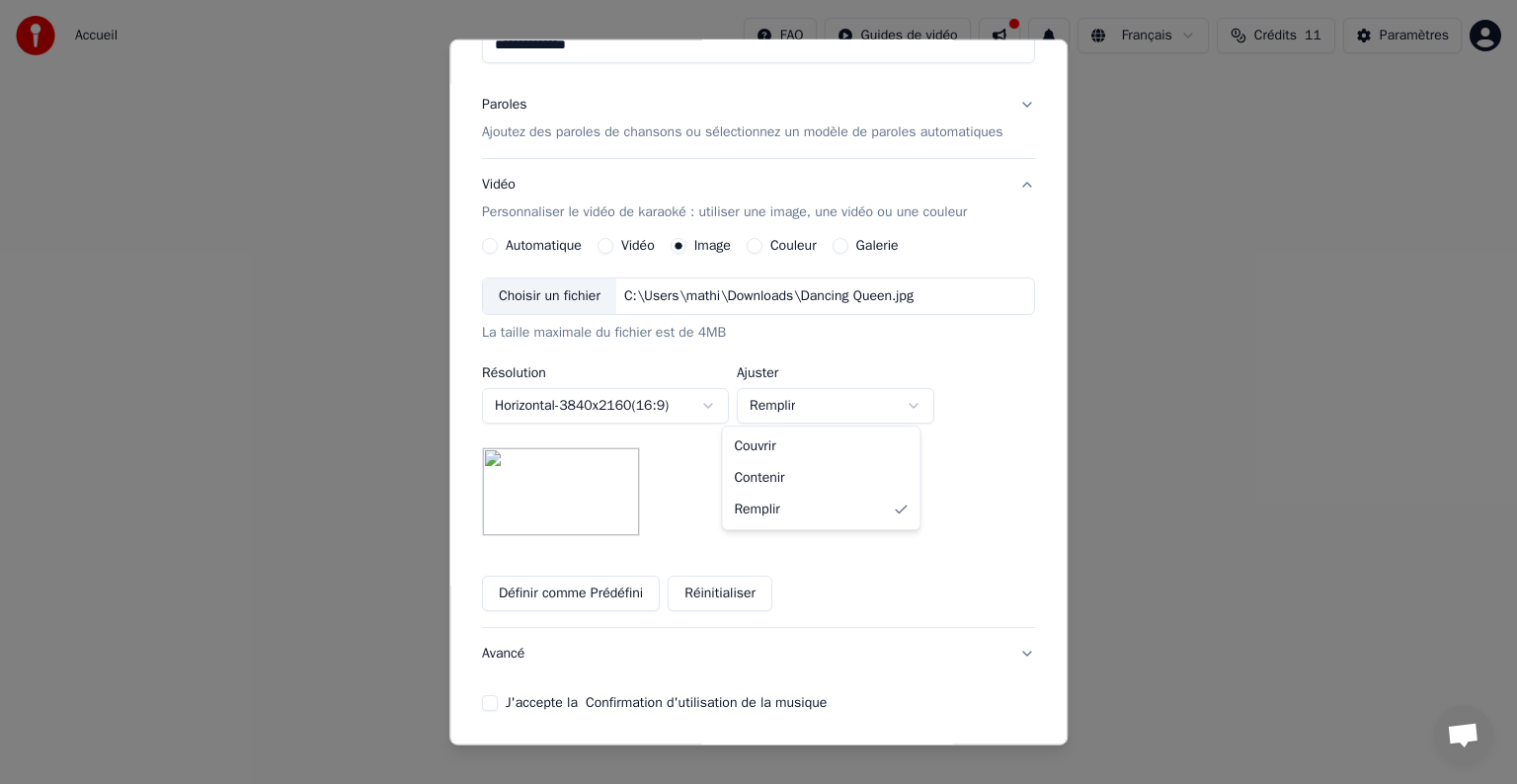 select on "*****" 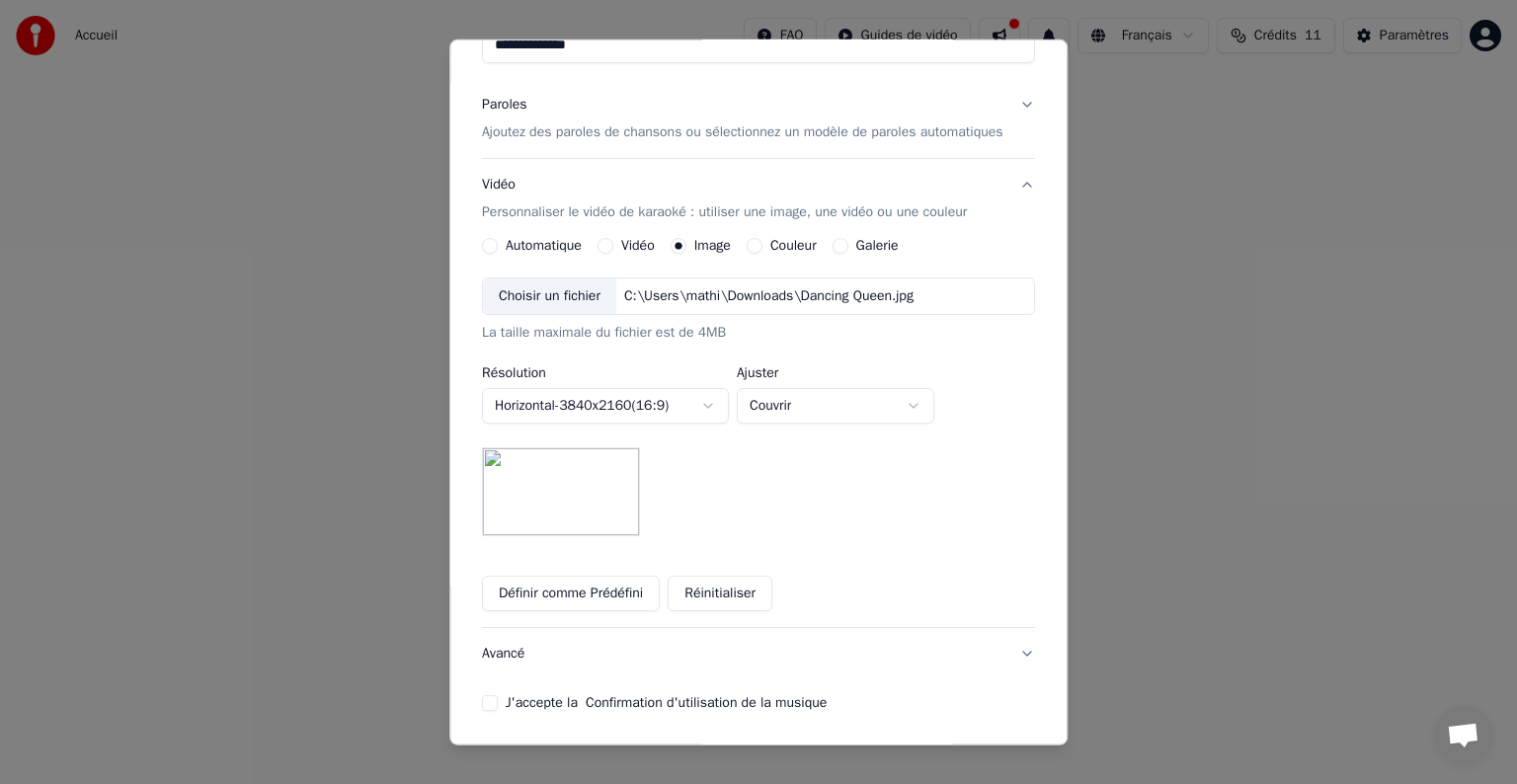 scroll, scrollTop: 280, scrollLeft: 0, axis: vertical 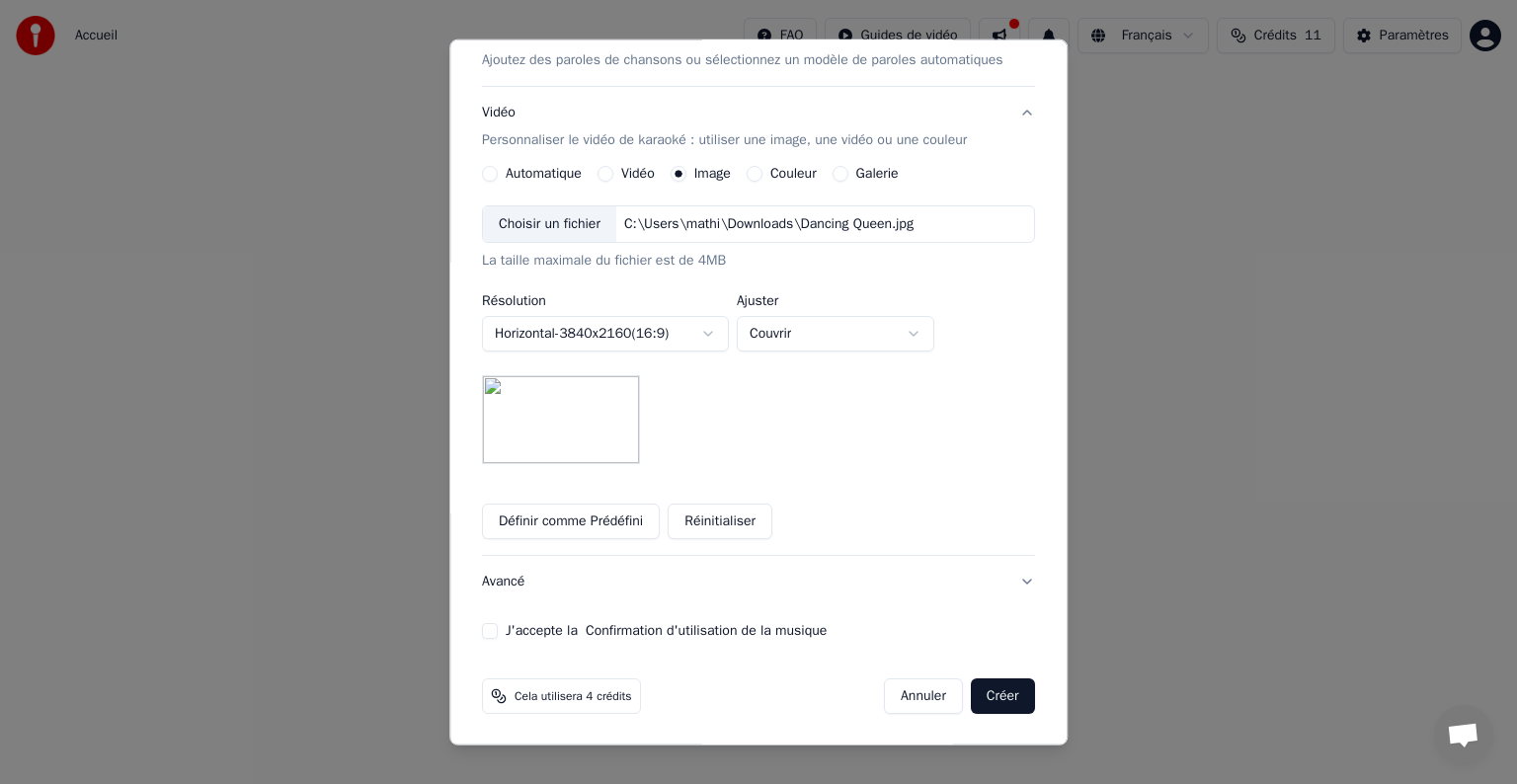 click on "J'accepte la   Confirmation d'utilisation de la musique" at bounding box center [490, 631] 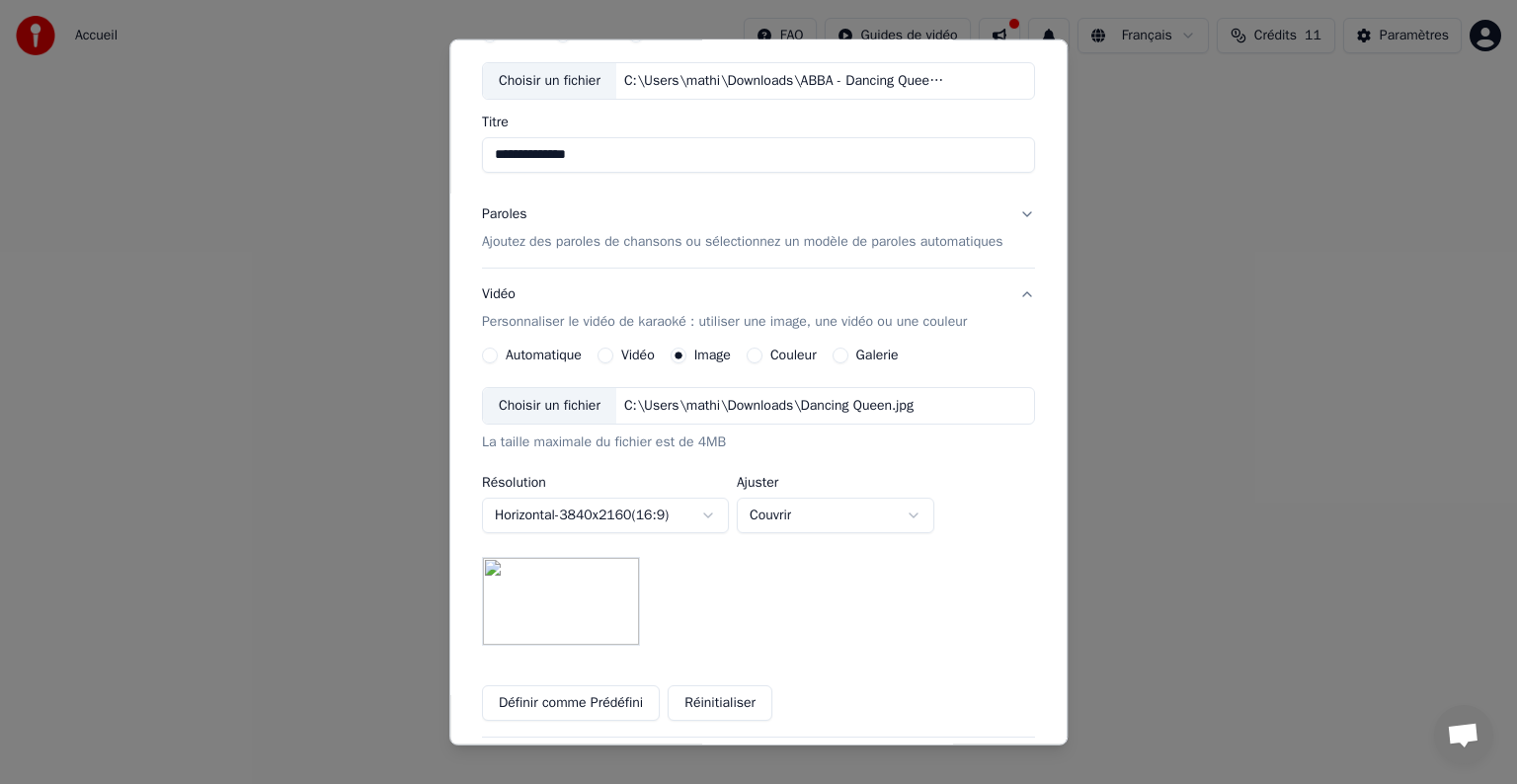 scroll, scrollTop: 83, scrollLeft: 0, axis: vertical 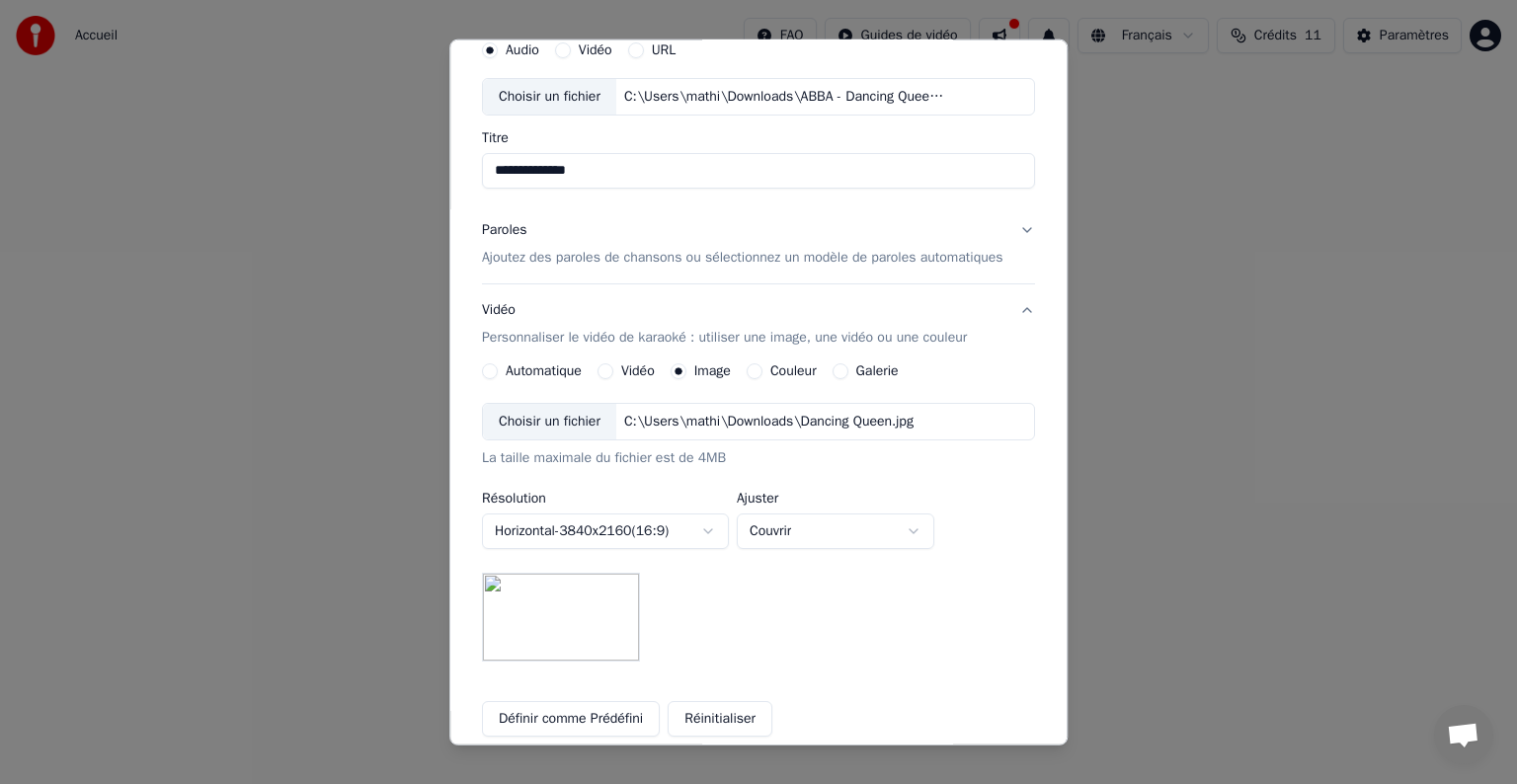 click on "Paroles Ajoutez des paroles de chansons ou sélectionnez un modèle de paroles automatiques" at bounding box center (758, 244) 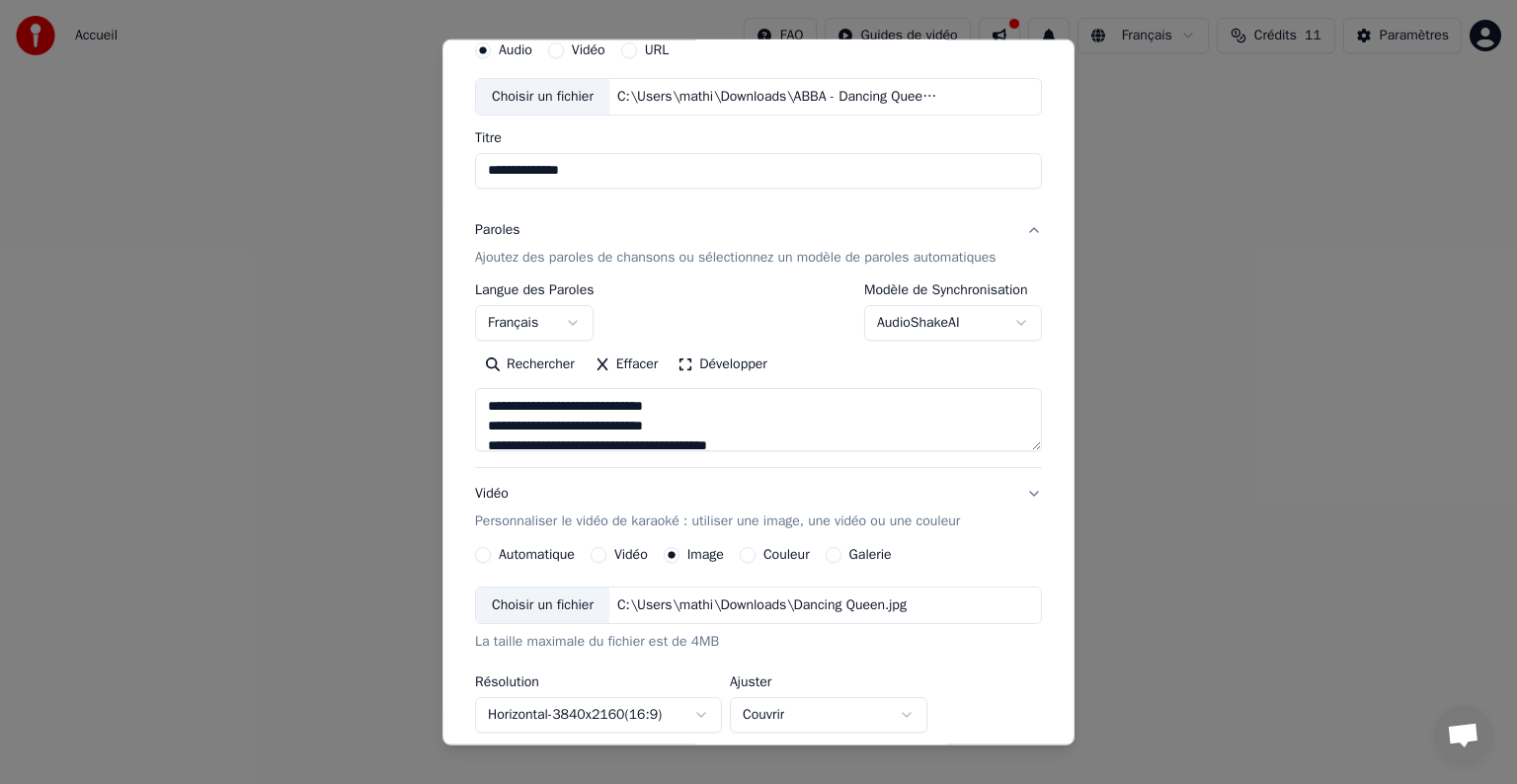 scroll, scrollTop: 75, scrollLeft: 0, axis: vertical 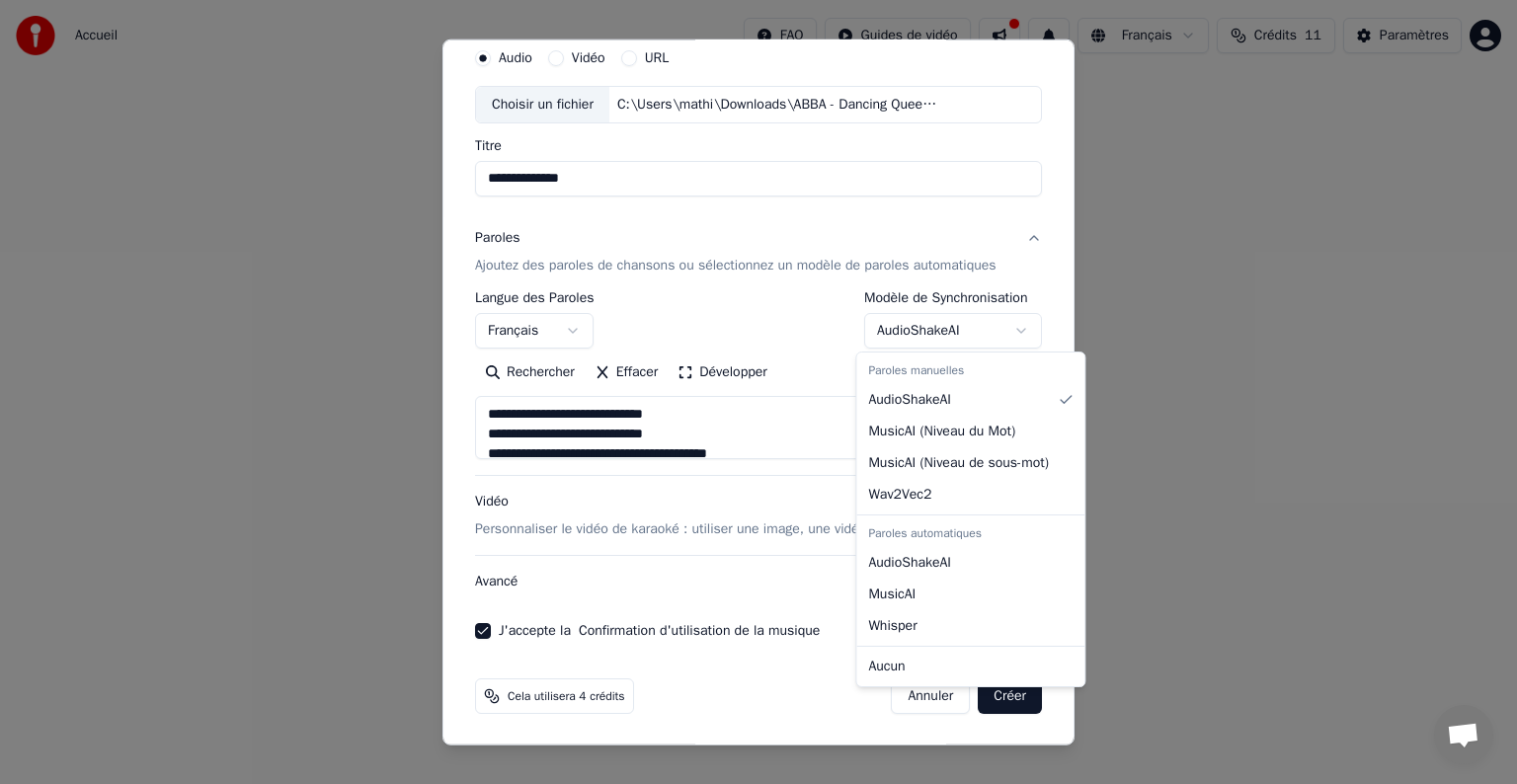 click on "**********" at bounding box center (758, 296) 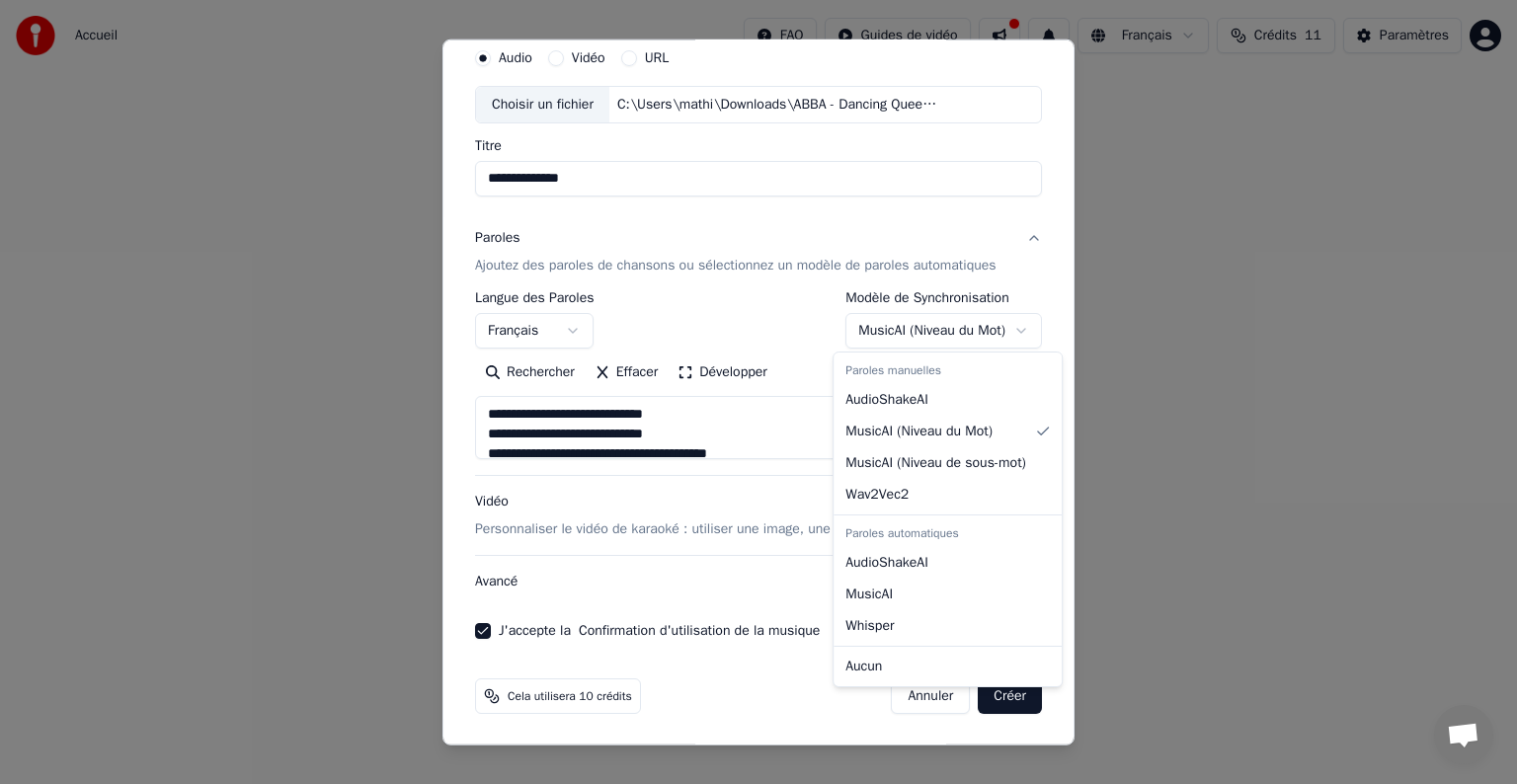 click on "**********" at bounding box center (758, 296) 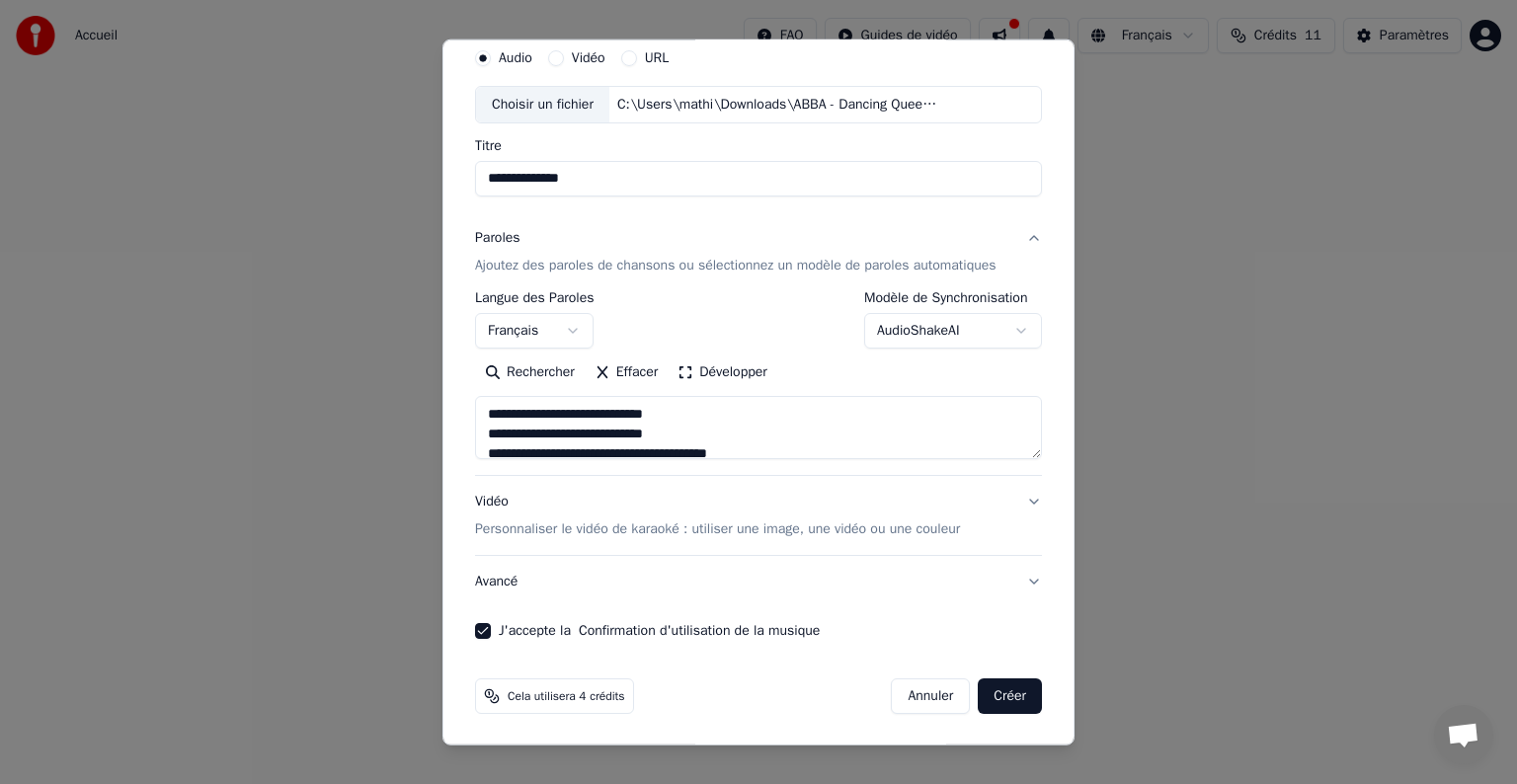 click on "**********" at bounding box center (758, 296) 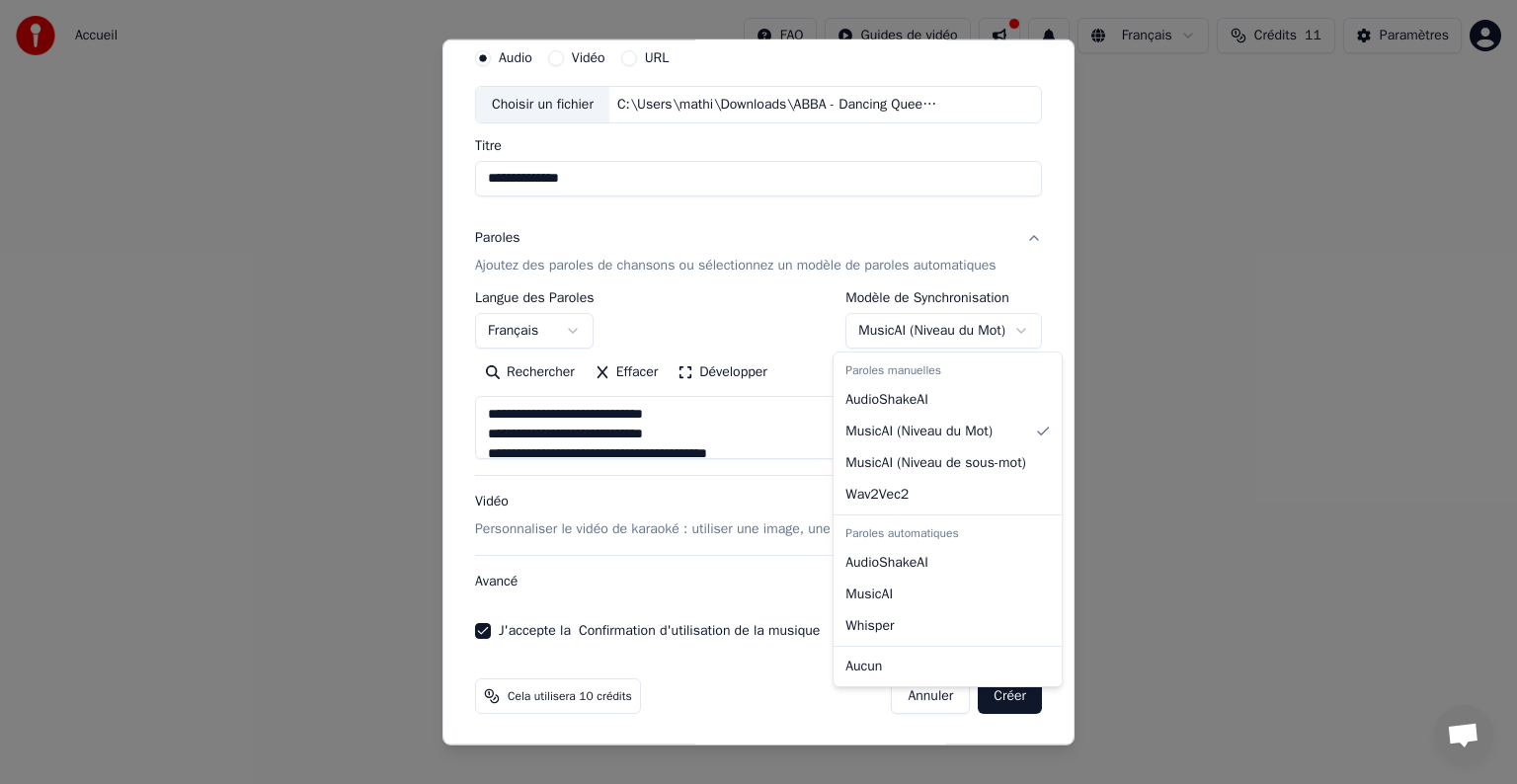 click on "**********" at bounding box center [758, 296] 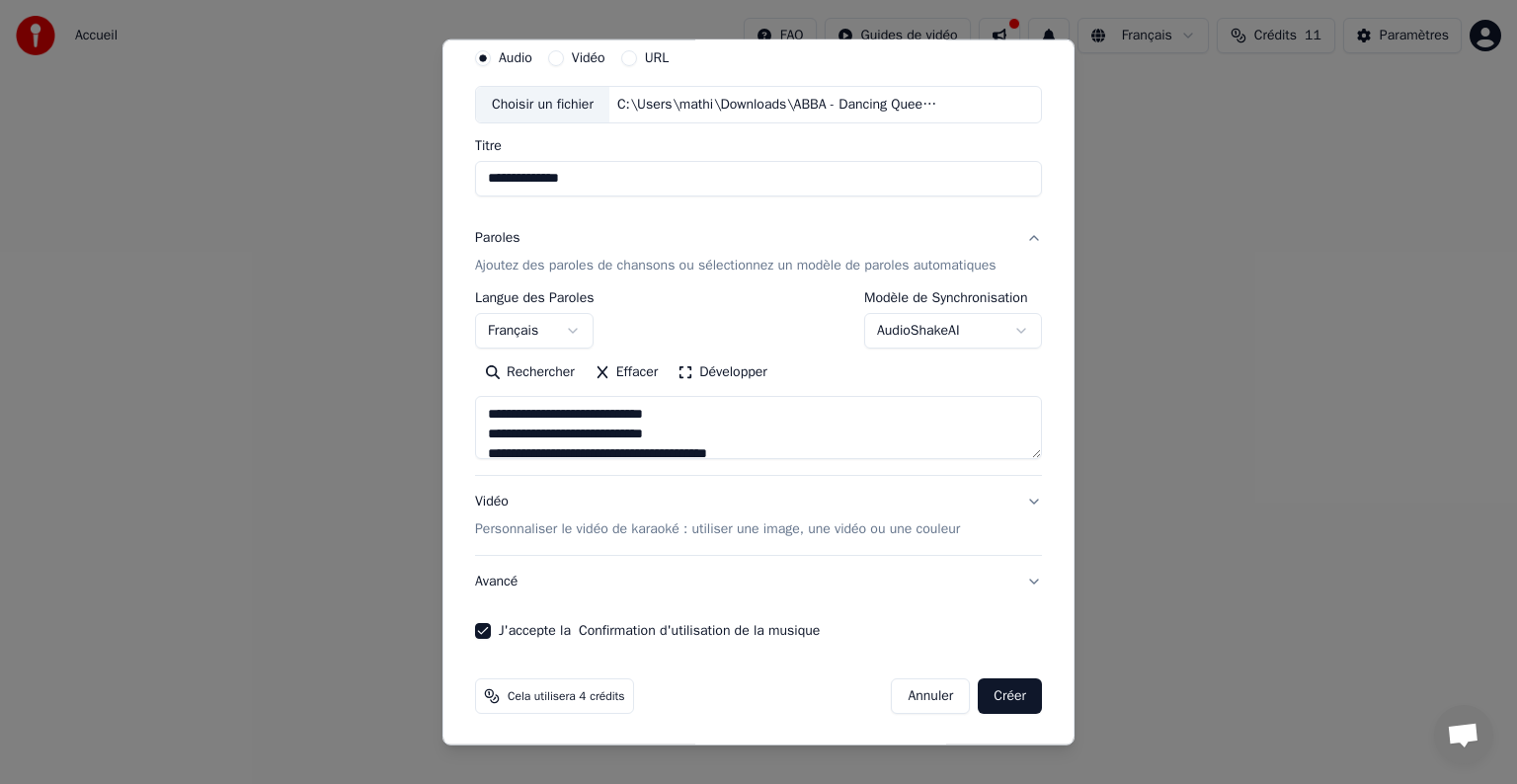 click on "**********" at bounding box center (758, 375) 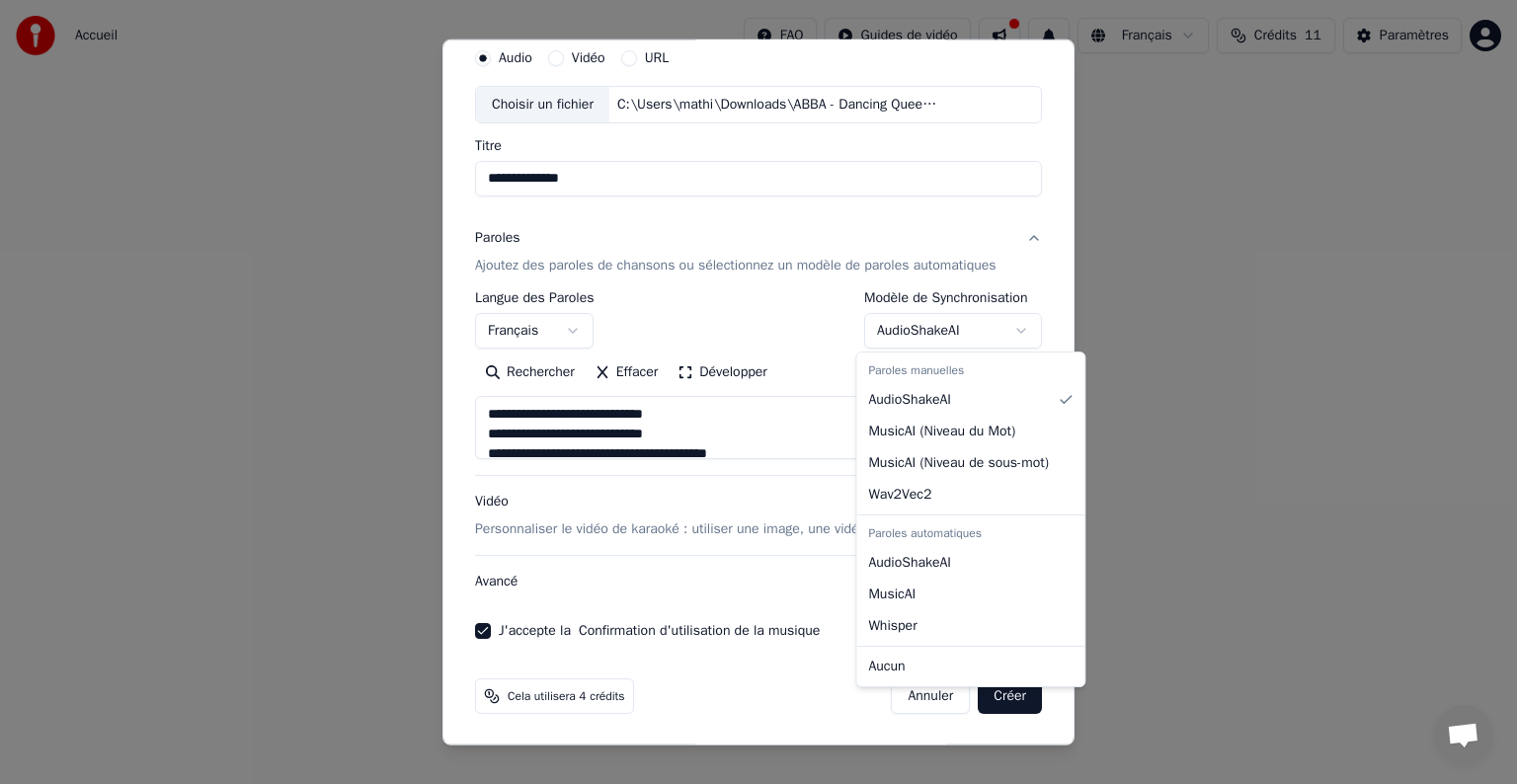 click on "**********" at bounding box center [758, 296] 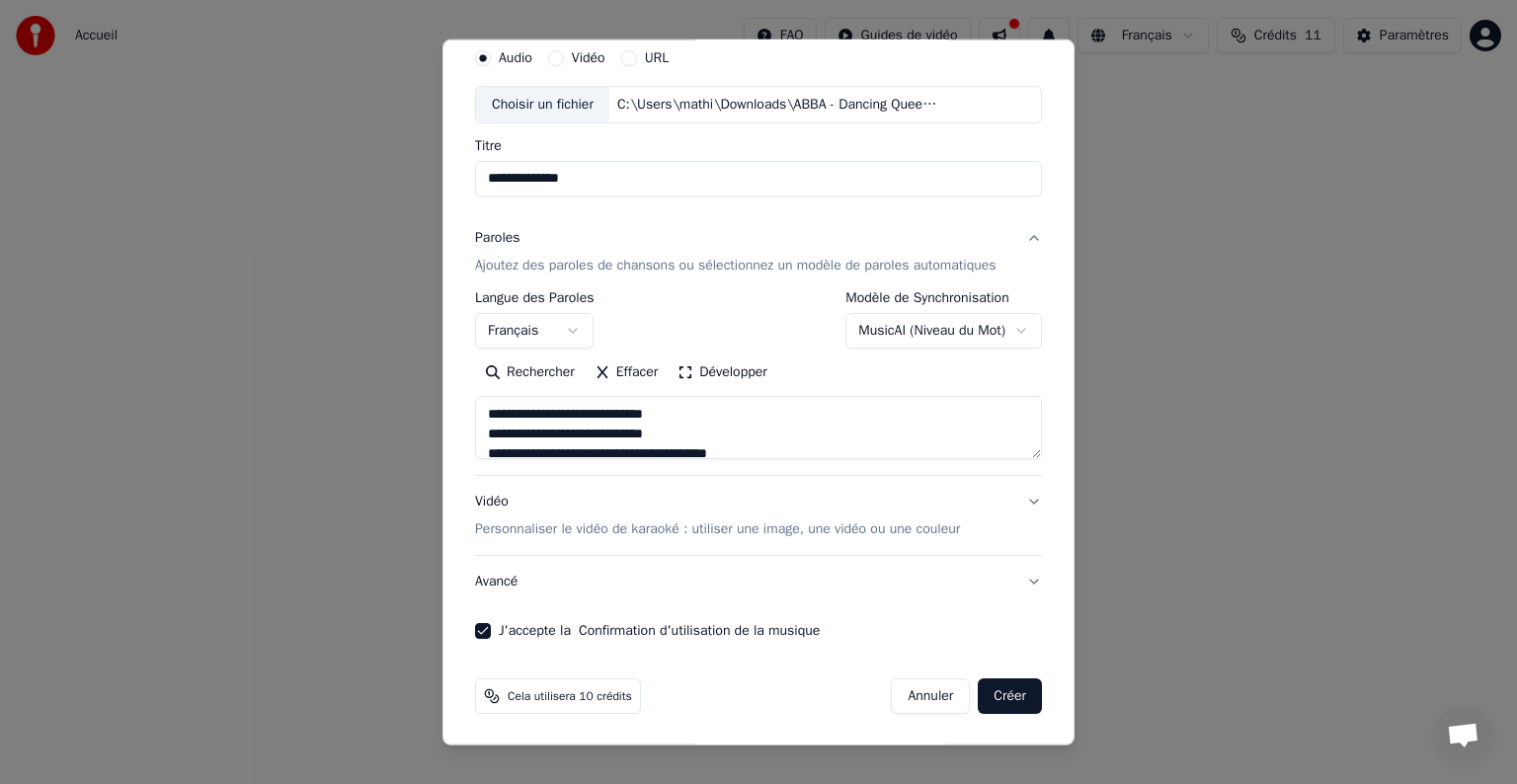 click on "**********" at bounding box center [758, 375] 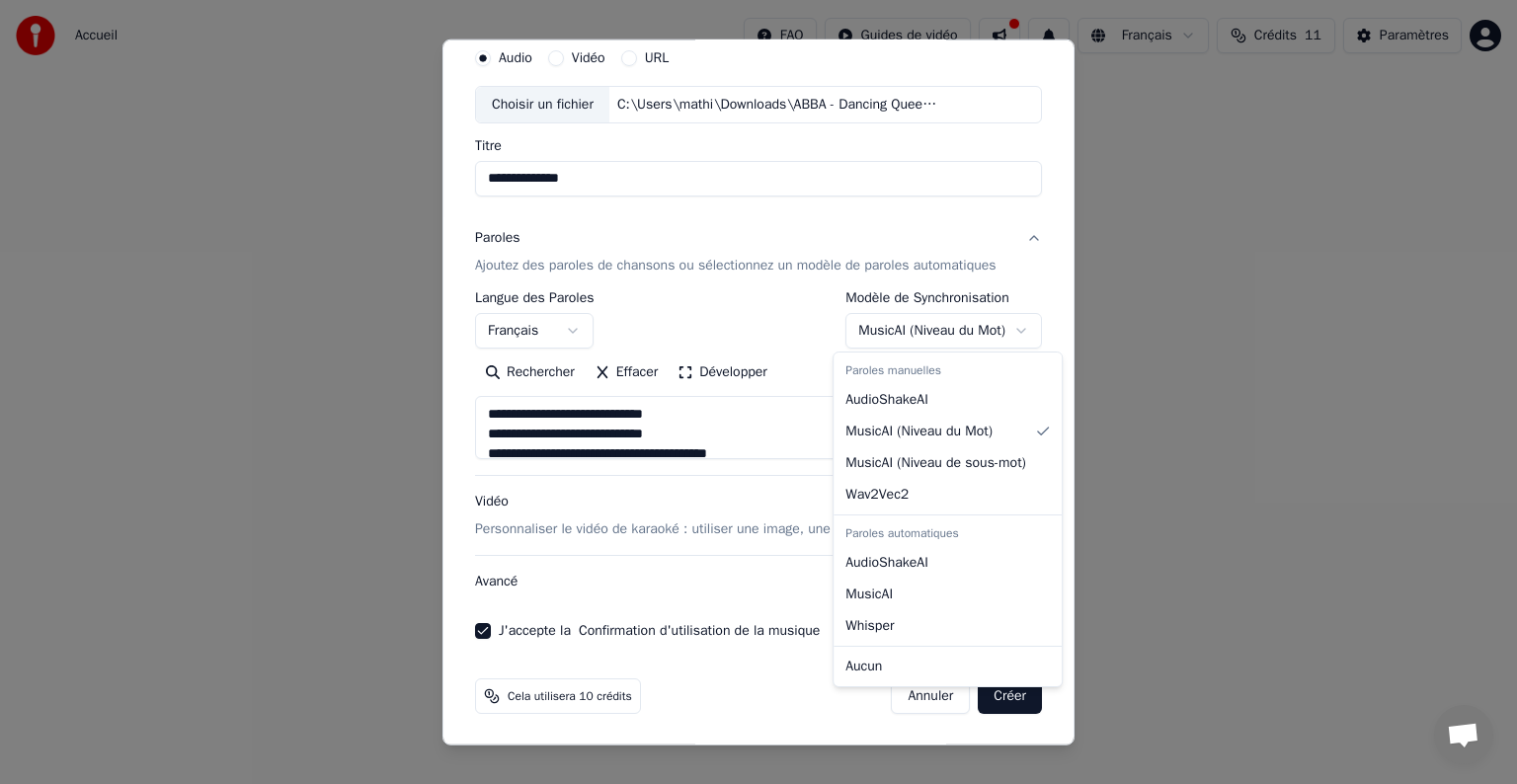 click on "**********" at bounding box center [758, 296] 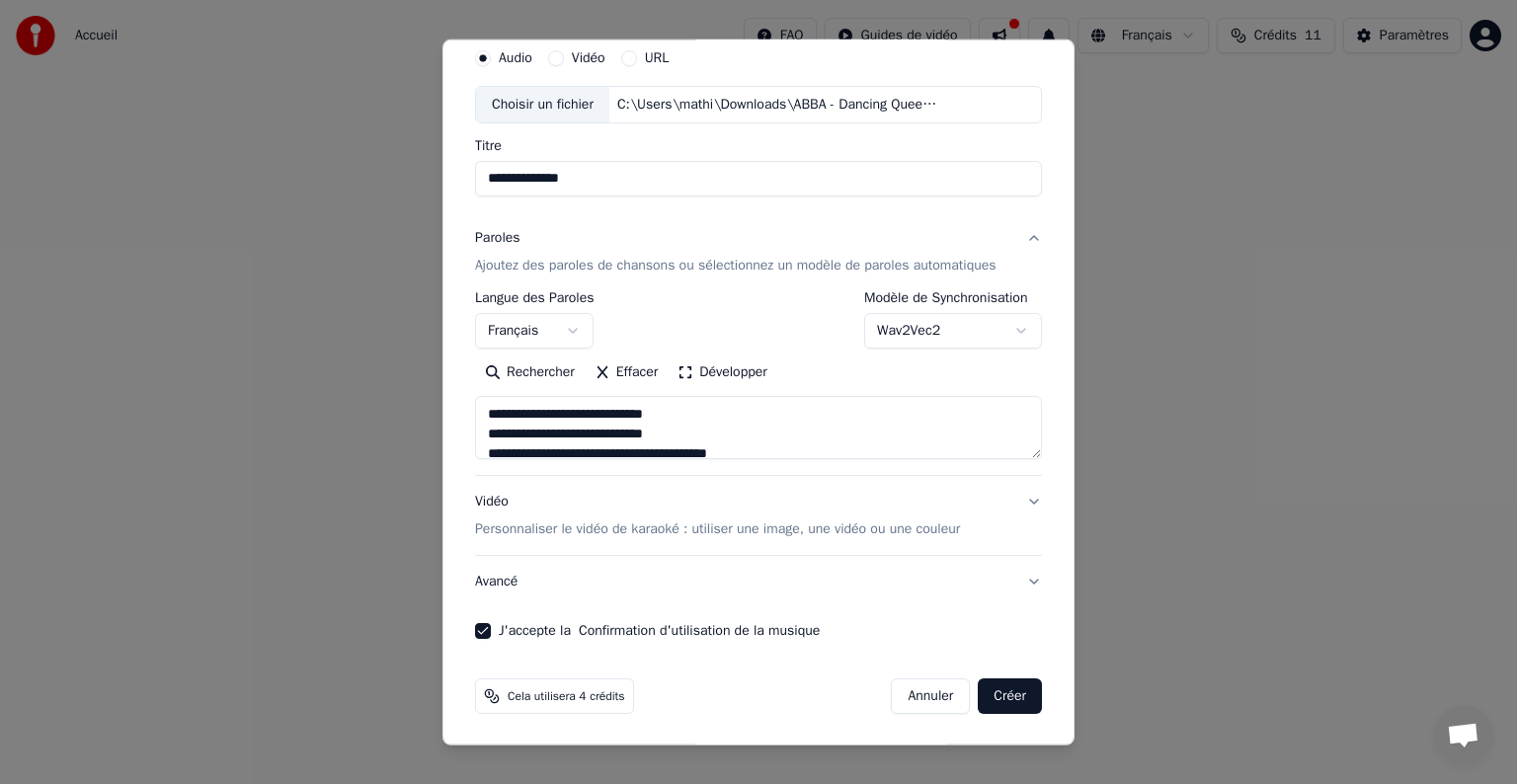 click on "**********" at bounding box center (758, 296) 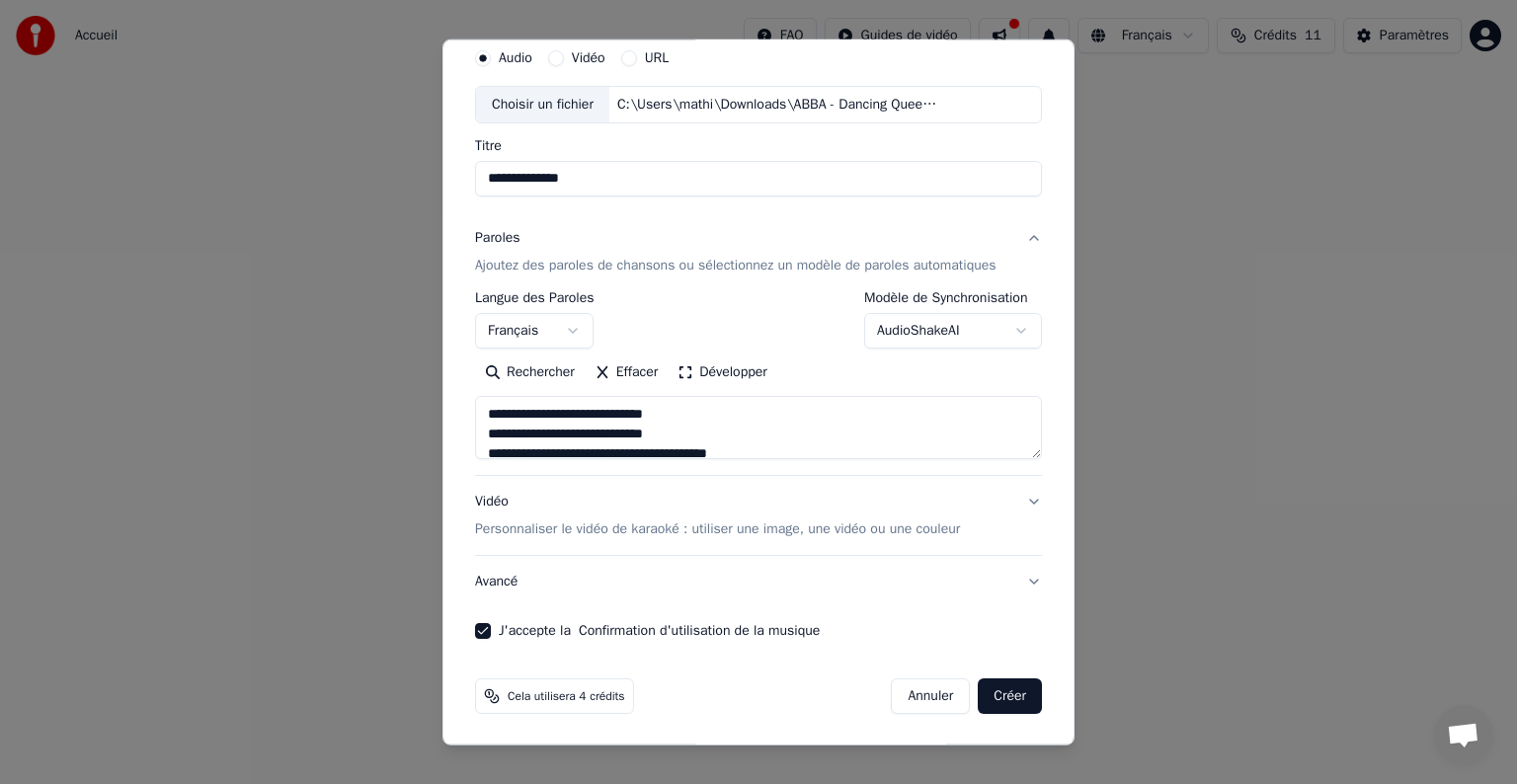 click on "**********" at bounding box center (758, 296) 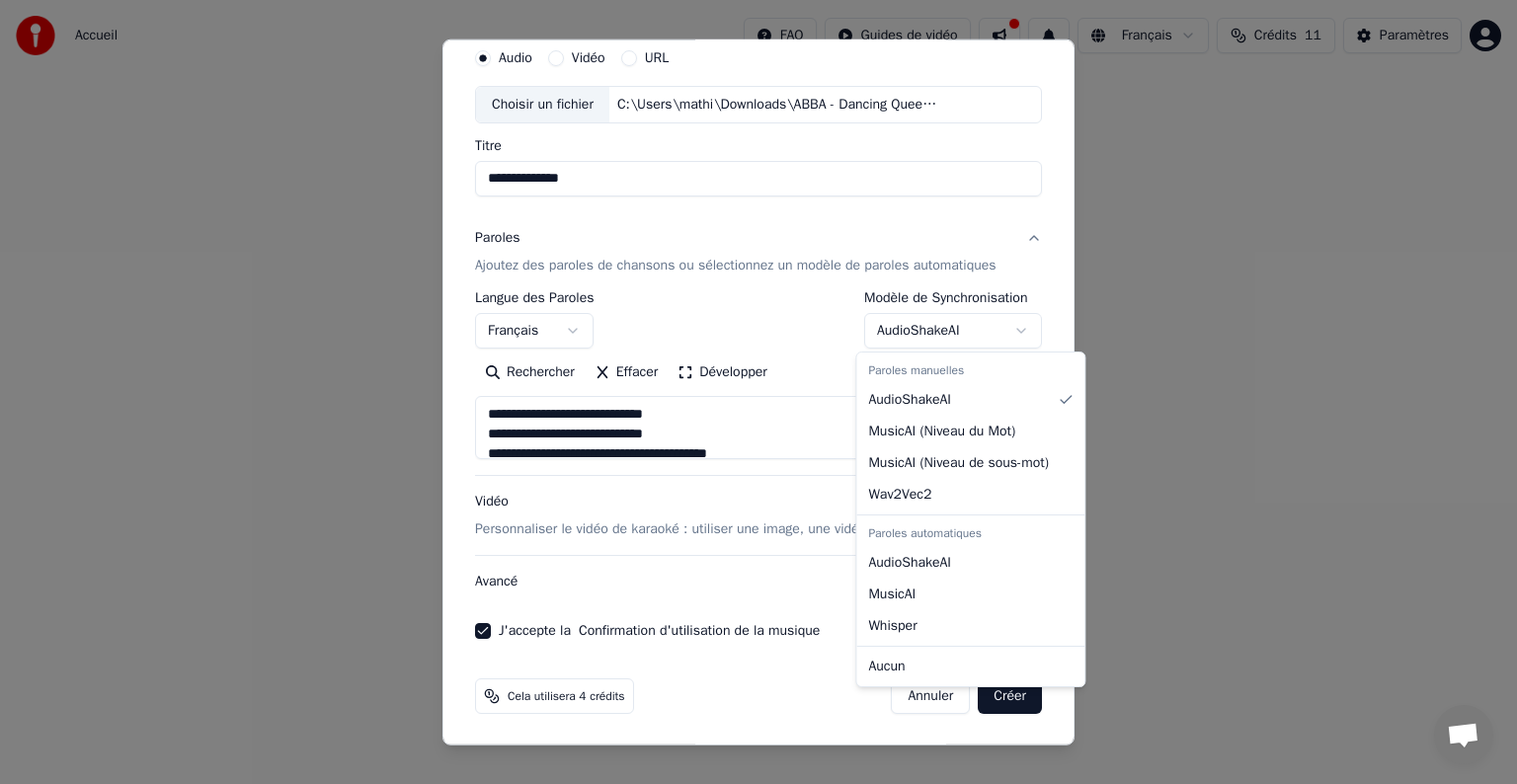 select on "**********" 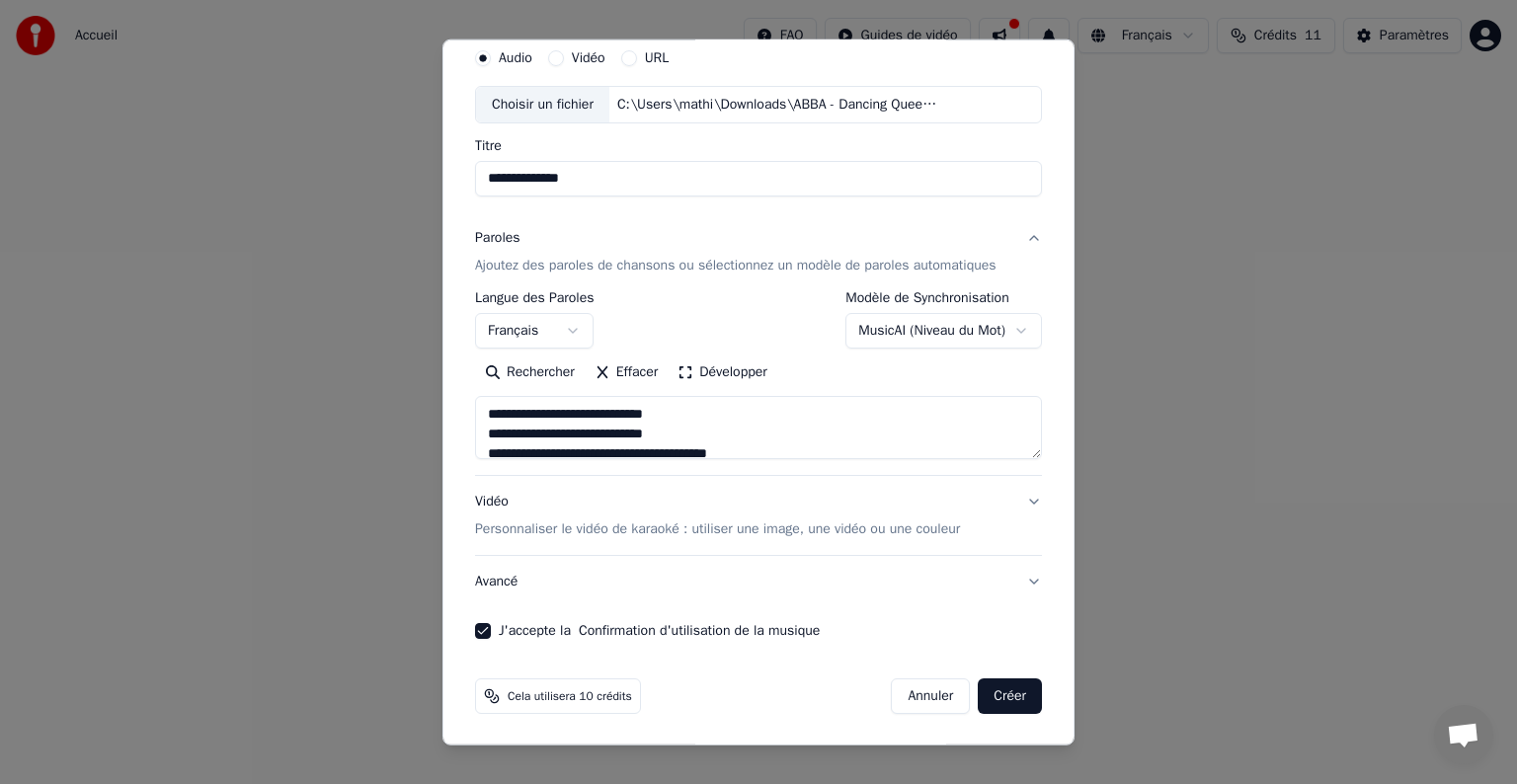 click on "Créer" at bounding box center [1009, 696] 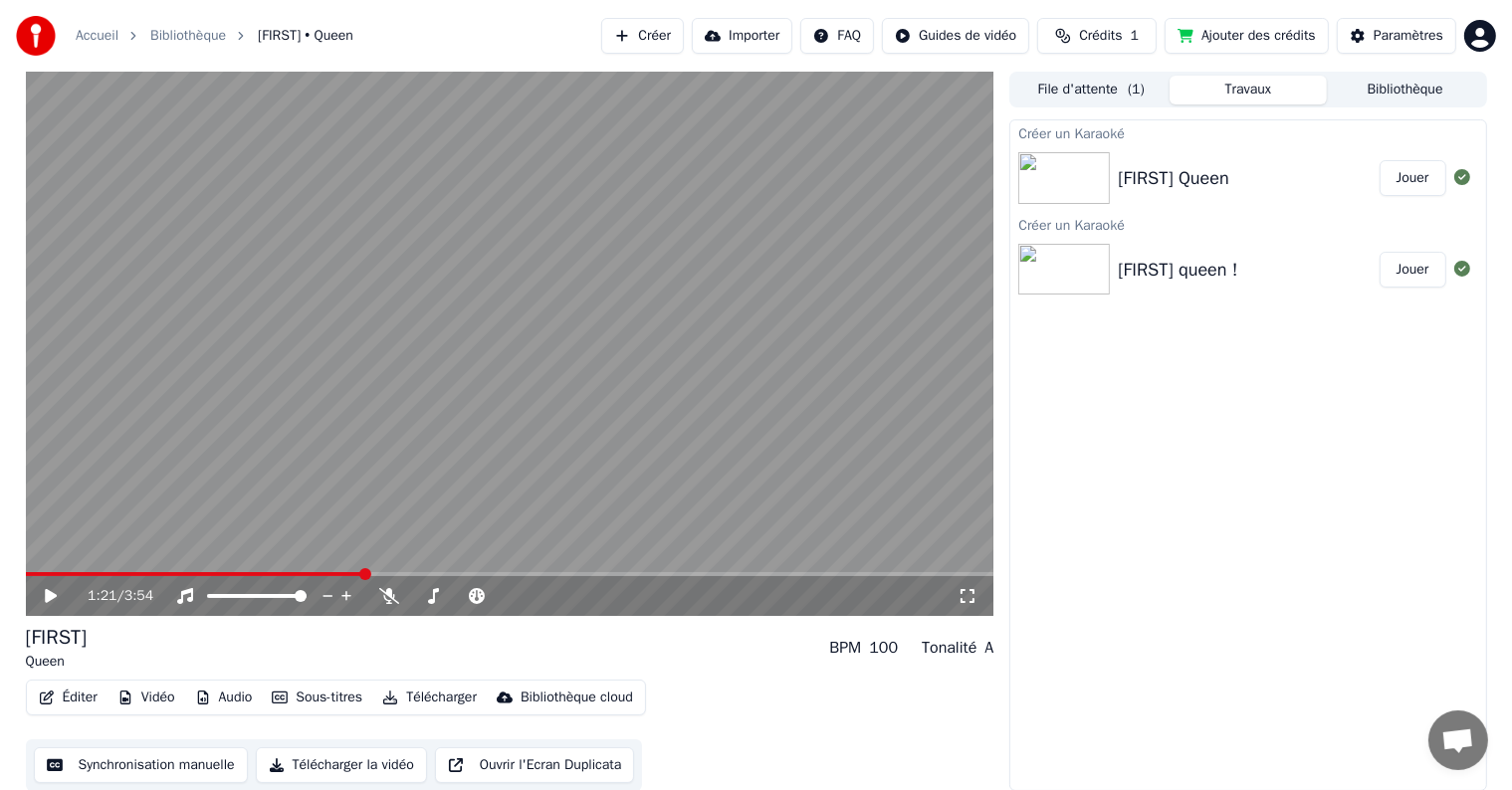 scroll, scrollTop: 1, scrollLeft: 0, axis: vertical 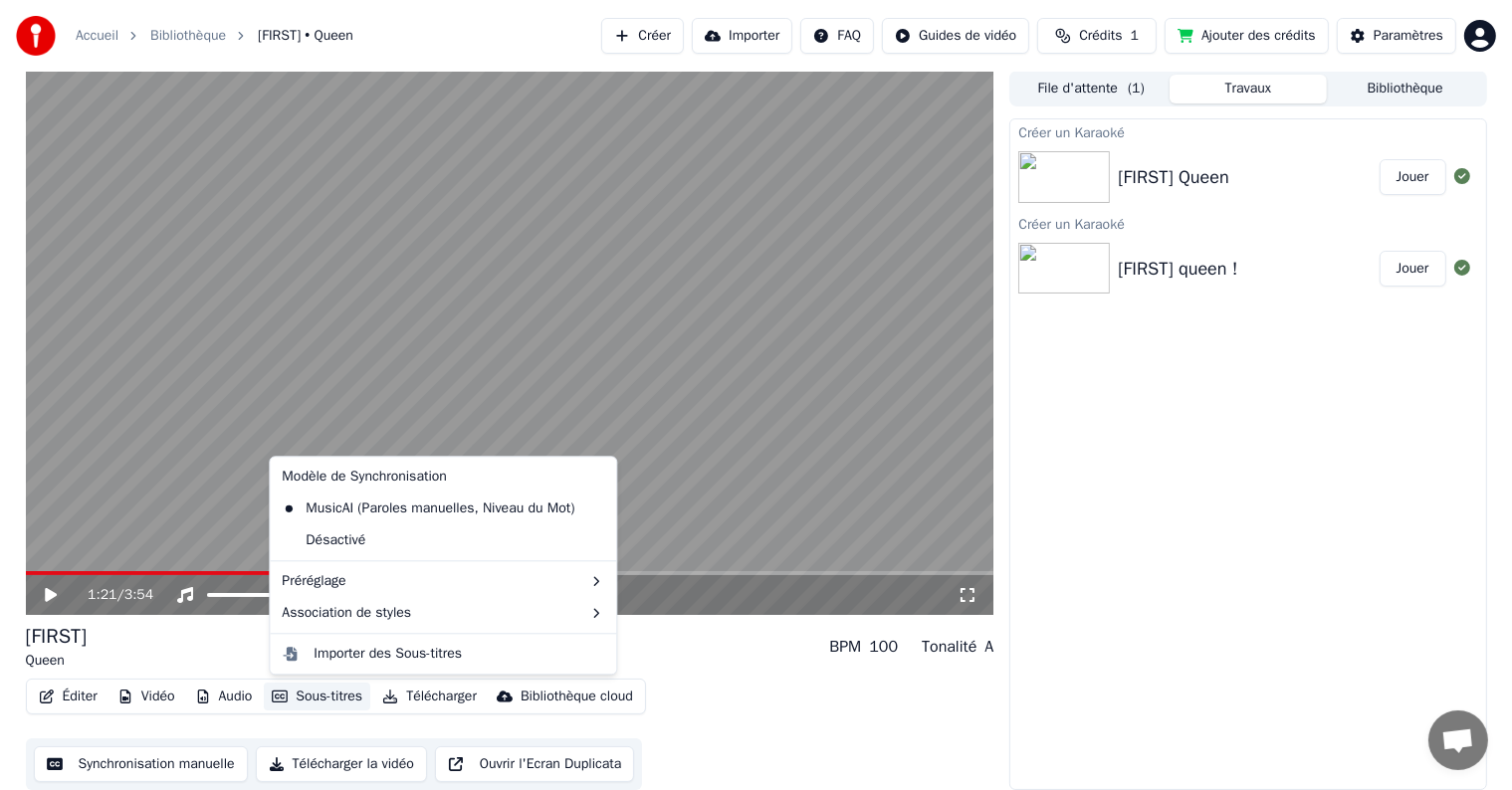 click 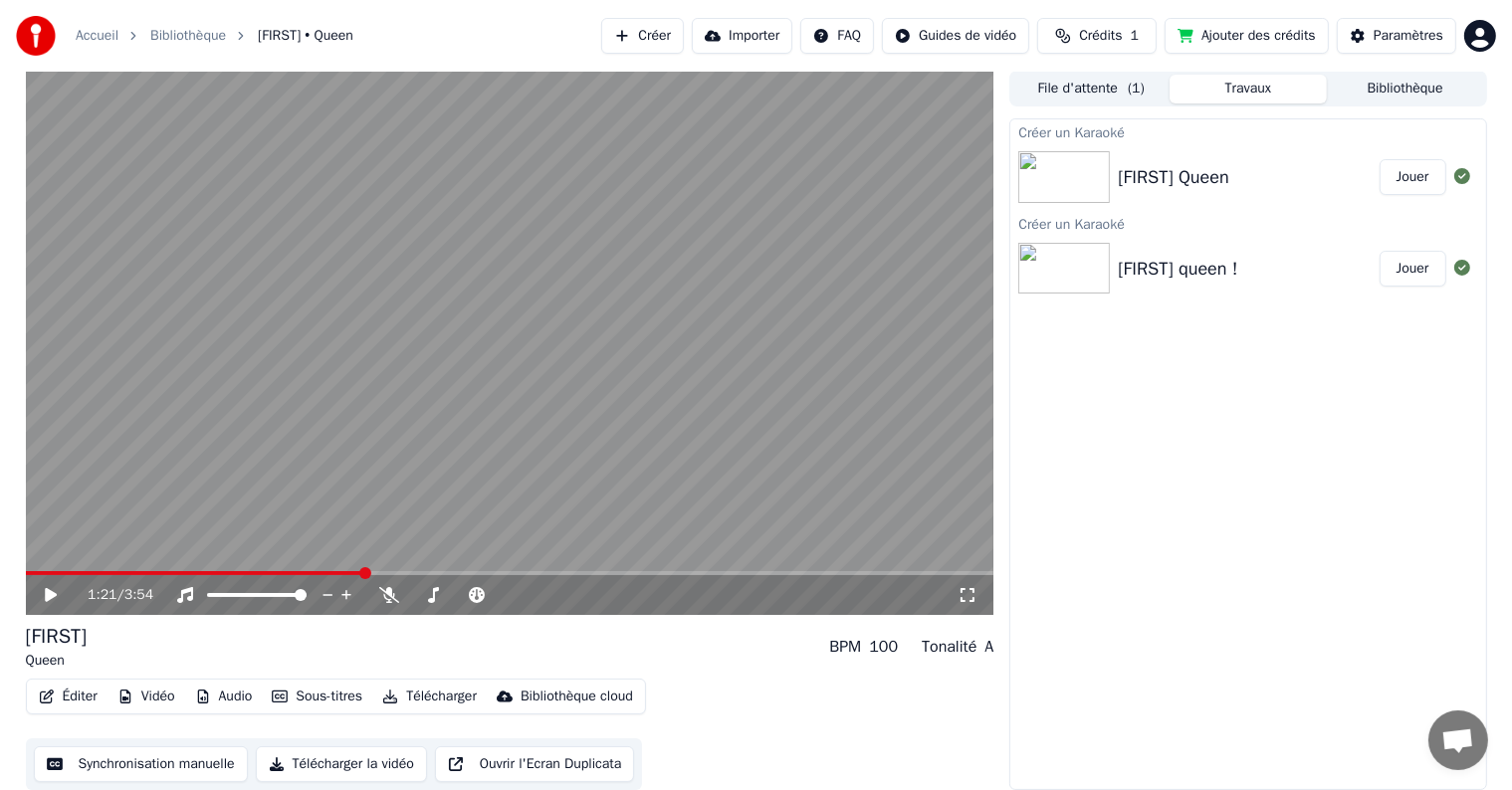 click on "Accueil Bibliothèque [FIRST] • Queen Créer Importer FAQ Guides de vidéo Crédits 1 Ajouter des crédits Paramètres" at bounding box center (756, 36) 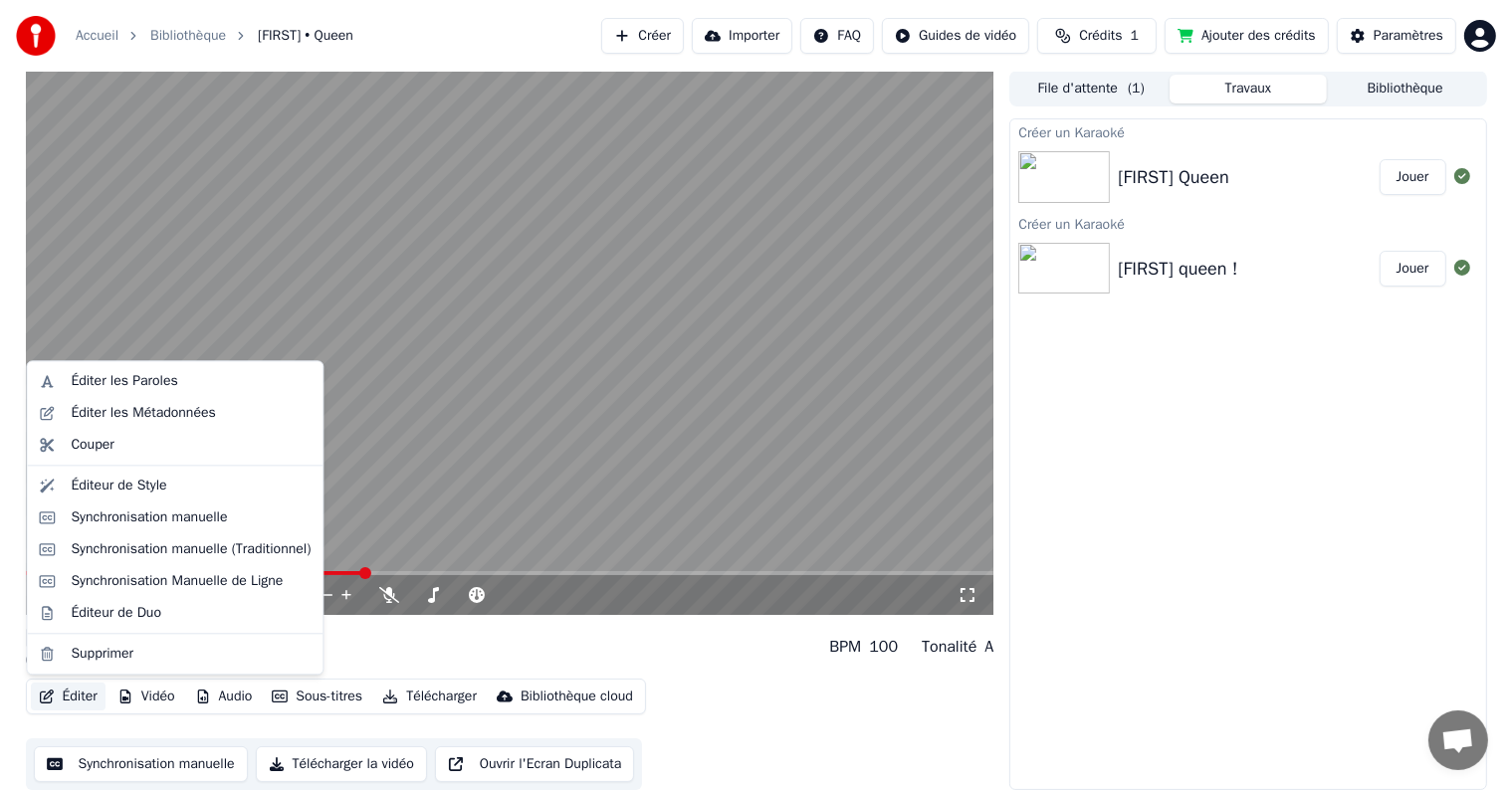 click on "Éditer" at bounding box center (68, 696) 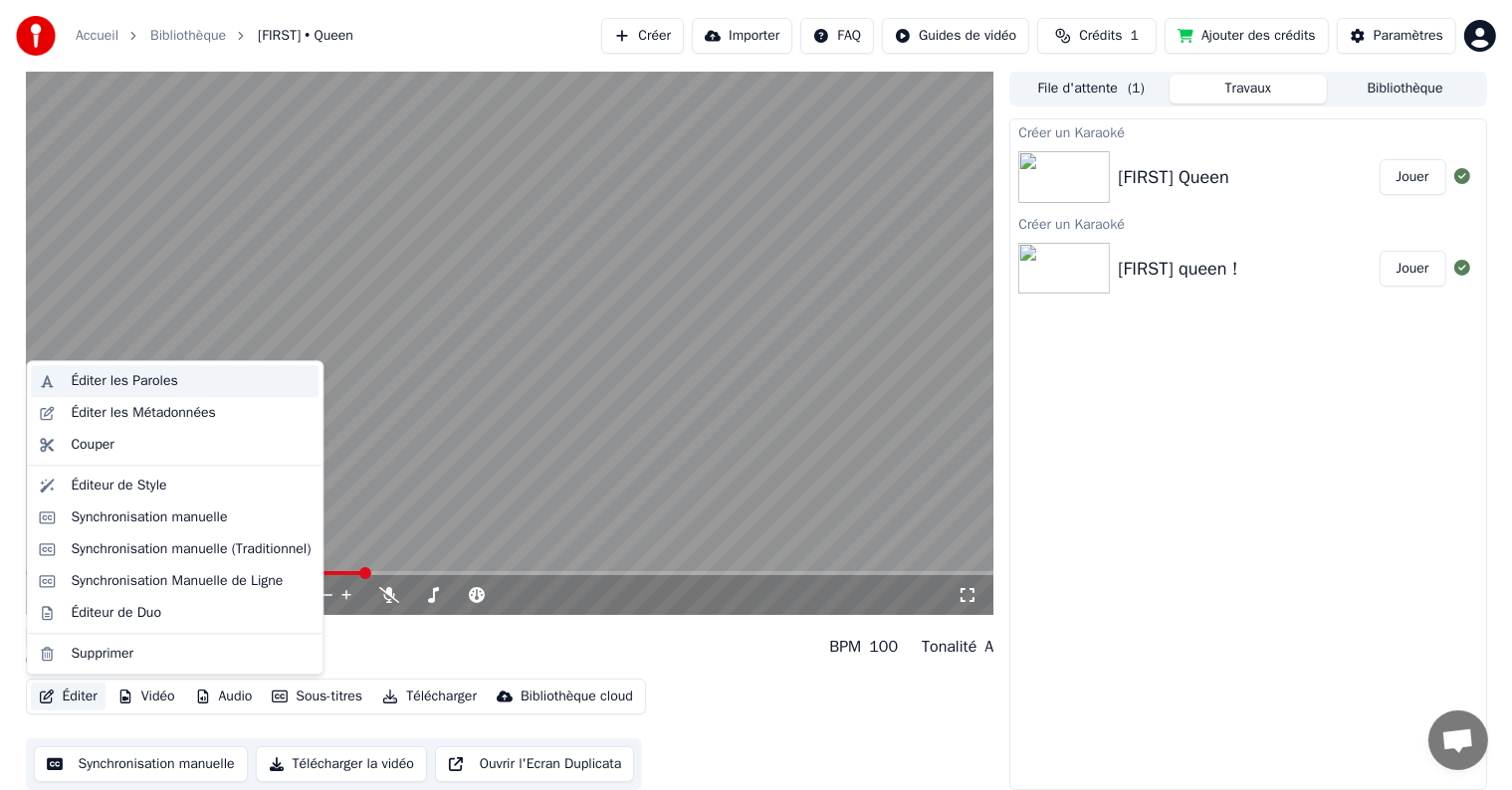 click on "Éditer les Paroles" at bounding box center (123, 381) 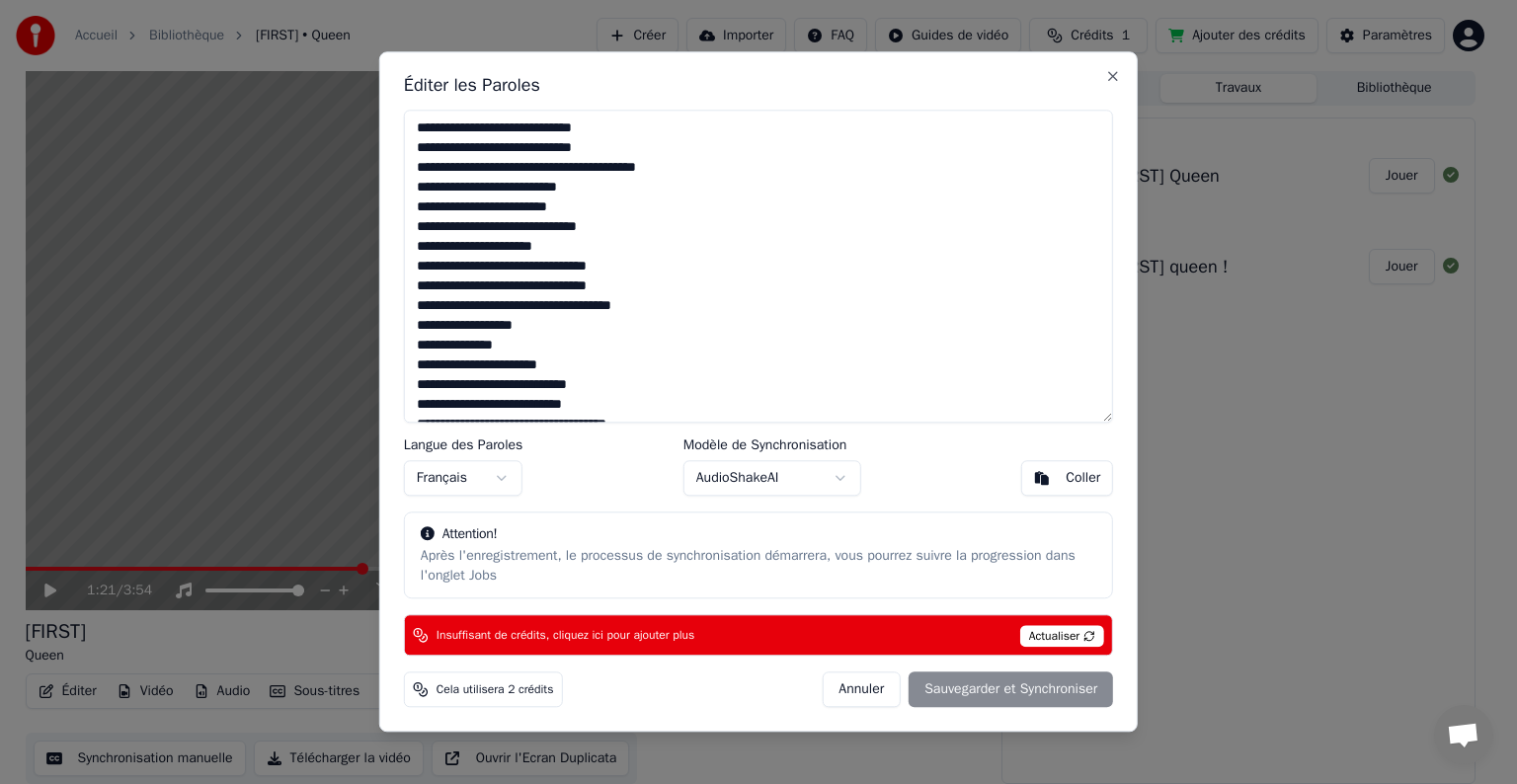 click on "Annuler" at bounding box center [861, 690] 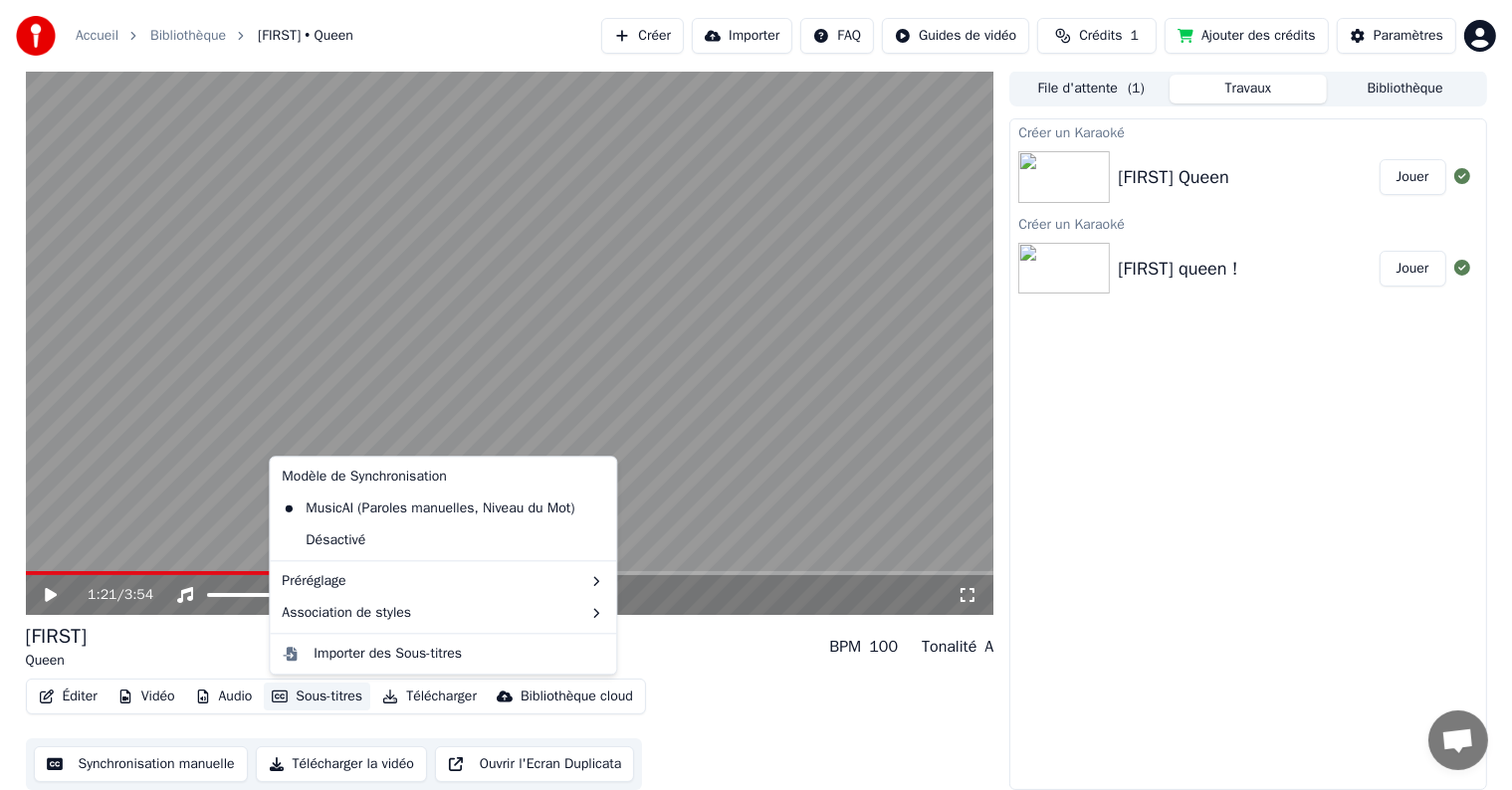 click on "Sous-titres" at bounding box center (317, 696) 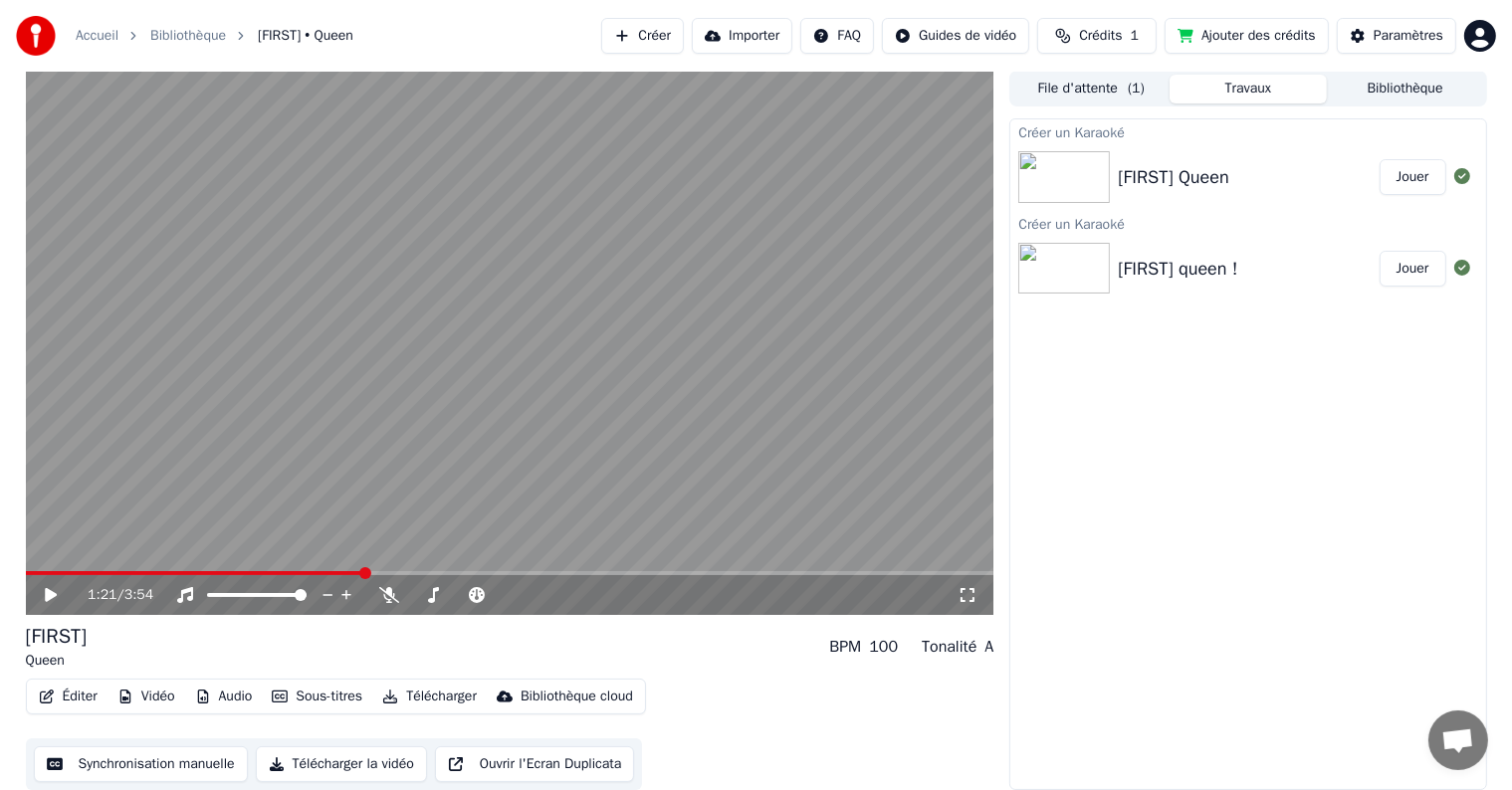 click on "Éditer Vidéo Audio Sous-titres Télécharger Bibliothèque cloud Synchronisation manuelle Télécharger la vidéo Ouvrir l'Ecran Duplicata" at bounding box center [510, 734] 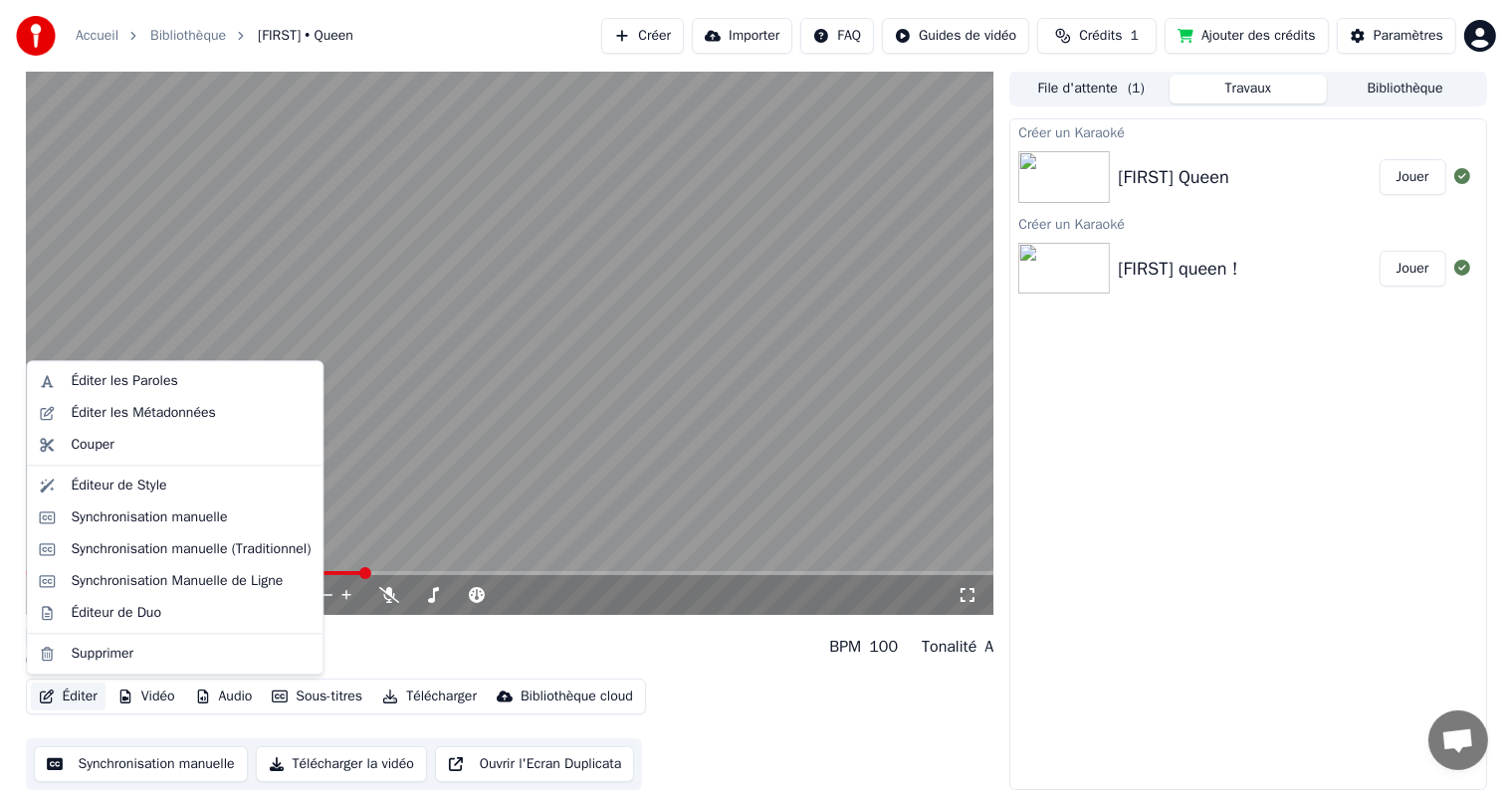 click on "Éditer" at bounding box center [68, 696] 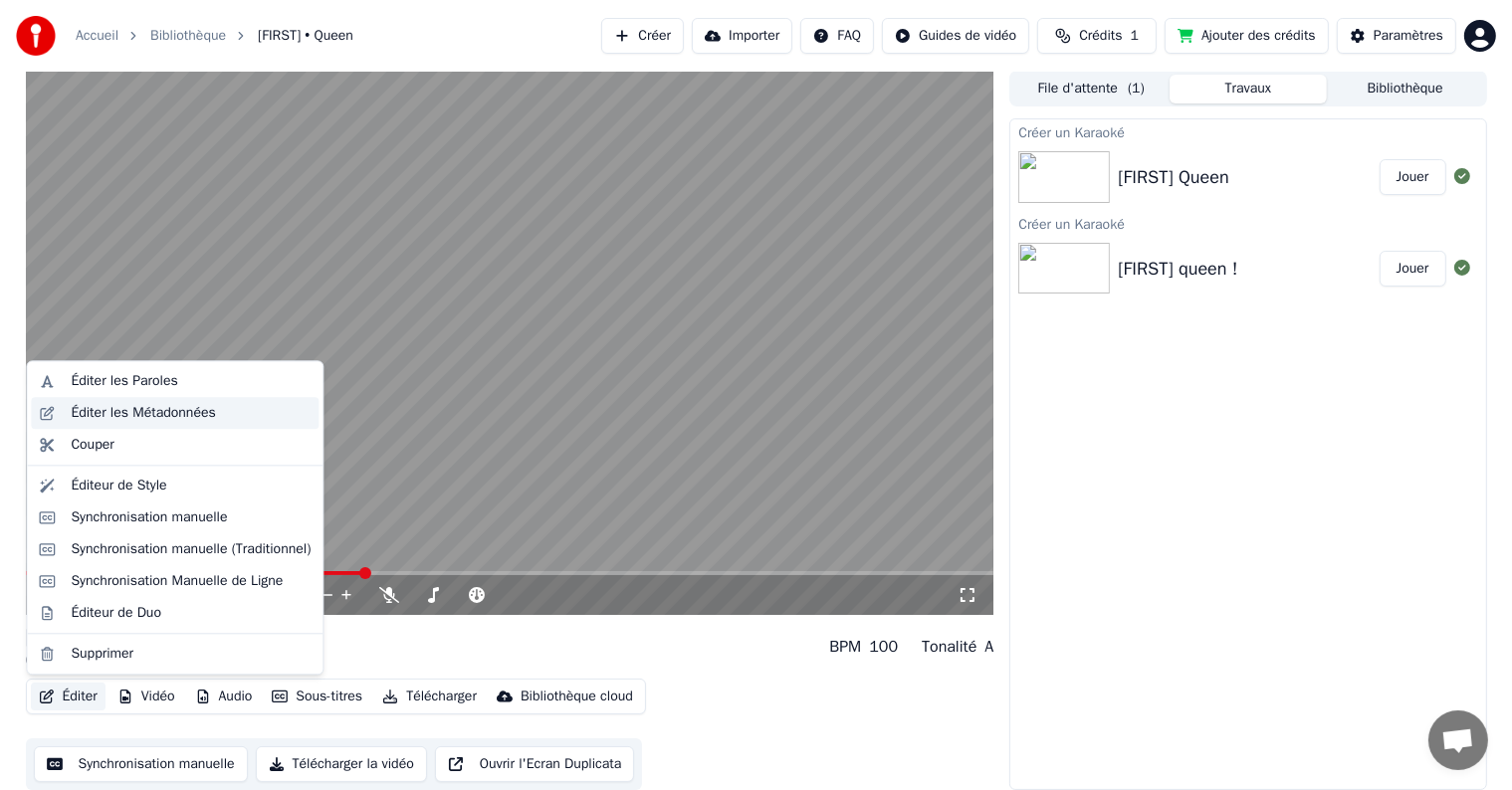click on "Éditer les Métadonnées" at bounding box center [190, 413] 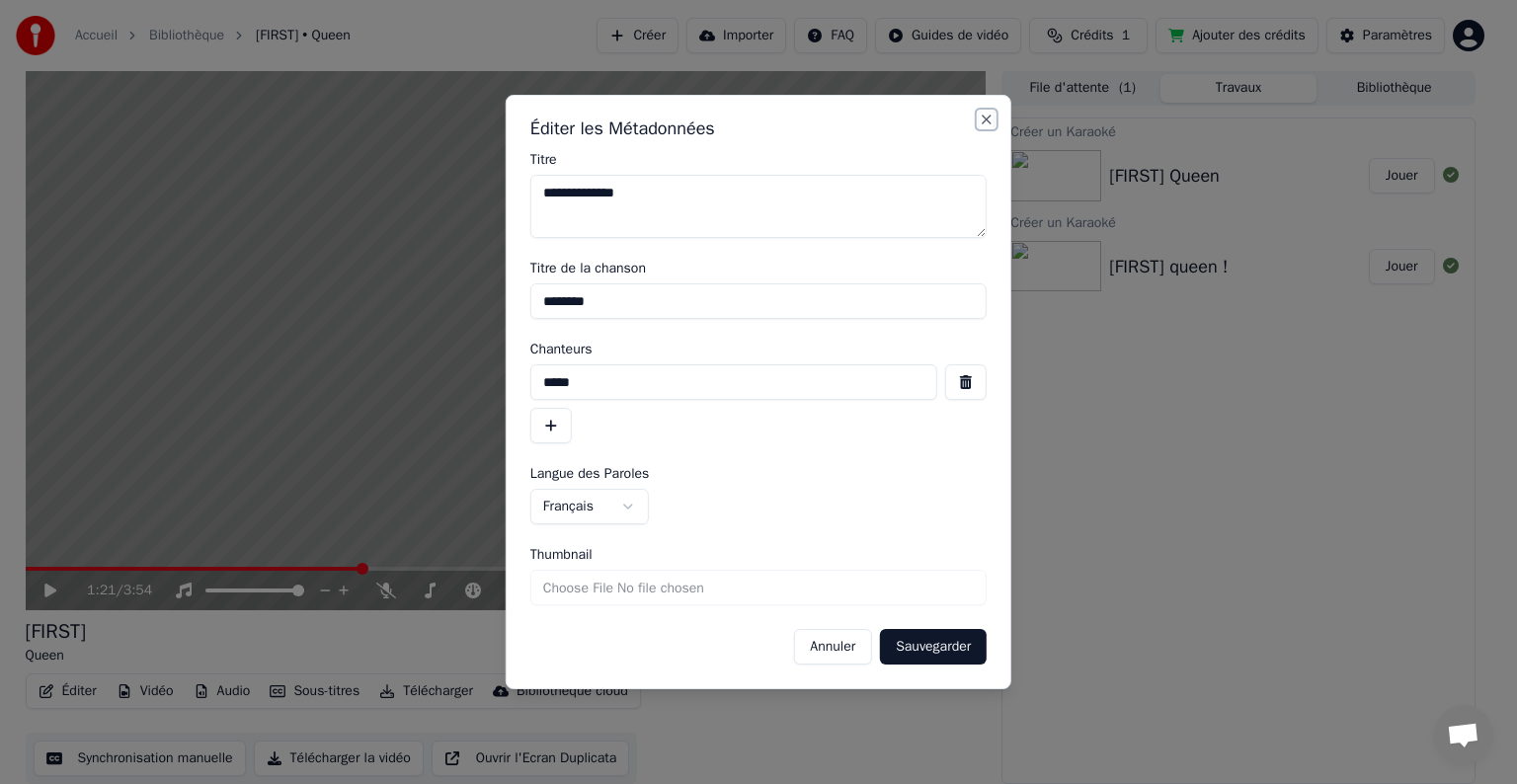 click on "Close" at bounding box center [987, 119] 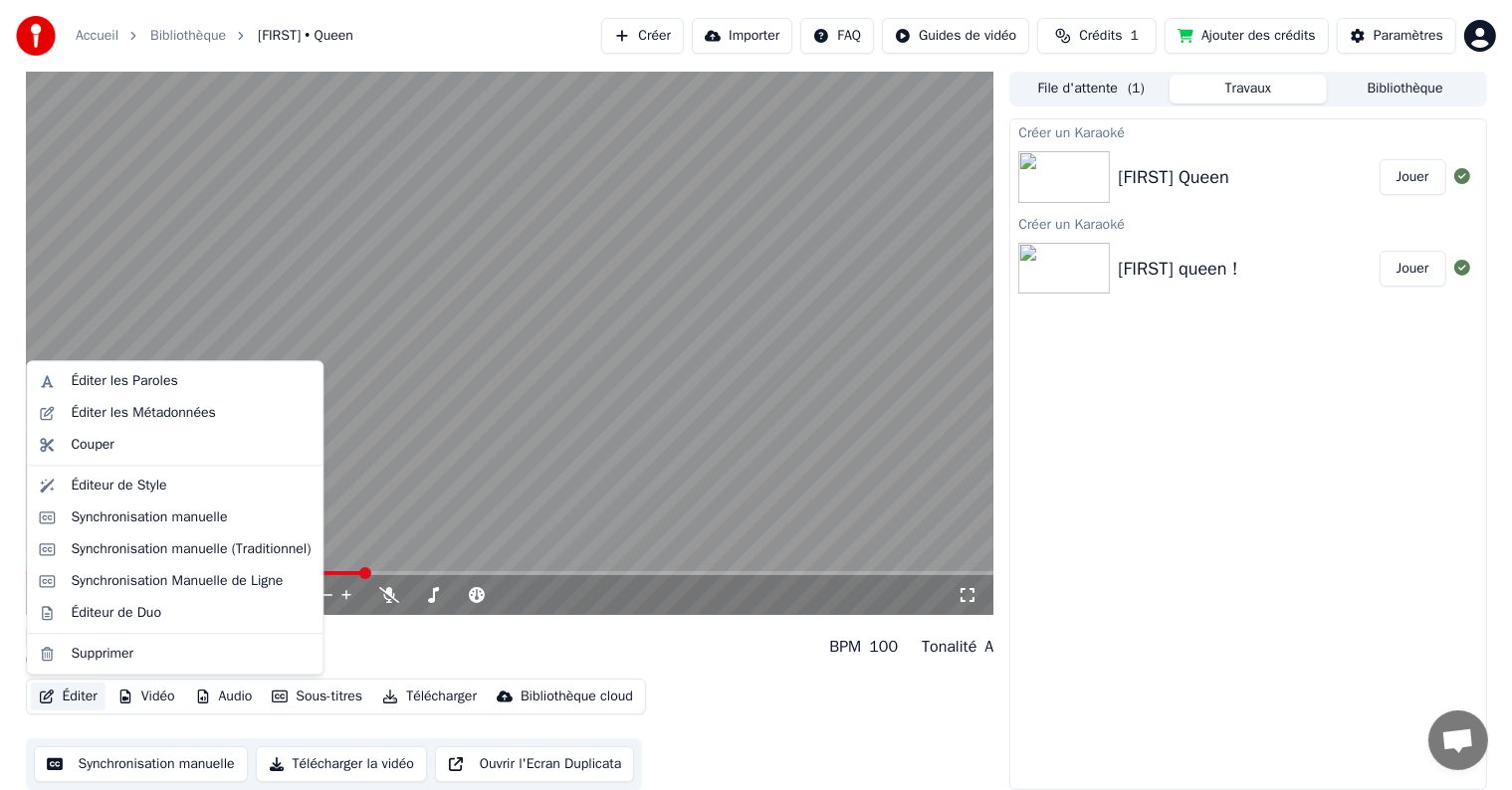 click on "Éditer" at bounding box center [68, 696] 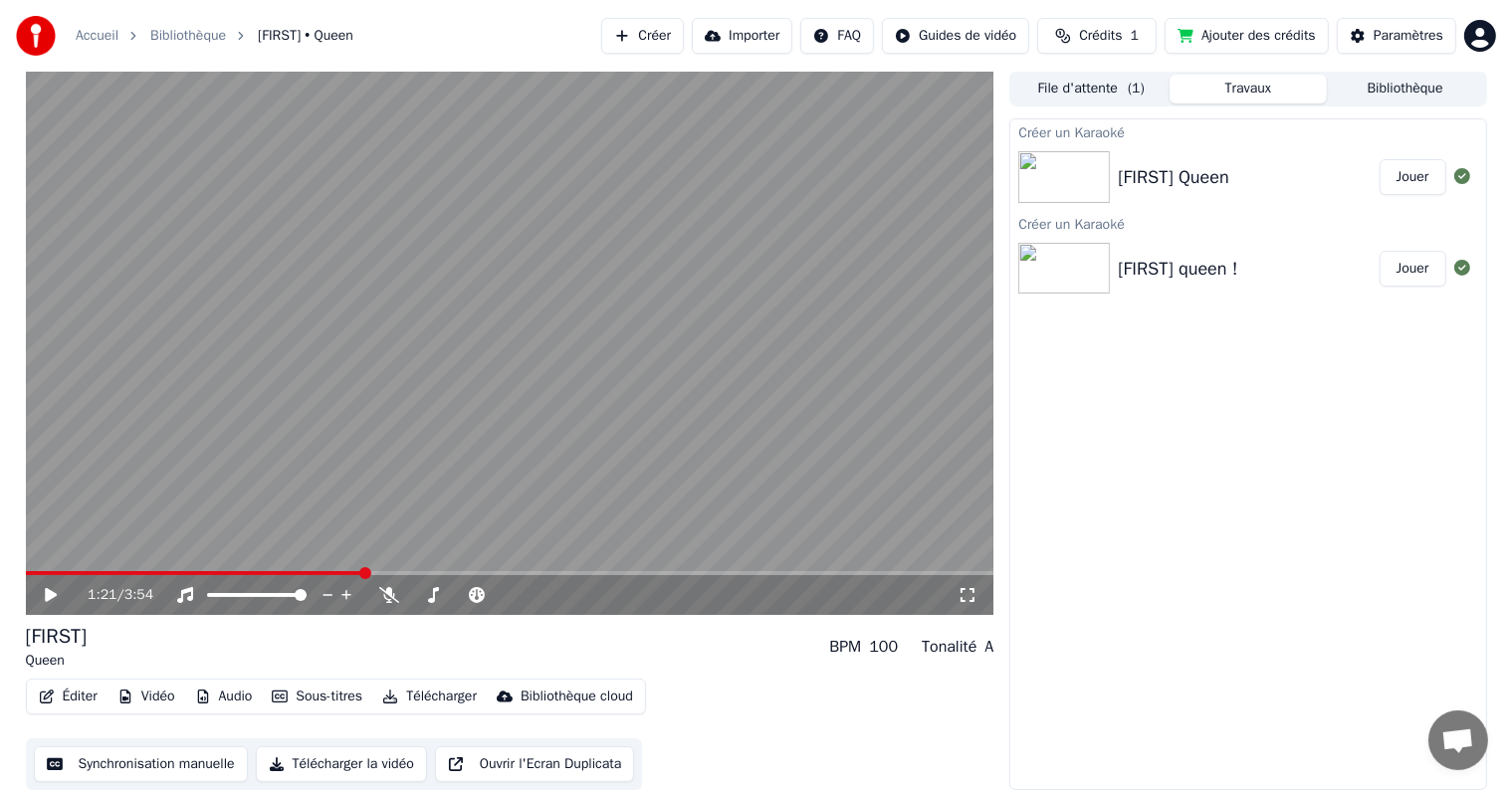 click on "Créer un Karaoké [FIRST] Queen Jouer Créer un Karaoké [FIRST] queen ! Jouer" at bounding box center [1247, 454] 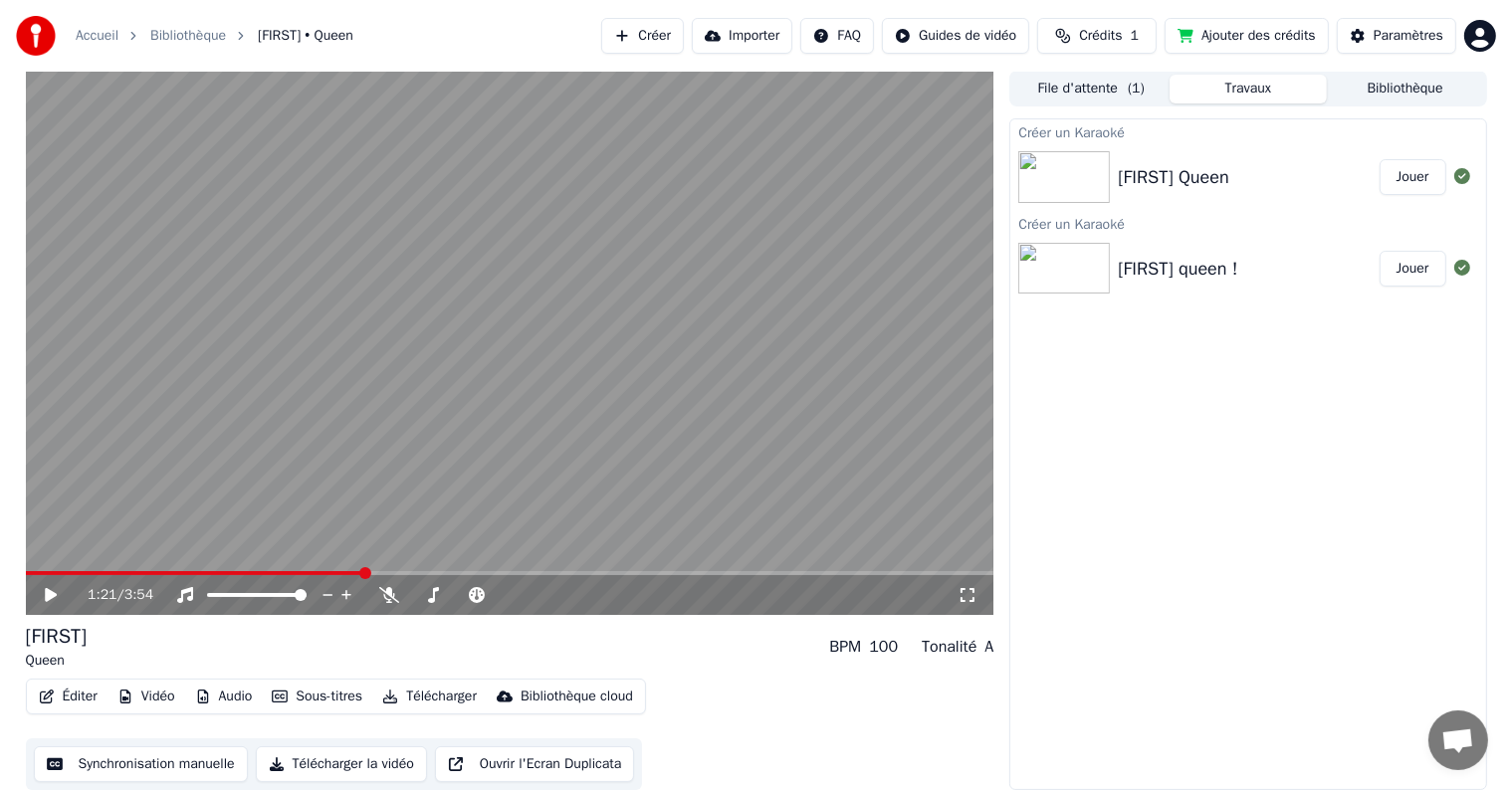 click on "Synchronisation manuelle" at bounding box center (140, 764) 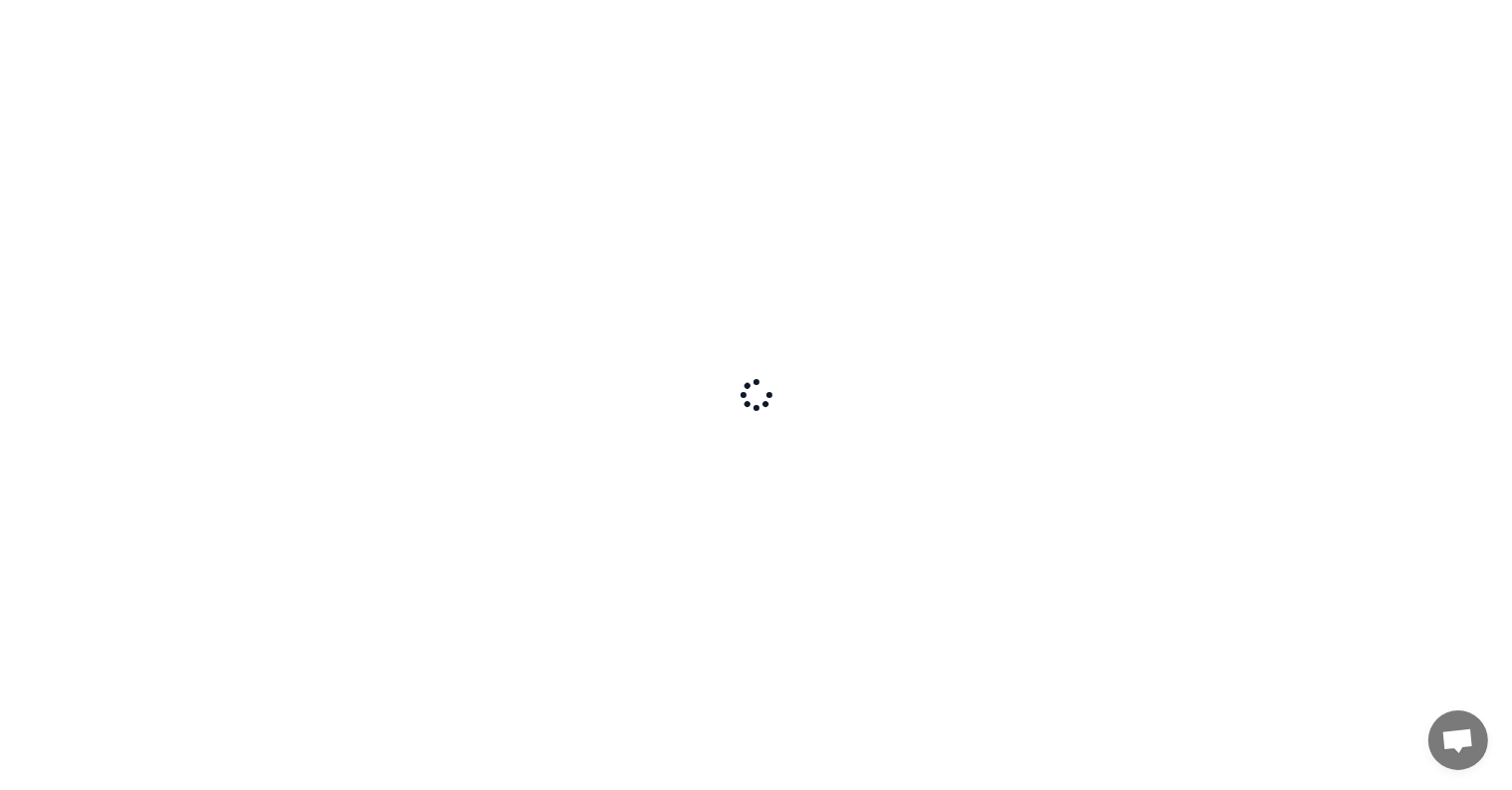 scroll, scrollTop: 0, scrollLeft: 0, axis: both 